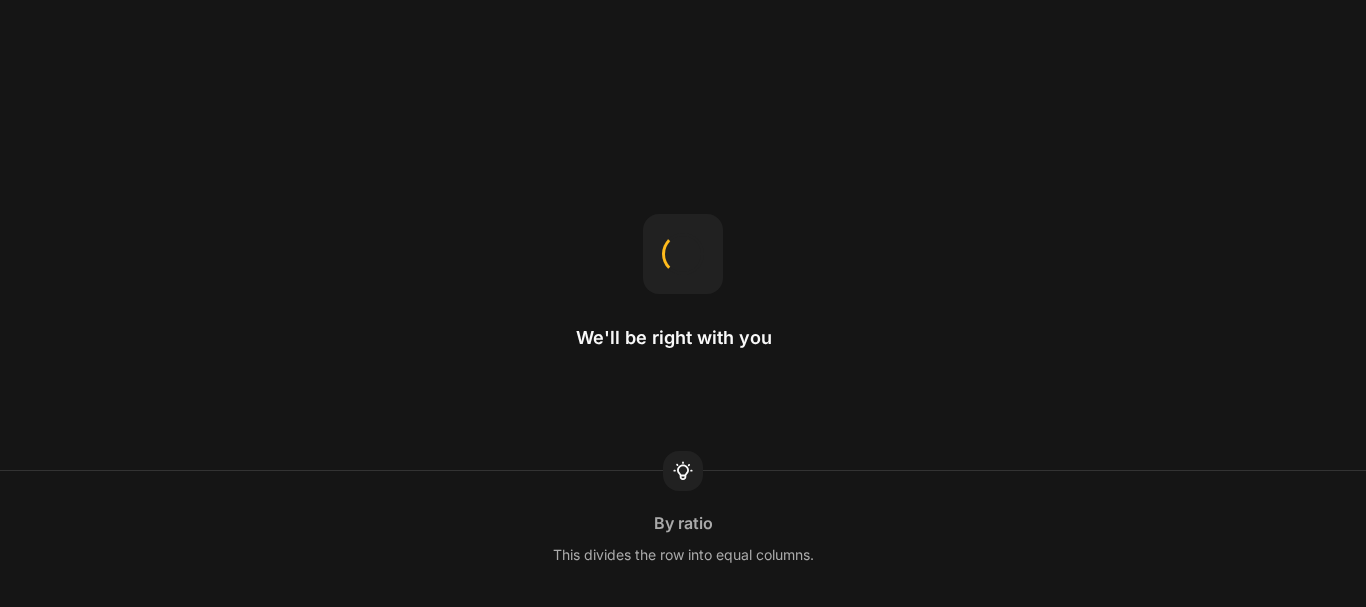 scroll, scrollTop: 0, scrollLeft: 0, axis: both 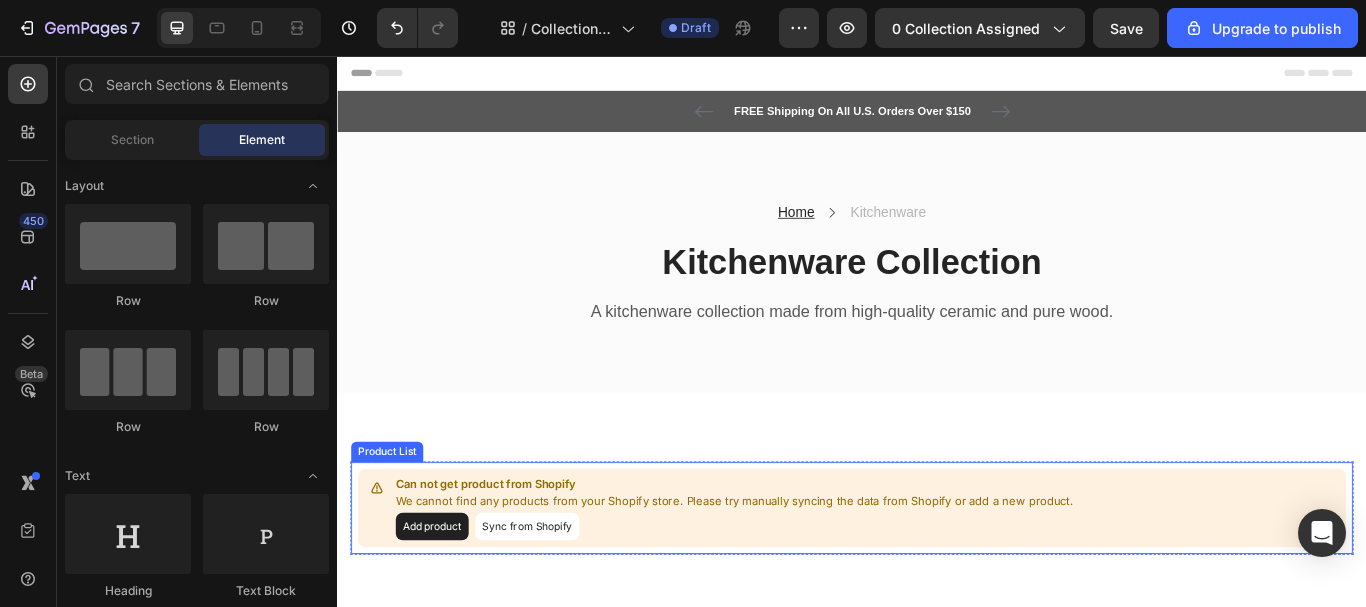 click on "Sync from Shopify" at bounding box center (558, 605) 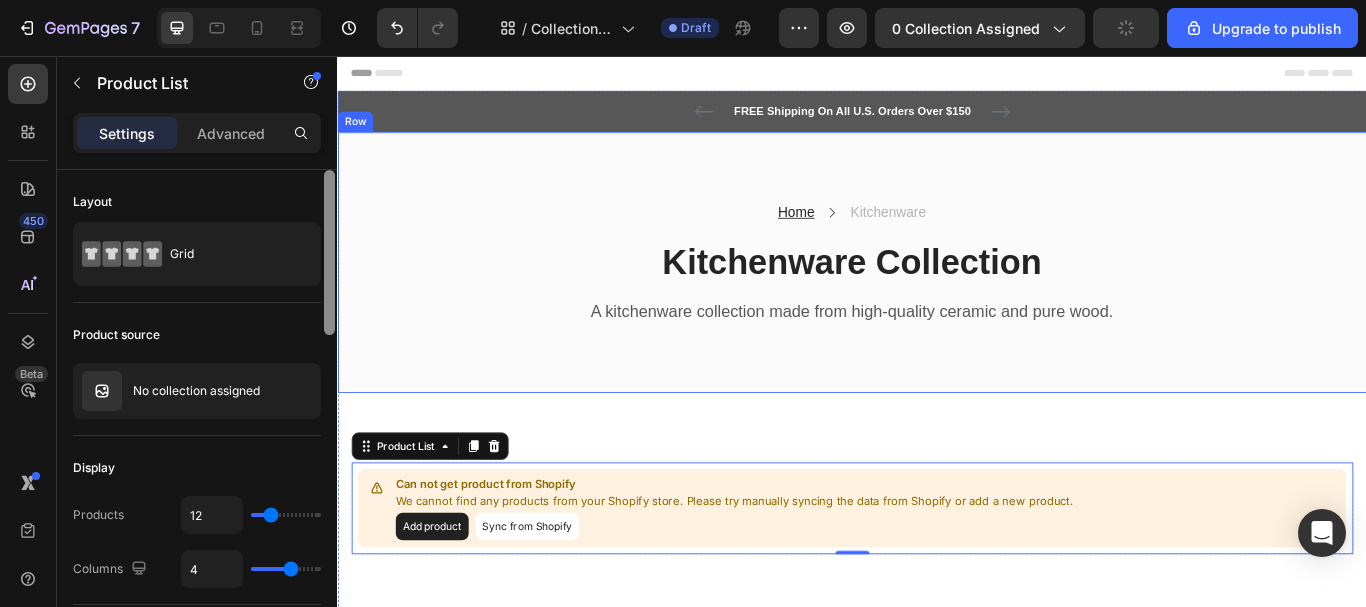 drag, startPoint x: 668, startPoint y: 281, endPoint x: 353, endPoint y: 286, distance: 315.03967 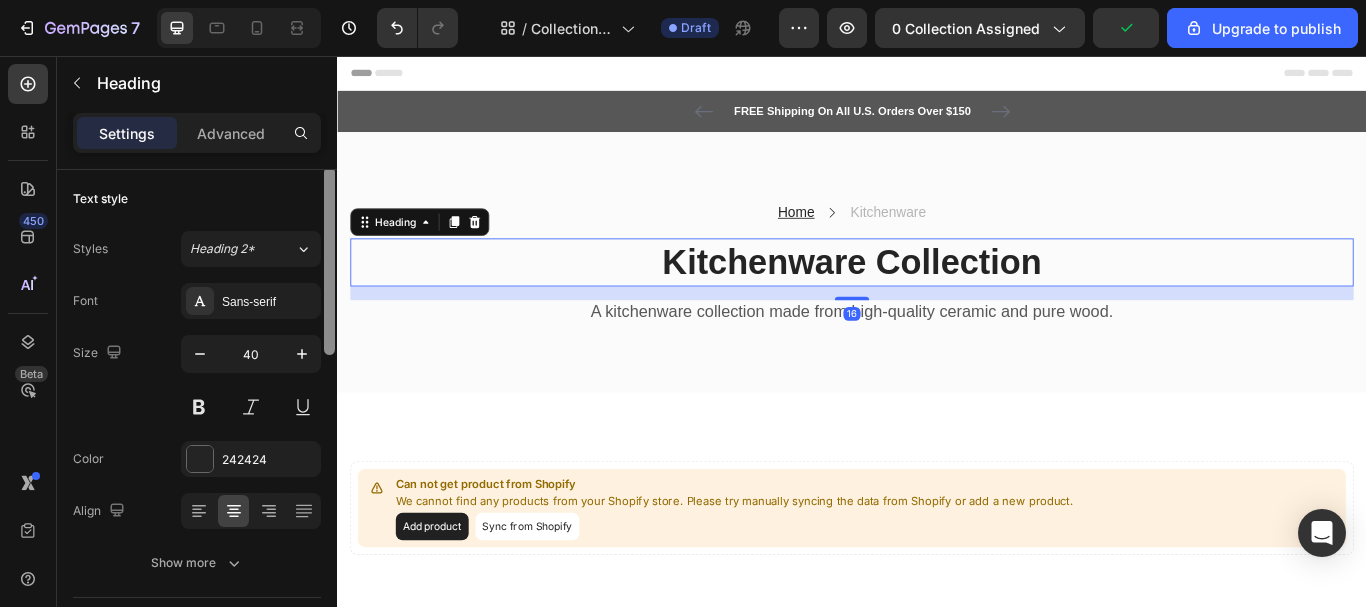 scroll, scrollTop: 0, scrollLeft: 0, axis: both 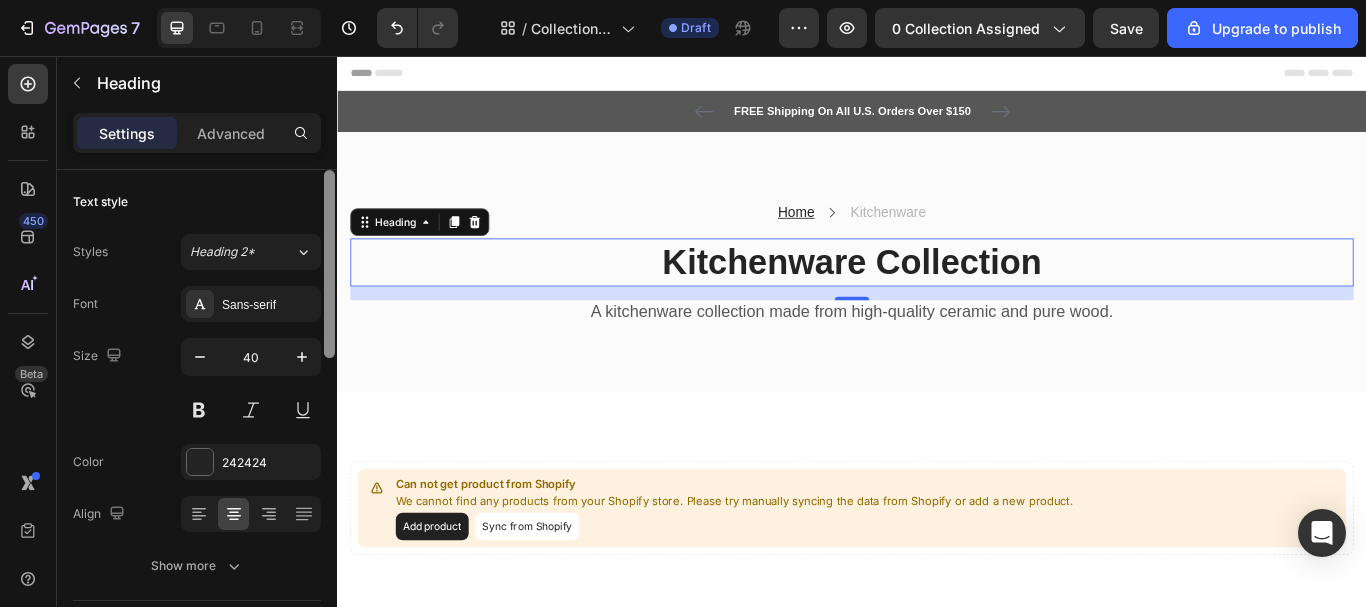 drag, startPoint x: 324, startPoint y: 216, endPoint x: 331, endPoint y: 179, distance: 37.65634 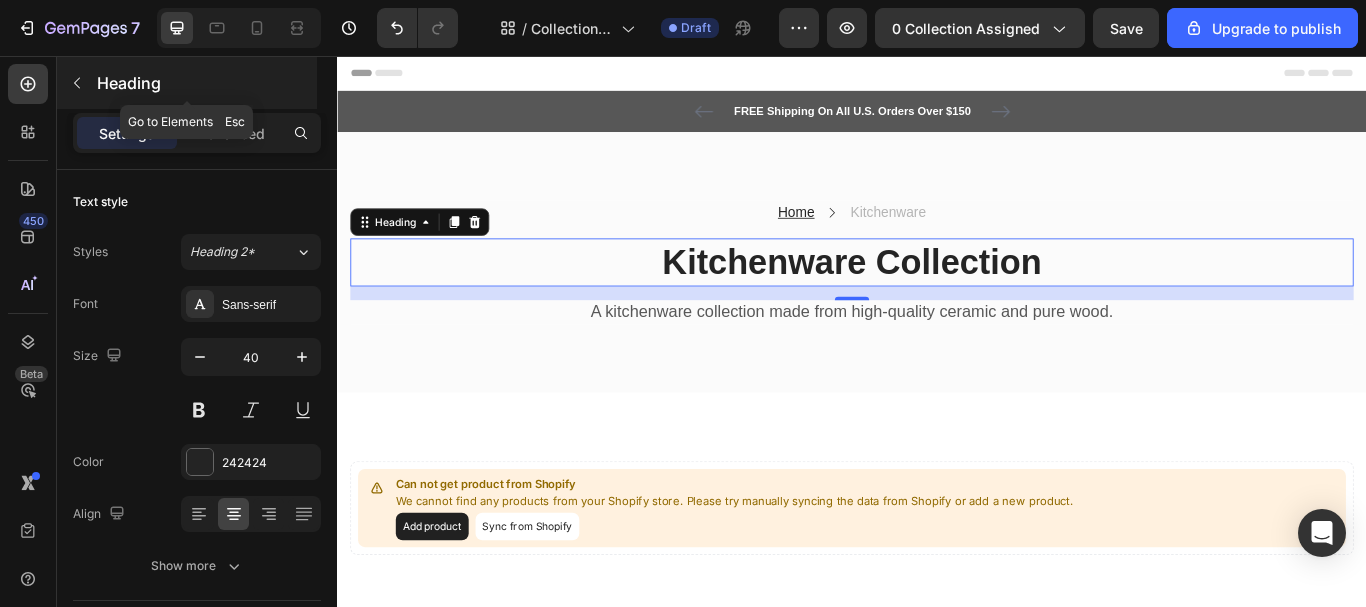 click 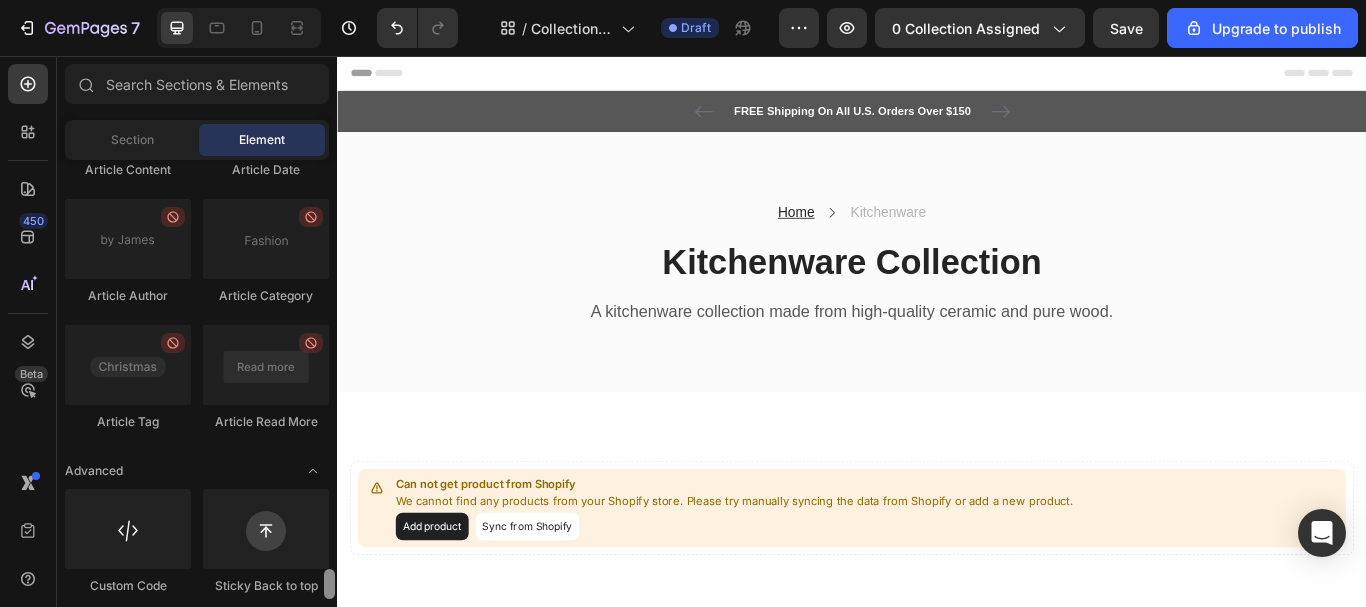 scroll, scrollTop: 5918, scrollLeft: 0, axis: vertical 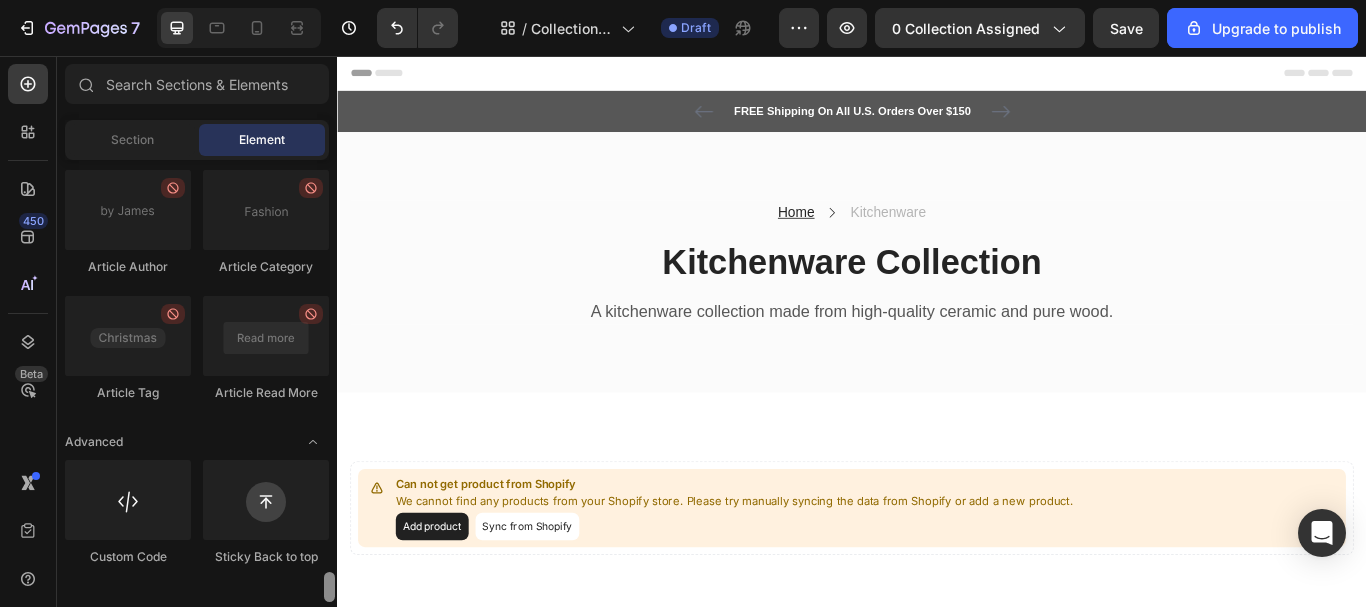 drag, startPoint x: 328, startPoint y: 179, endPoint x: 337, endPoint y: 600, distance: 421.0962 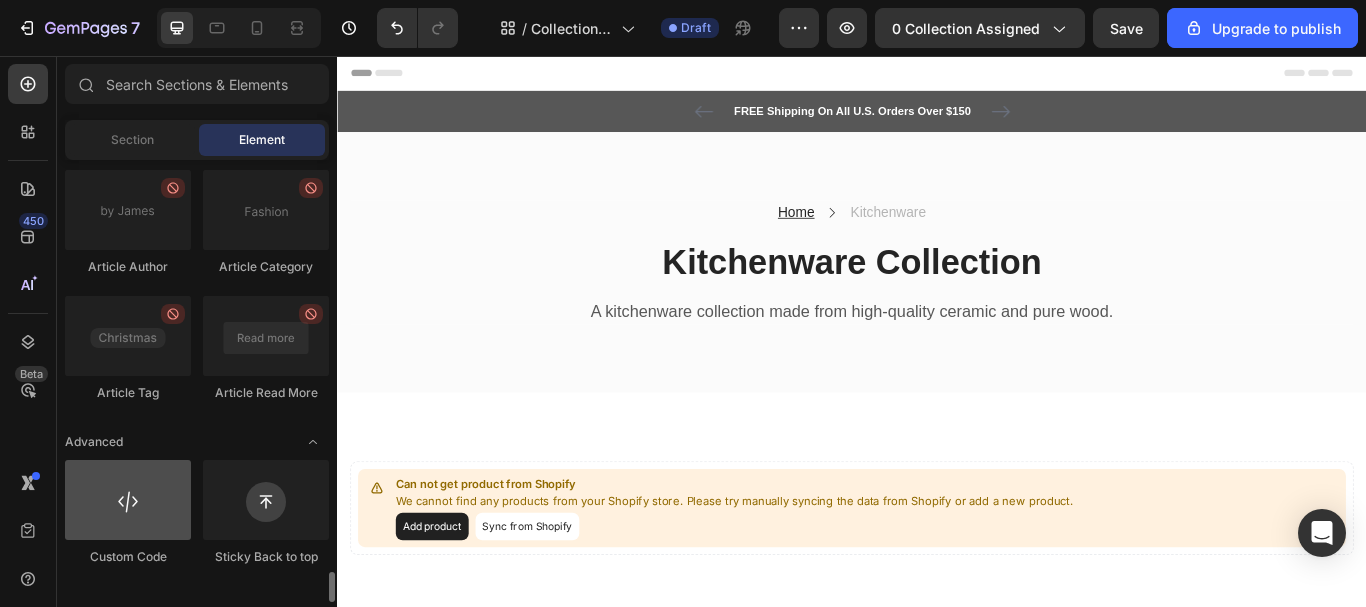 click at bounding box center (128, 500) 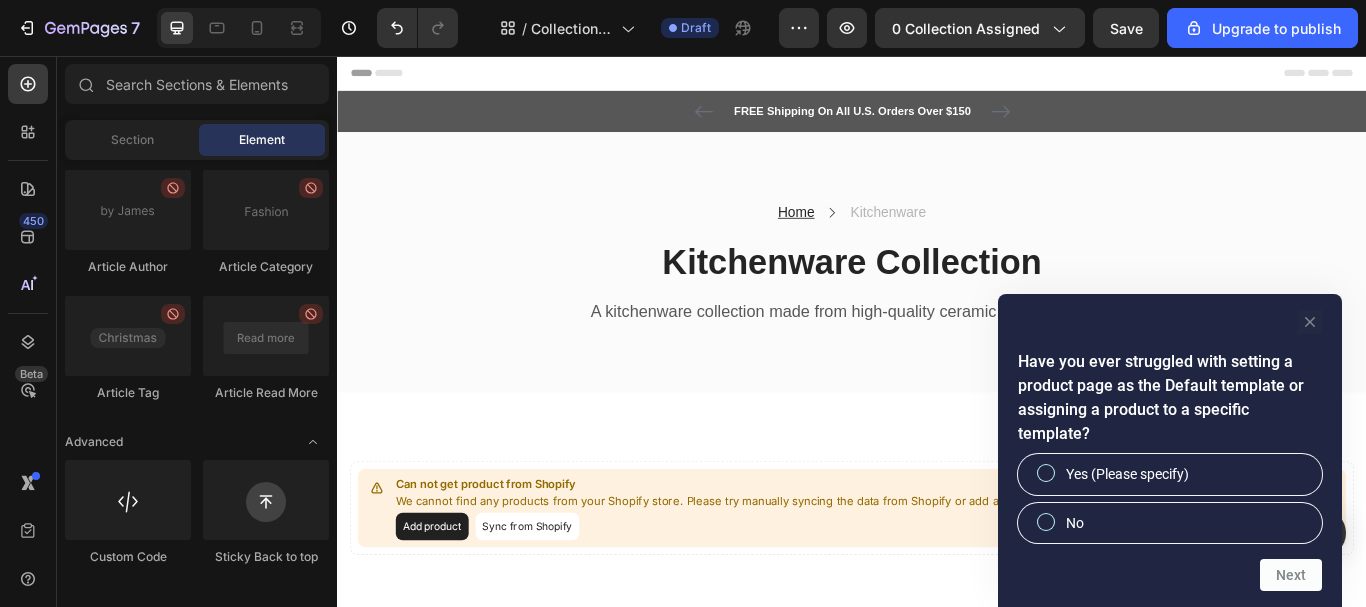 click 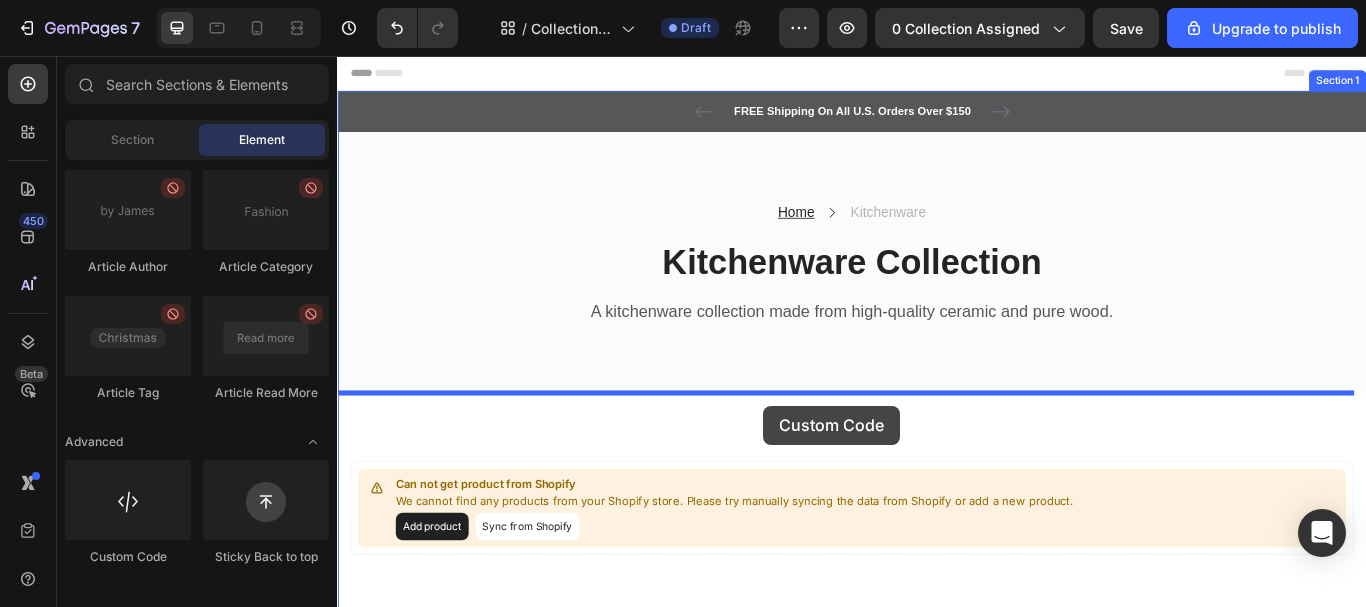 drag, startPoint x: 459, startPoint y: 603, endPoint x: 834, endPoint y: 460, distance: 401.34024 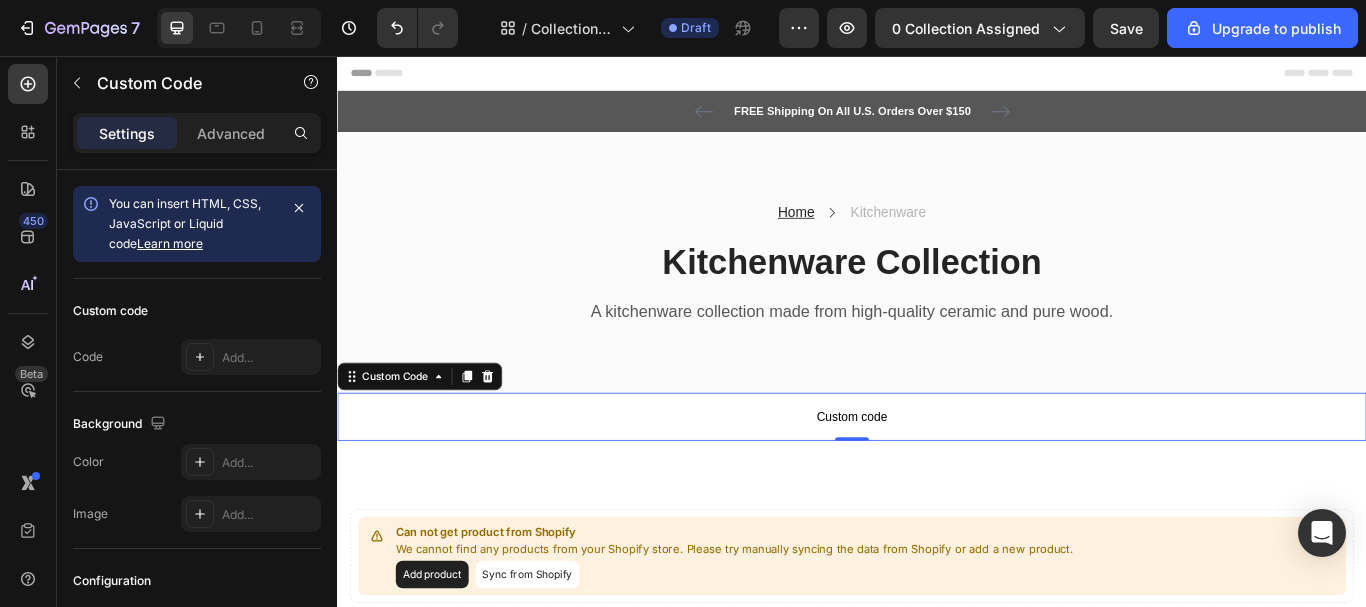 click on "Custom code" at bounding box center [937, 477] 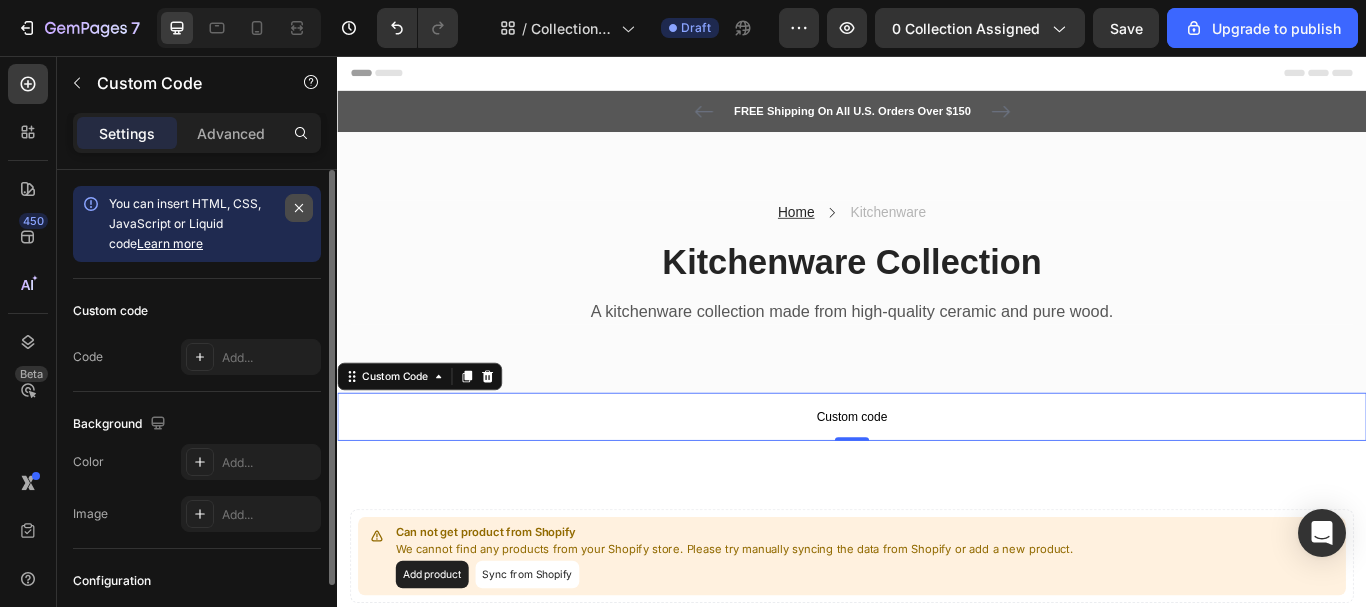 click 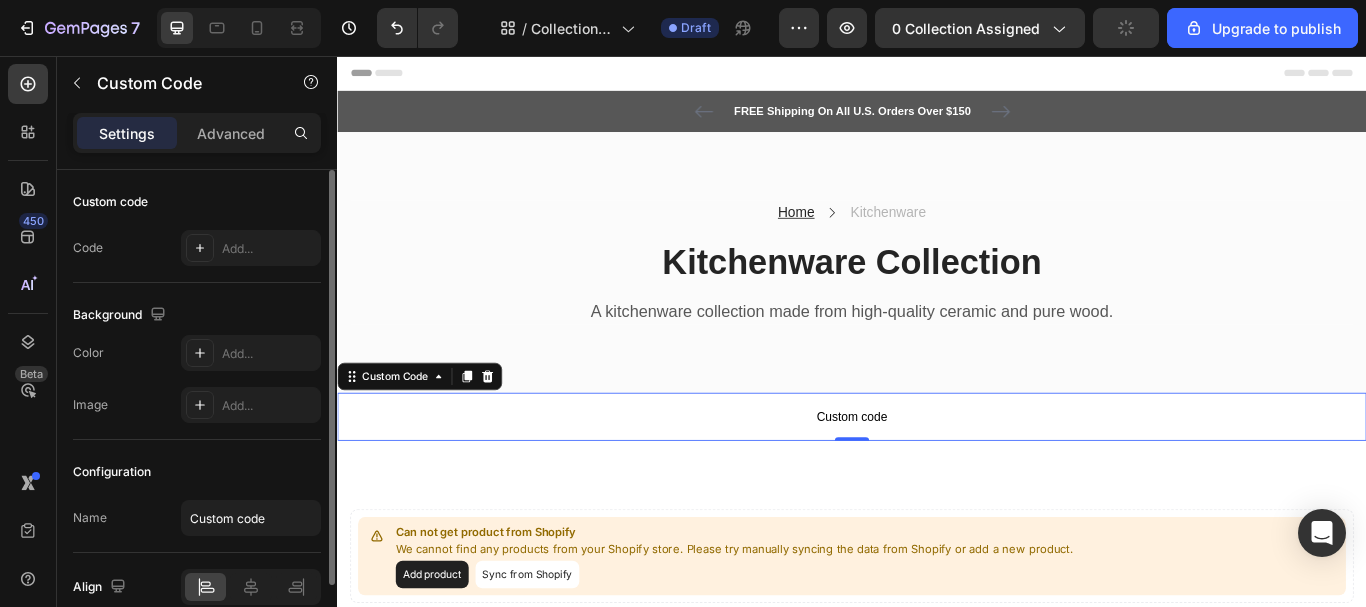 click on "Custom code" at bounding box center [197, 202] 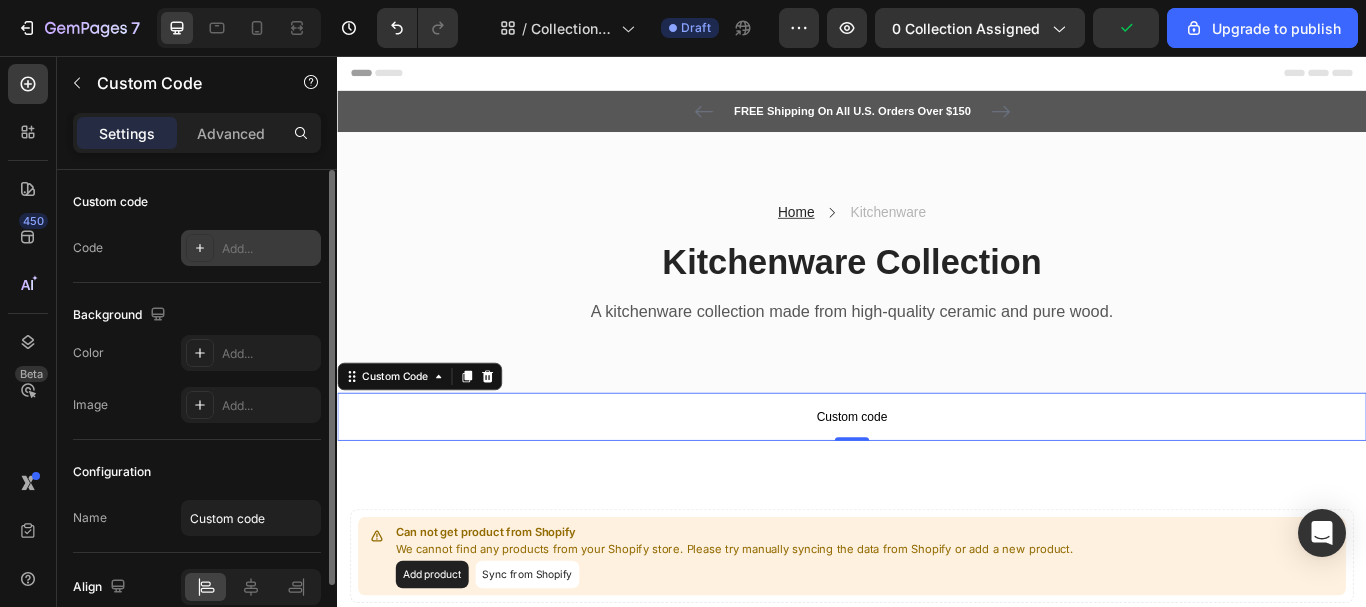 click on "Add..." at bounding box center [269, 249] 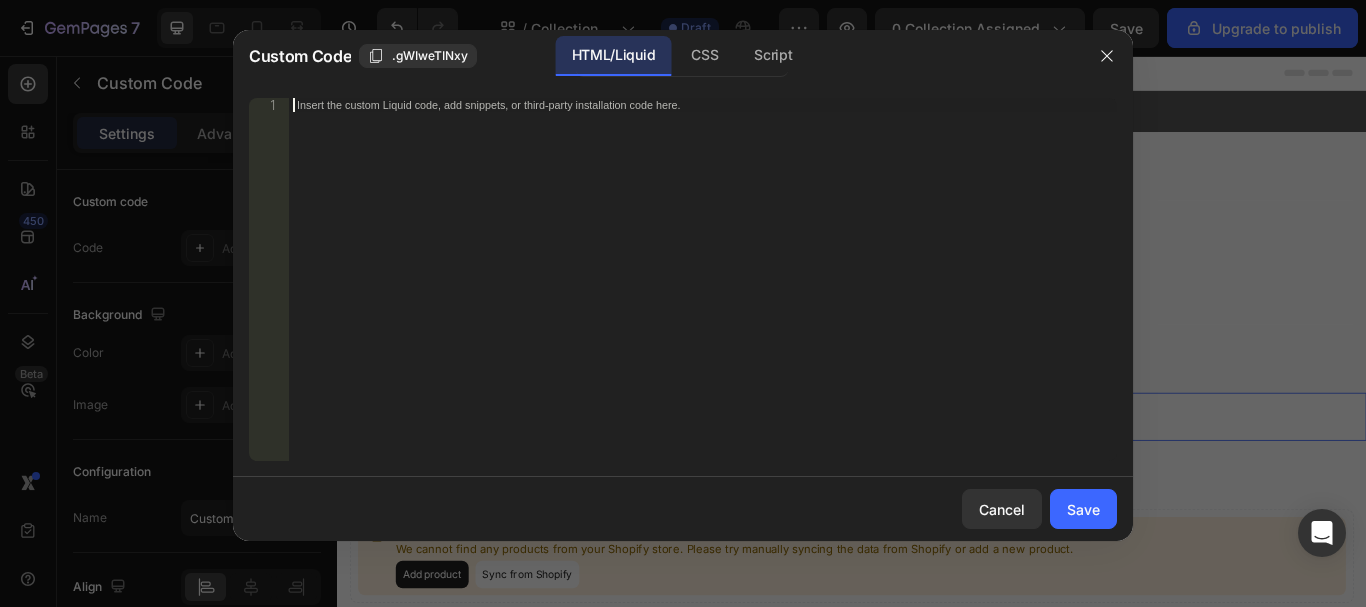 click on "Insert the custom Liquid code, add snippets, or third-party installation code here." at bounding box center (661, 105) 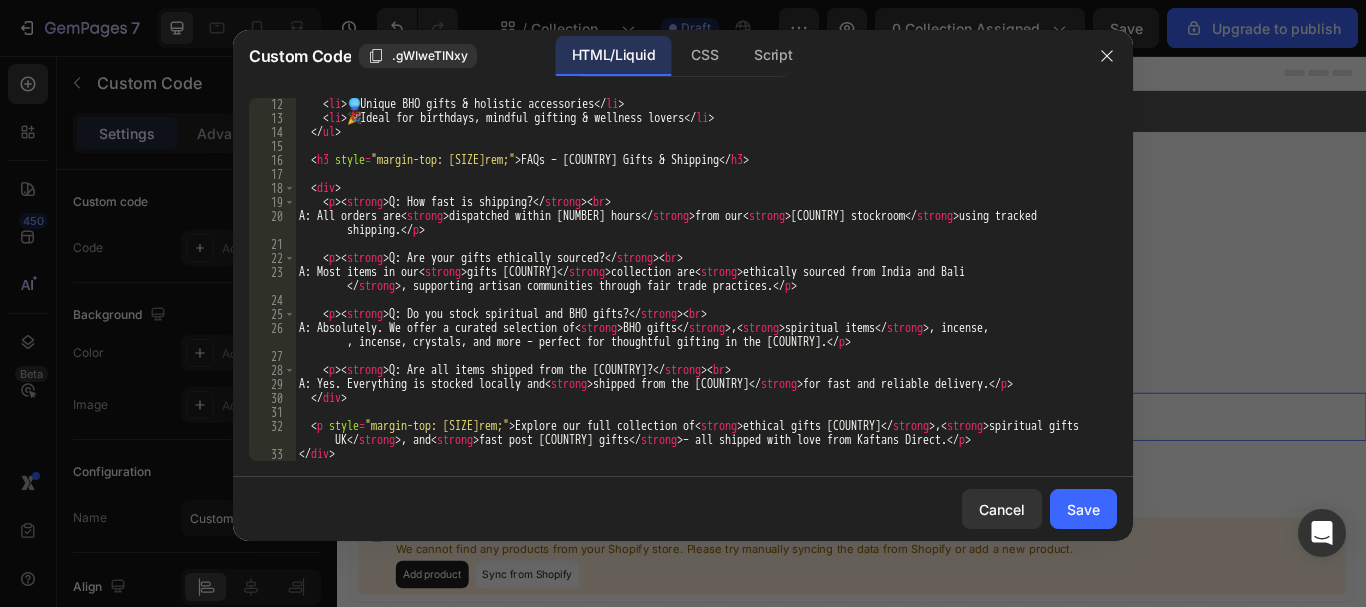 scroll, scrollTop: 239, scrollLeft: 0, axis: vertical 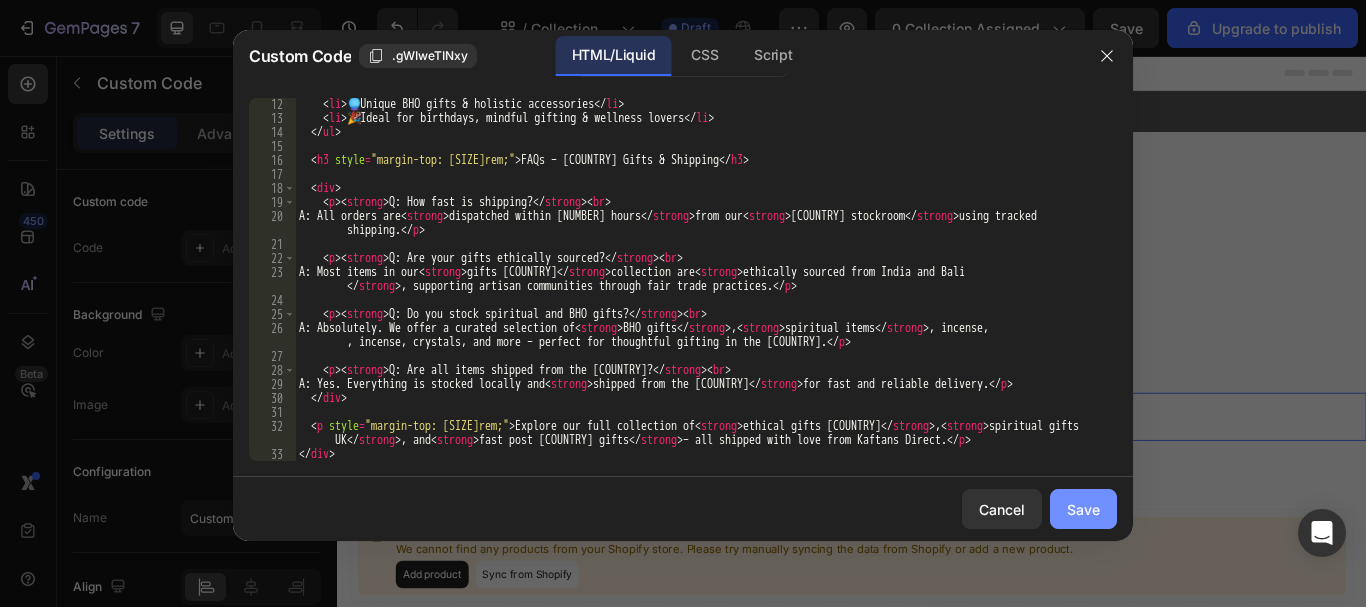 click on "Save" at bounding box center [1083, 509] 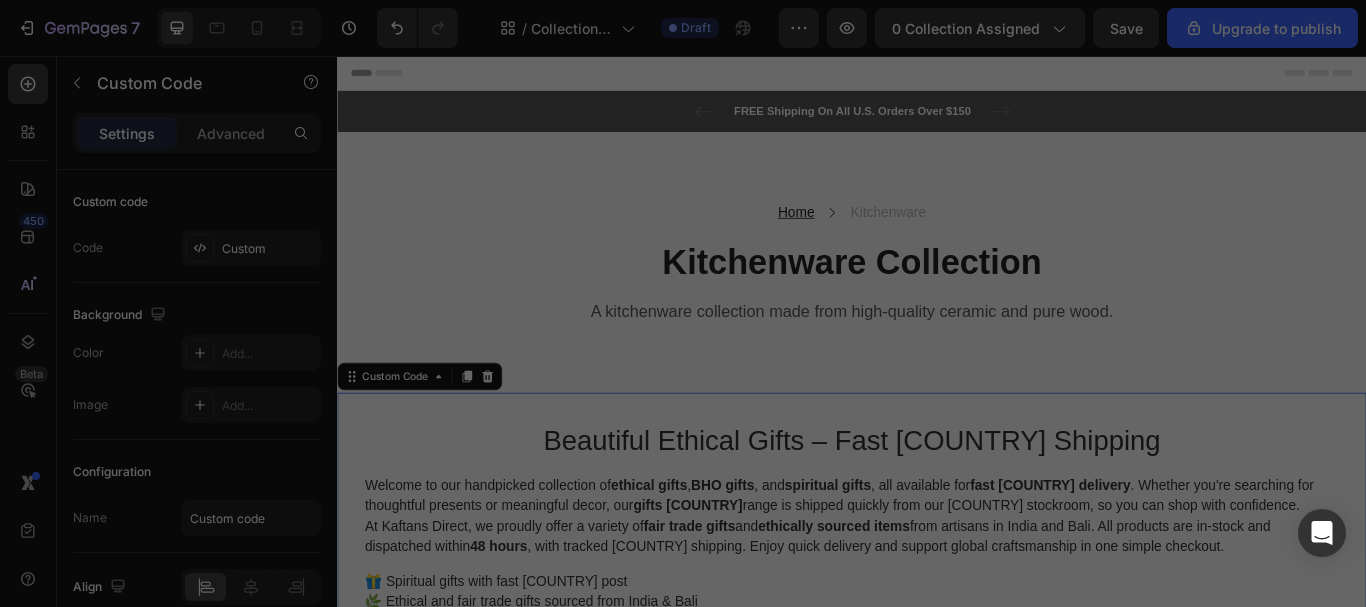 type on "</div>" 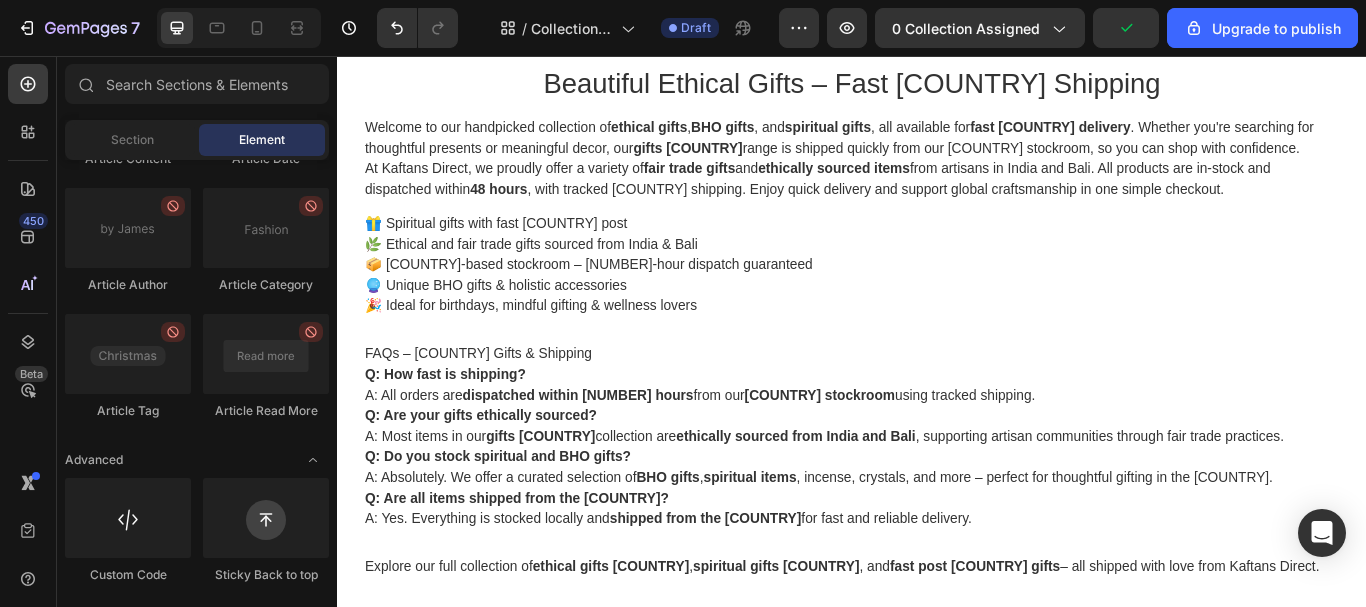 scroll, scrollTop: 387, scrollLeft: 0, axis: vertical 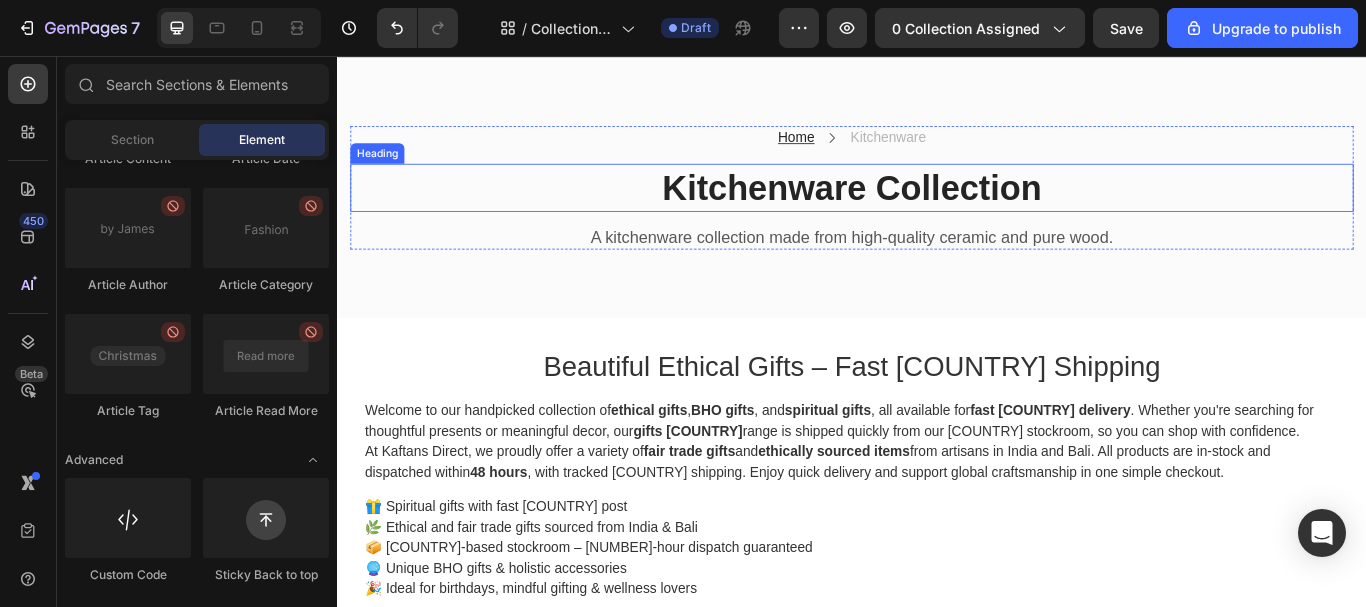click on "Kitchenware Collection" at bounding box center (937, 210) 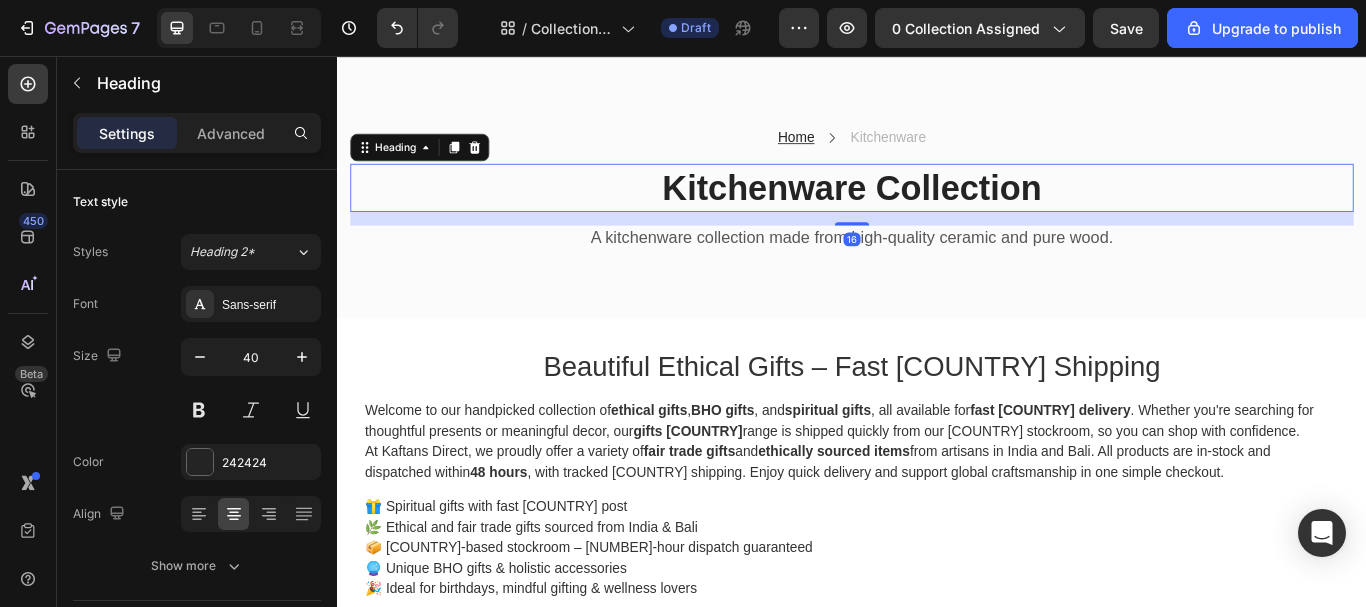 click on "Kitchenware Collection" at bounding box center [937, 210] 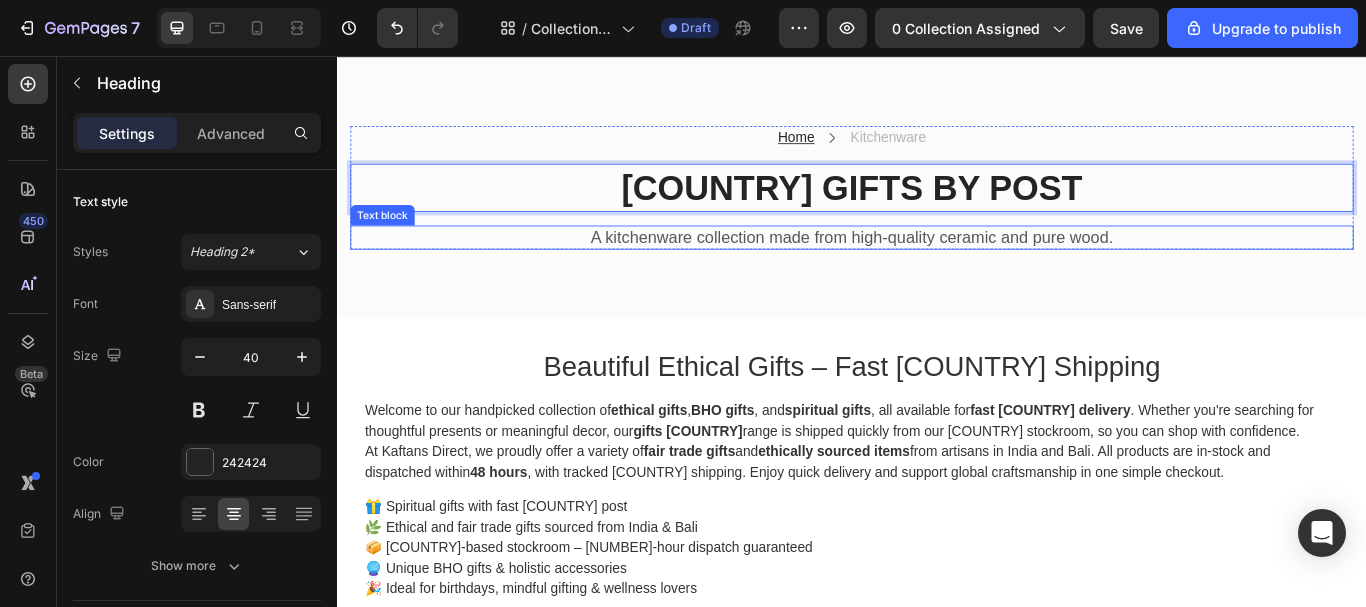 click on "A kitchenware collection made from high-quality ceramic and pure wood." at bounding box center (937, 268) 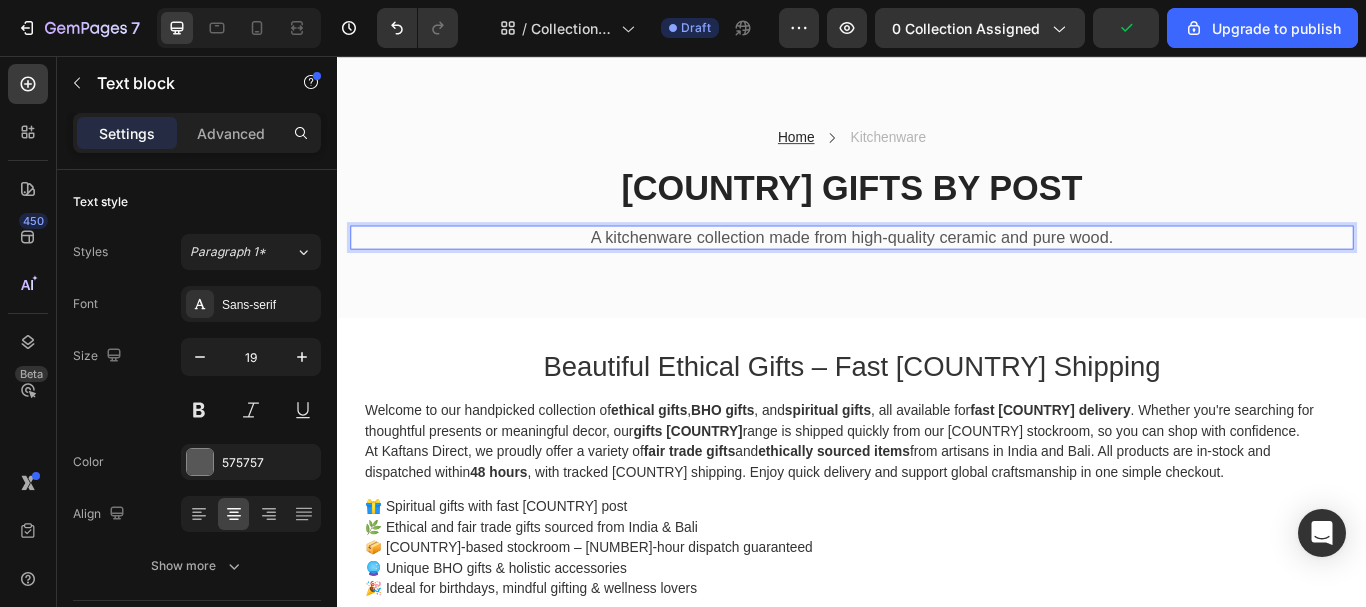 drag, startPoint x: 1231, startPoint y: 265, endPoint x: 988, endPoint y: 269, distance: 243.03291 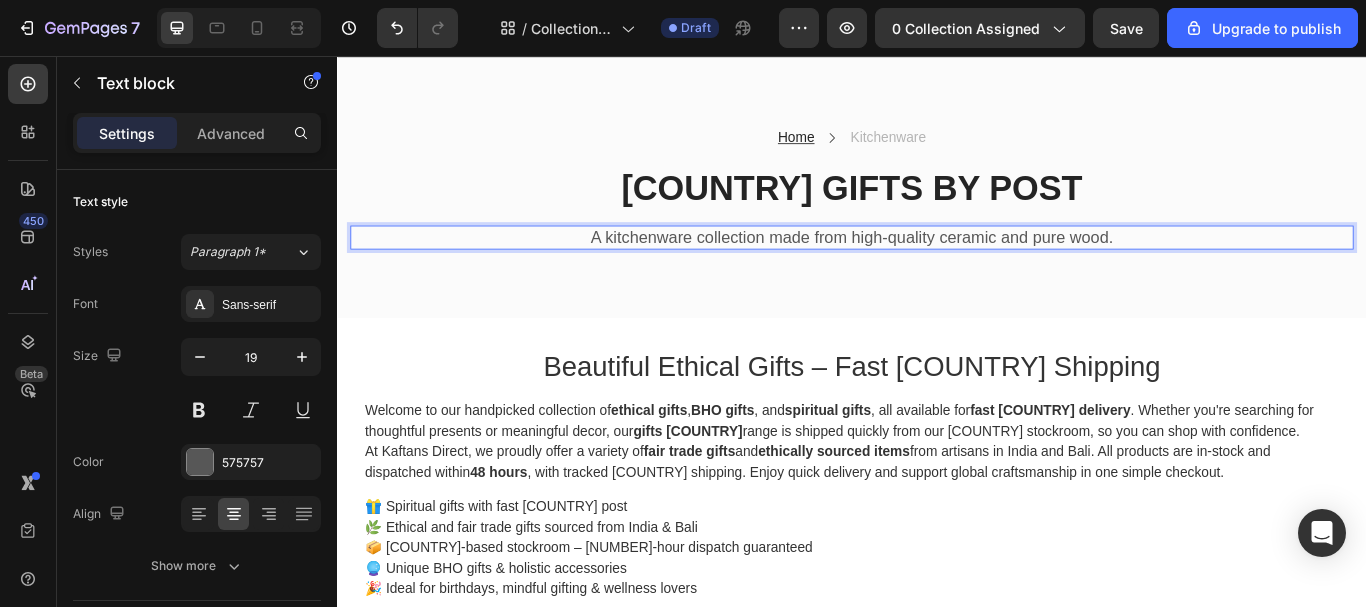click on "A kitchenware collection made from high-quality ceramic and pure wood." at bounding box center (937, 268) 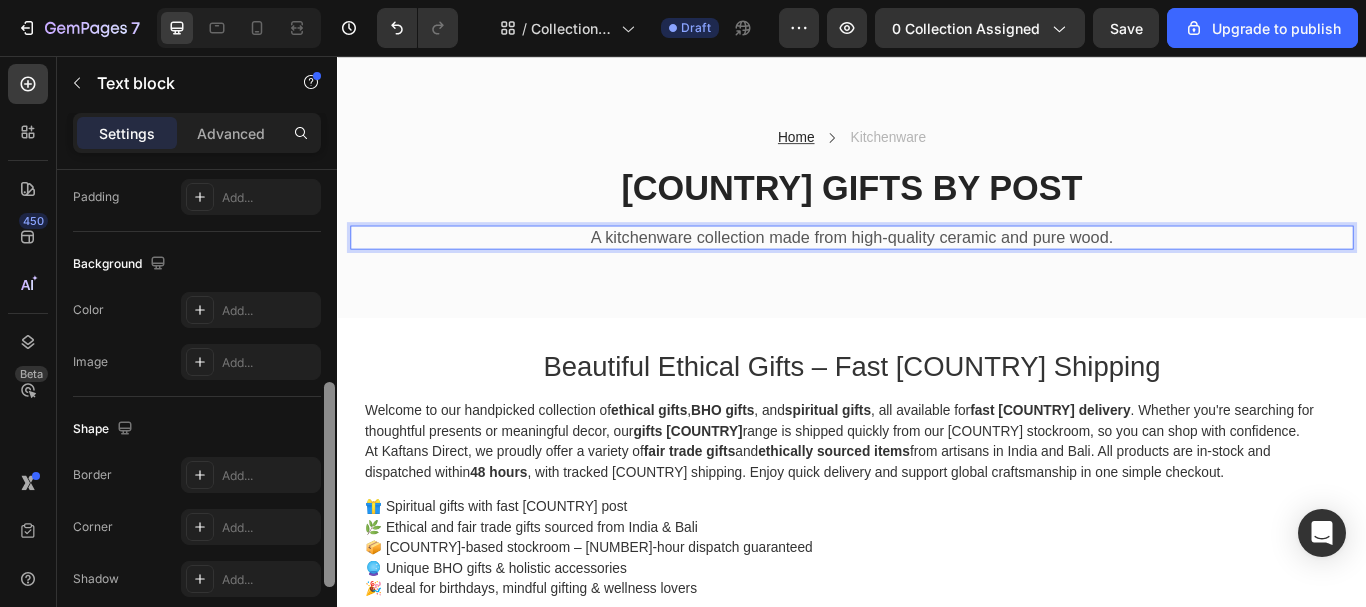 scroll, scrollTop: 528, scrollLeft: 0, axis: vertical 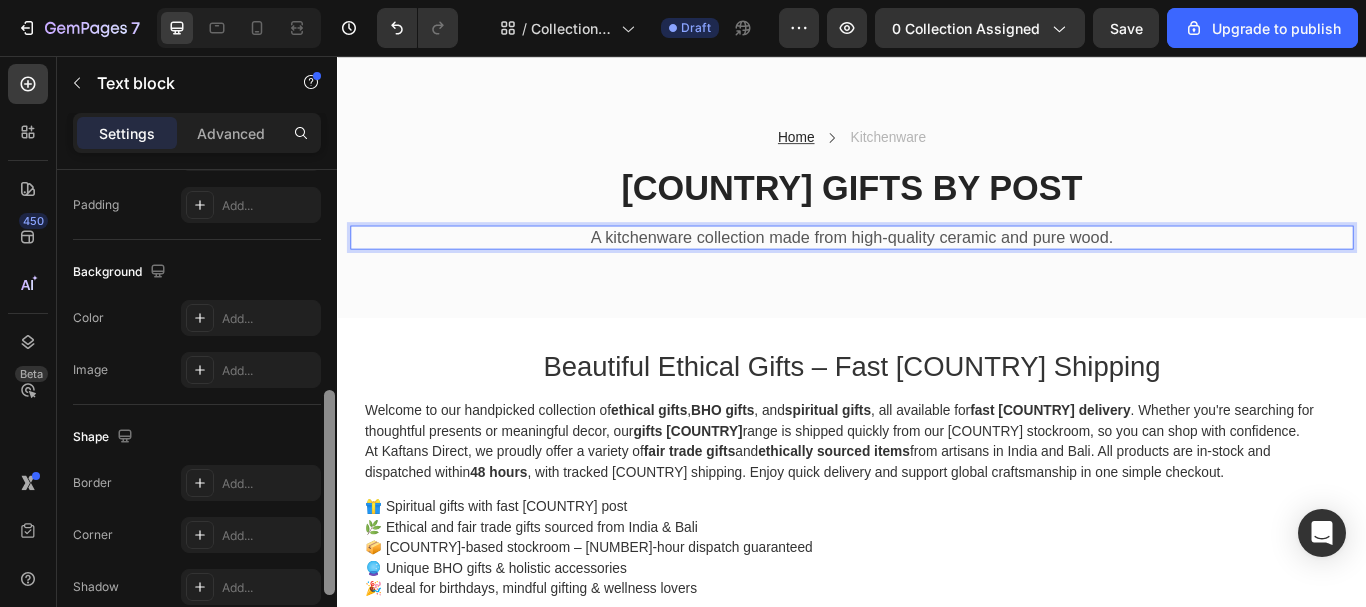 drag, startPoint x: 329, startPoint y: 211, endPoint x: 331, endPoint y: 432, distance: 221.00905 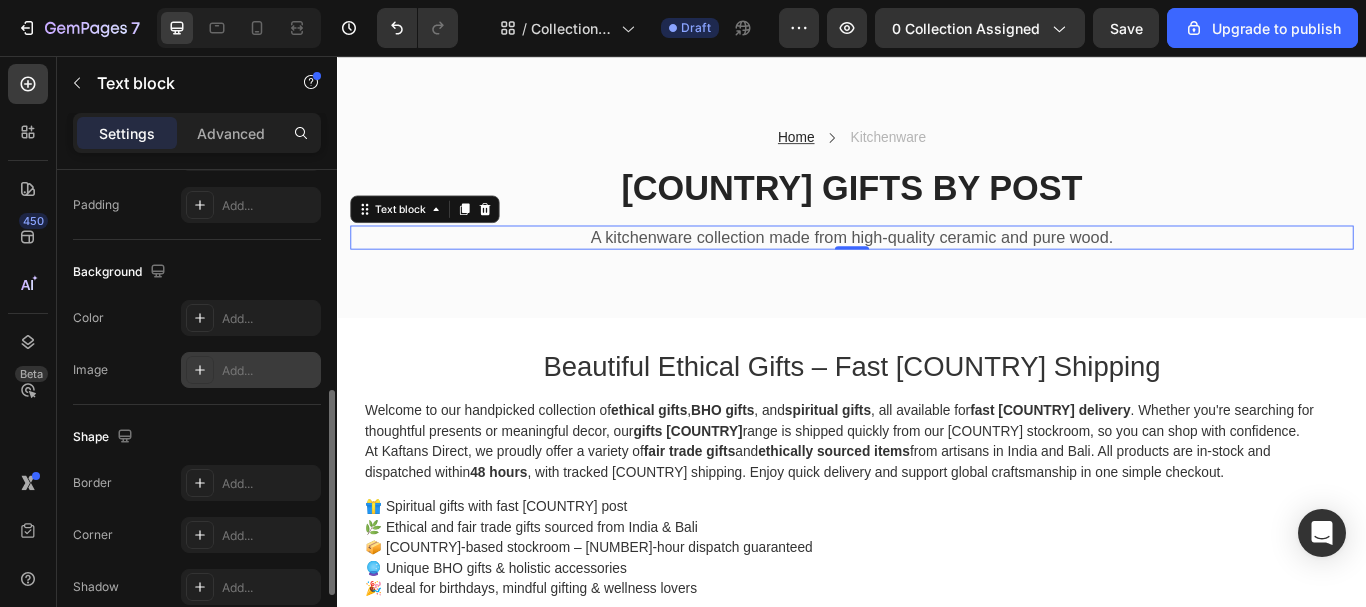 click 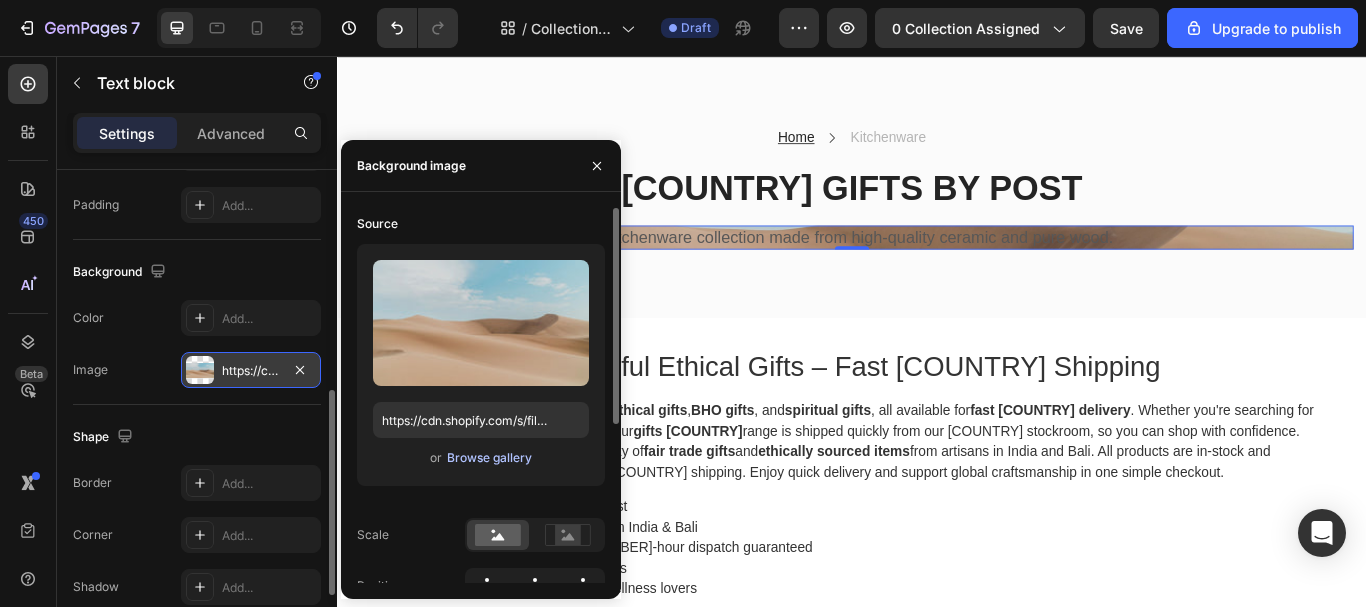 click on "Browse gallery" at bounding box center [489, 458] 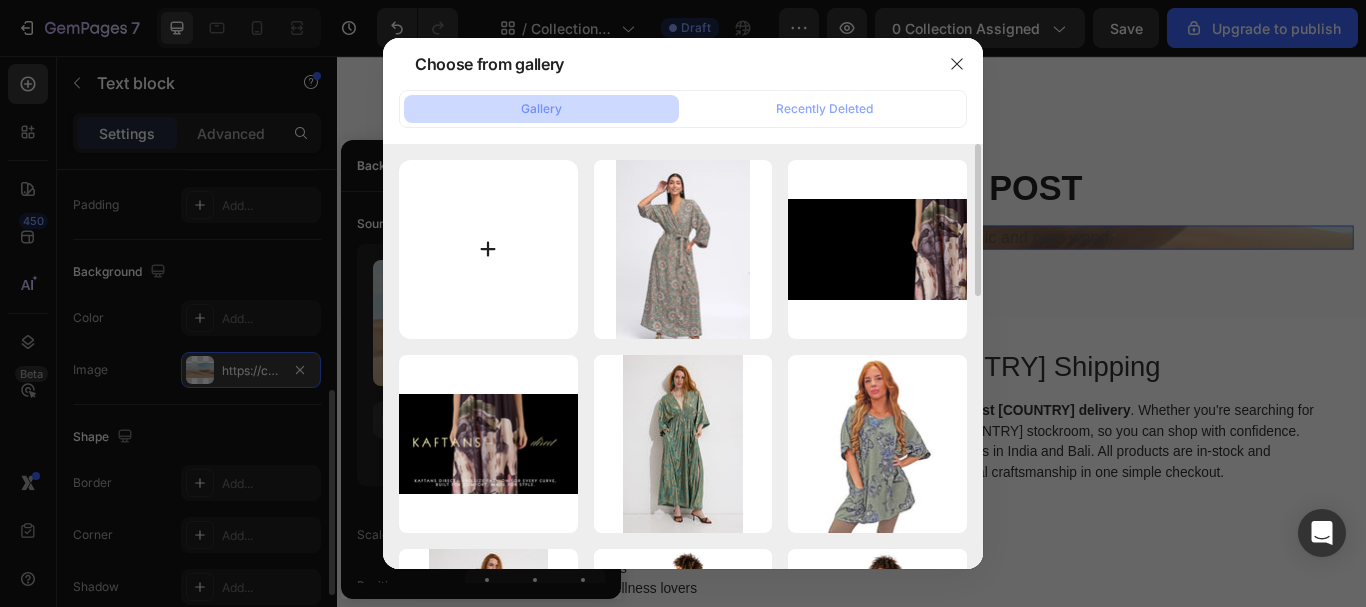 click at bounding box center (488, 249) 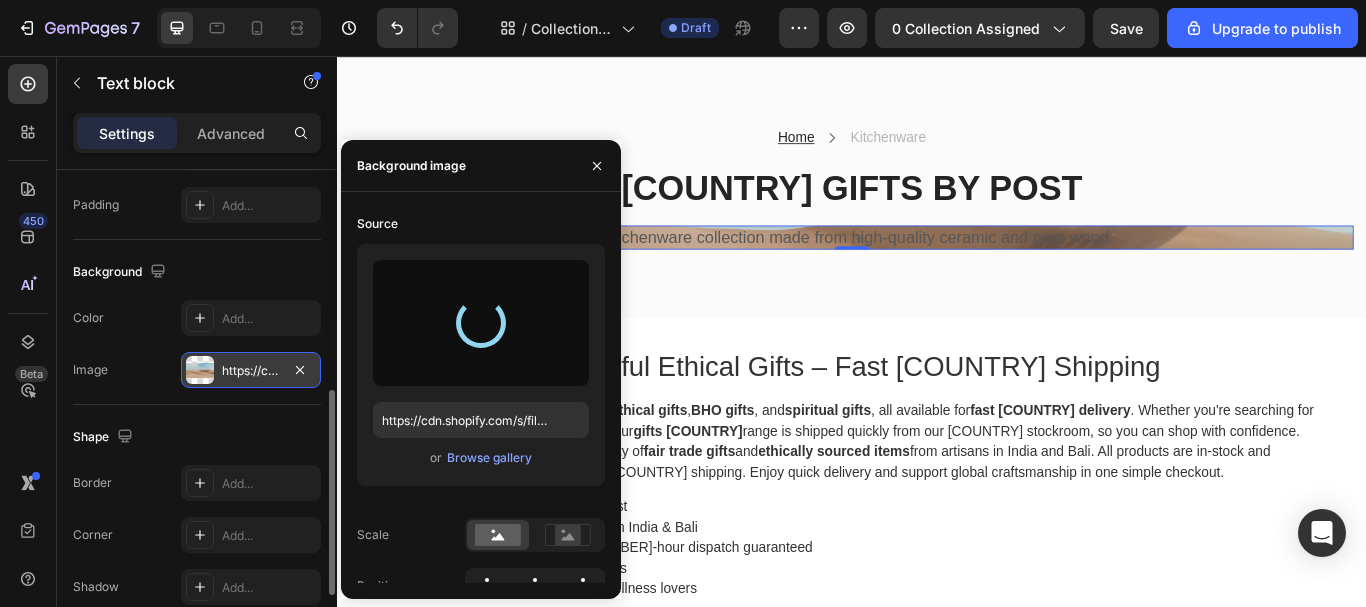 type on "[URL]" 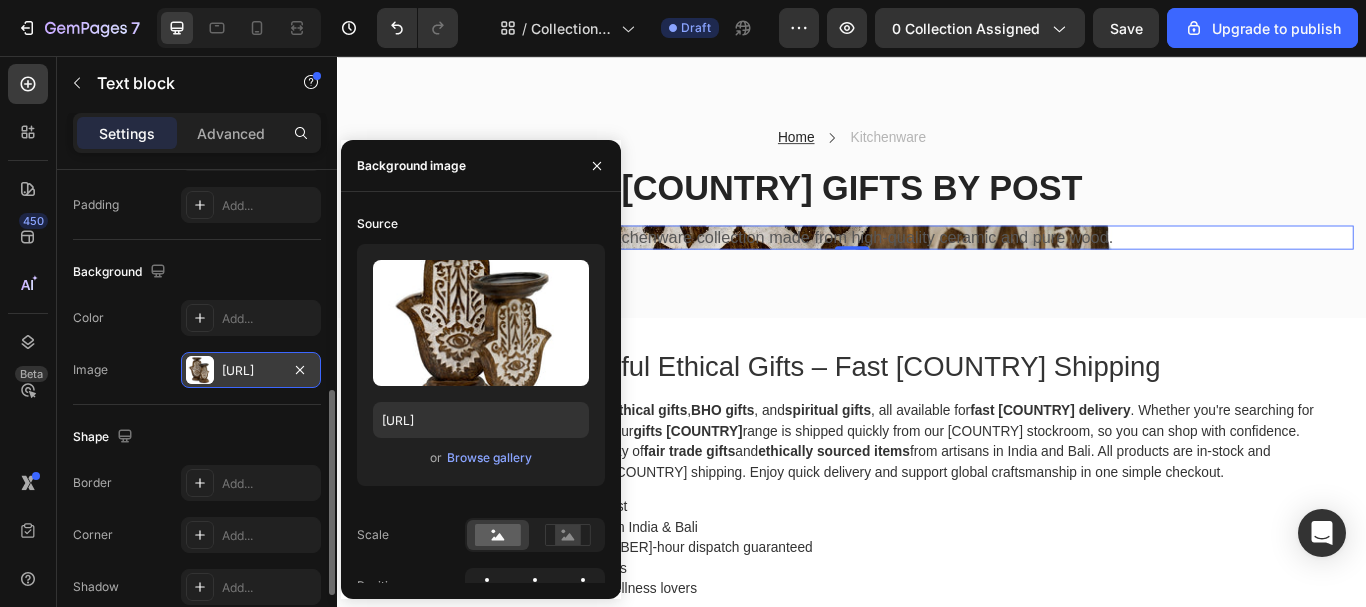 click on "Background" at bounding box center [197, 272] 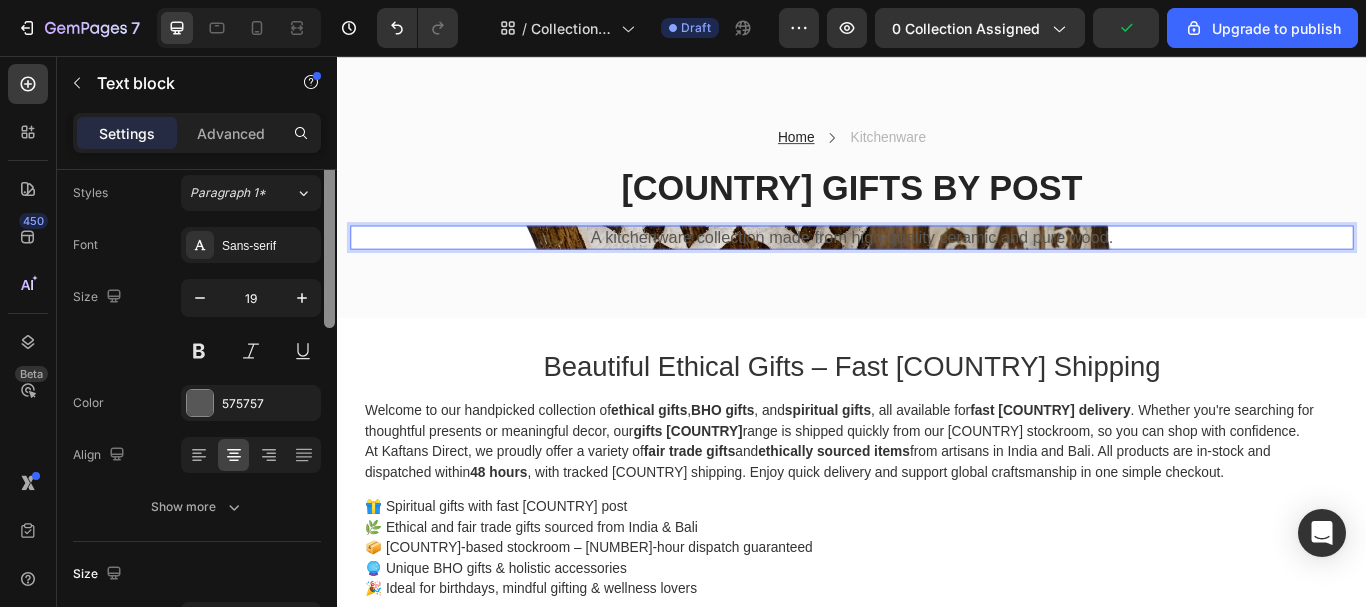 scroll, scrollTop: 0, scrollLeft: 0, axis: both 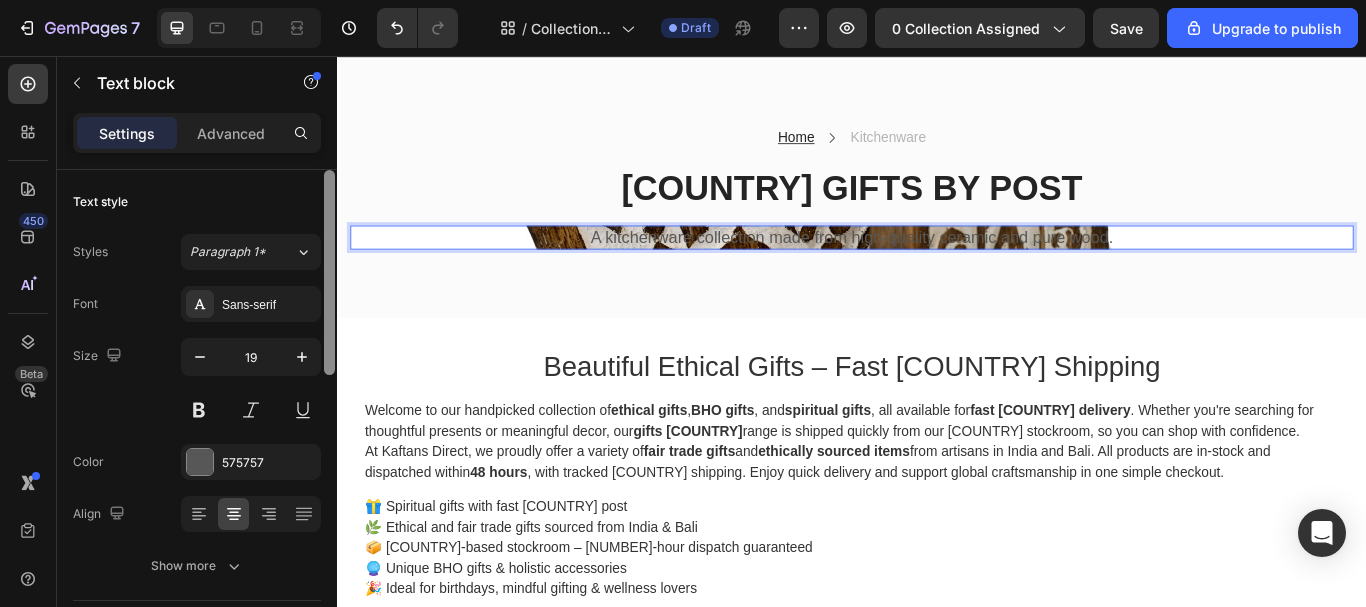 drag, startPoint x: 331, startPoint y: 418, endPoint x: 324, endPoint y: 162, distance: 256.09567 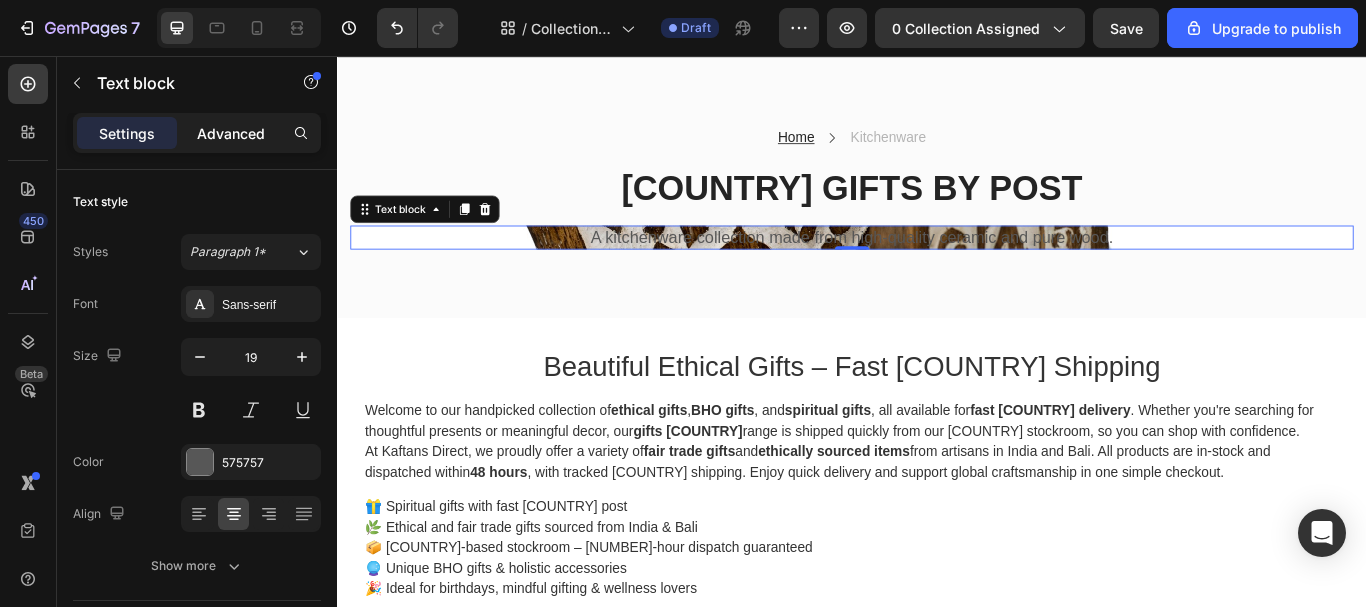 click on "Advanced" at bounding box center [231, 133] 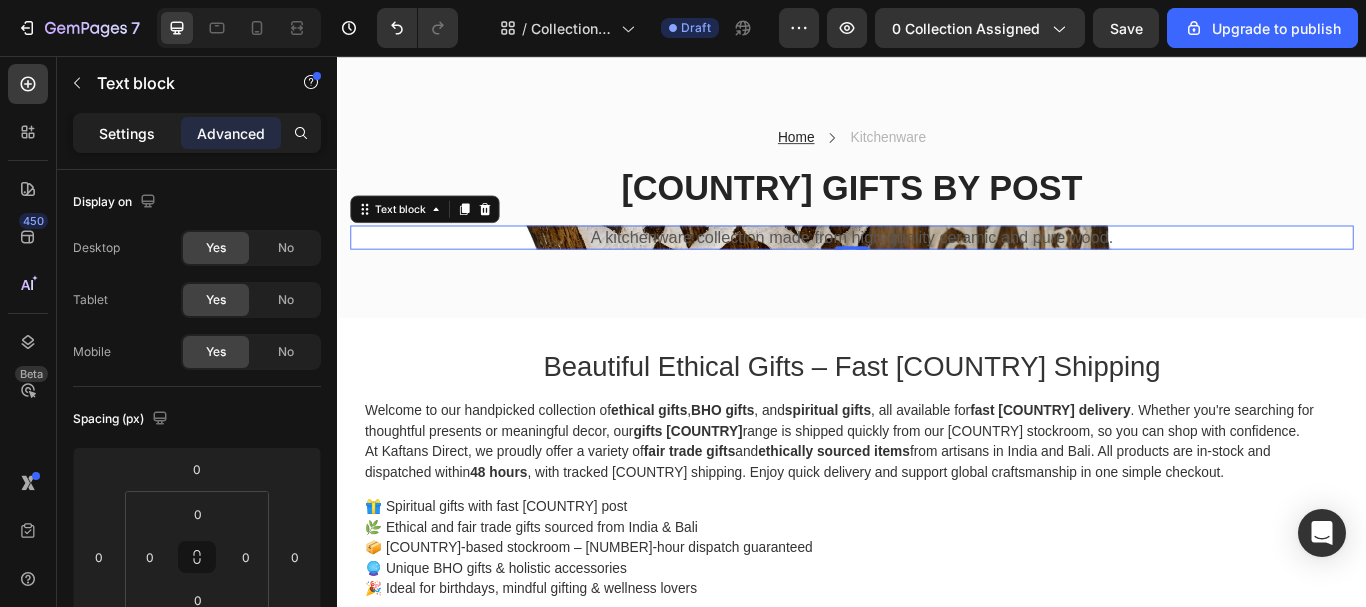 click on "Settings" at bounding box center [127, 133] 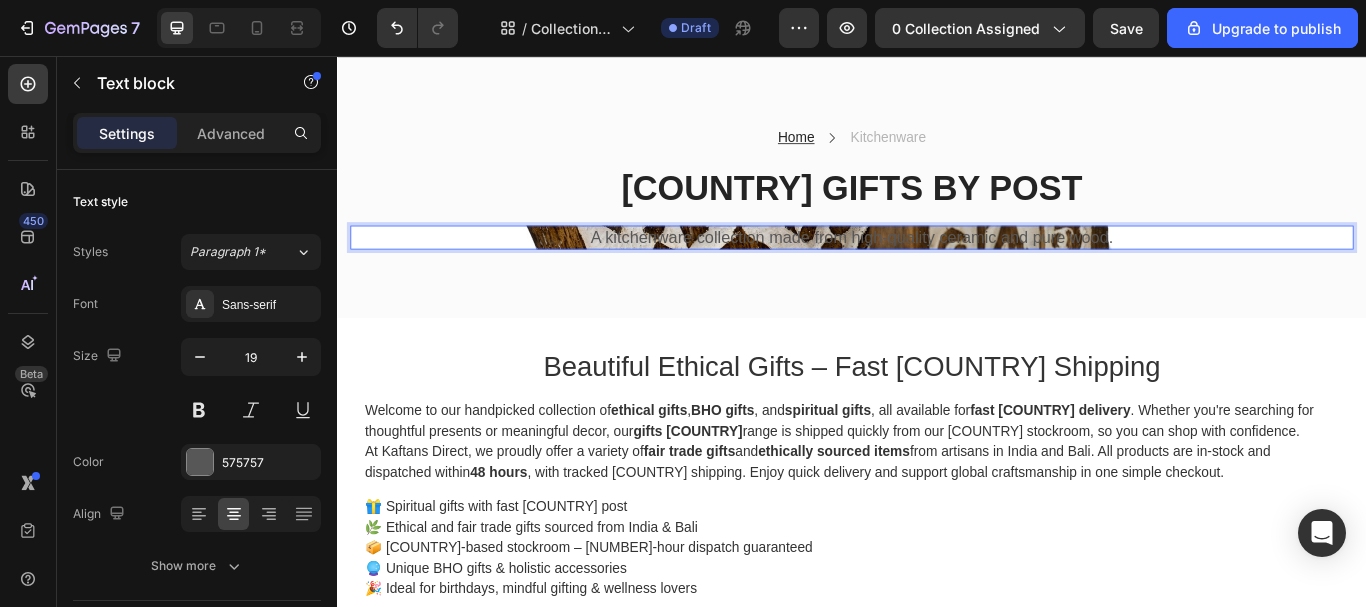 drag, startPoint x: 990, startPoint y: 261, endPoint x: 418, endPoint y: 230, distance: 572.8394 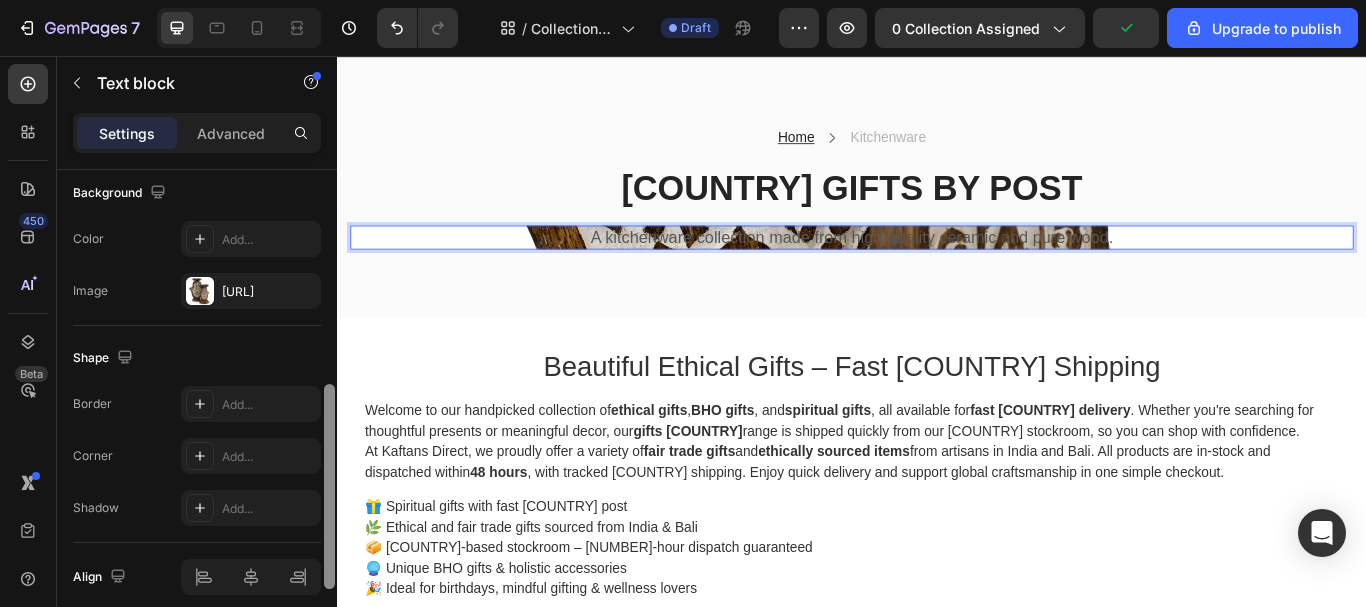 scroll, scrollTop: 691, scrollLeft: 0, axis: vertical 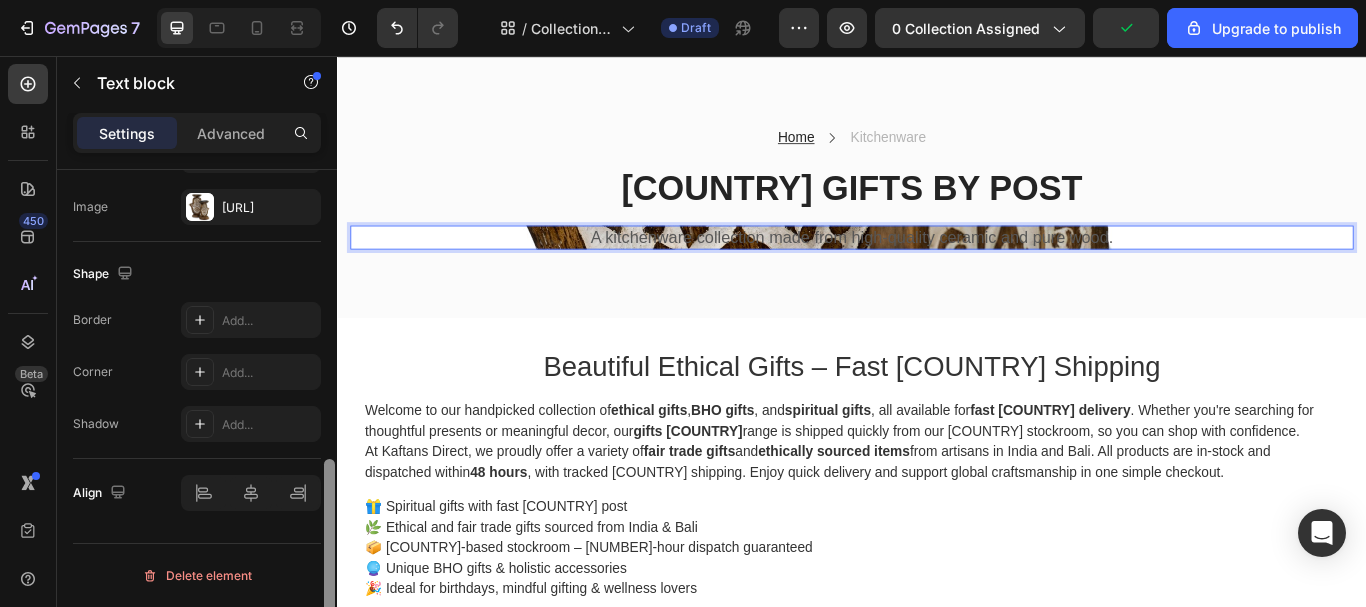 drag, startPoint x: 330, startPoint y: 193, endPoint x: 309, endPoint y: 550, distance: 357.61713 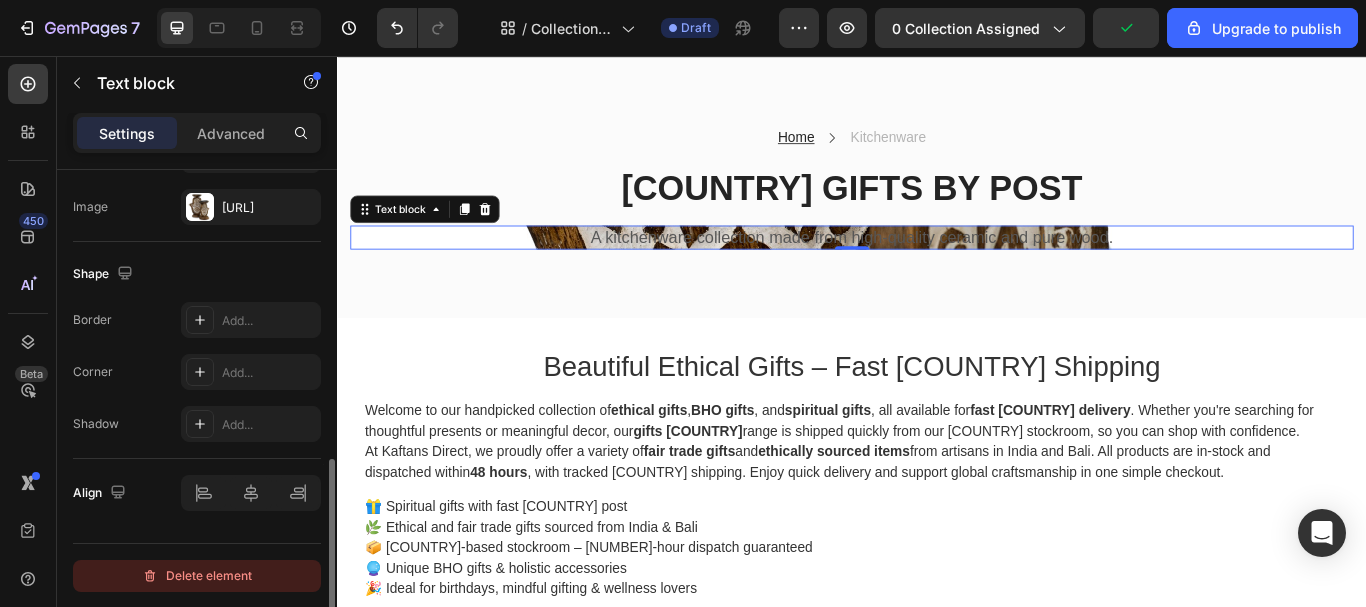 click on "Delete element" at bounding box center [197, 576] 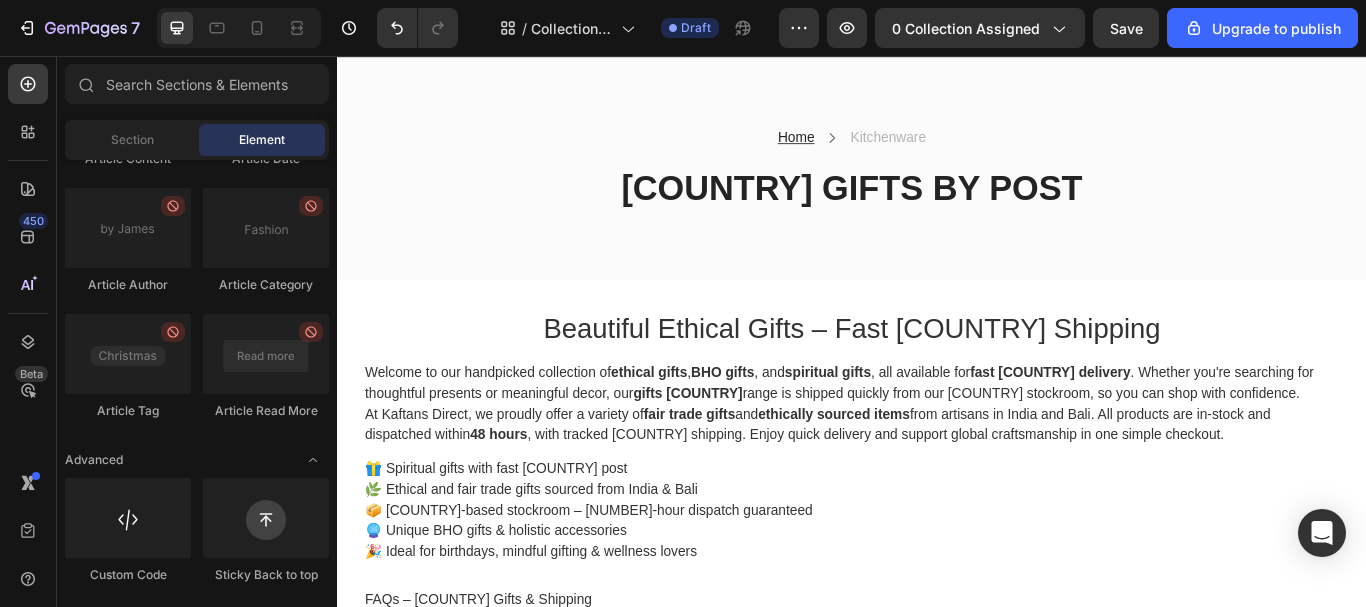 click on "Layout
Row
Row
Row
Row Text
Heading
Text Block Button
Button
Button Media
Image
Image
Video
Video Banner
Hero Banner" at bounding box center (197, -2569) 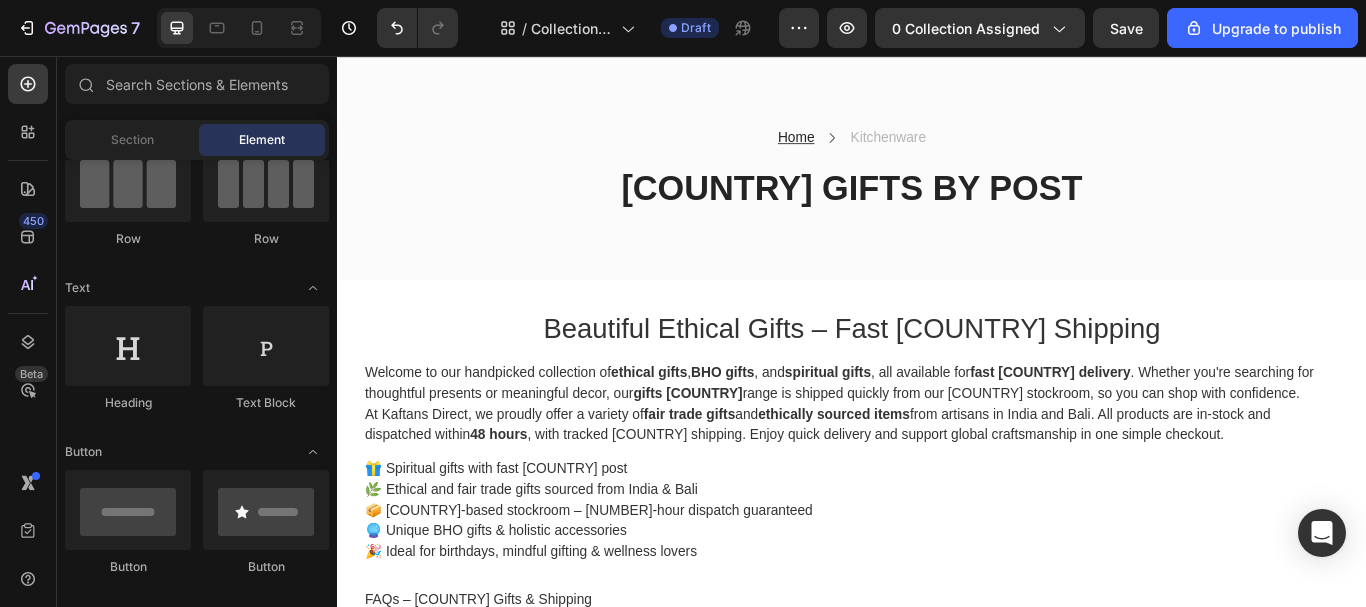 scroll, scrollTop: 0, scrollLeft: 0, axis: both 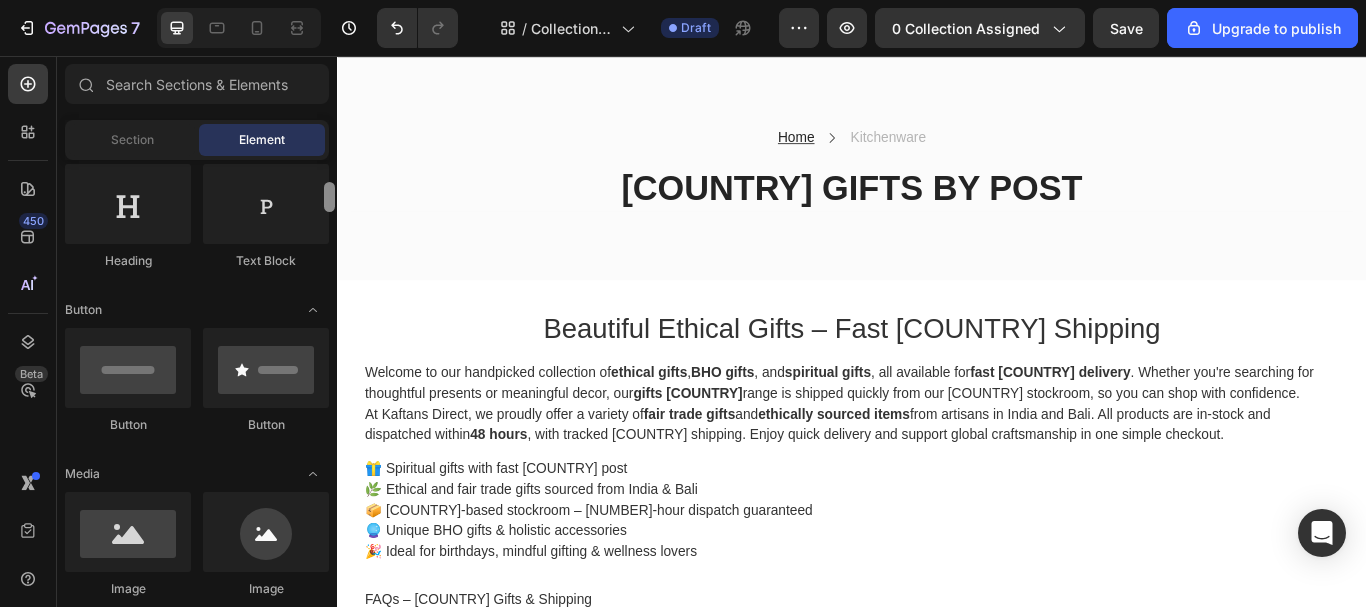 drag, startPoint x: 328, startPoint y: 176, endPoint x: 324, endPoint y: 199, distance: 23.345236 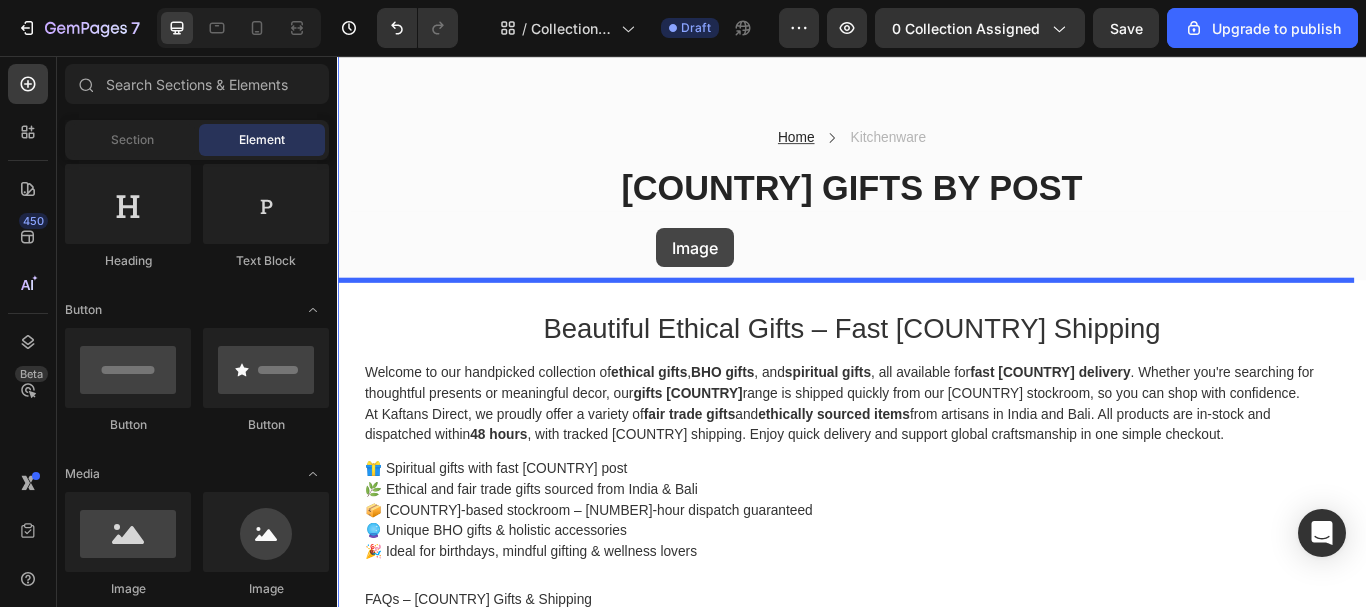 drag, startPoint x: 481, startPoint y: 609, endPoint x: 709, endPoint y: 257, distance: 419.39005 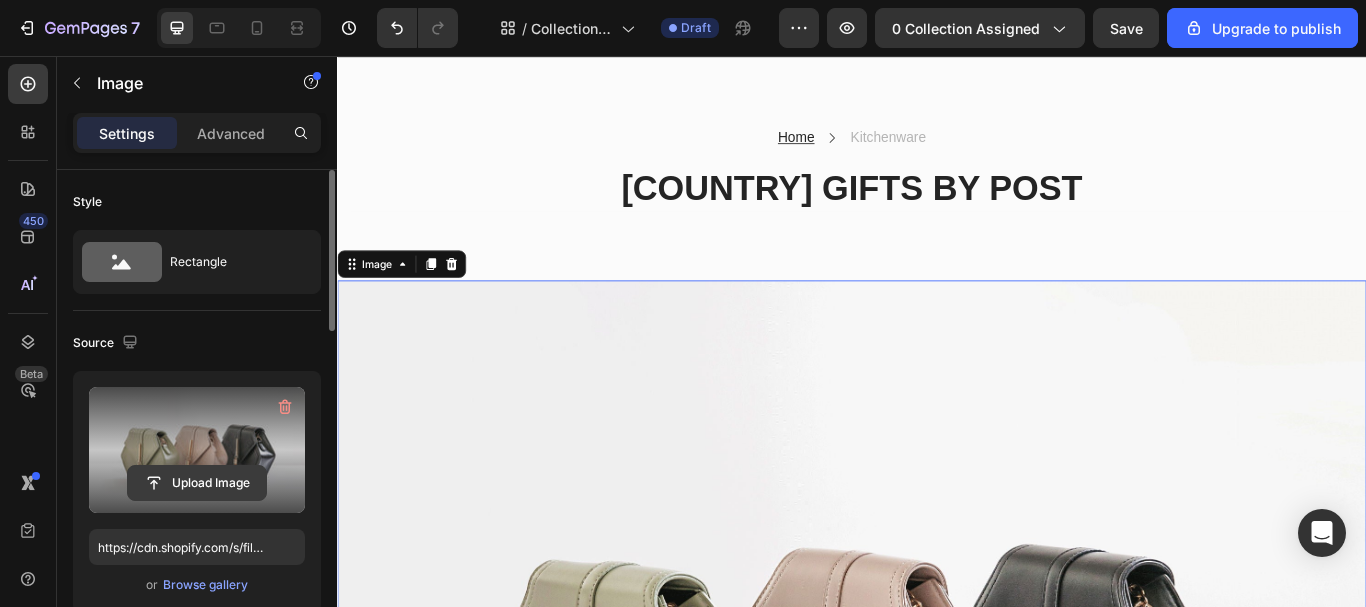 click 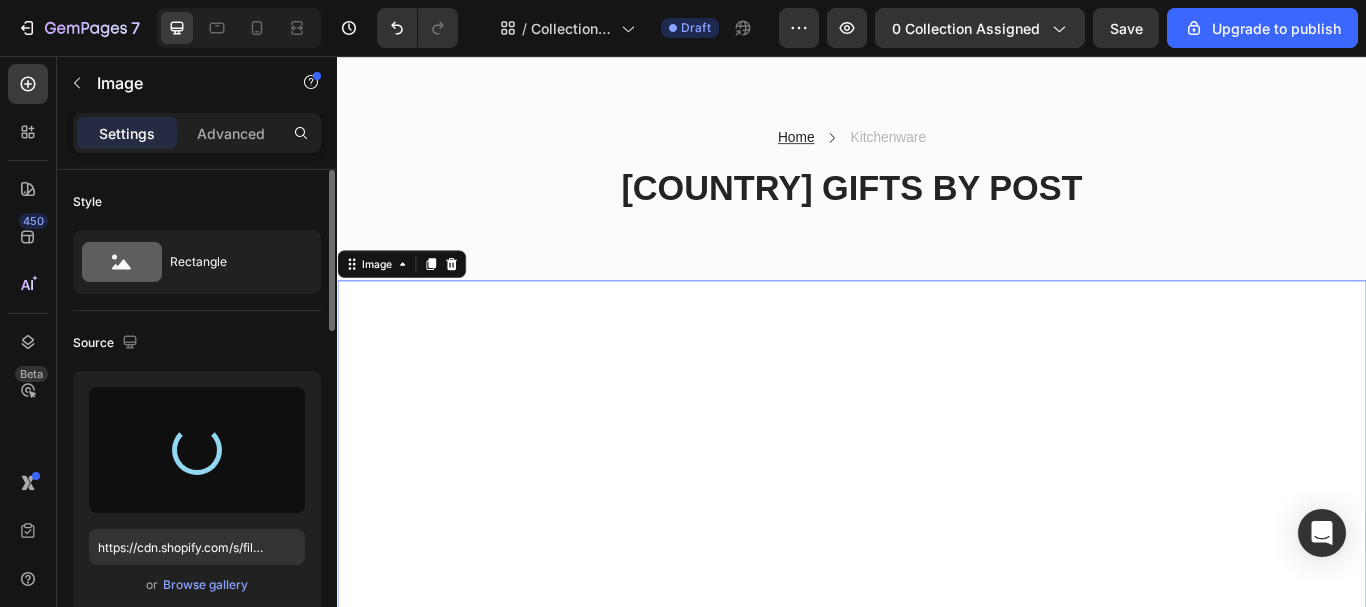 type on "[URL]" 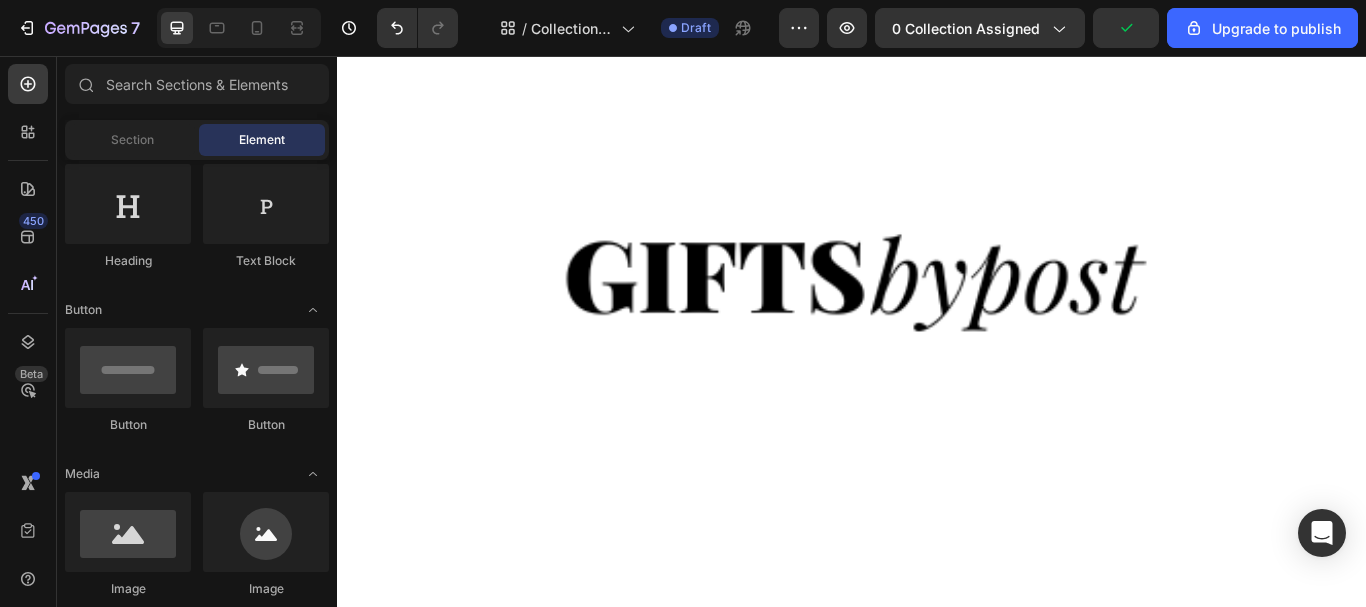 scroll, scrollTop: 87, scrollLeft: 0, axis: vertical 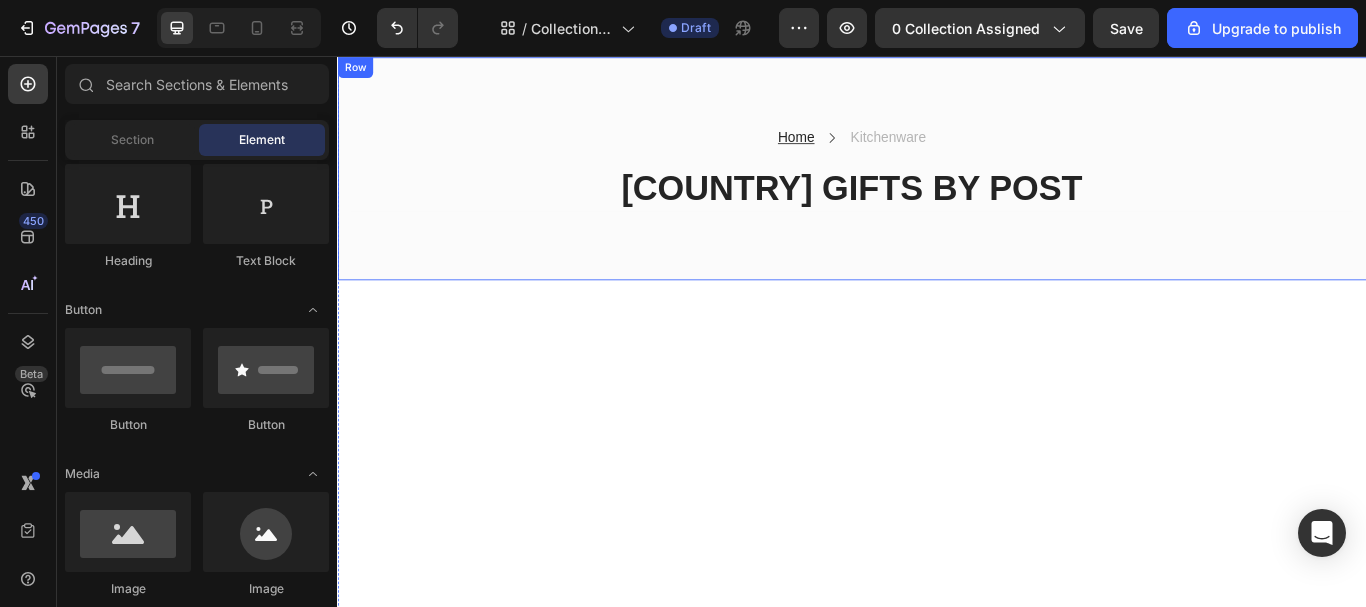 click on "[COUNTRY] GIFTS BY POST" at bounding box center [937, 210] 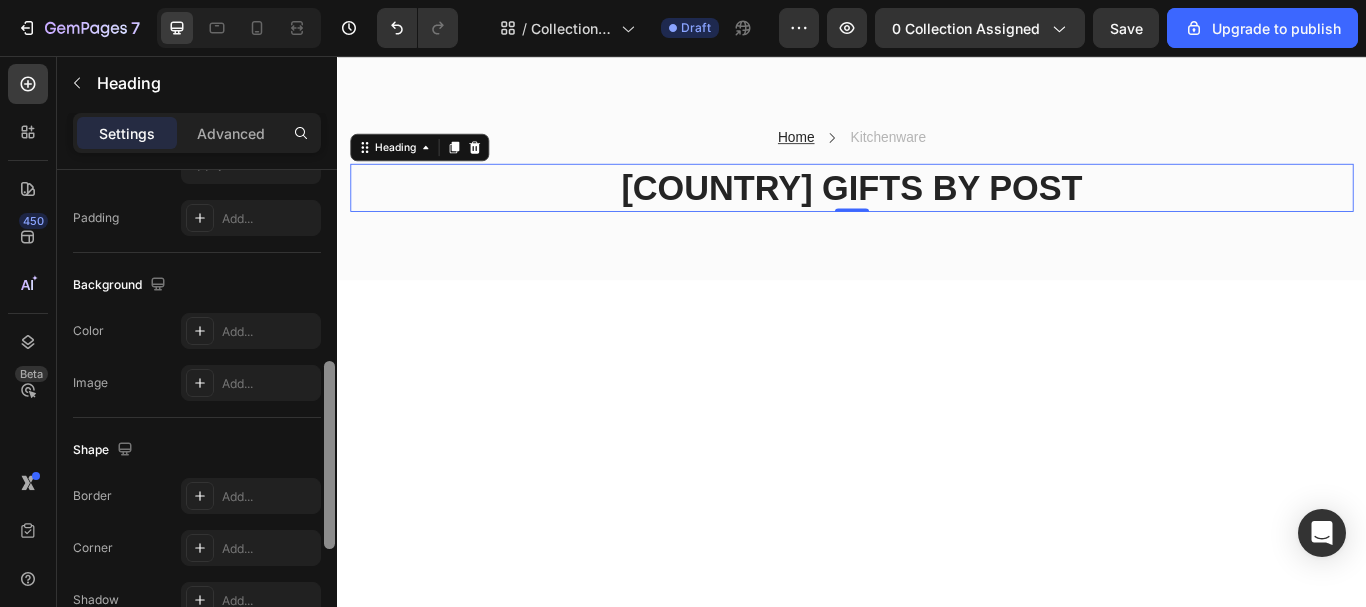 drag, startPoint x: 329, startPoint y: 227, endPoint x: 328, endPoint y: 422, distance: 195.00256 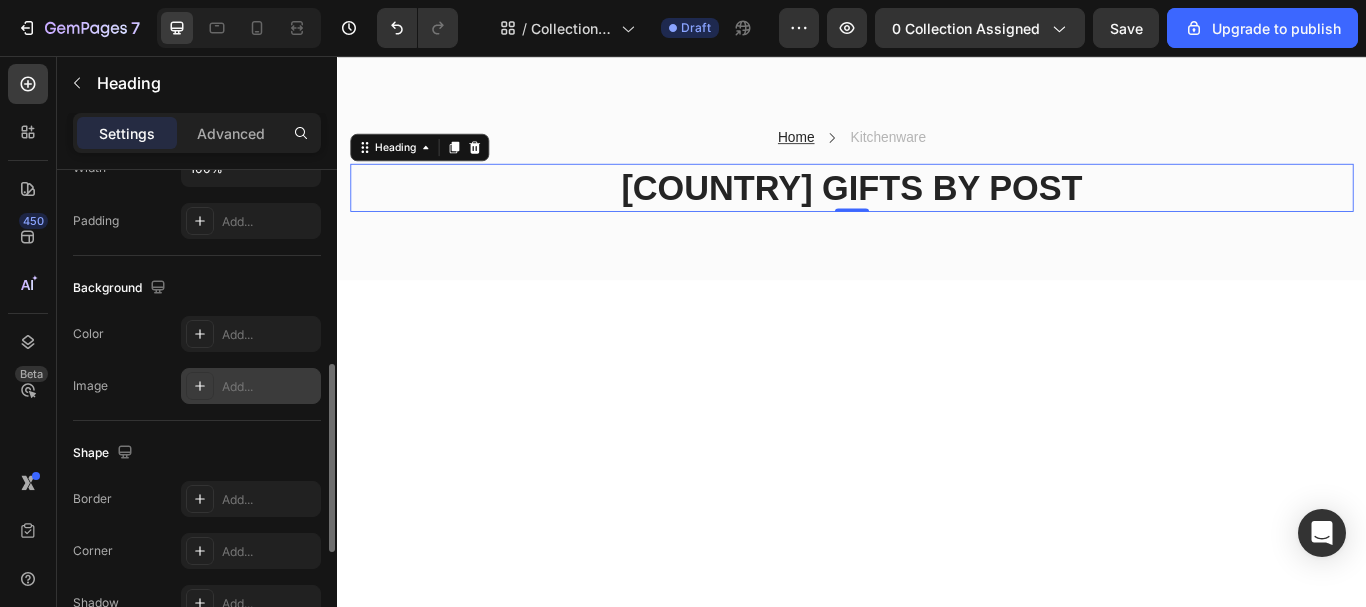 click 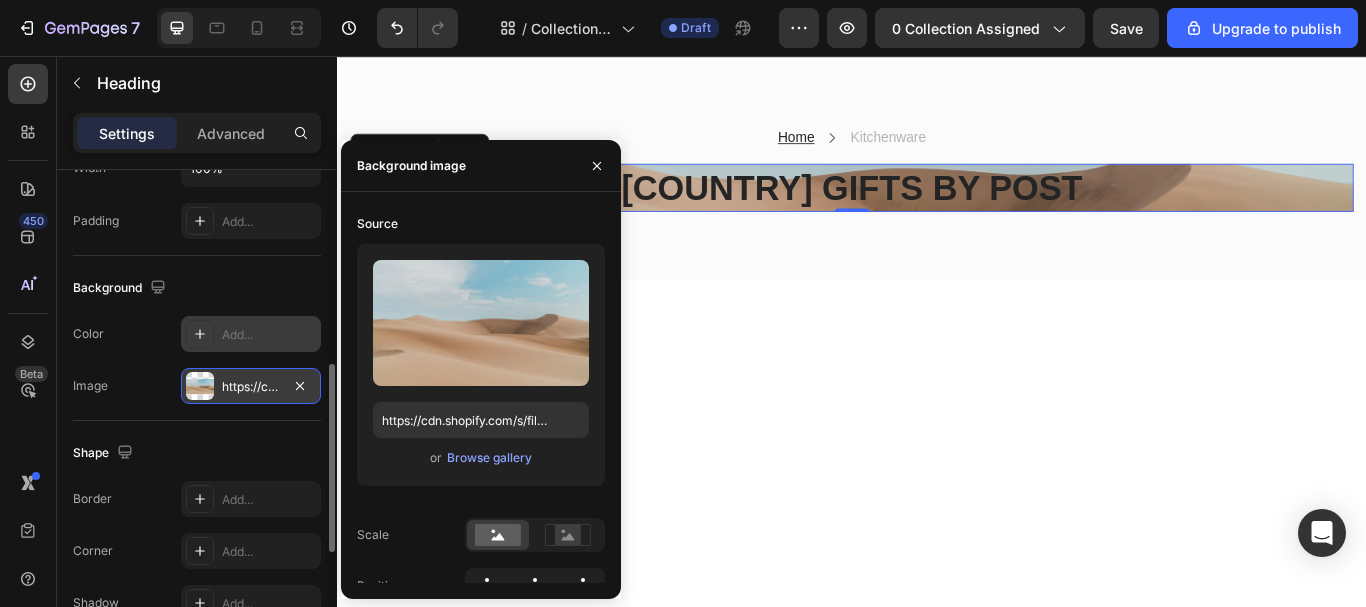 click on "Add..." at bounding box center (269, 335) 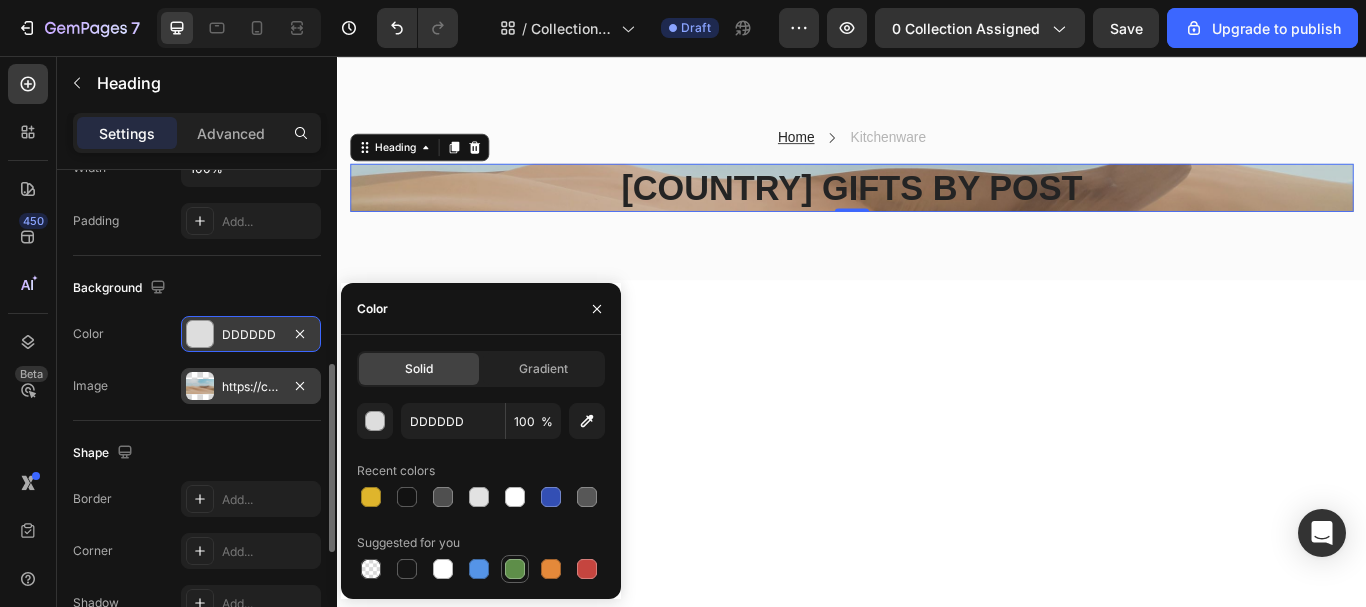 click at bounding box center (515, 569) 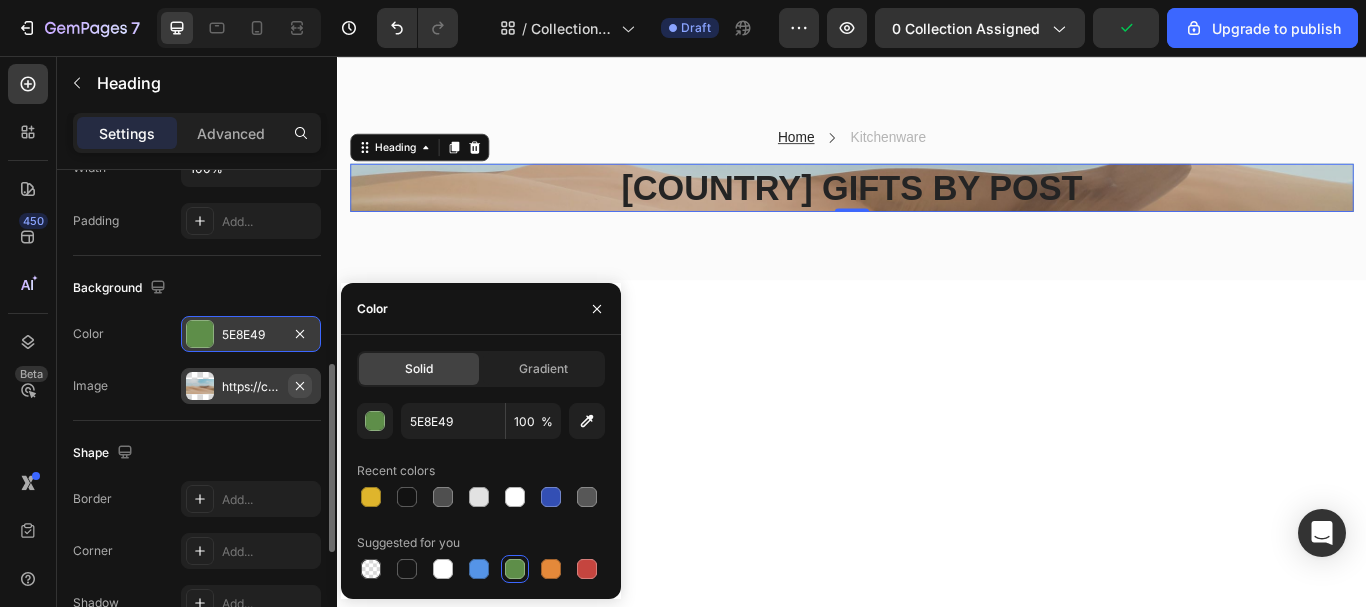 click 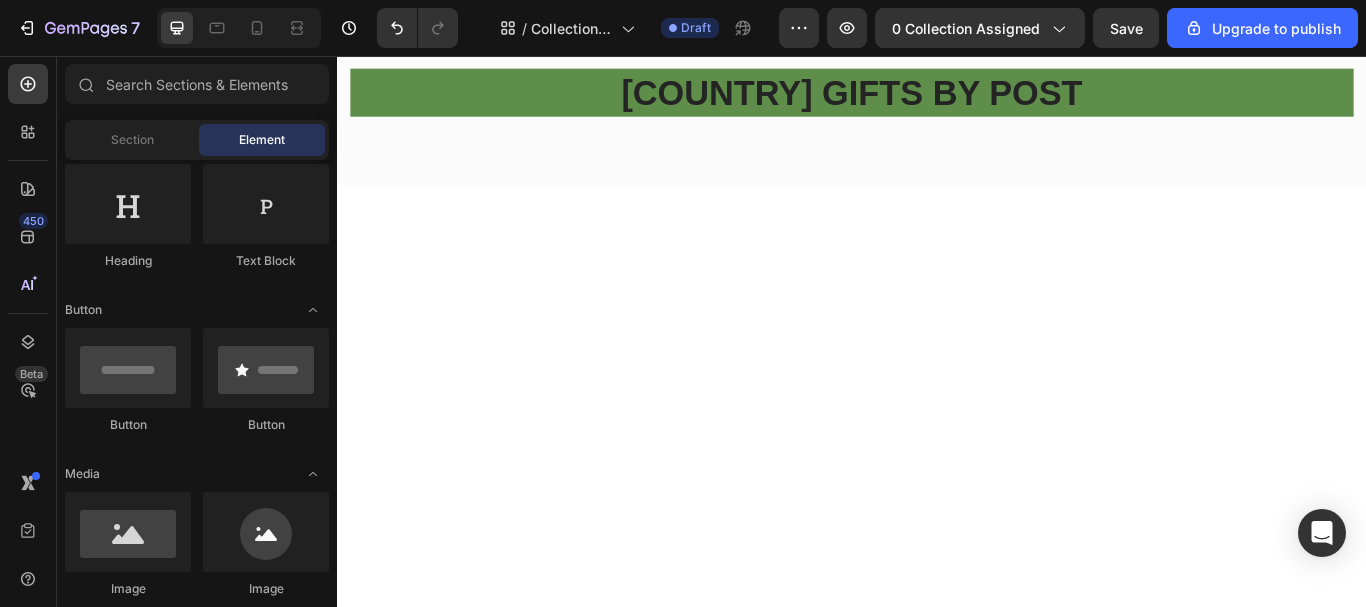 scroll, scrollTop: 0, scrollLeft: 0, axis: both 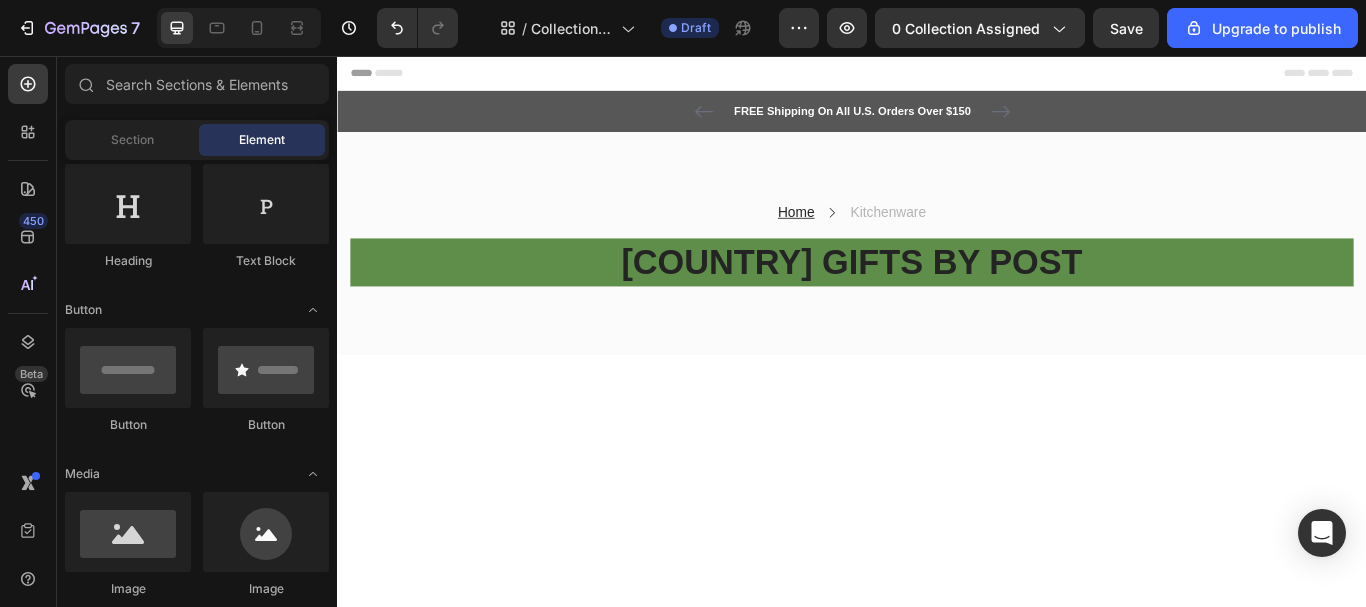 drag, startPoint x: 1533, startPoint y: 116, endPoint x: 1667, endPoint y: 111, distance: 134.09325 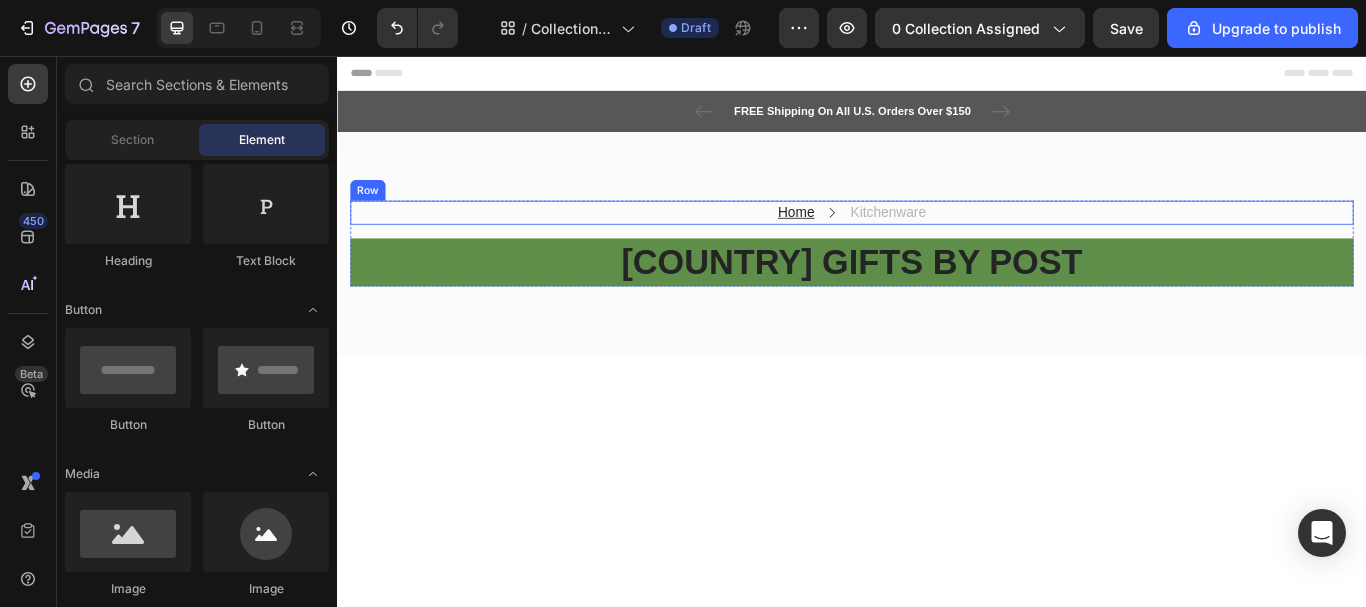 click on "Home Text block
Icon Kitchenware Text block Row" at bounding box center (937, 239) 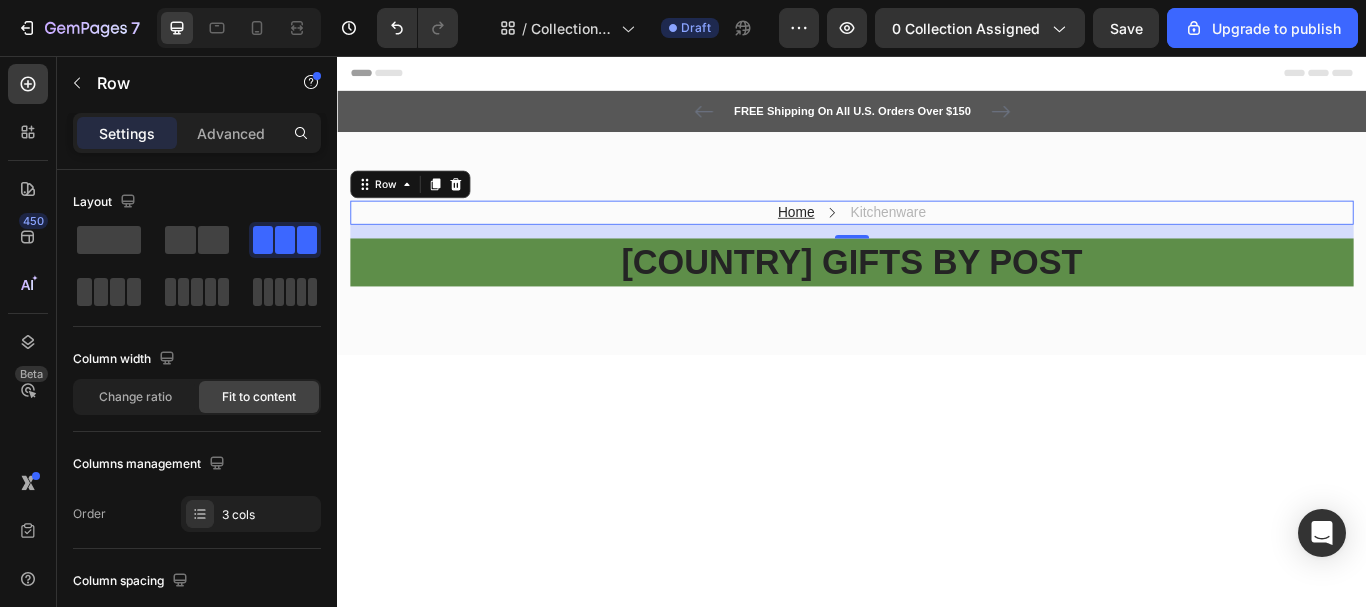 click on "Home Text block
Icon Kitchenware Text block Row   16" at bounding box center (937, 239) 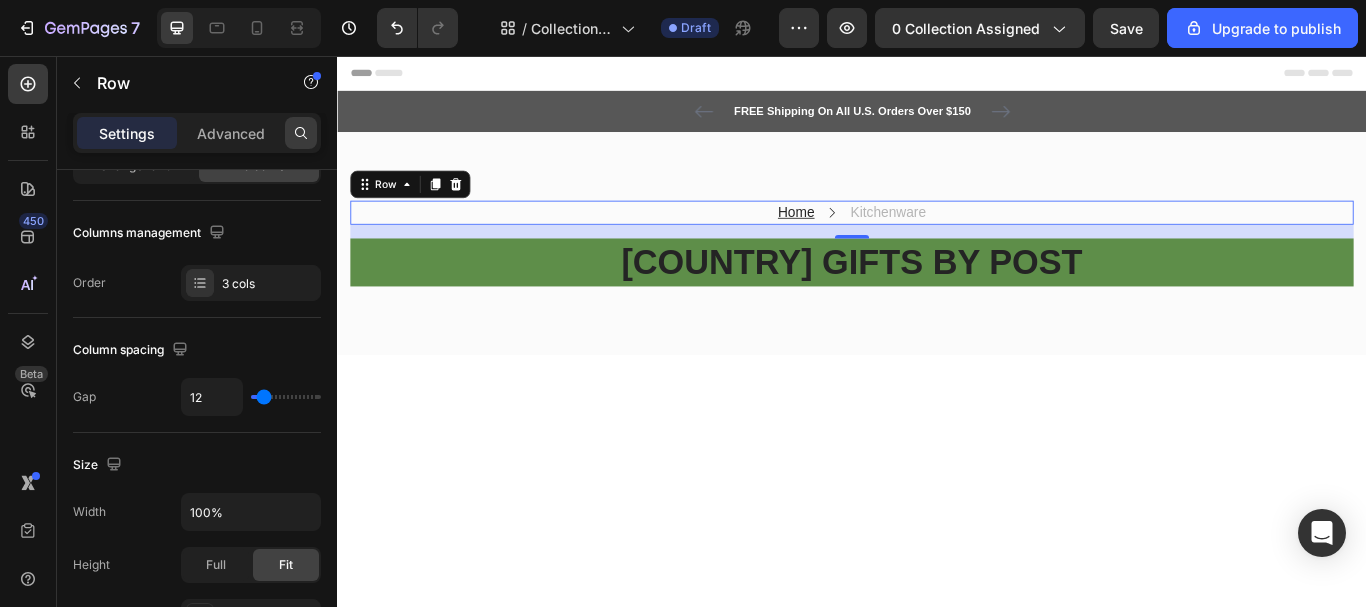 scroll, scrollTop: 0, scrollLeft: 0, axis: both 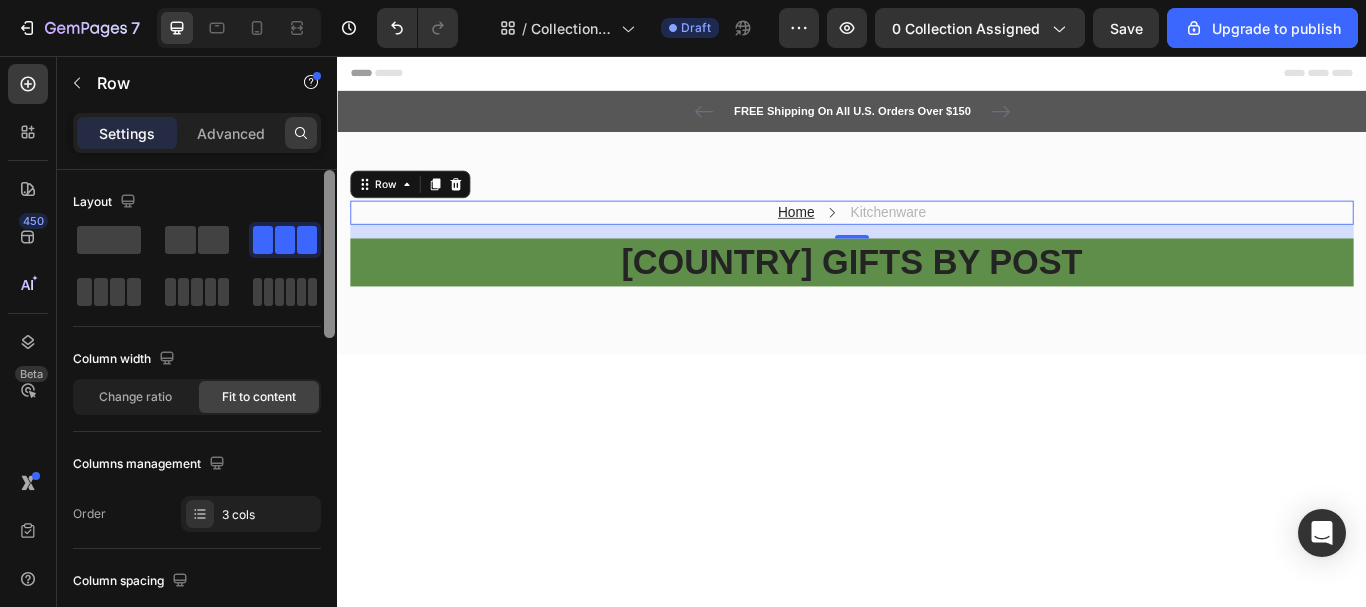 drag, startPoint x: 333, startPoint y: 265, endPoint x: 313, endPoint y: 134, distance: 132.51793 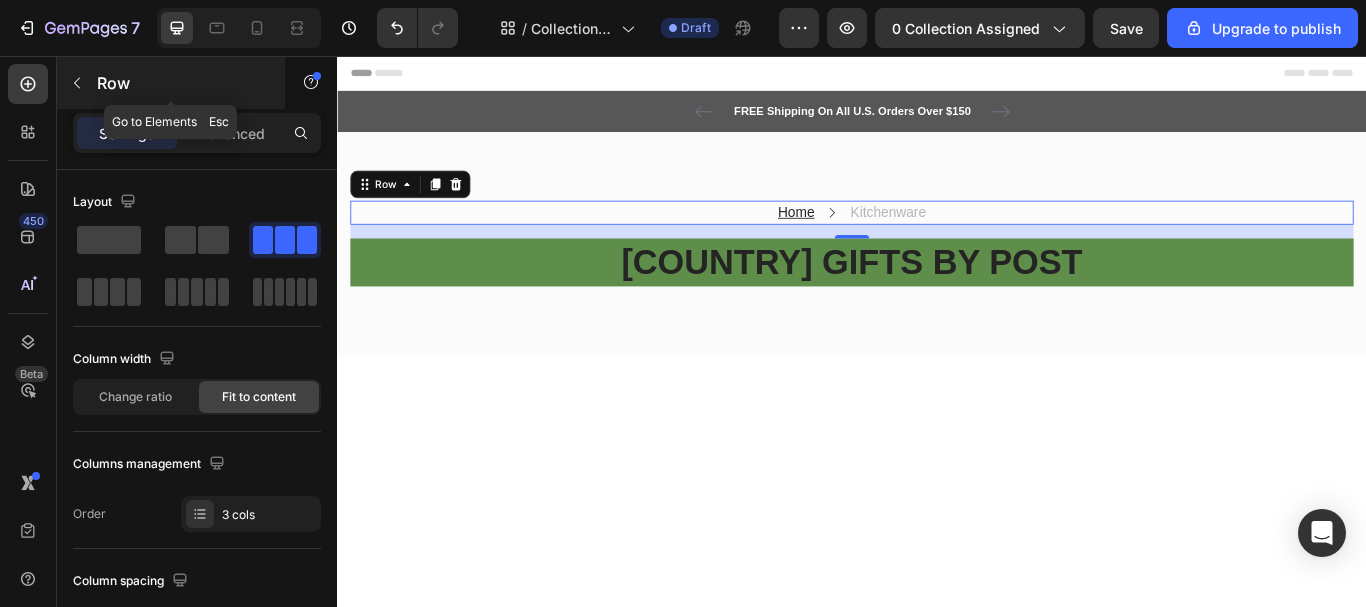 click 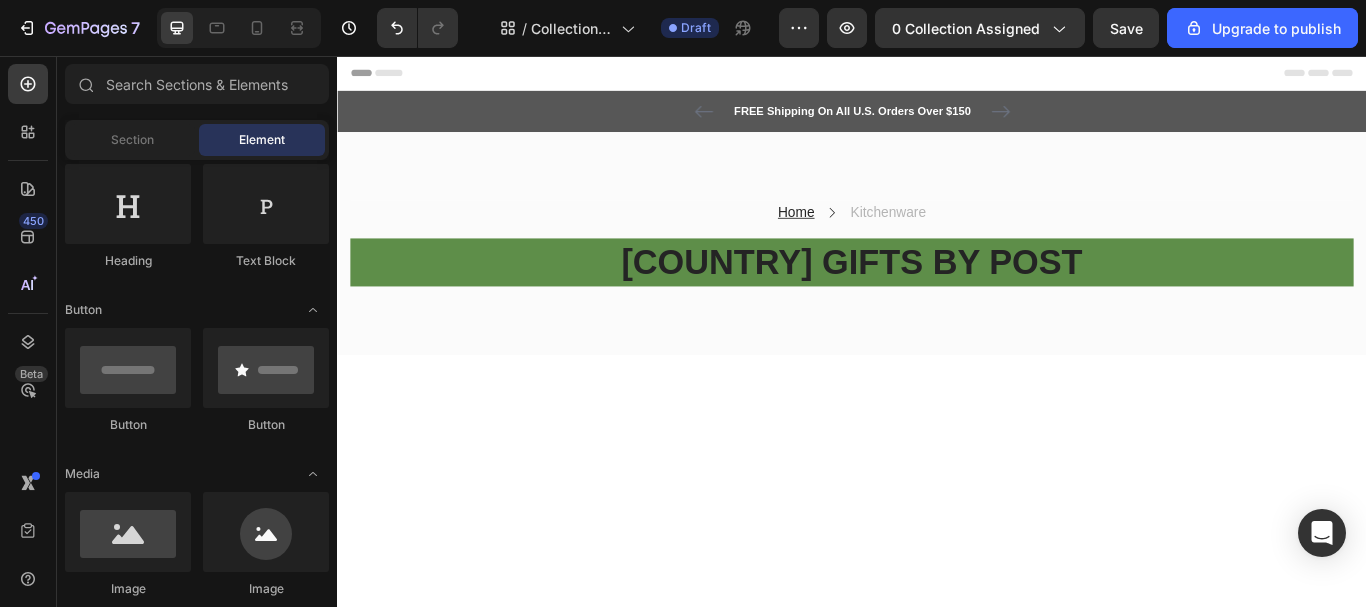 click on "Layout
Row
Row
Row
Row Text
Heading
Text Block Button
Button
Button Media
Image
Image
Video
Video Banner
Hero Banner" at bounding box center [197, 3001] 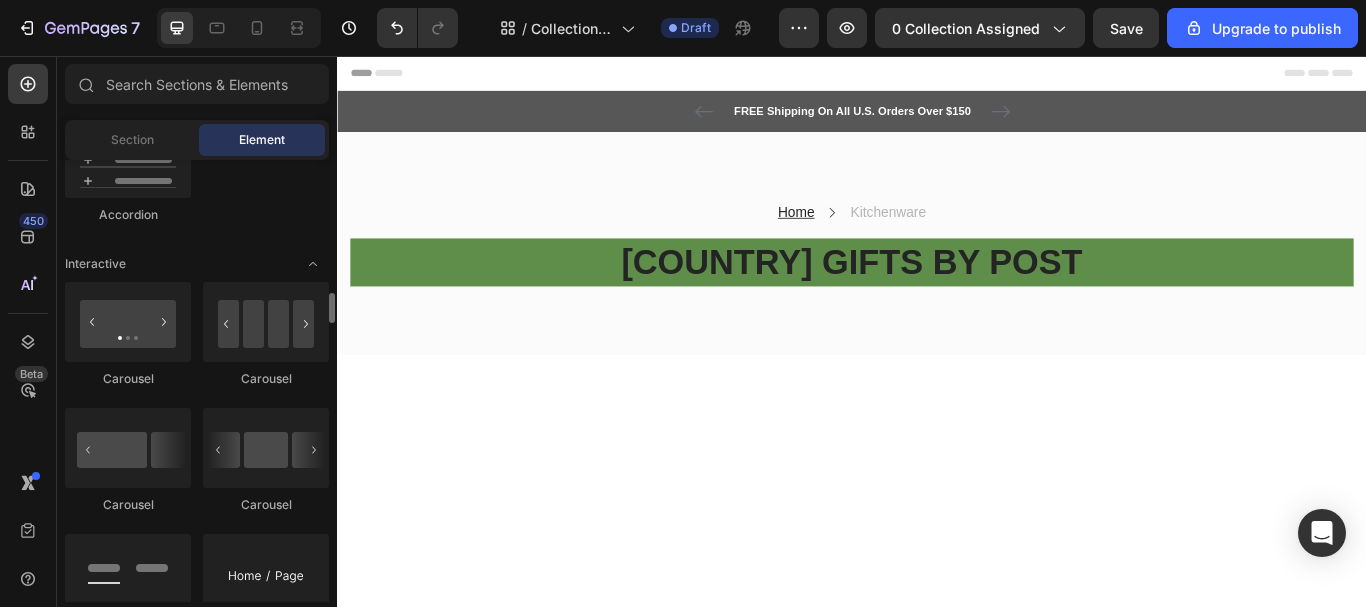 scroll, scrollTop: 2010, scrollLeft: 0, axis: vertical 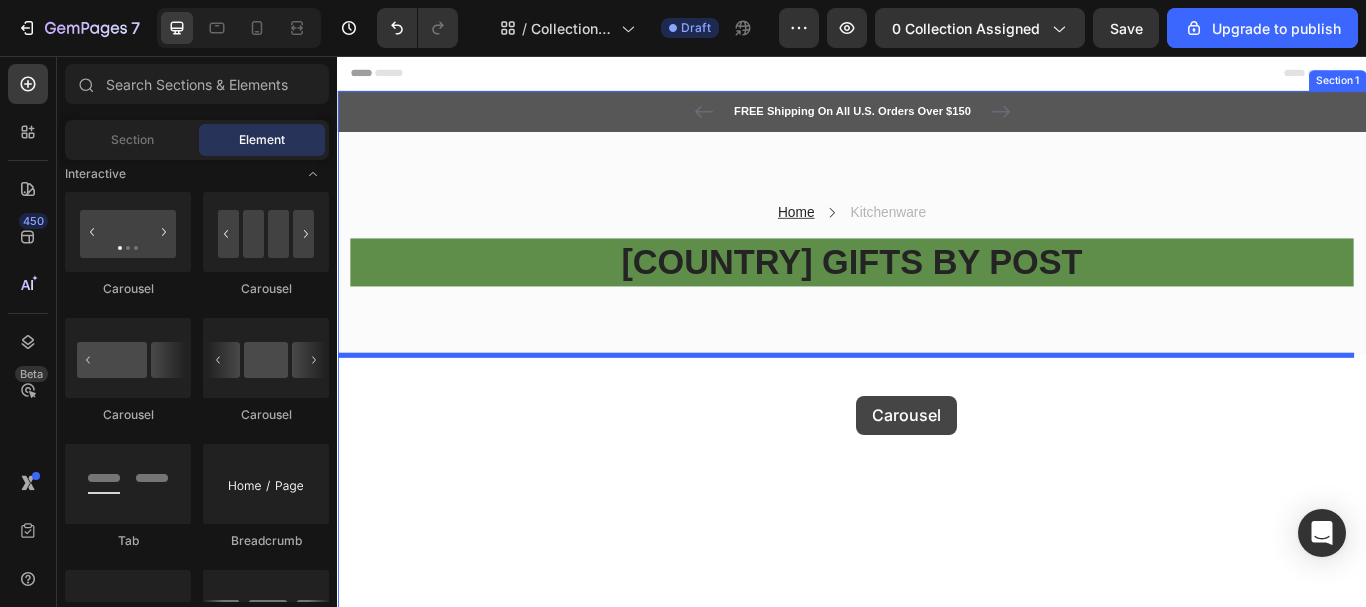 drag, startPoint x: 597, startPoint y: 302, endPoint x: 939, endPoint y: 446, distance: 371.0795 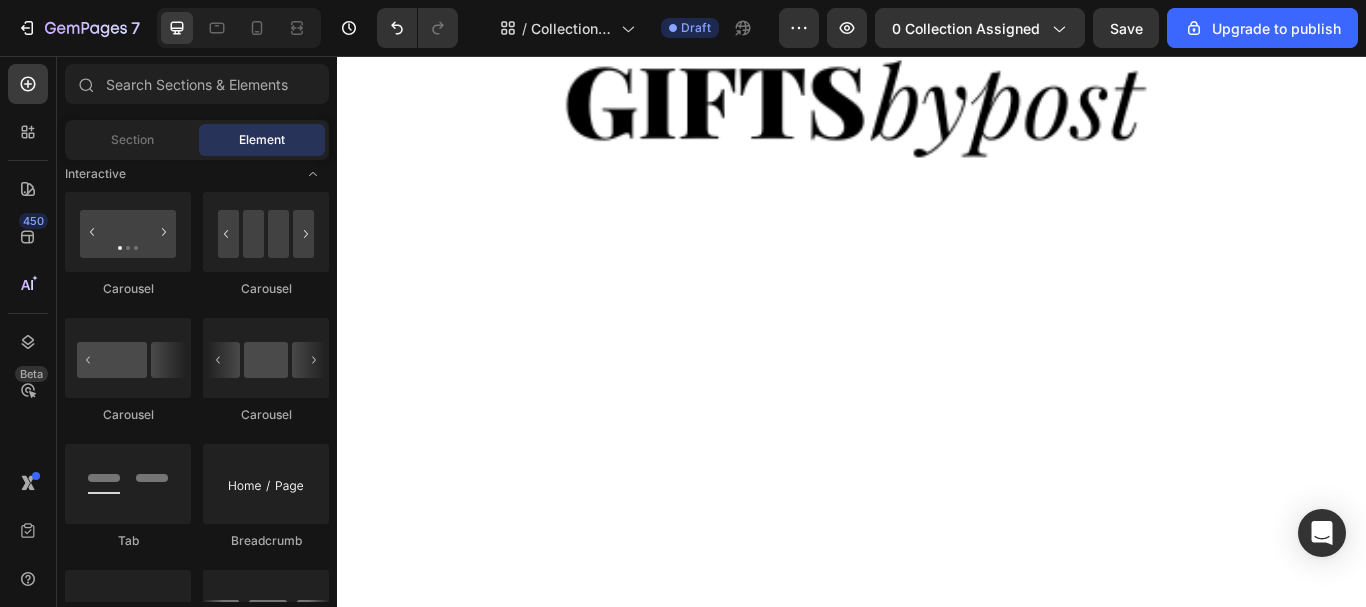 scroll, scrollTop: 872, scrollLeft: 0, axis: vertical 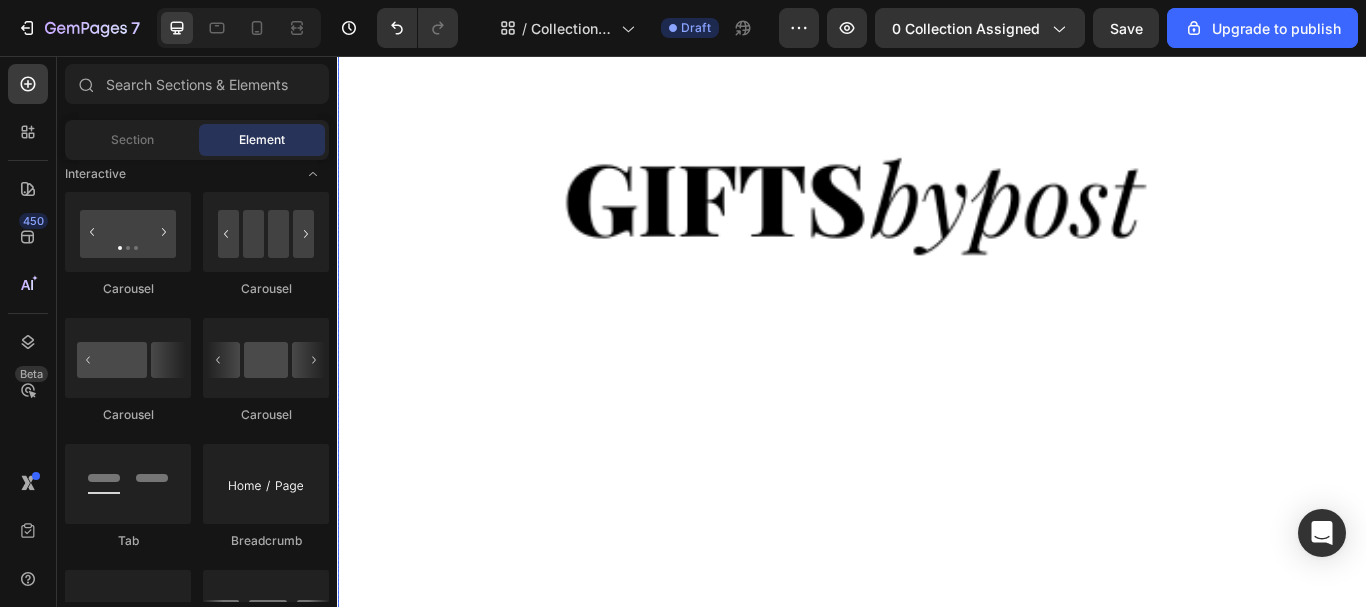 click at bounding box center [937, 221] 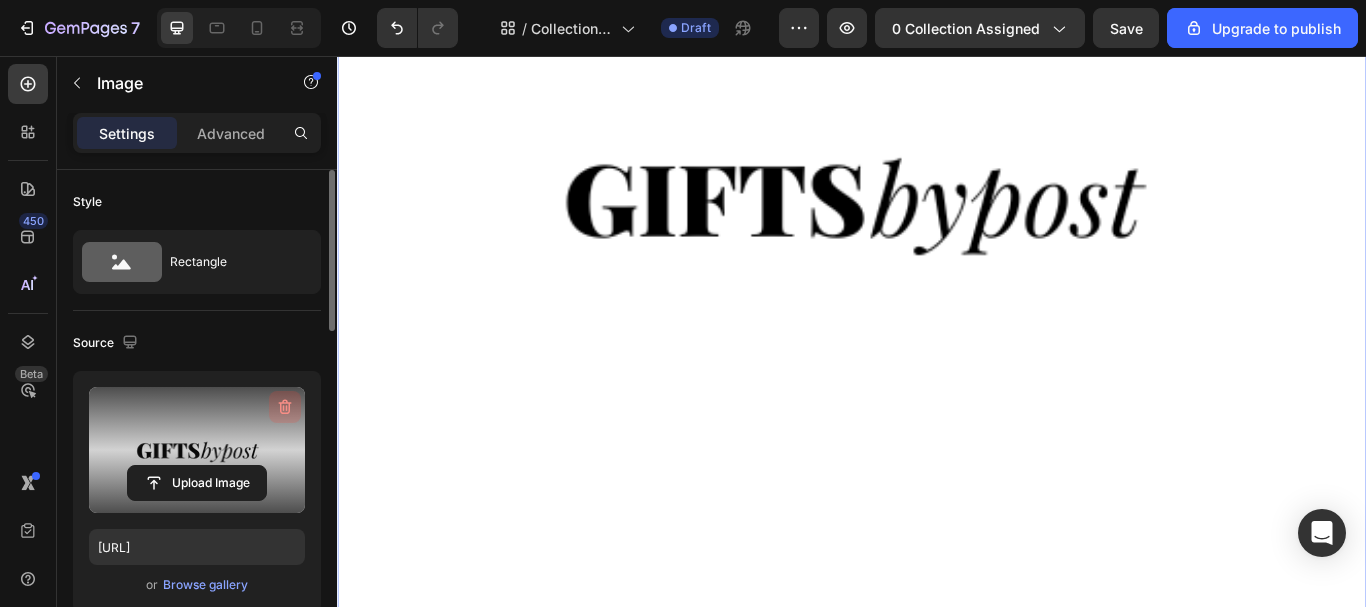 click 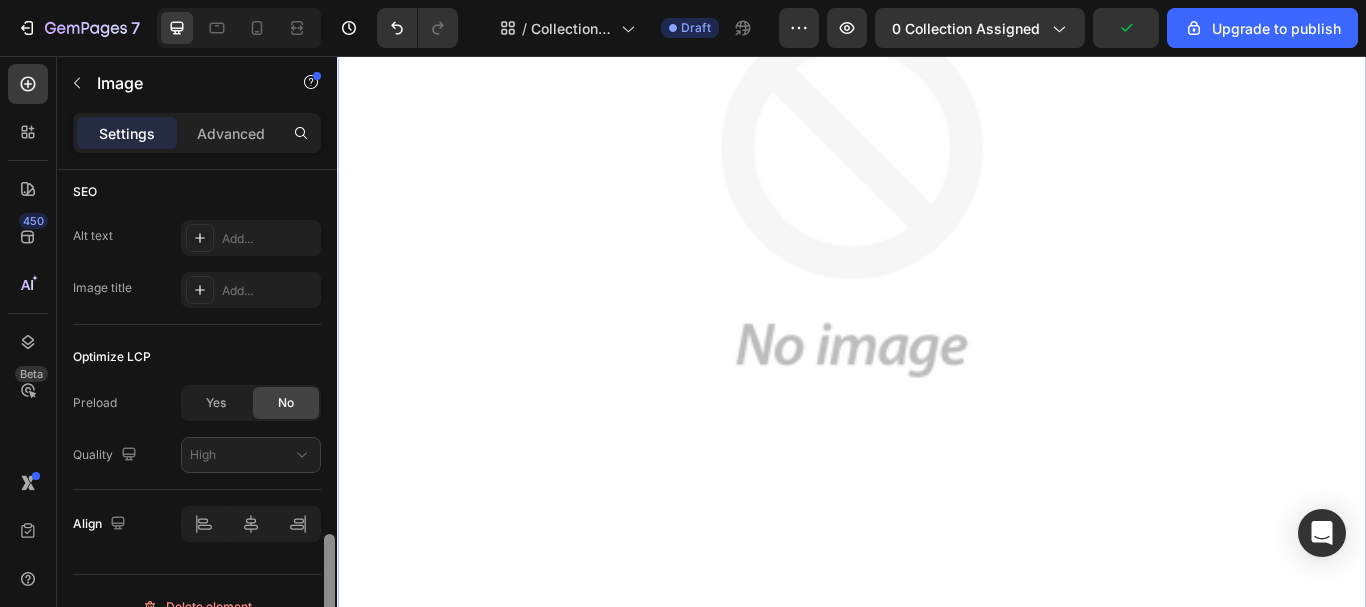 scroll, scrollTop: 1016, scrollLeft: 0, axis: vertical 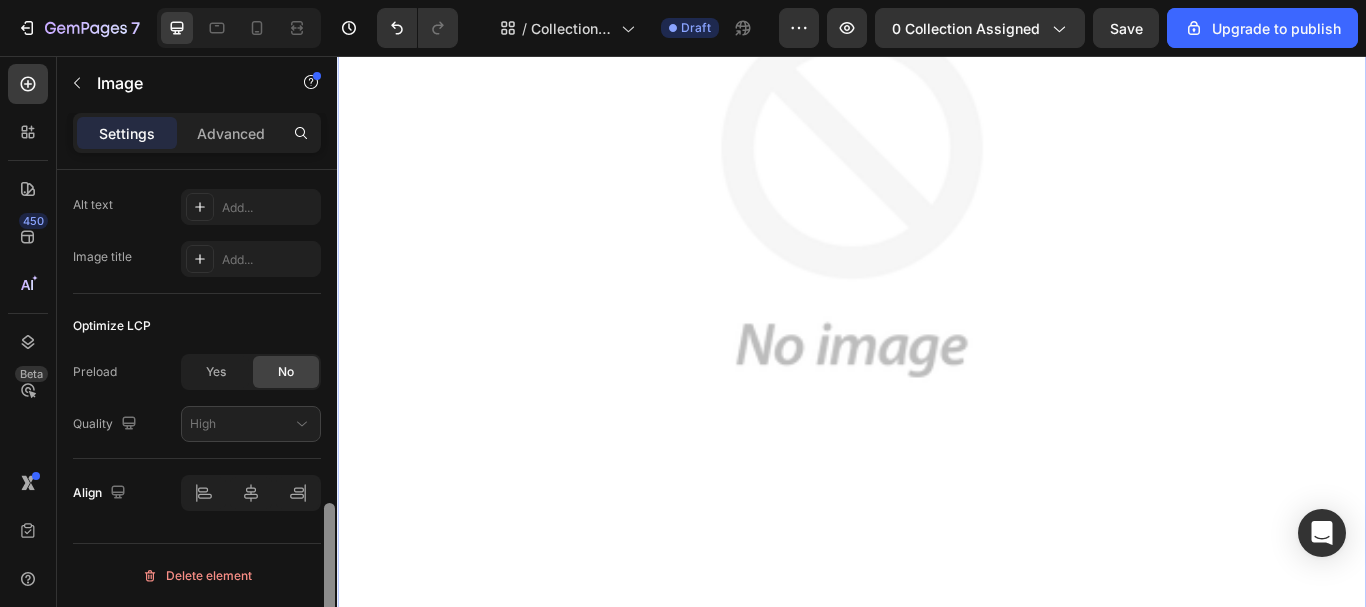 drag, startPoint x: 329, startPoint y: 304, endPoint x: 316, endPoint y: 643, distance: 339.24918 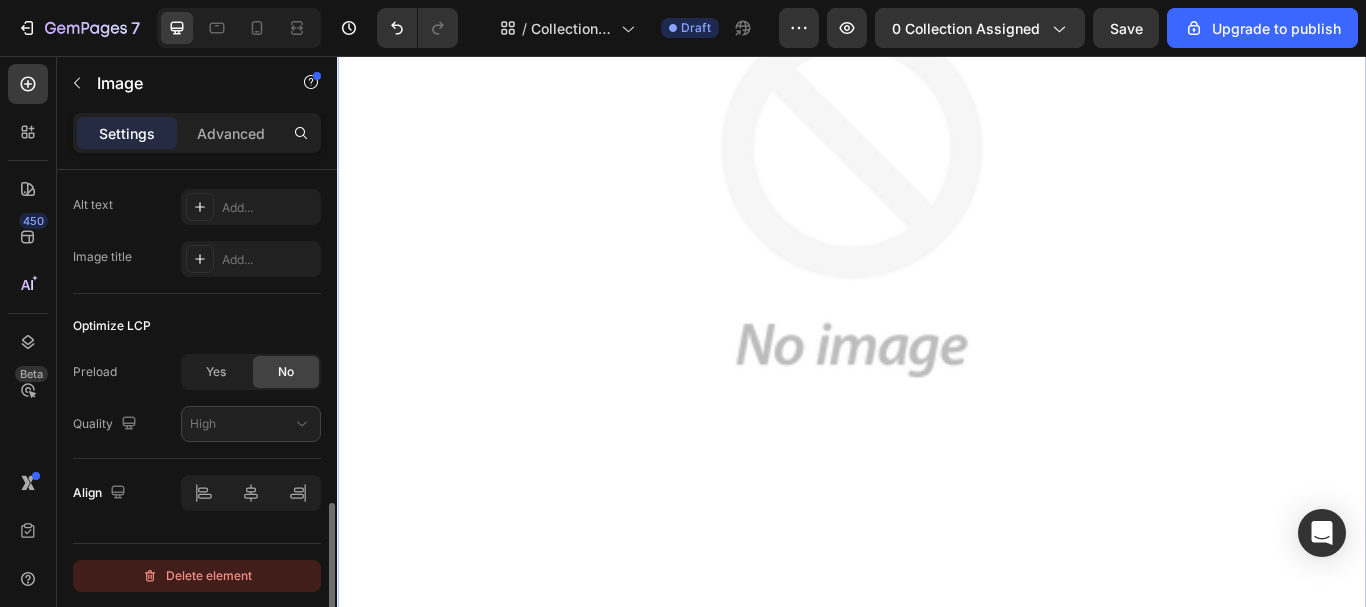 click on "Delete element" at bounding box center (197, 576) 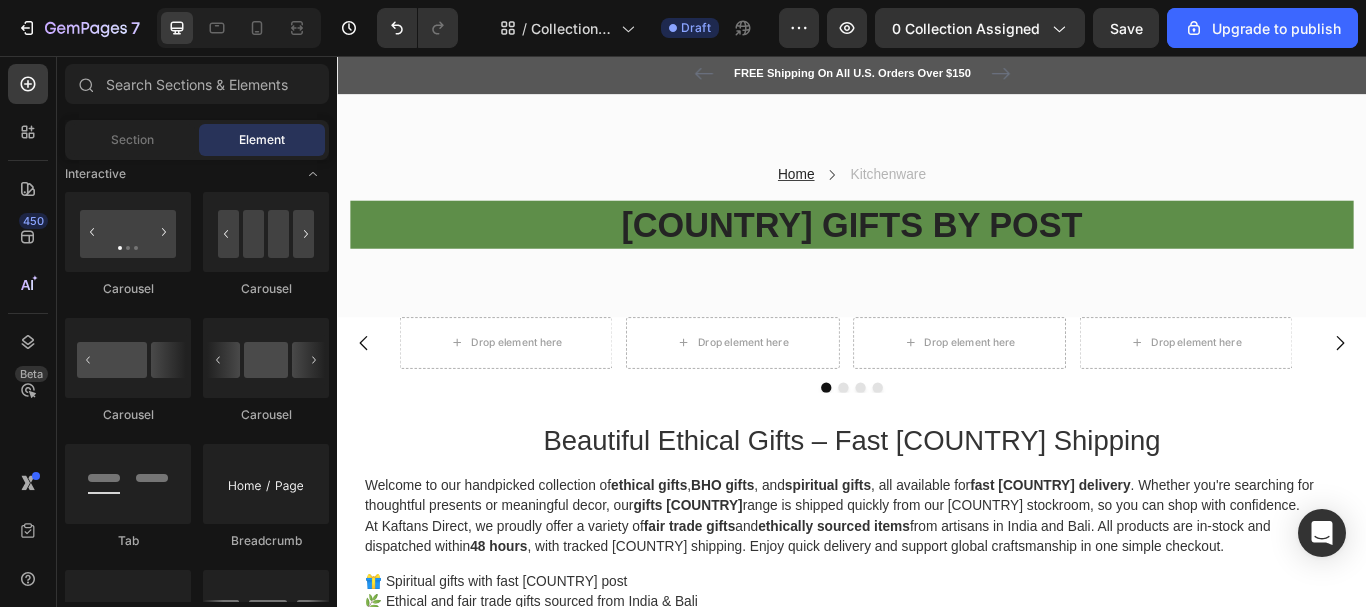 scroll, scrollTop: 0, scrollLeft: 0, axis: both 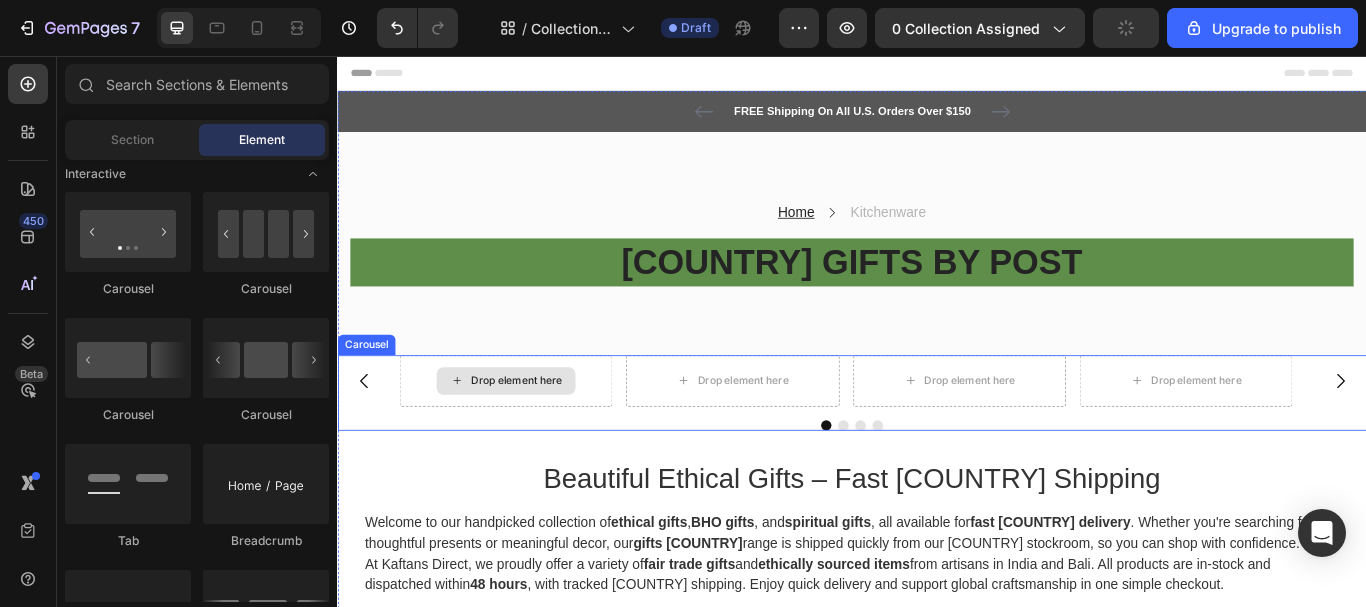 click on "Drop element here" at bounding box center (545, 435) 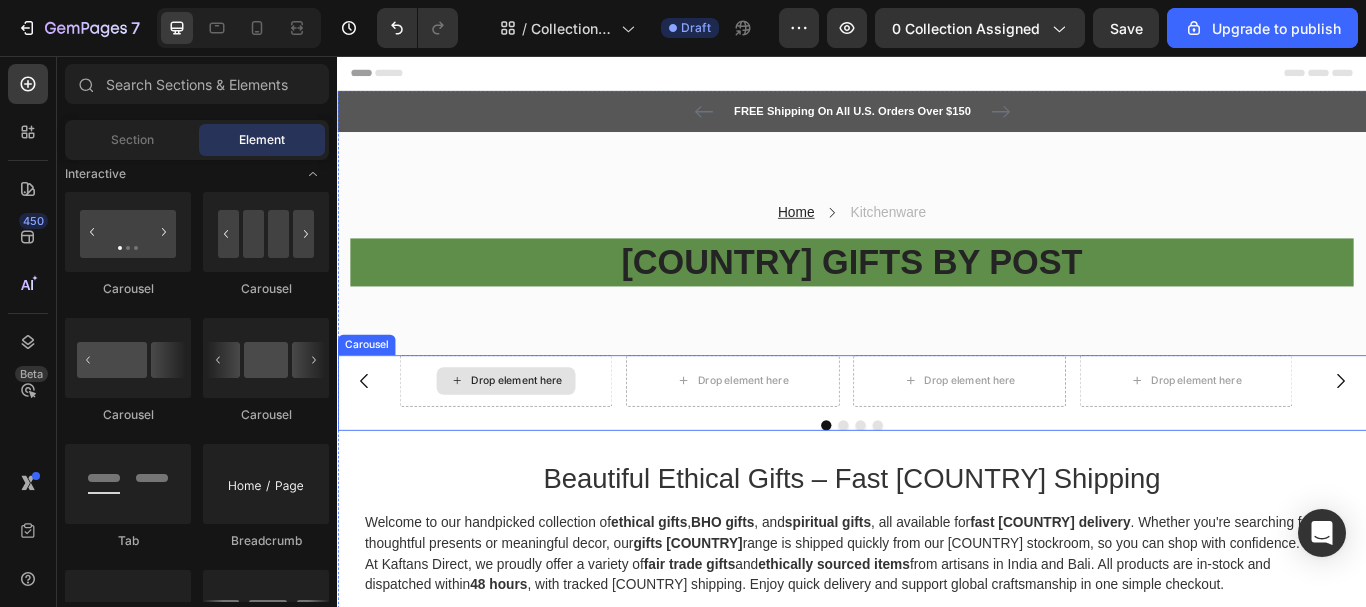 click on "Drop element here" at bounding box center (545, 435) 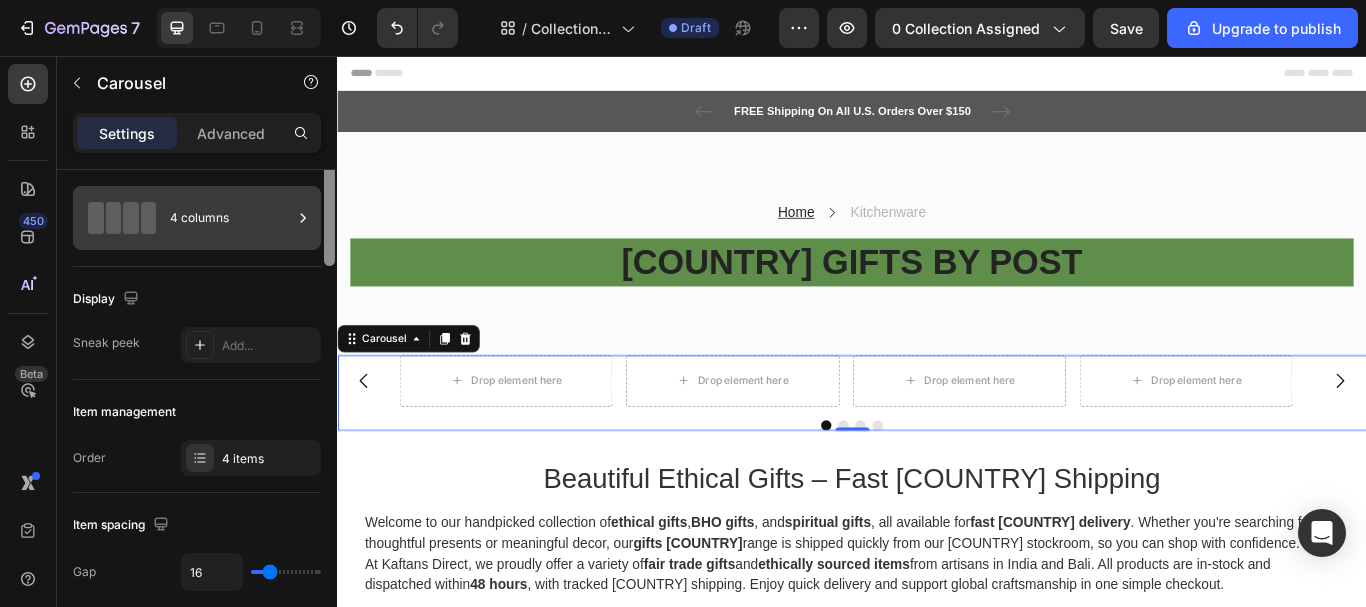 scroll, scrollTop: 0, scrollLeft: 0, axis: both 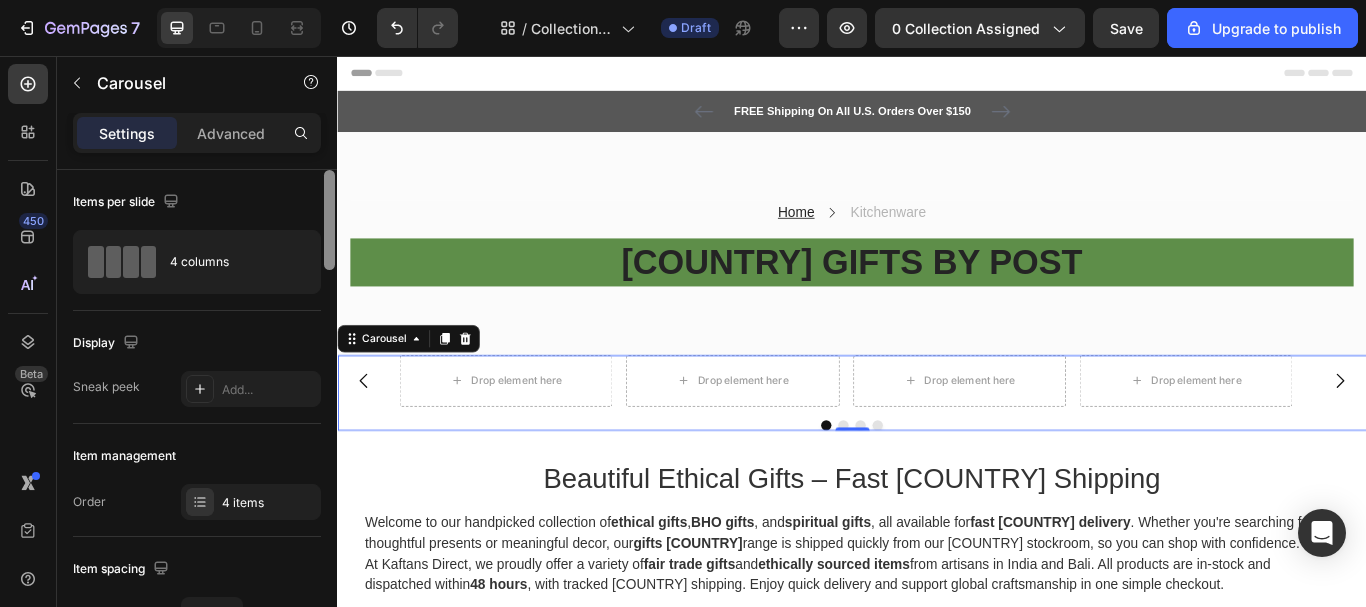 click at bounding box center [329, 220] 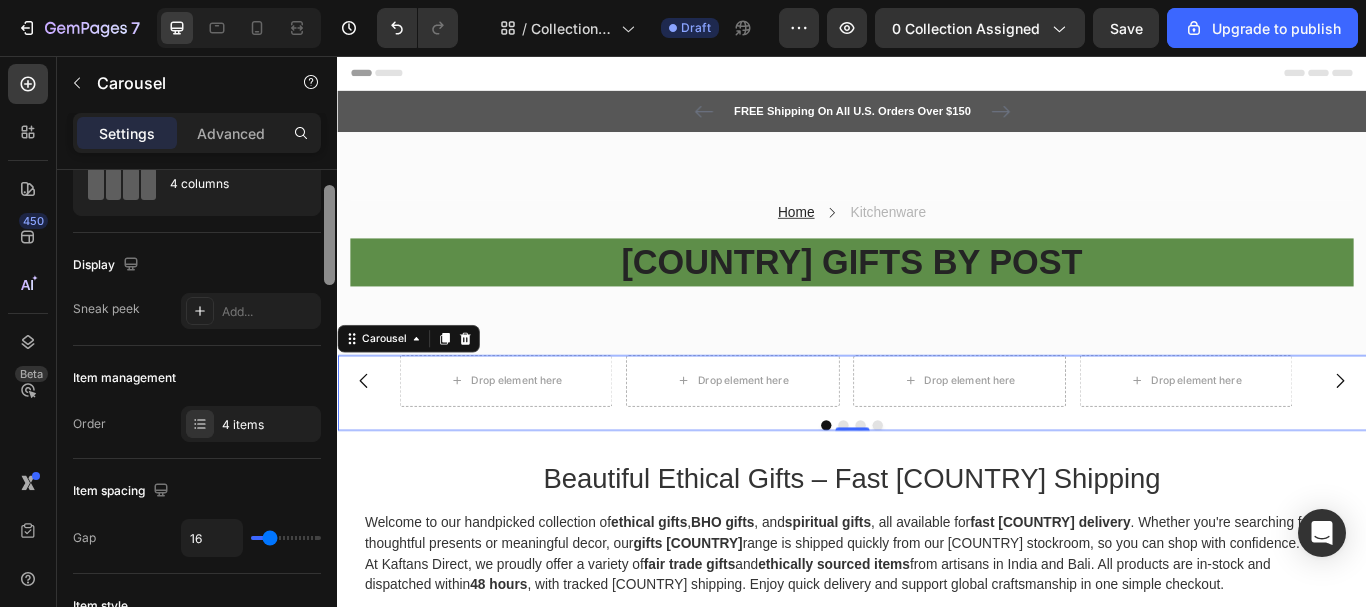 drag, startPoint x: 329, startPoint y: 244, endPoint x: 329, endPoint y: 259, distance: 15 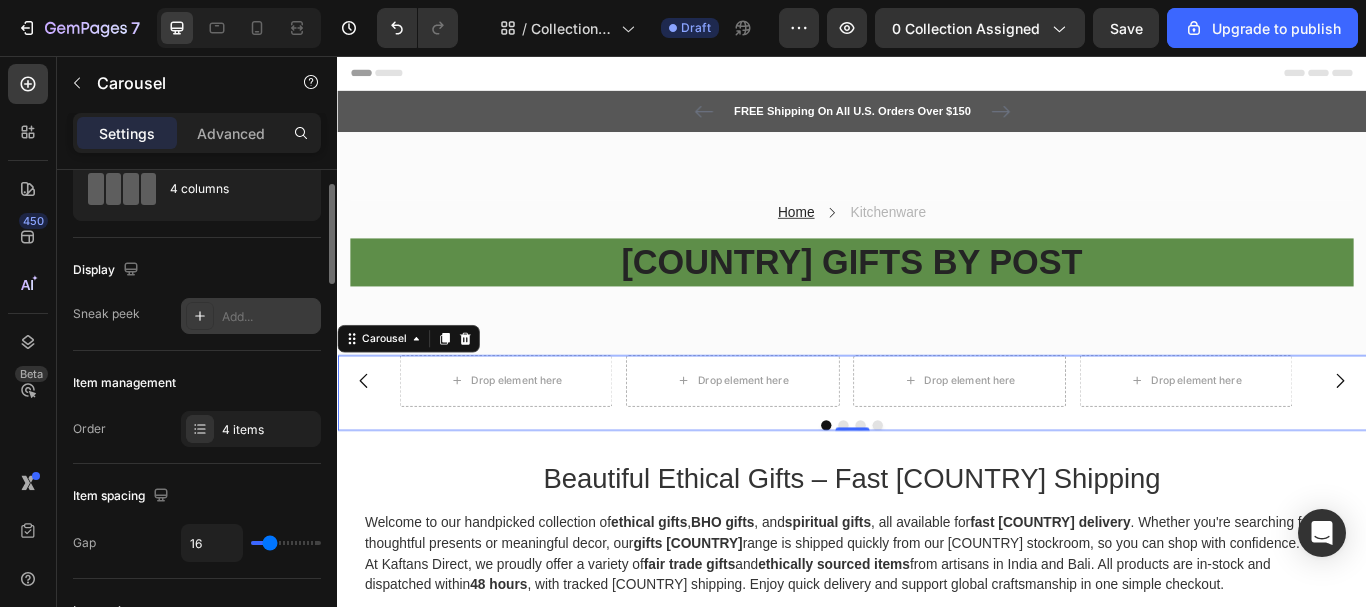 click 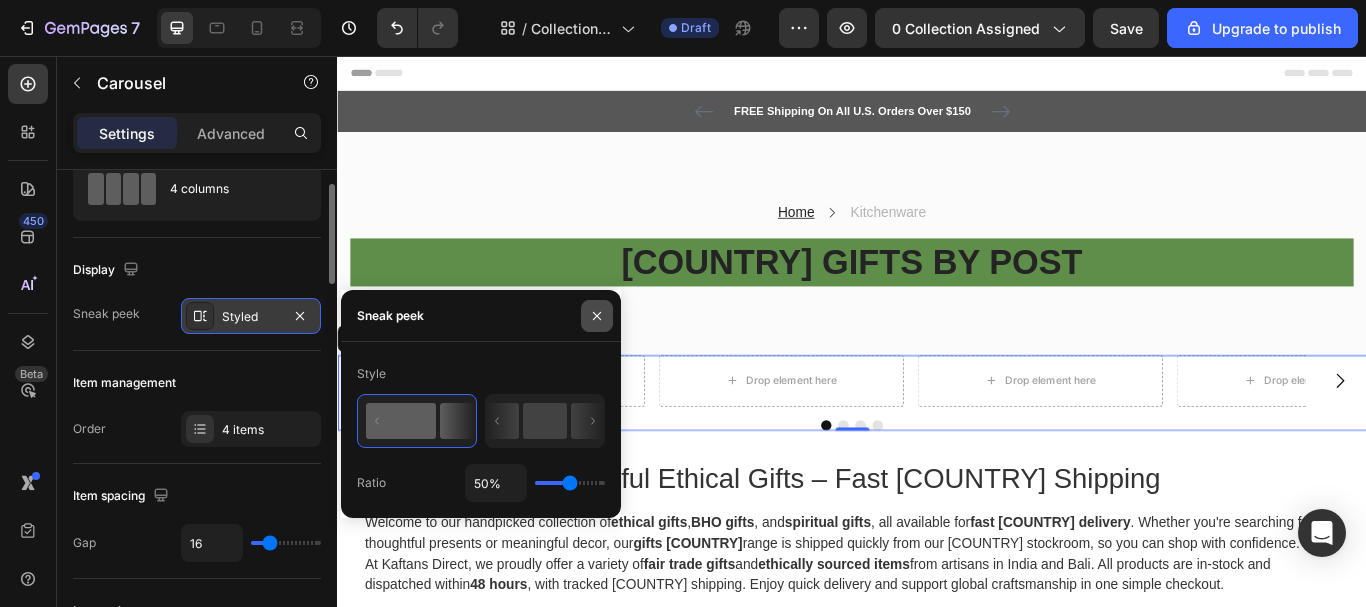 click 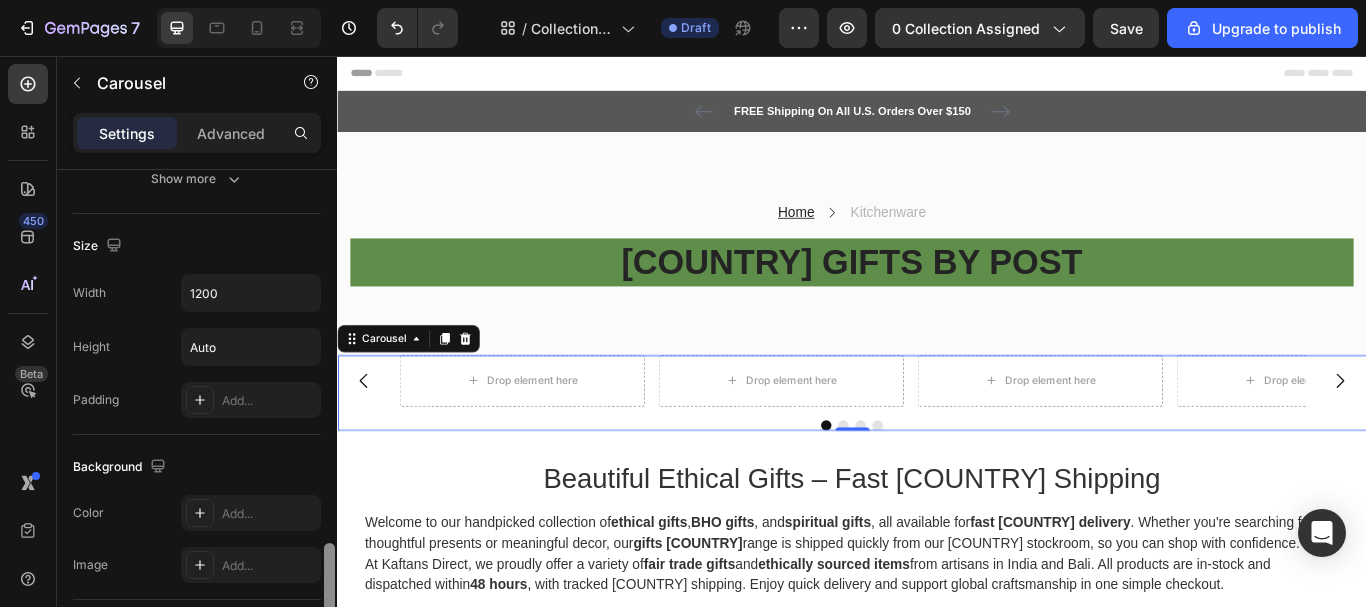 scroll, scrollTop: 1626, scrollLeft: 0, axis: vertical 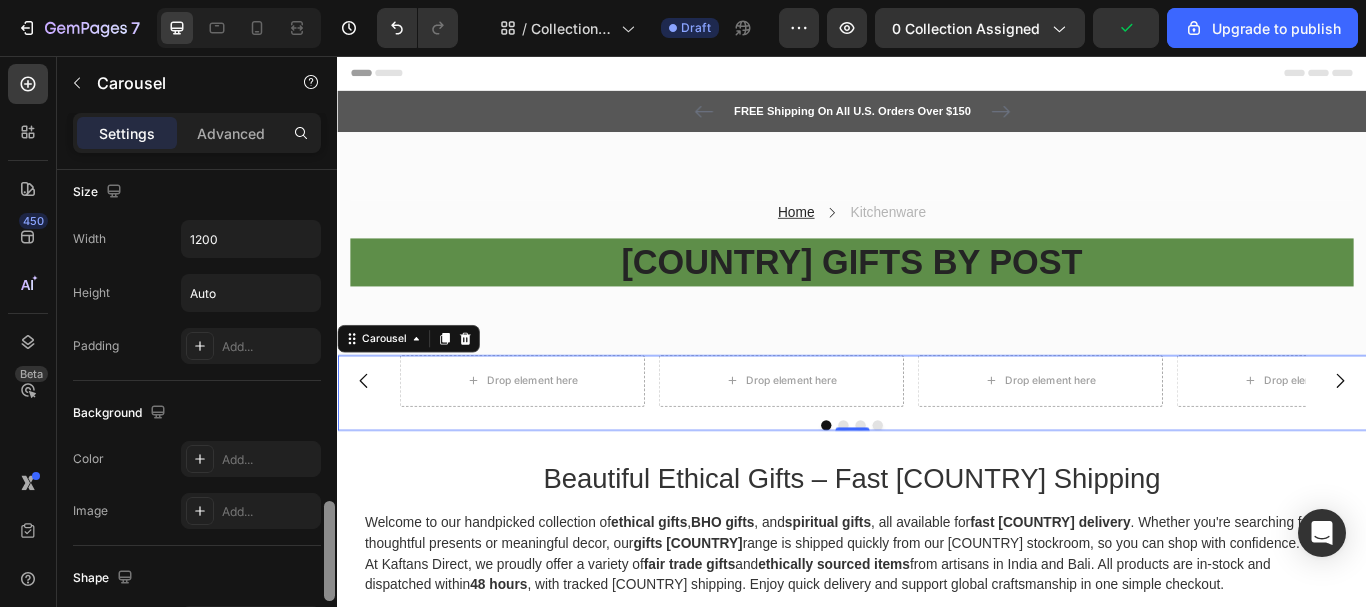 drag, startPoint x: 328, startPoint y: 250, endPoint x: 313, endPoint y: 567, distance: 317.3547 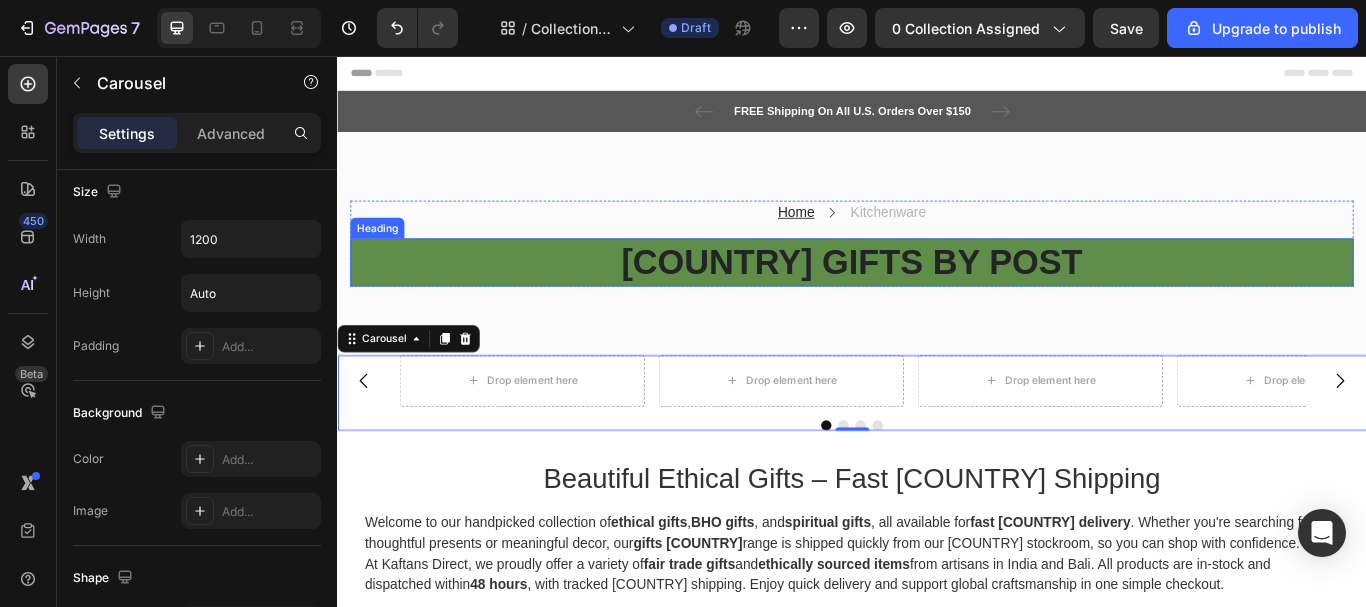 click on "Drop element here" at bounding box center (552, 435) 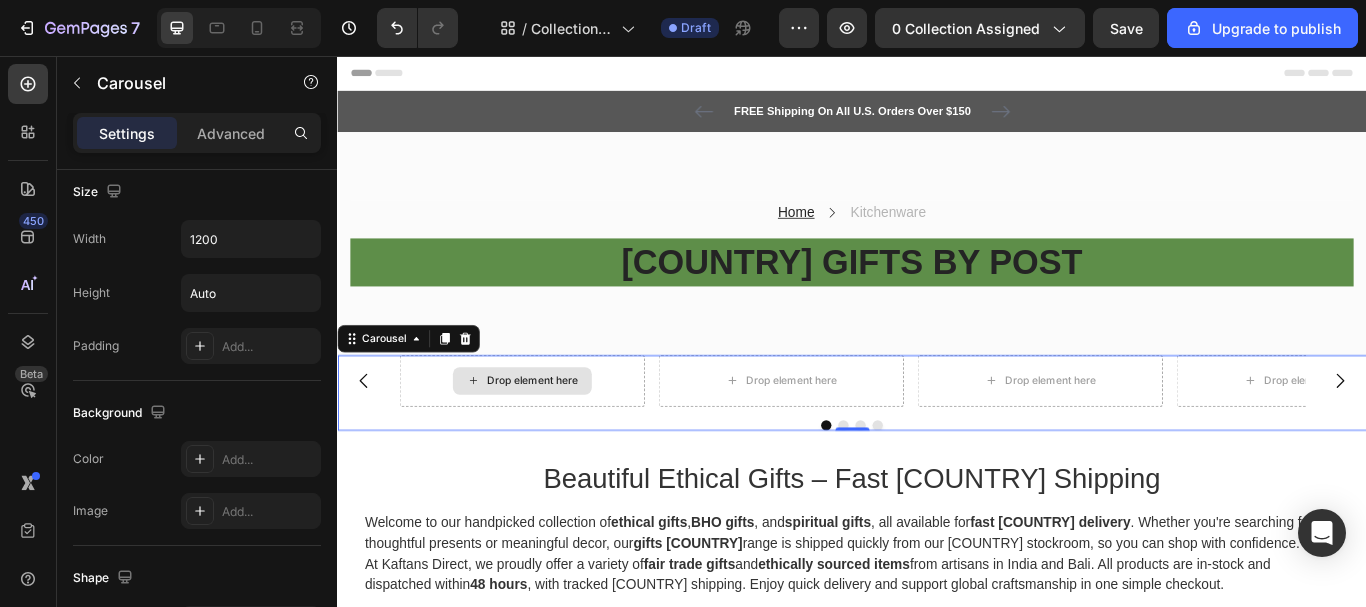 click on "Drop element here" at bounding box center (552, 435) 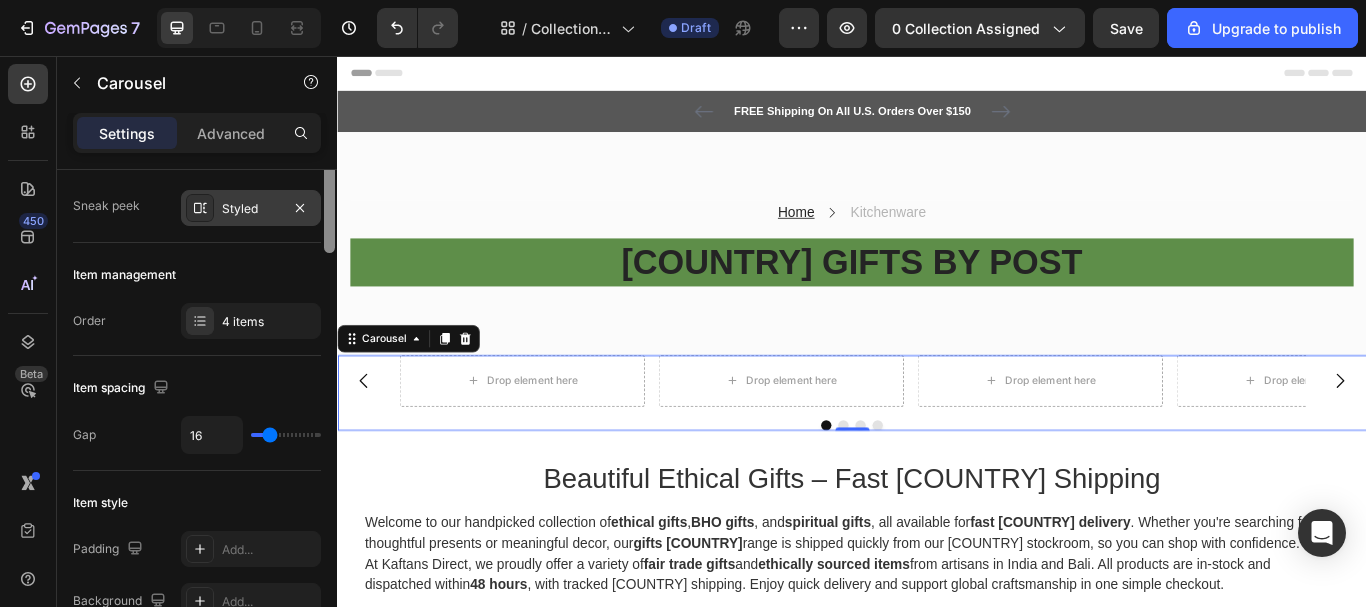 scroll, scrollTop: 137, scrollLeft: 0, axis: vertical 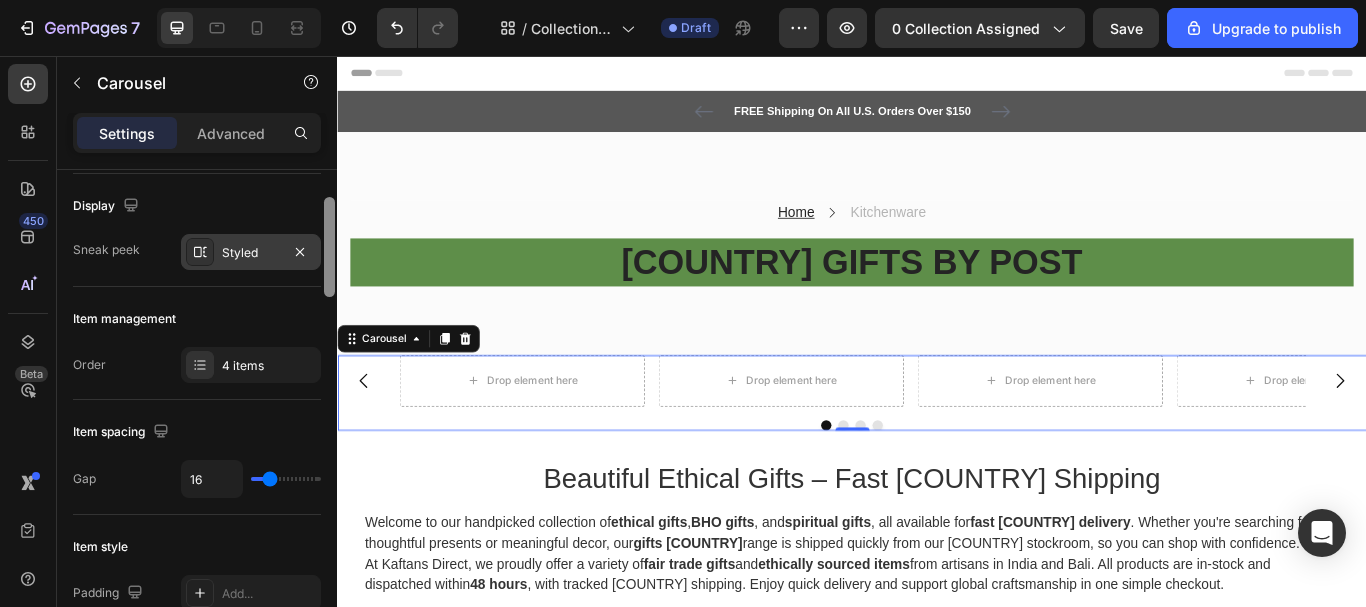 drag, startPoint x: 330, startPoint y: 520, endPoint x: 316, endPoint y: 216, distance: 304.3222 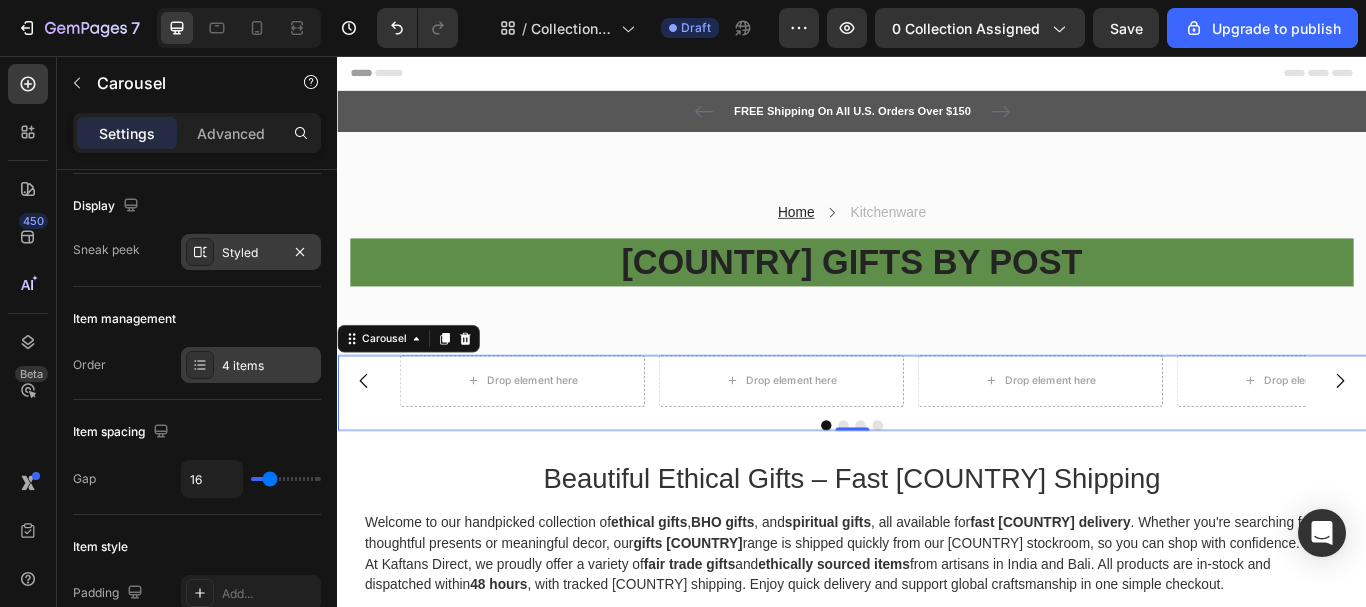click on "4 items" at bounding box center (251, 365) 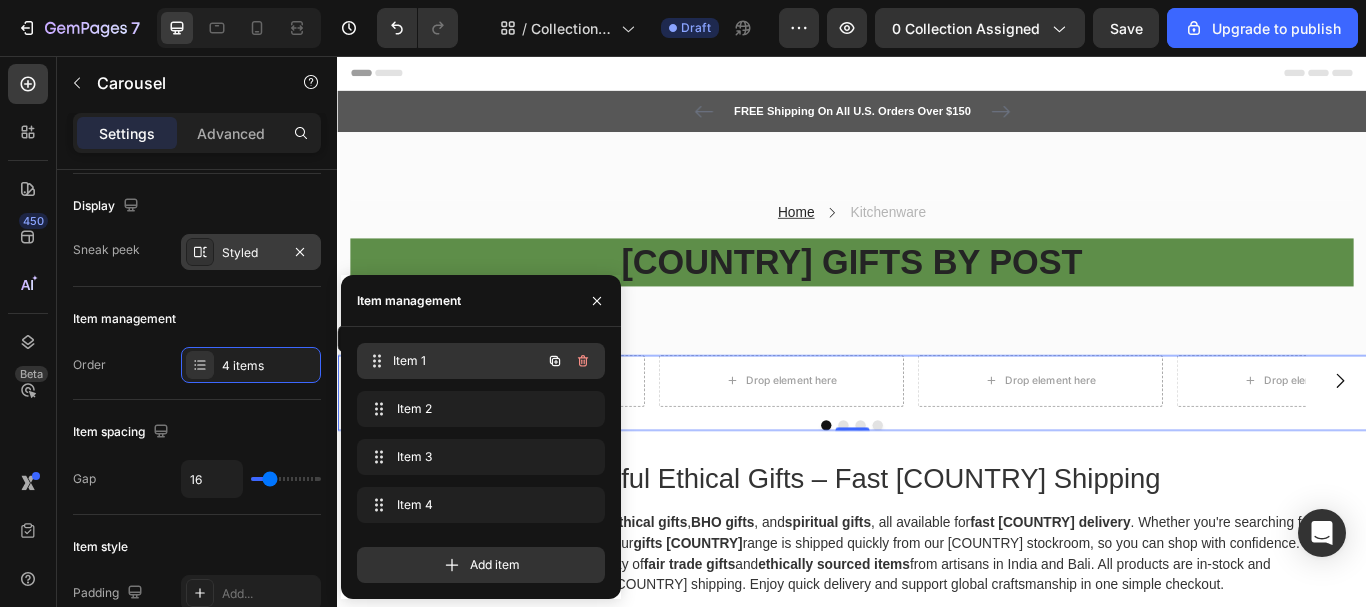 click on "Item 1" at bounding box center [467, 361] 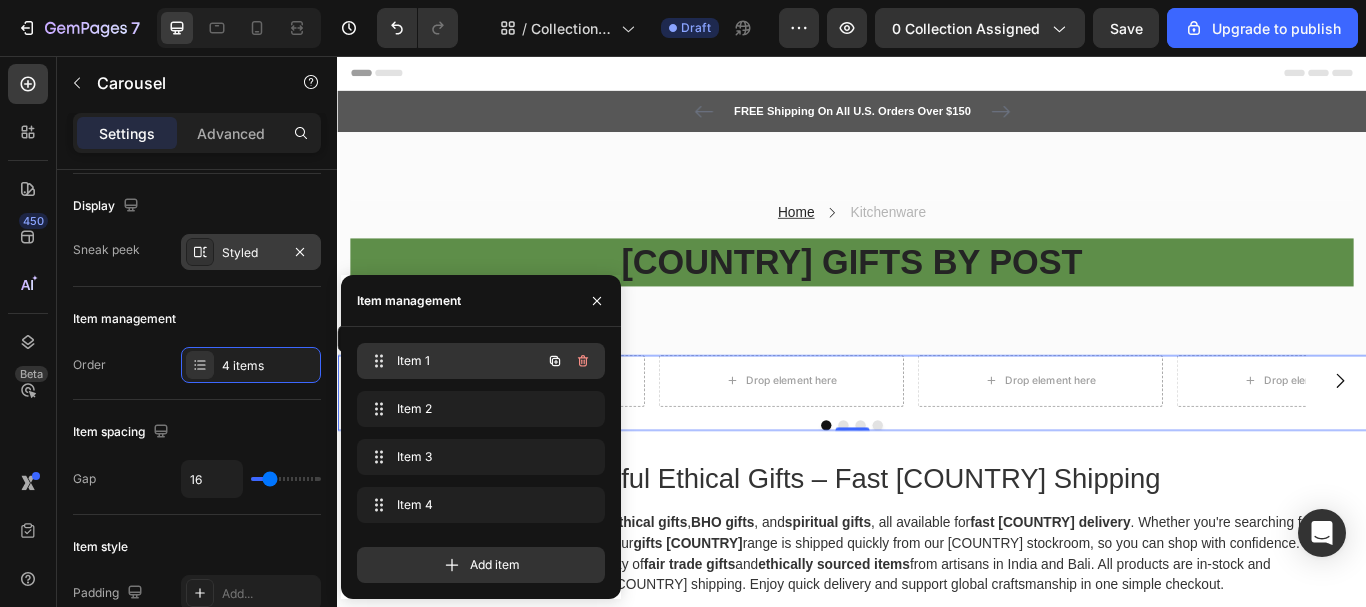 click on "Item 1" at bounding box center [453, 361] 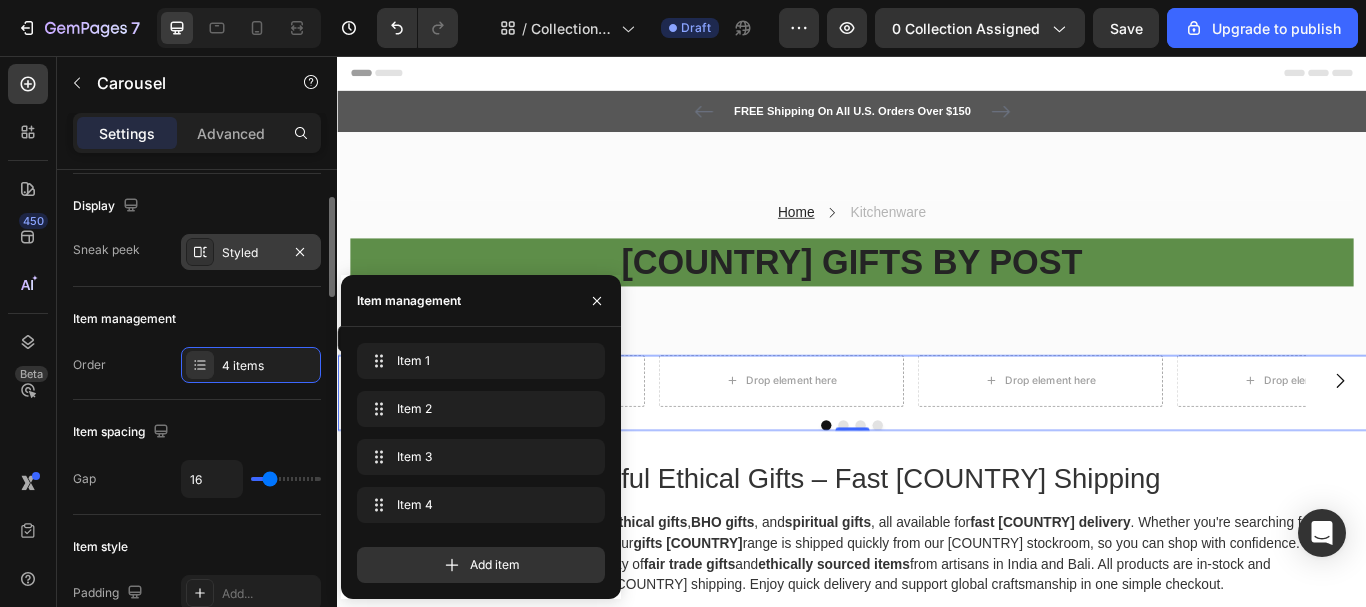 click on "Item management" at bounding box center (197, 319) 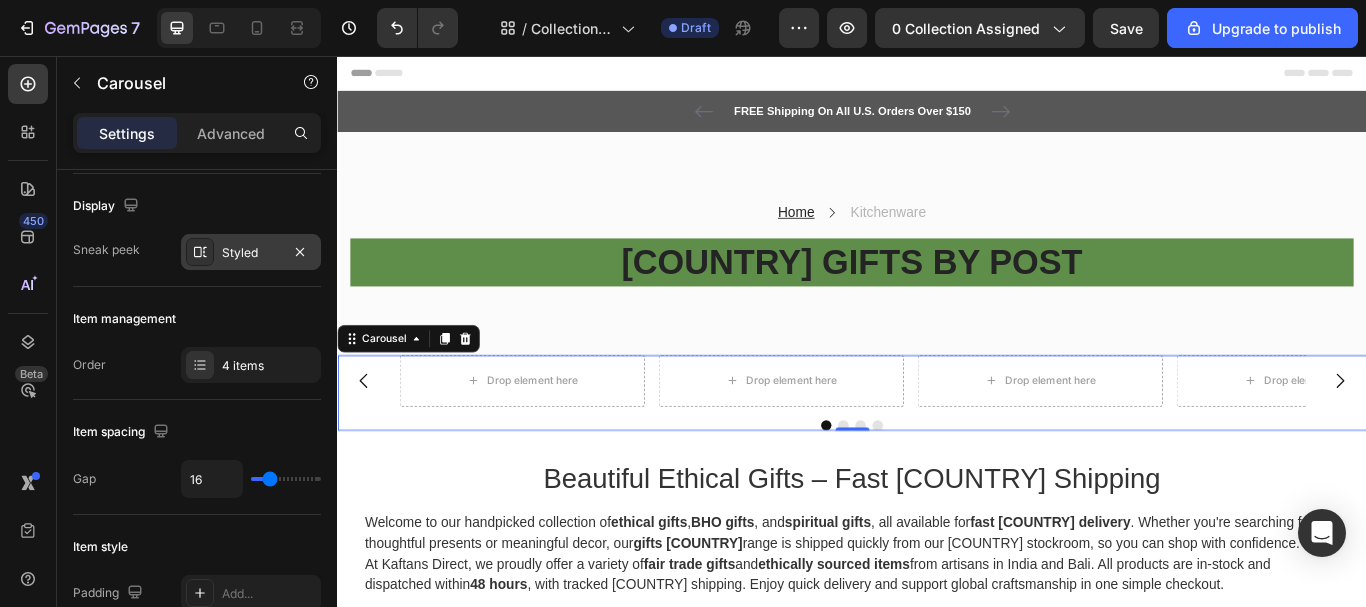 scroll, scrollTop: 0, scrollLeft: 0, axis: both 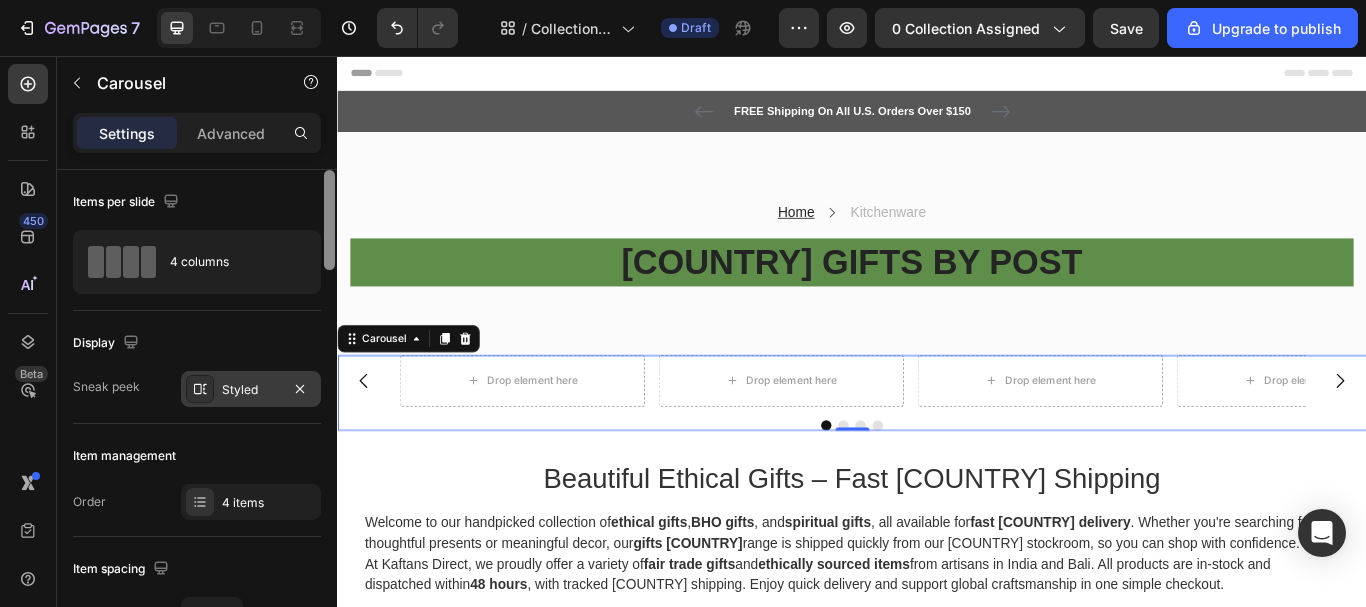 drag, startPoint x: 331, startPoint y: 241, endPoint x: 322, endPoint y: 148, distance: 93.43447 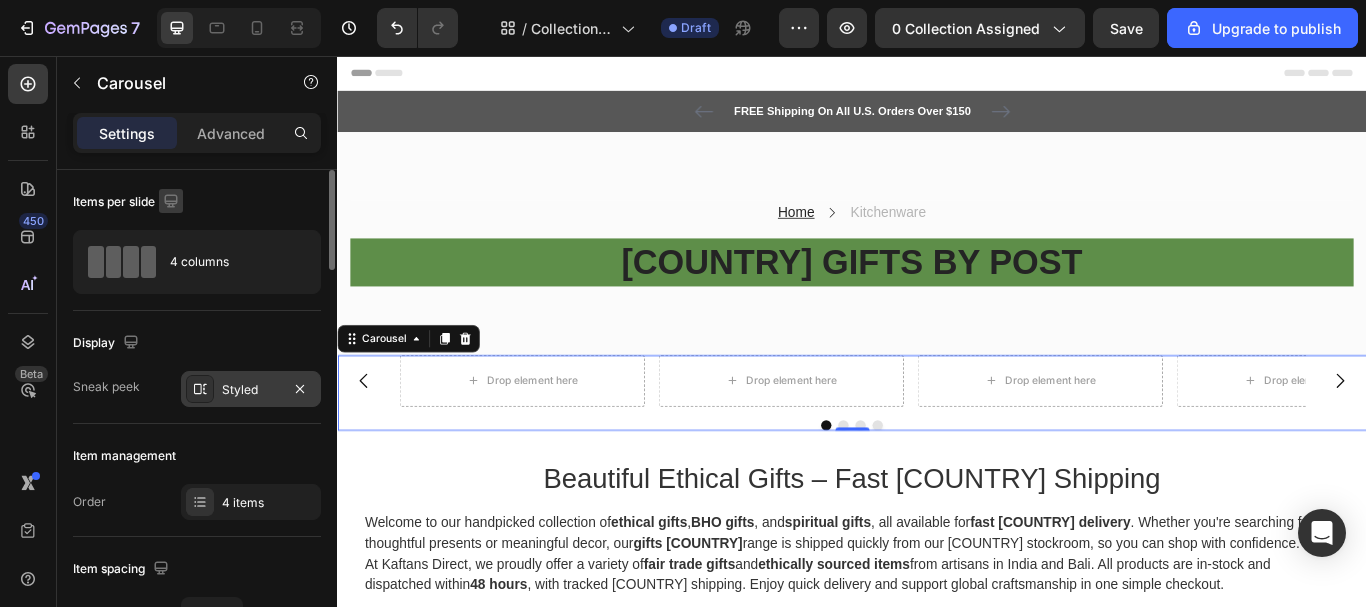 click 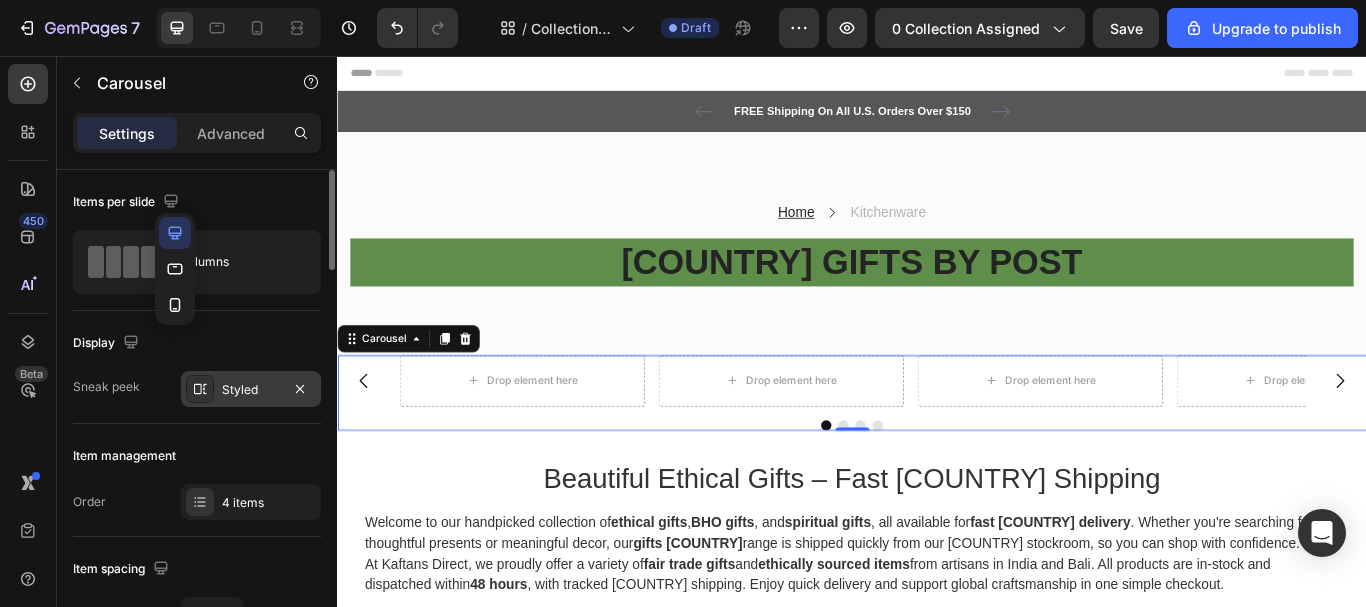 click on "Items per slide" at bounding box center (197, 202) 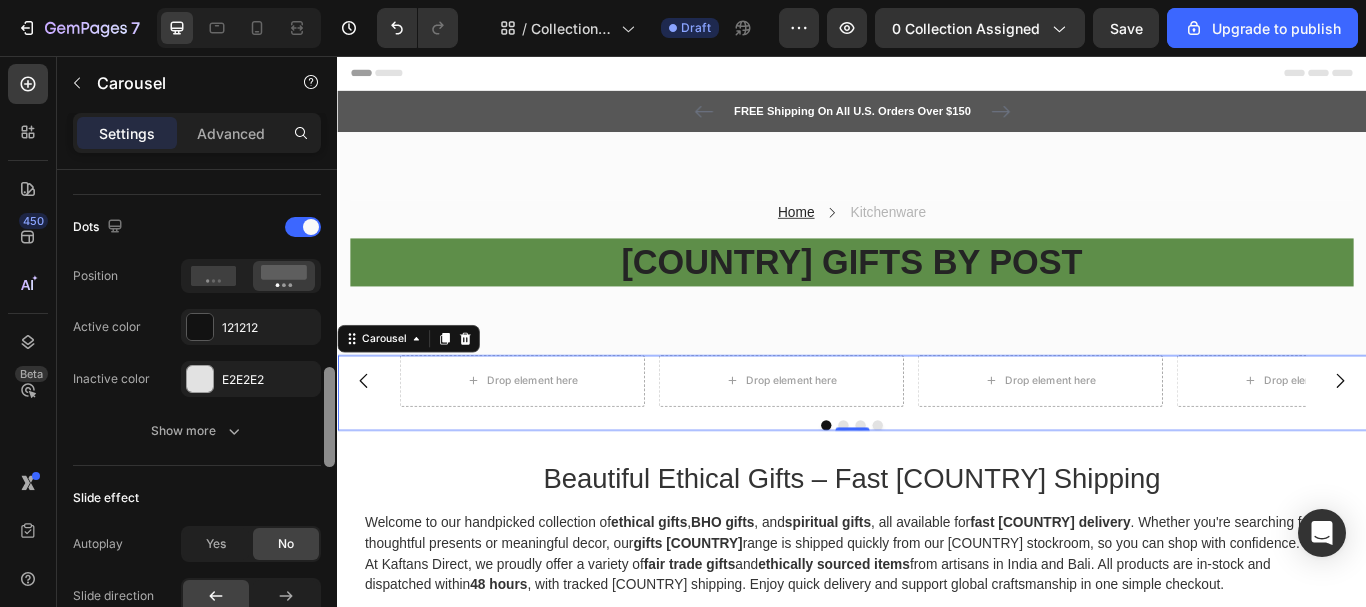 scroll, scrollTop: 994, scrollLeft: 0, axis: vertical 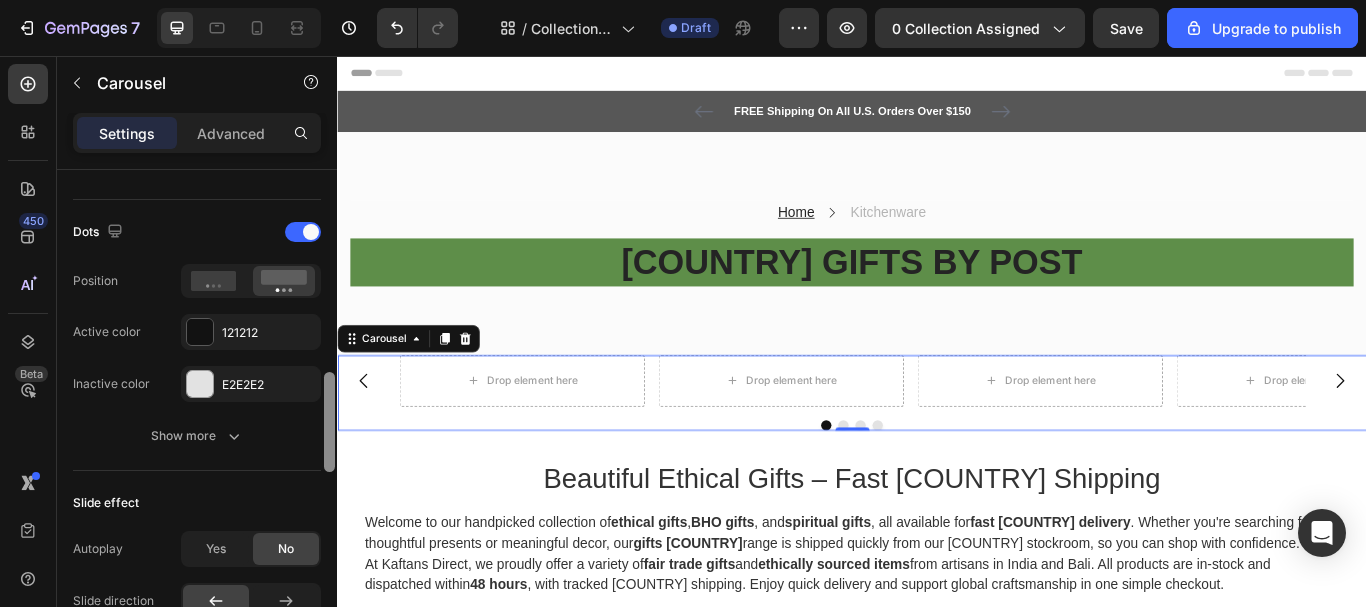 drag, startPoint x: 334, startPoint y: 201, endPoint x: 333, endPoint y: 404, distance: 203.00246 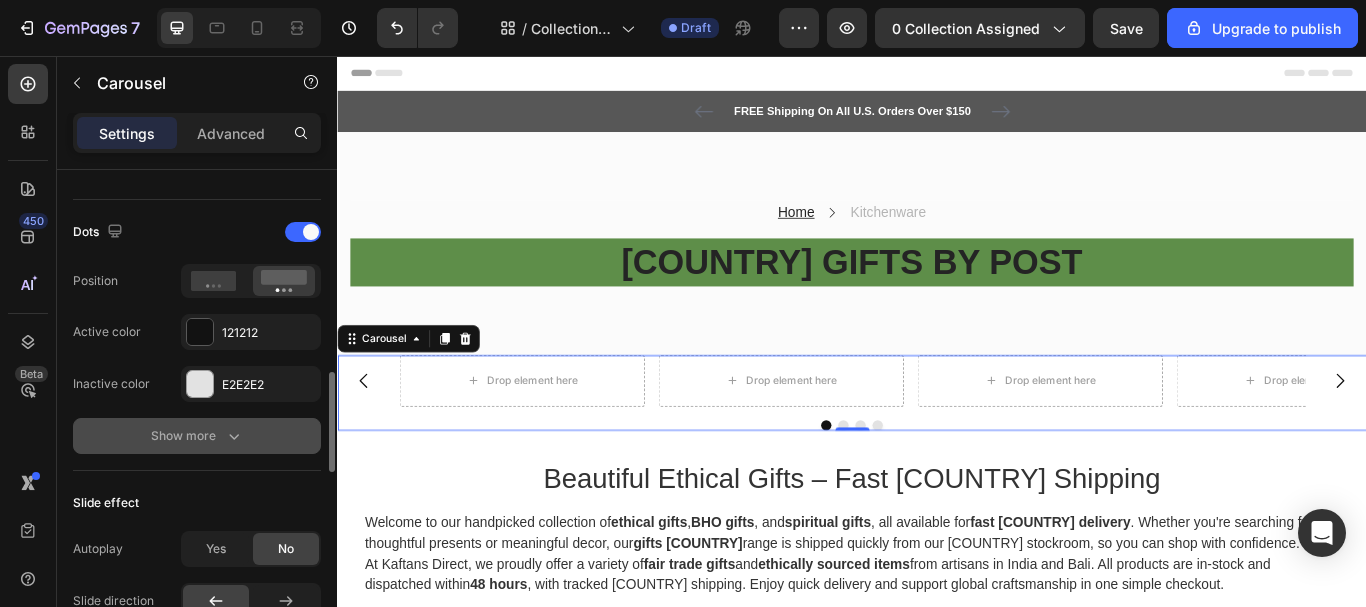 click 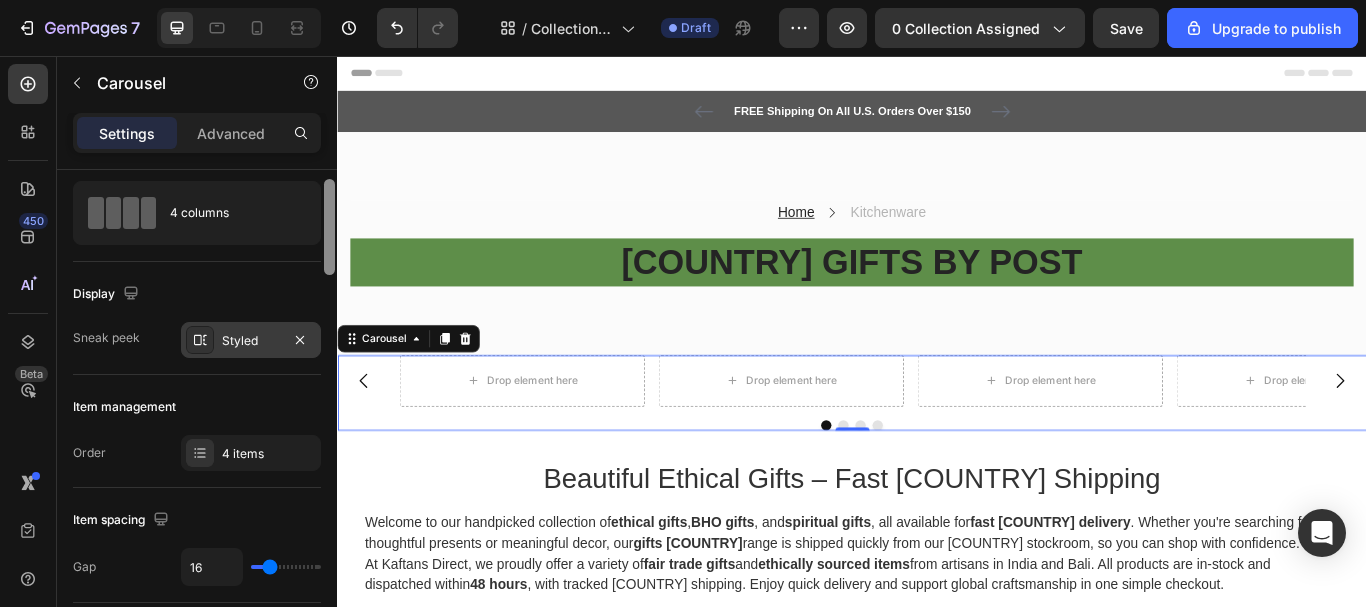 scroll, scrollTop: 0, scrollLeft: 0, axis: both 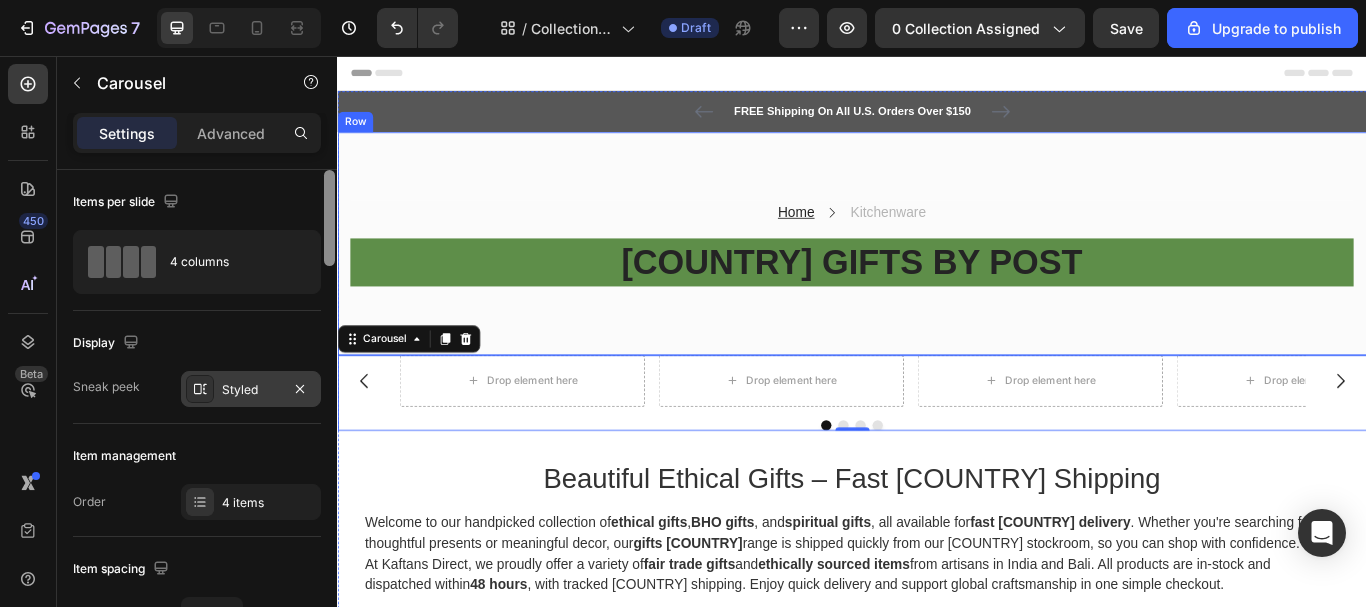 drag, startPoint x: 667, startPoint y: 473, endPoint x: 339, endPoint y: 171, distance: 445.85648 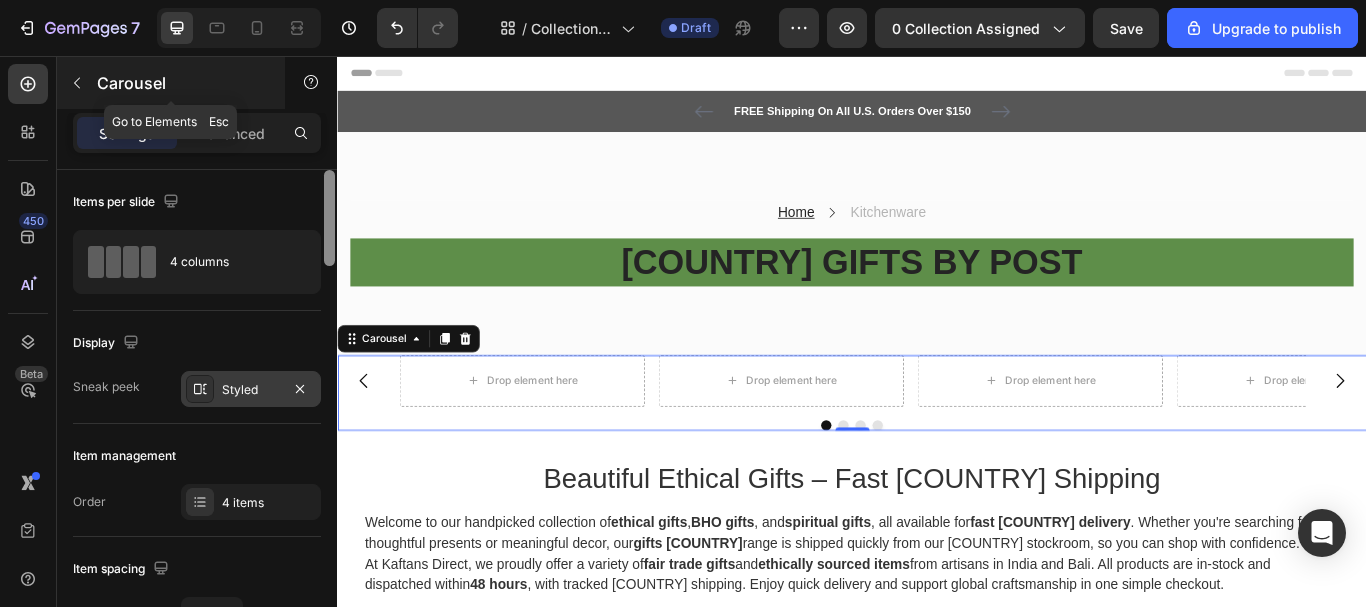 click 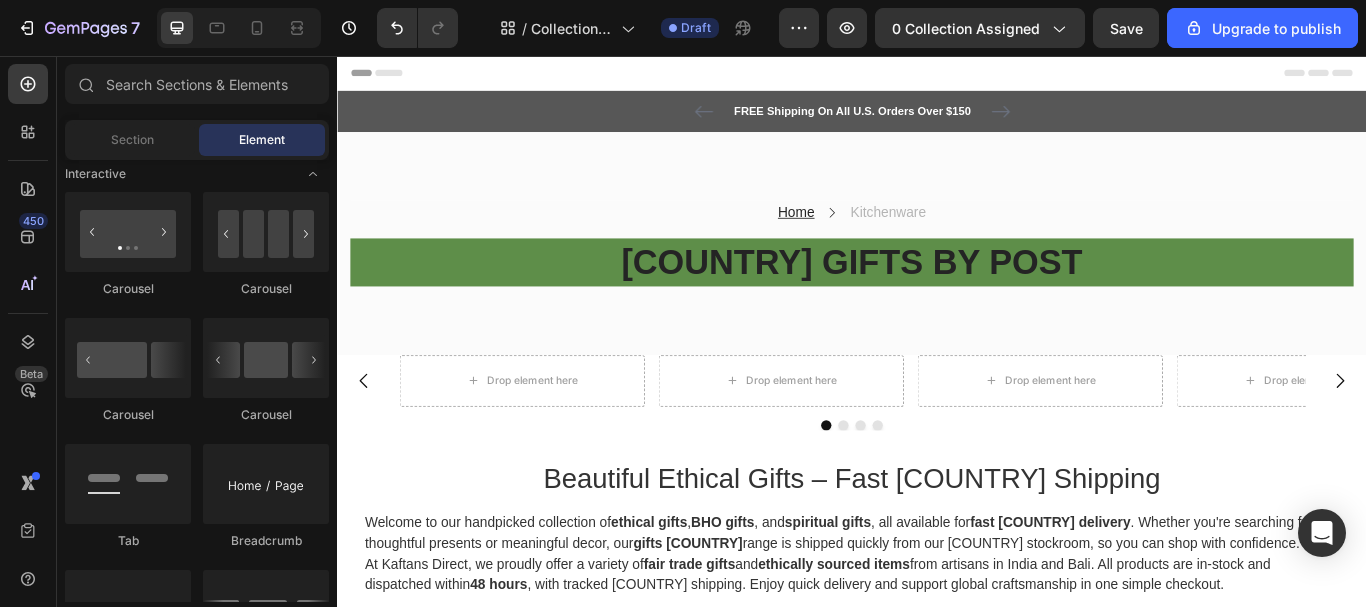 click on "Layout
Row
Row
Row
Row Text
Heading
Text Block Button
Button
Button Media
Image
Image
Video
Video Banner
Hero Banner" at bounding box center [197, 1321] 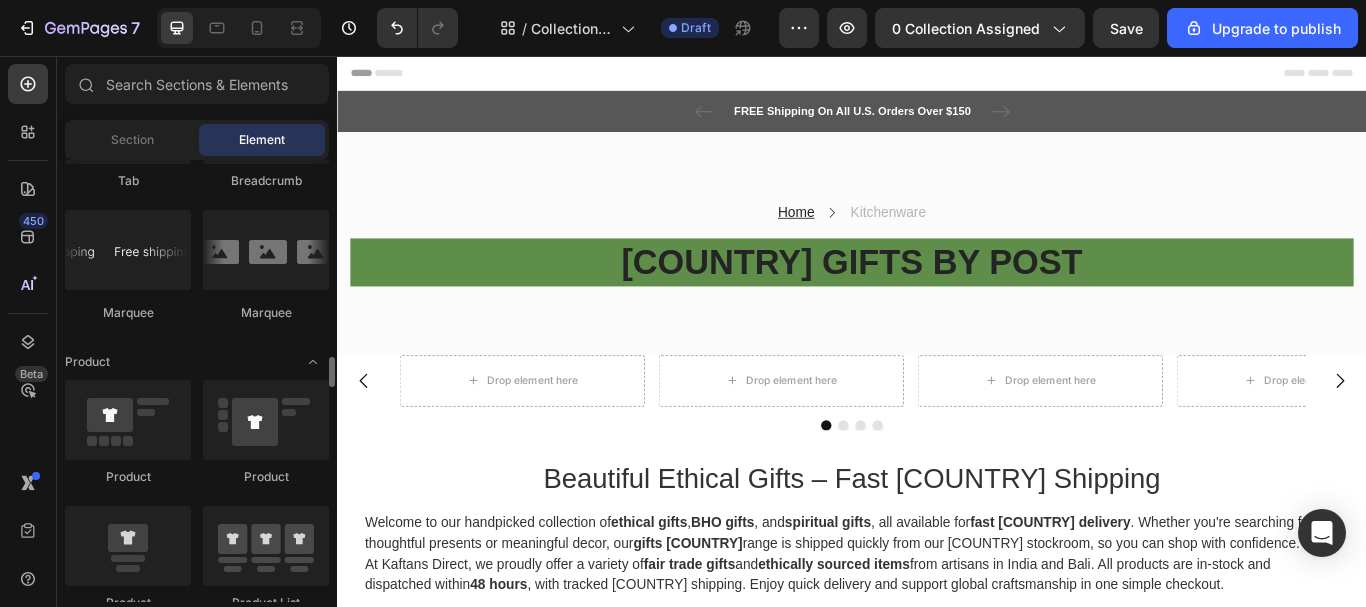 scroll, scrollTop: 2400, scrollLeft: 0, axis: vertical 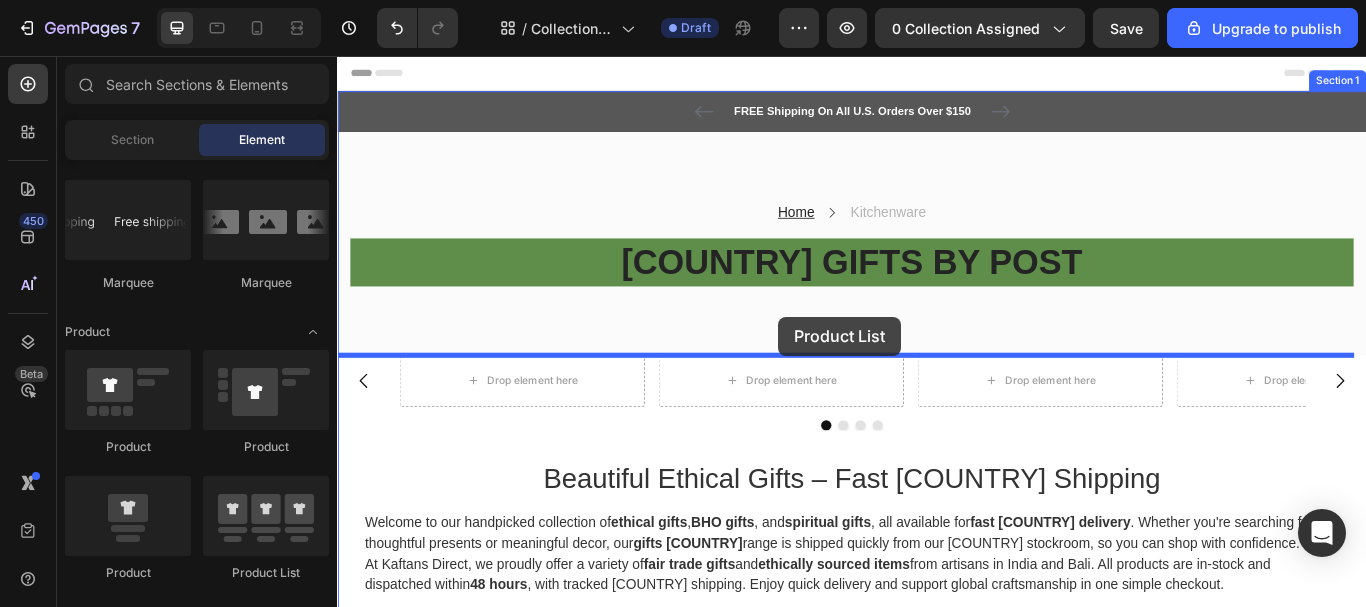 drag, startPoint x: 586, startPoint y: 592, endPoint x: 851, endPoint y: 360, distance: 352.2059 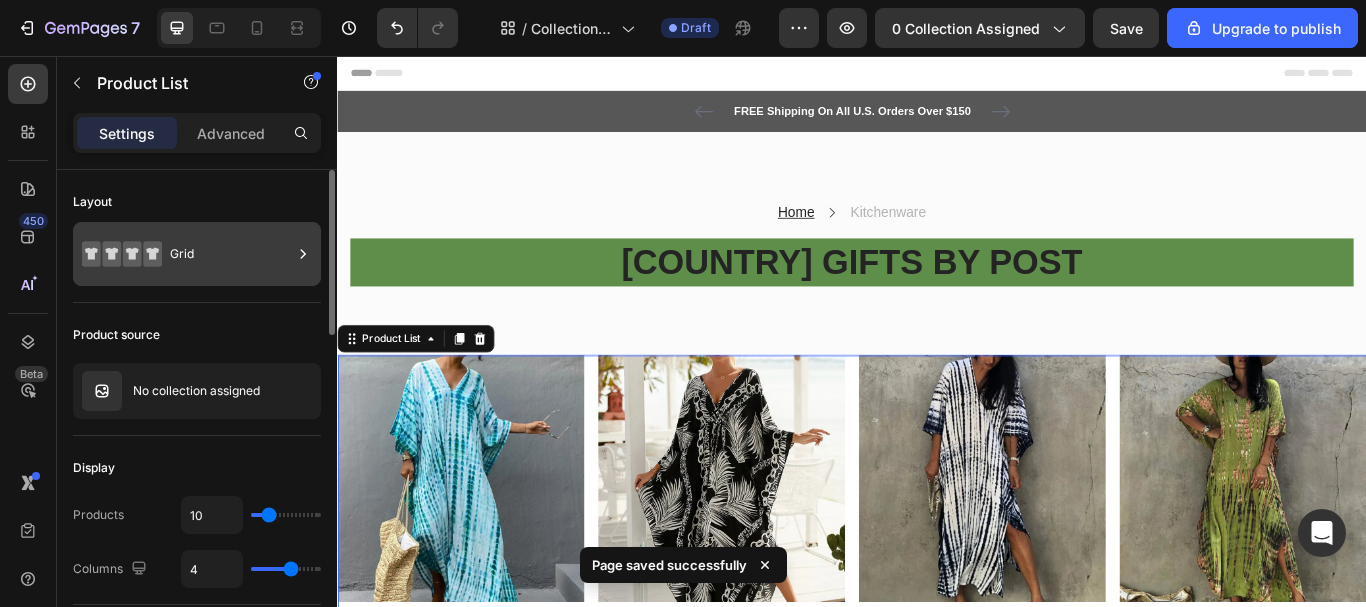 click 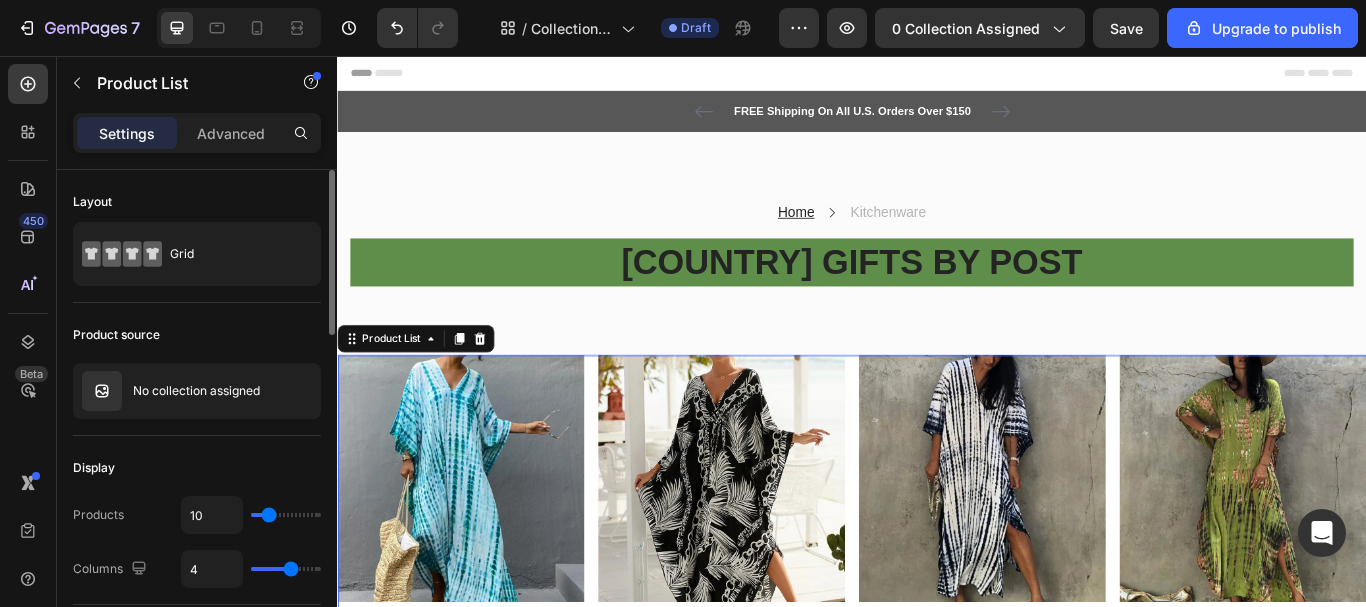 click on "Product source" at bounding box center [197, 335] 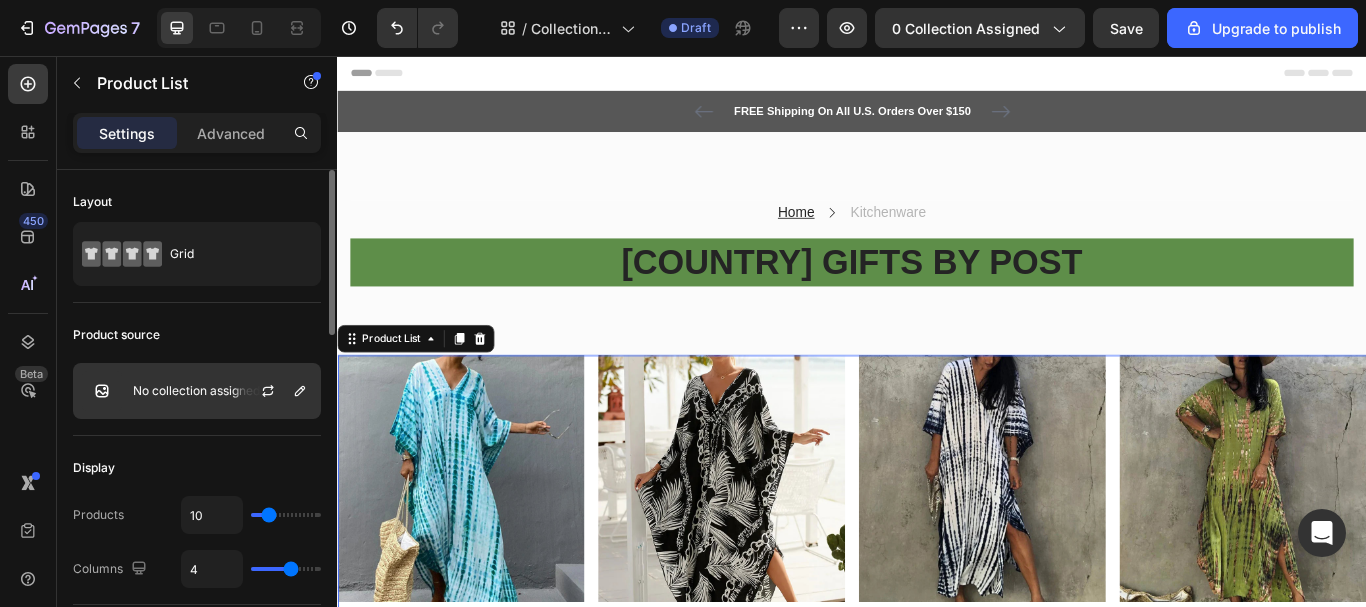 click on "No collection assigned" at bounding box center [197, 391] 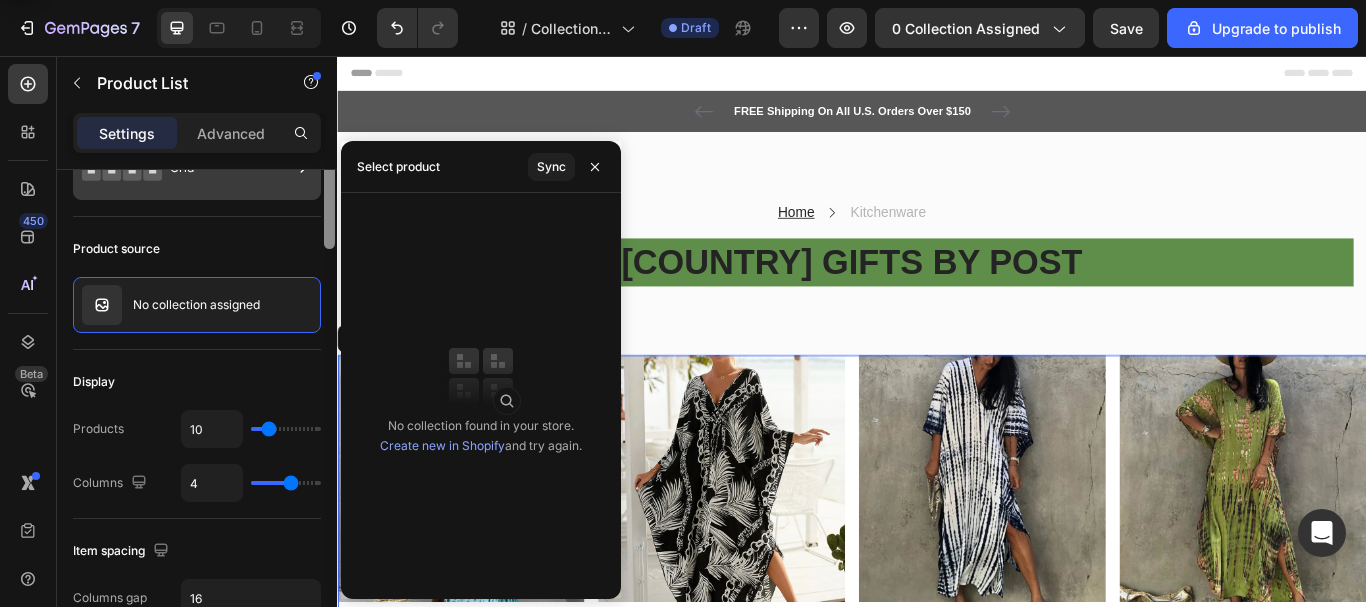 scroll, scrollTop: 0, scrollLeft: 0, axis: both 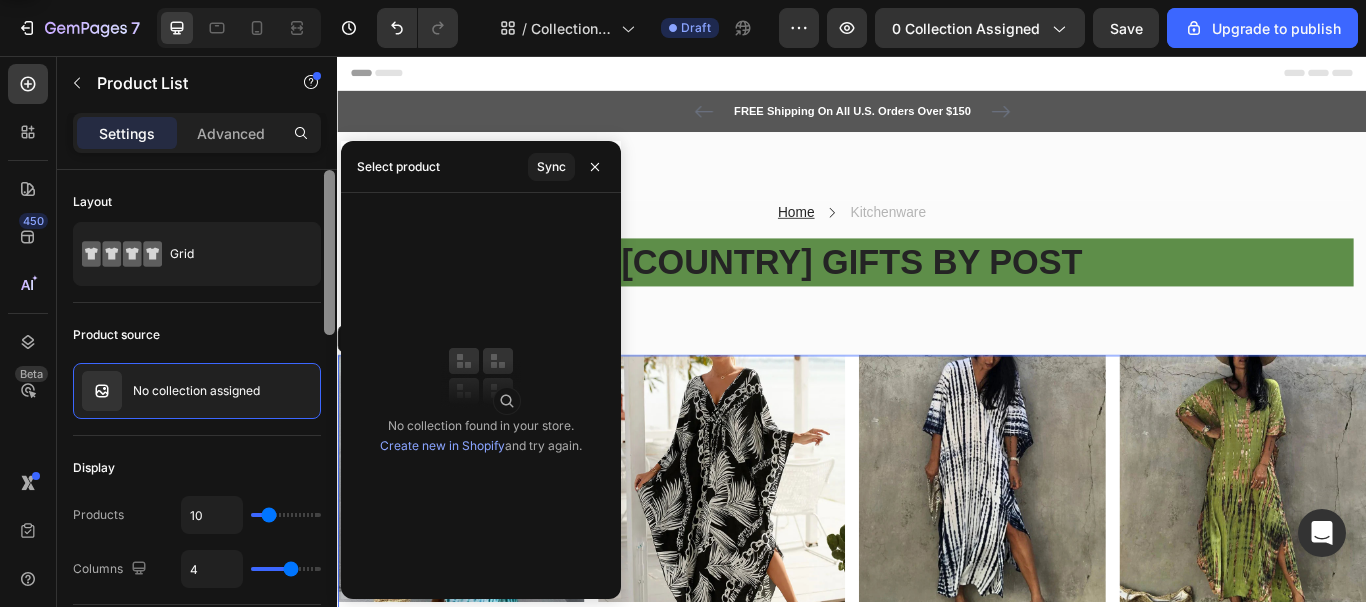 drag, startPoint x: 330, startPoint y: 301, endPoint x: 305, endPoint y: 214, distance: 90.52071 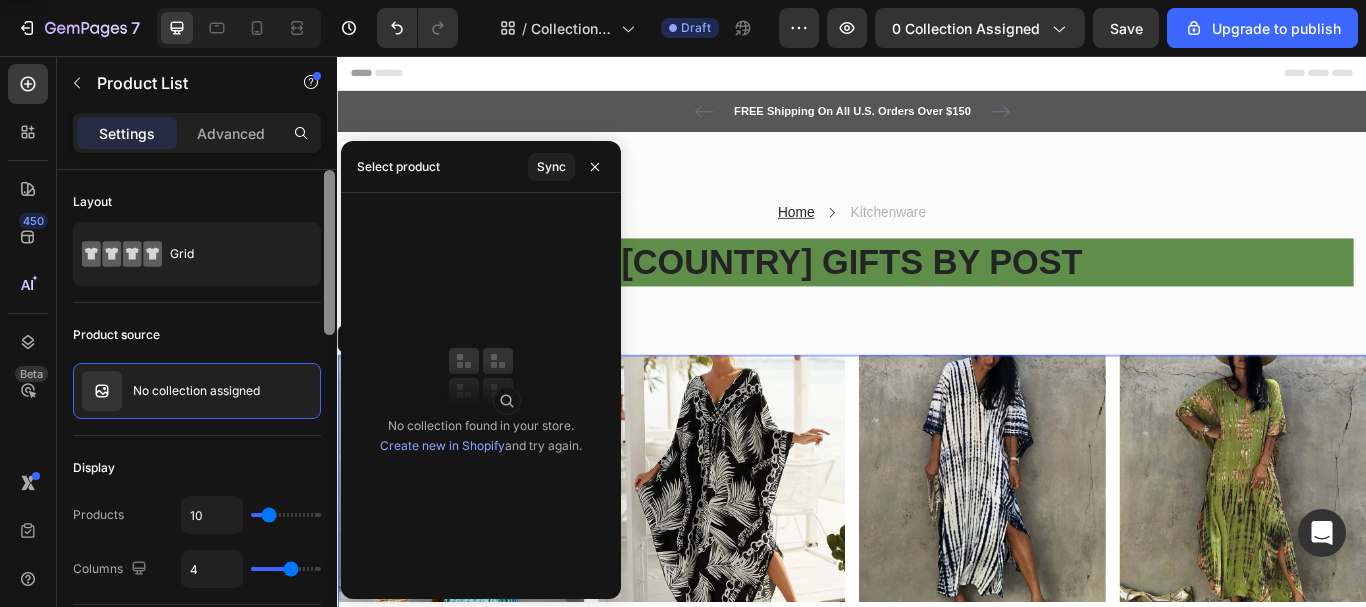 click on "Layout Grid Product source No collection assigned Display Products [NUMBER] Columns [NUMBER] Item spacing Columns gap [NUMBER] Rows gap [NUMBER] Item style Height Same height Size Width [NUMBER] Padding Add... Background Color Add... Image Add... Shape Border Add... Corner Add... Shadow Add... Align Delete element" at bounding box center [197, 417] 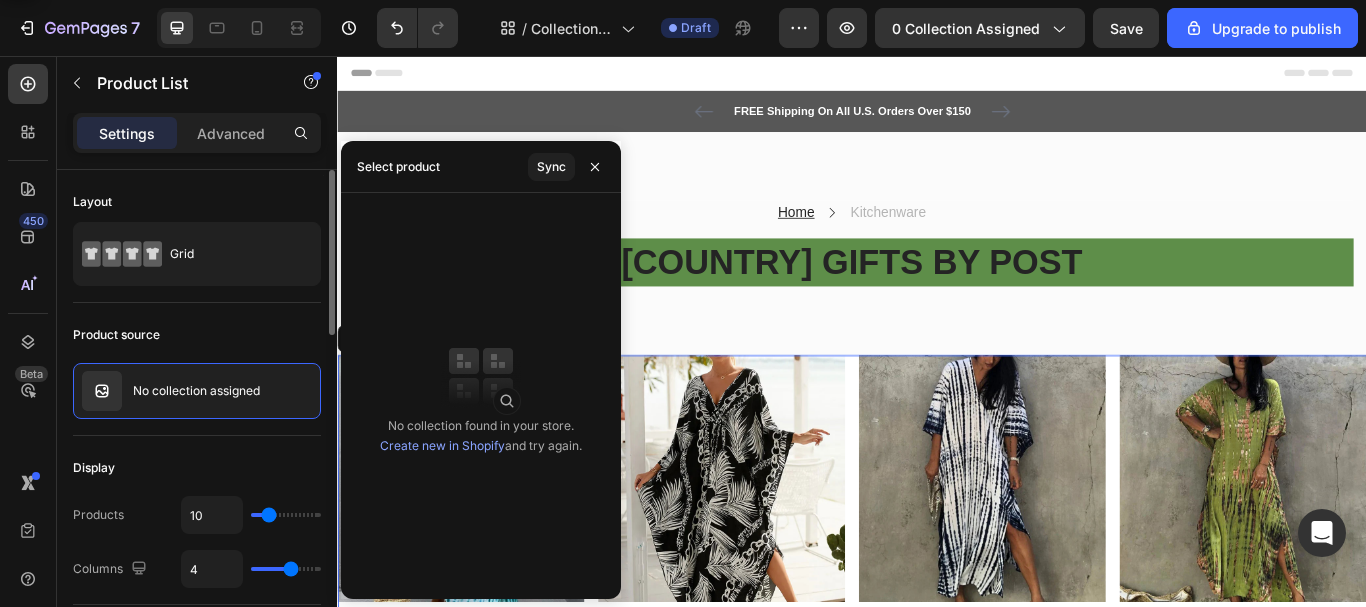 click on "Layout Grid" 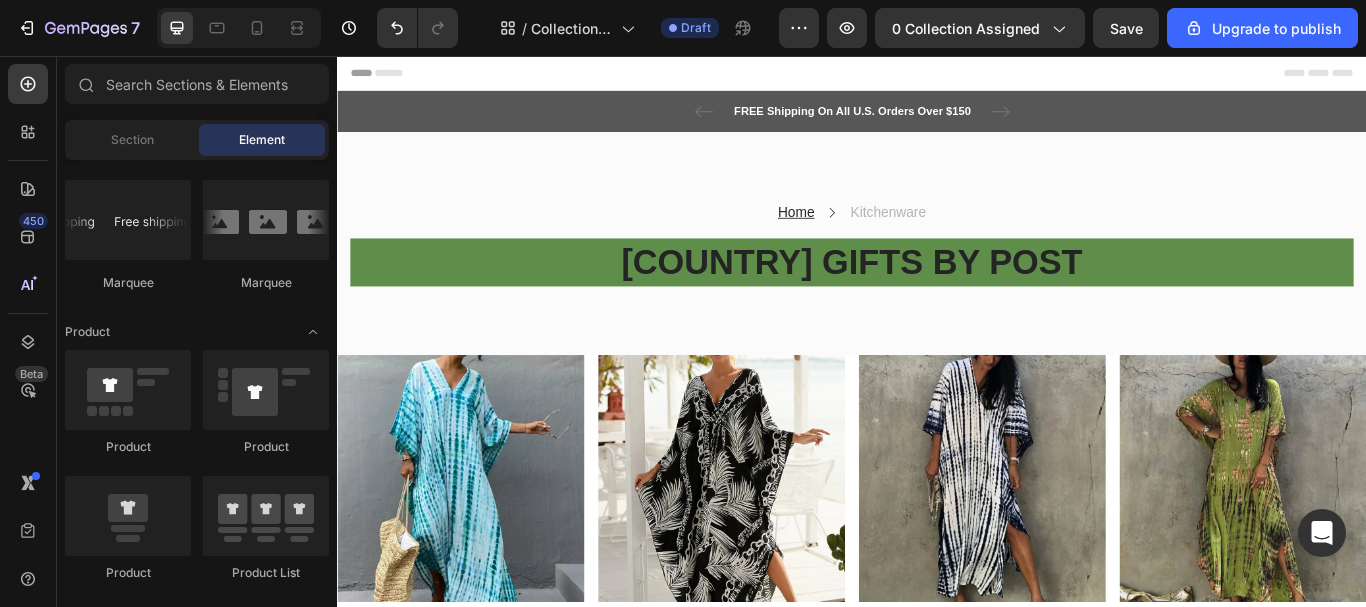 scroll, scrollTop: 419, scrollLeft: 0, axis: vertical 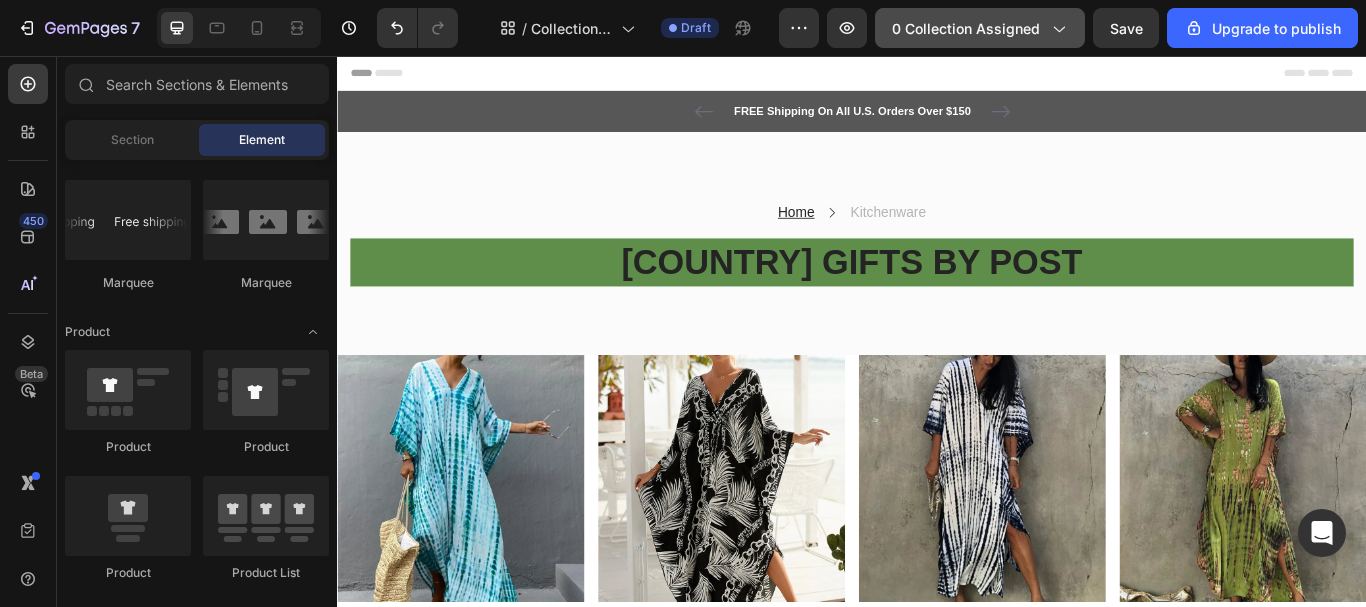 click 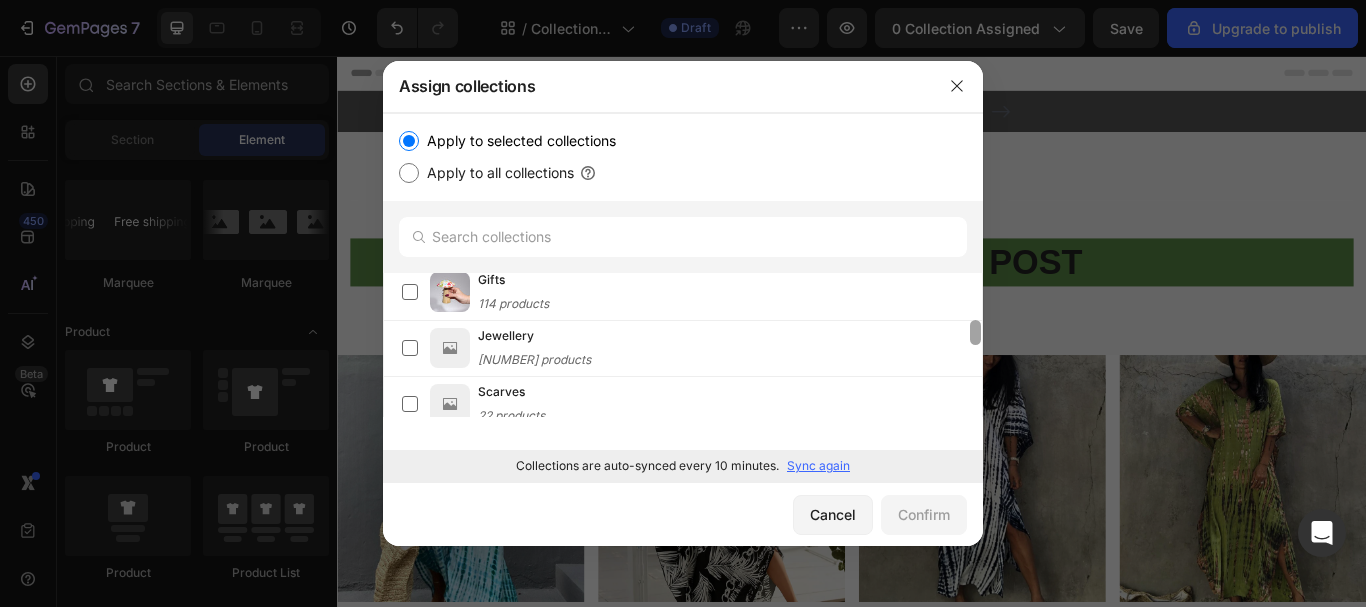 scroll, scrollTop: 382, scrollLeft: 0, axis: vertical 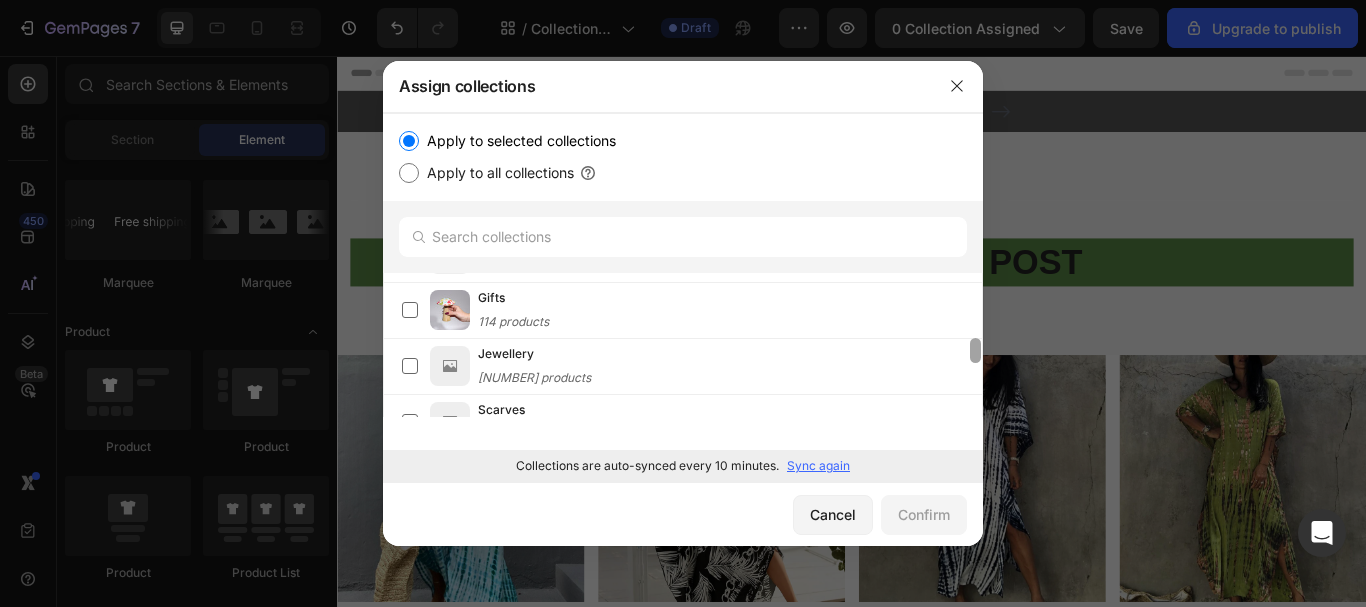 drag, startPoint x: 975, startPoint y: 282, endPoint x: 969, endPoint y: 348, distance: 66.27216 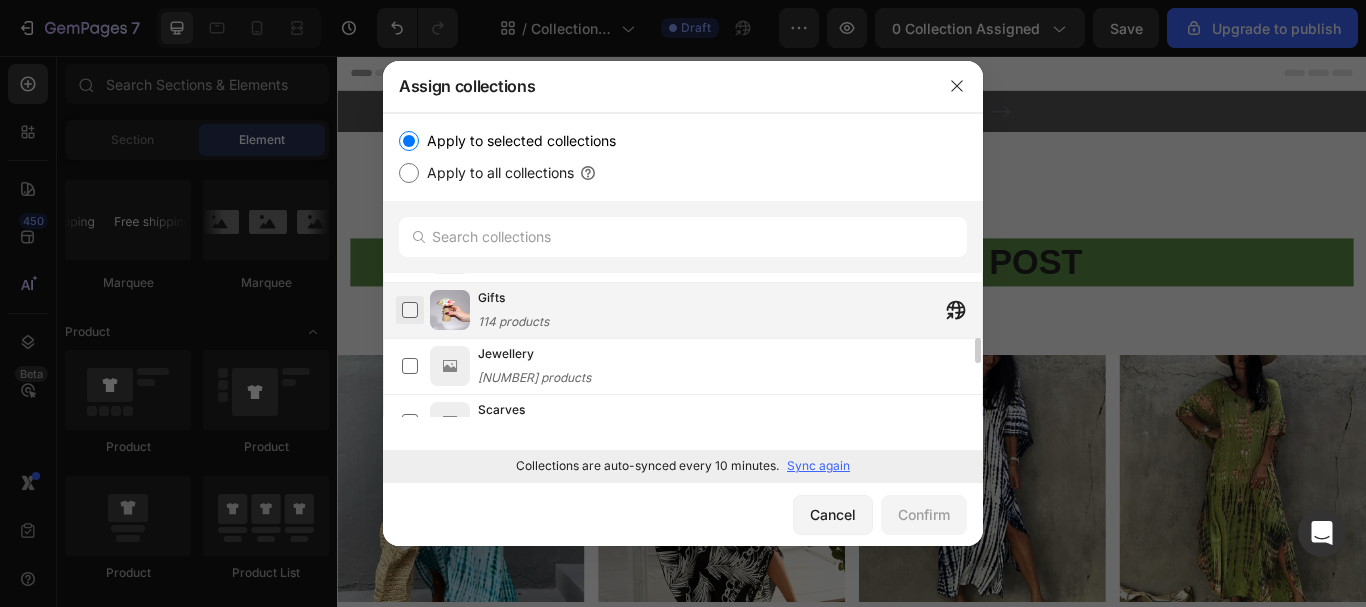 click at bounding box center (410, 310) 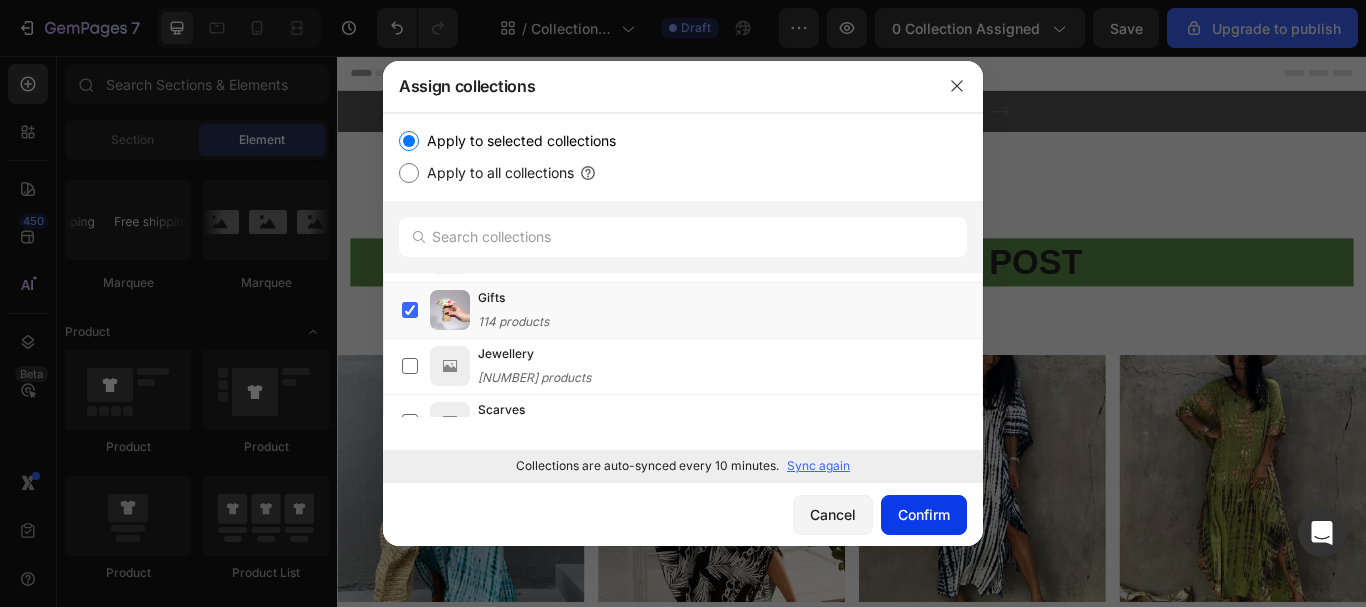 click on "Confirm" at bounding box center (924, 514) 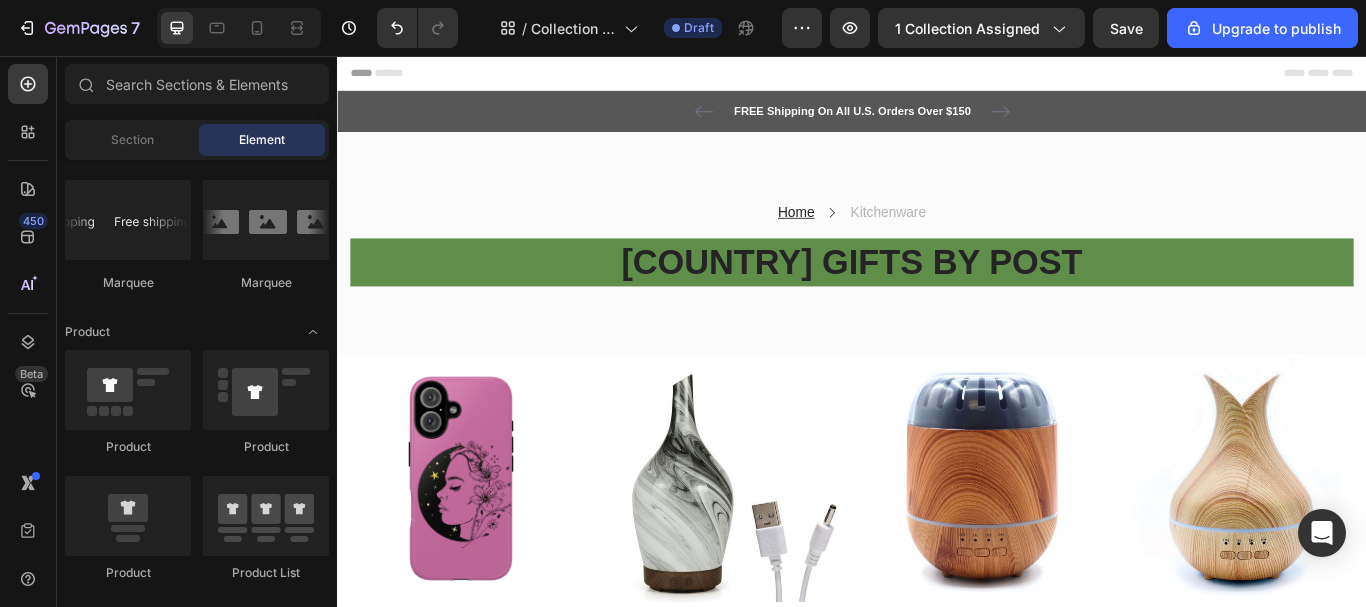 scroll, scrollTop: 388, scrollLeft: 0, axis: vertical 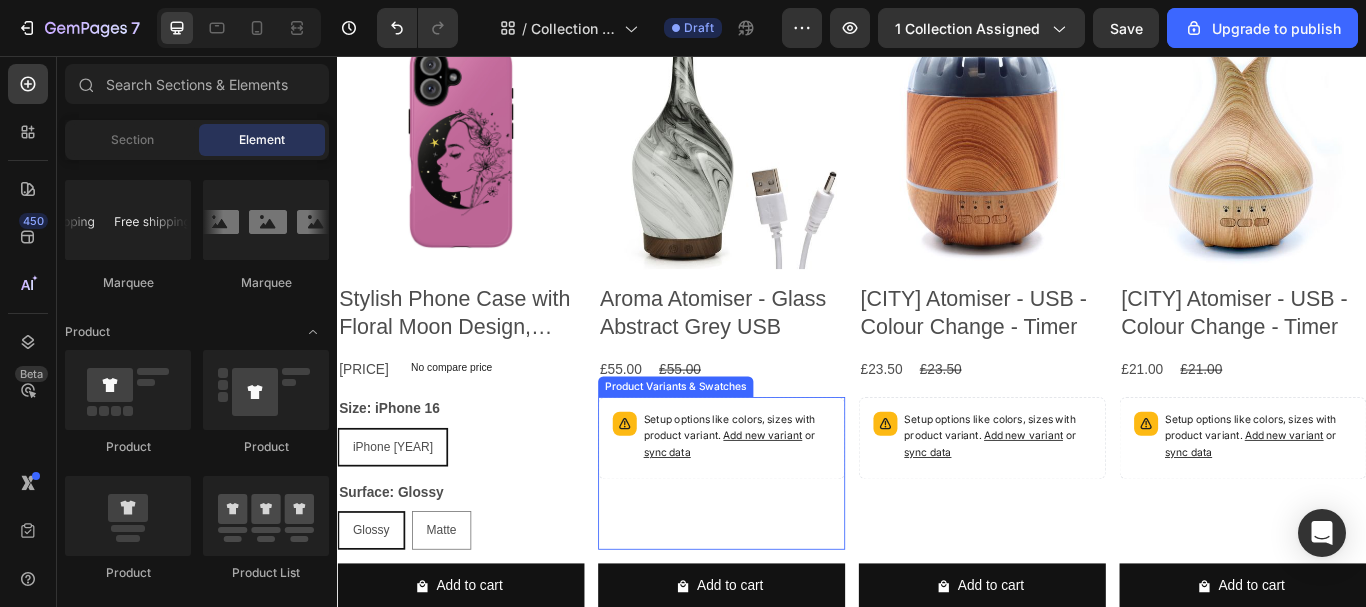 click on "sync data" at bounding box center [721, 518] 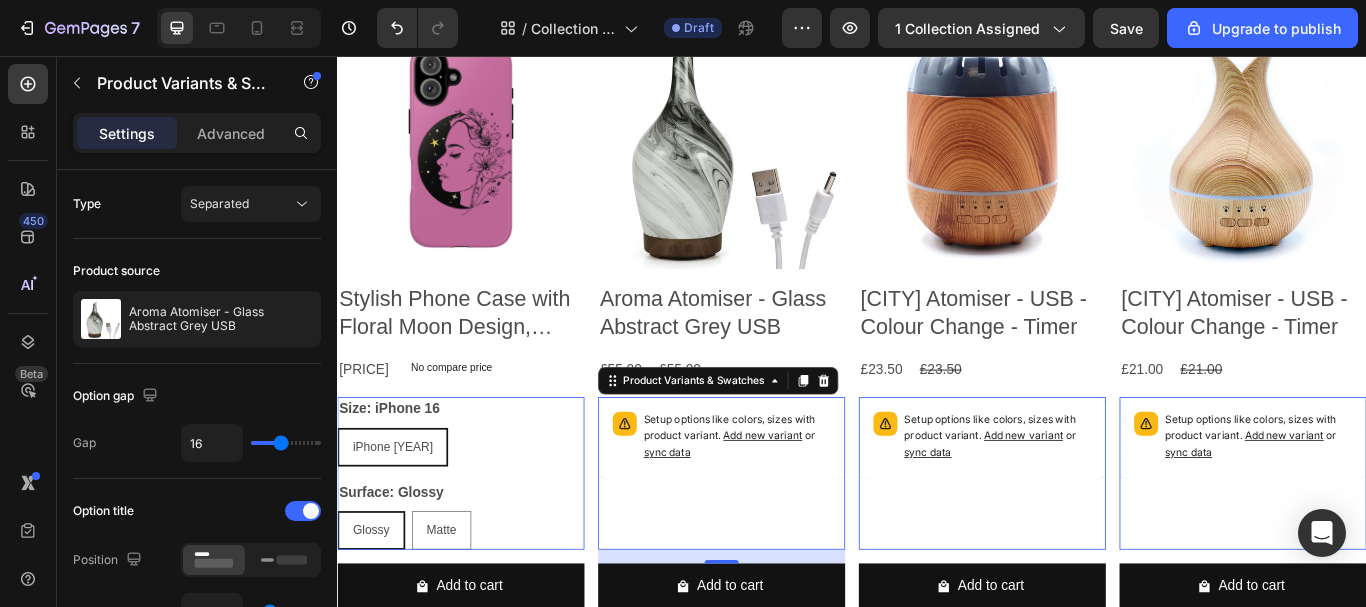 click on "sync data" at bounding box center [721, 518] 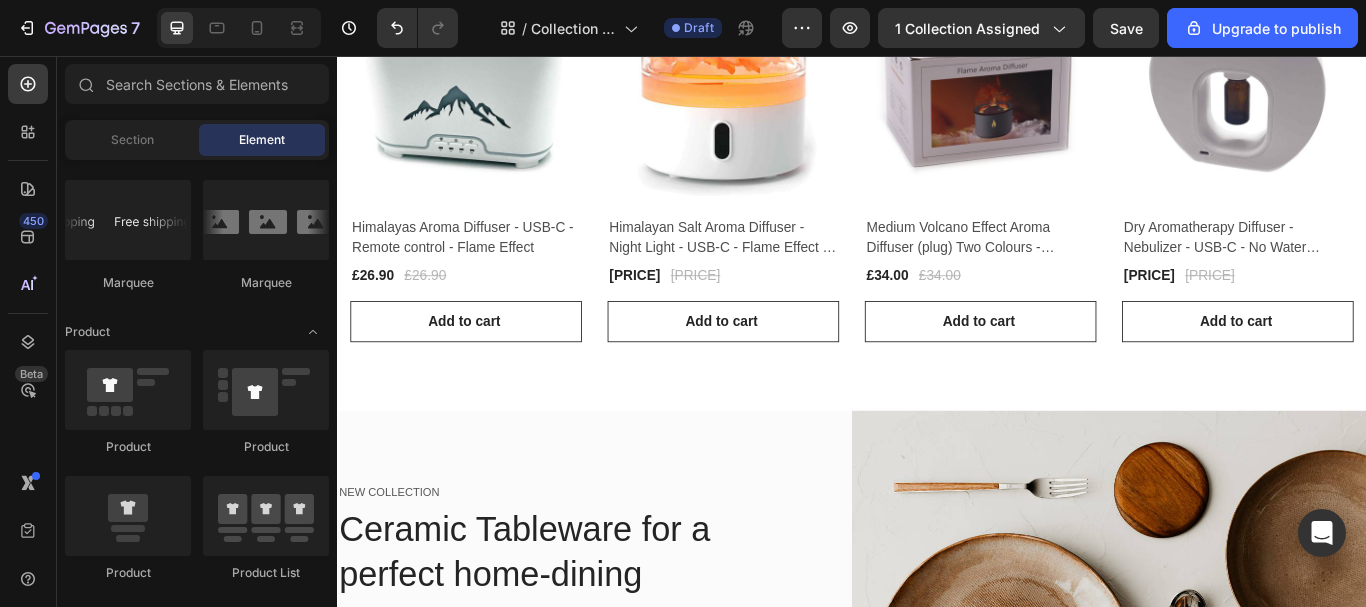 scroll, scrollTop: 4962, scrollLeft: 0, axis: vertical 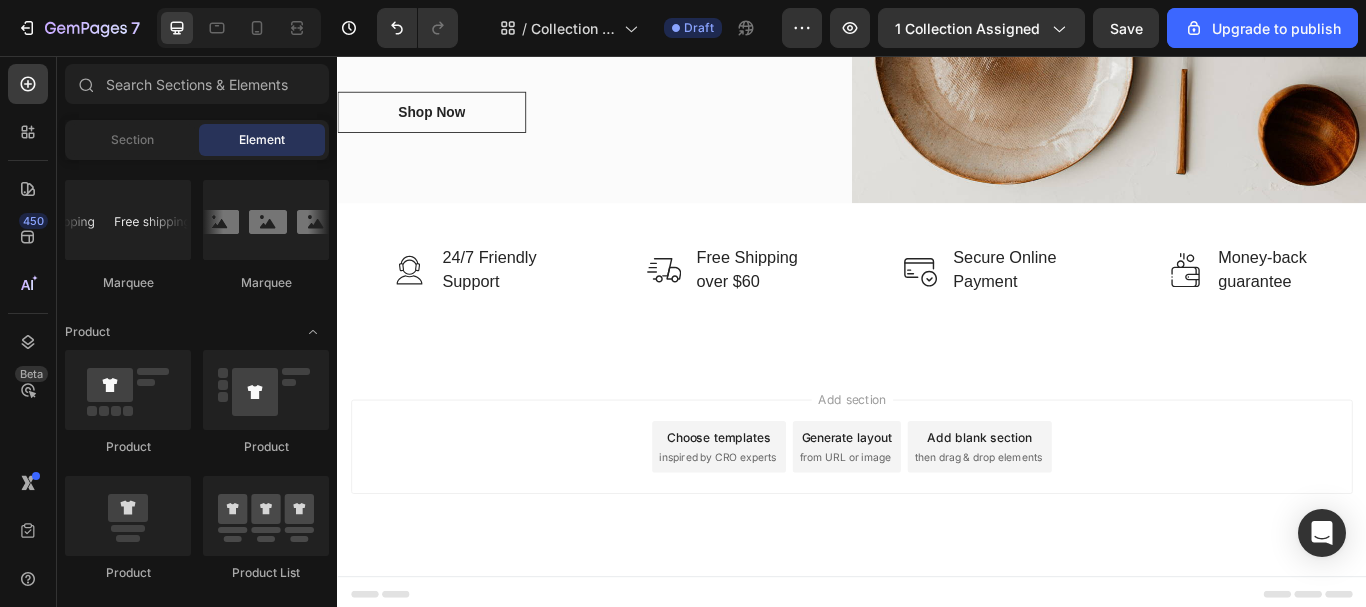 drag, startPoint x: 1530, startPoint y: 162, endPoint x: 653, endPoint y: 430, distance: 917.0349 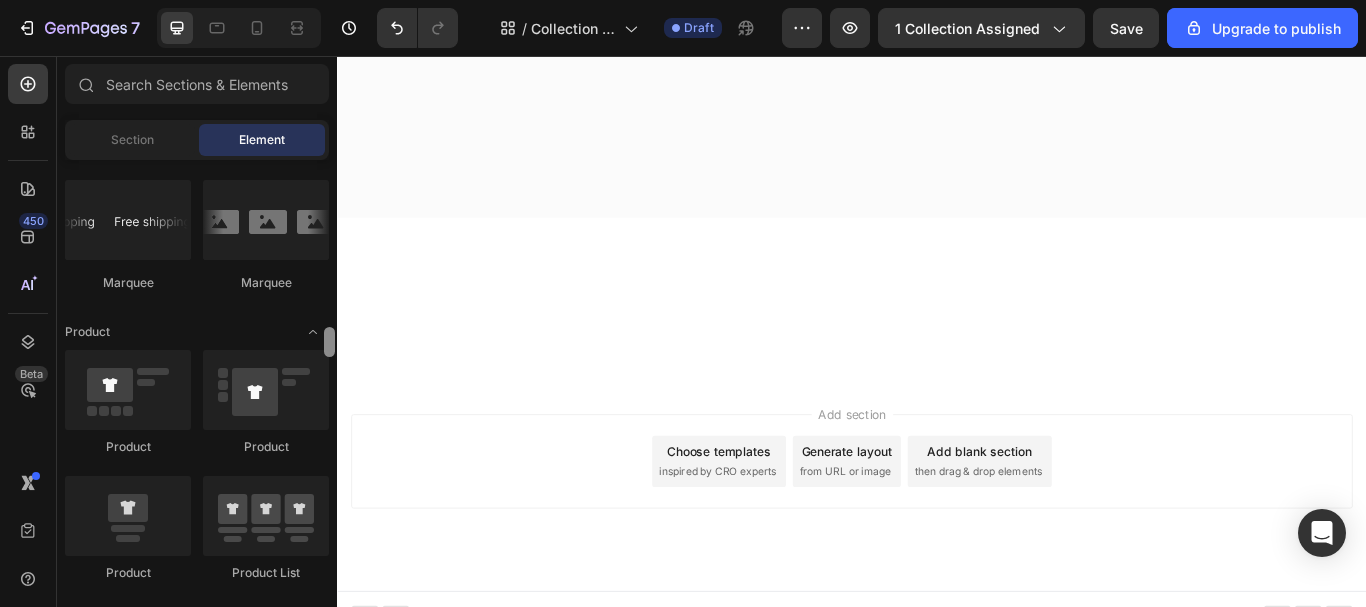 scroll, scrollTop: 1054, scrollLeft: 0, axis: vertical 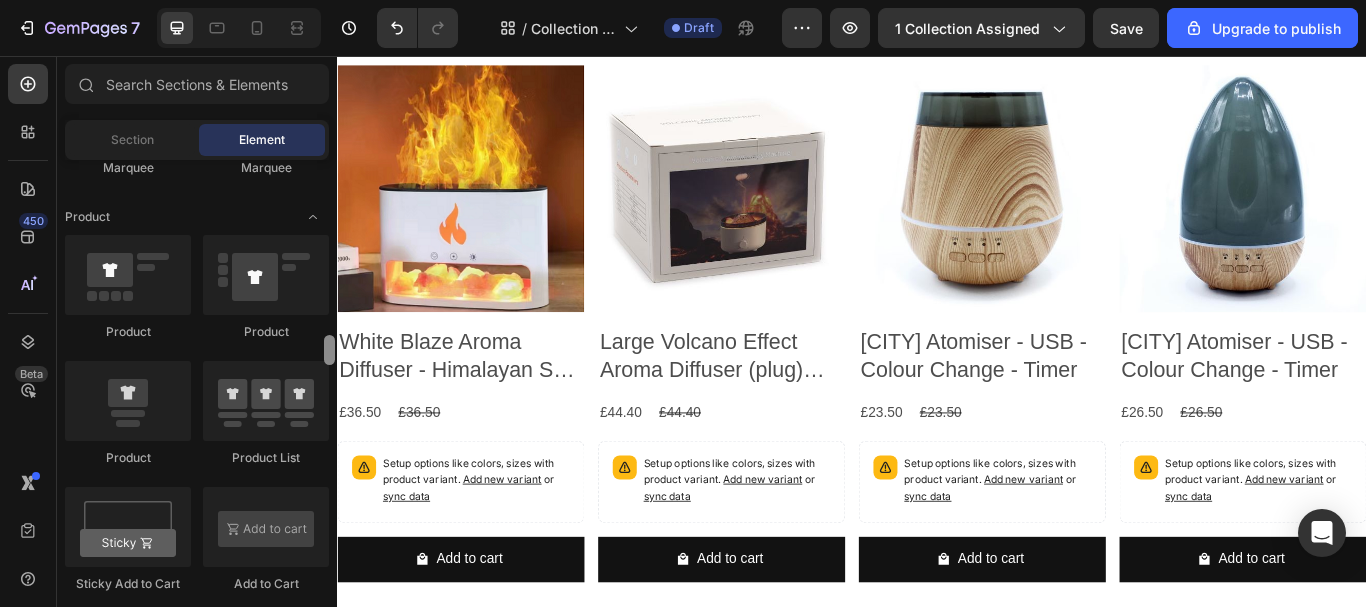 click at bounding box center [329, 350] 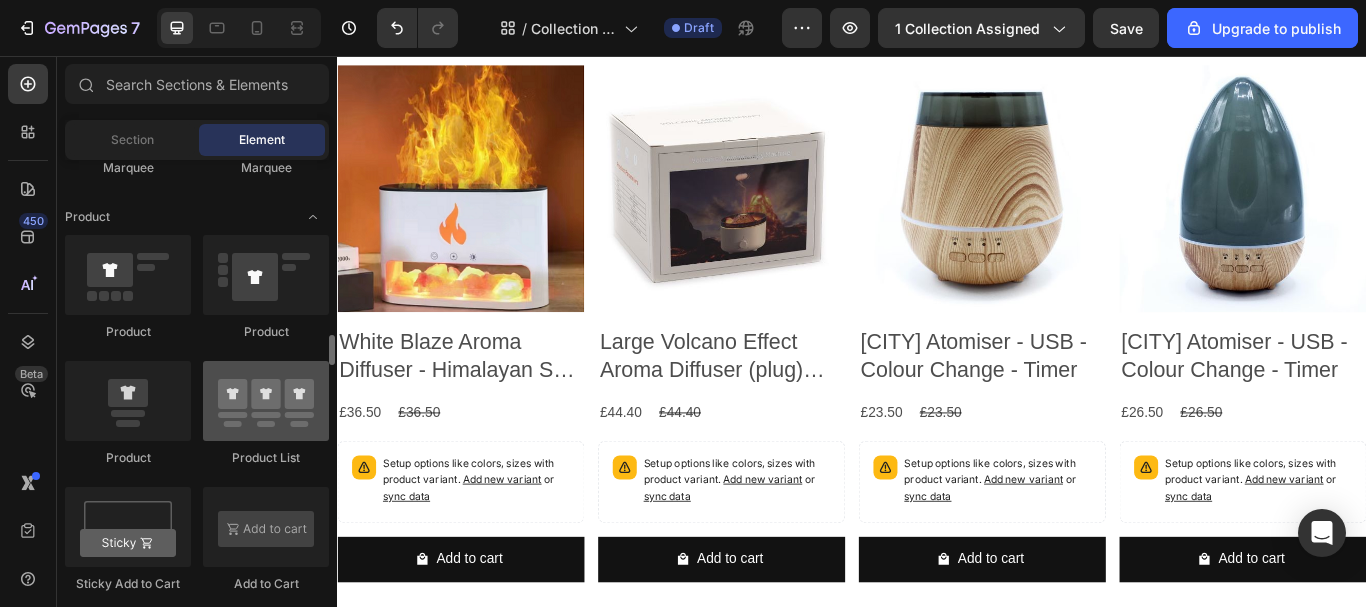 click at bounding box center [266, 401] 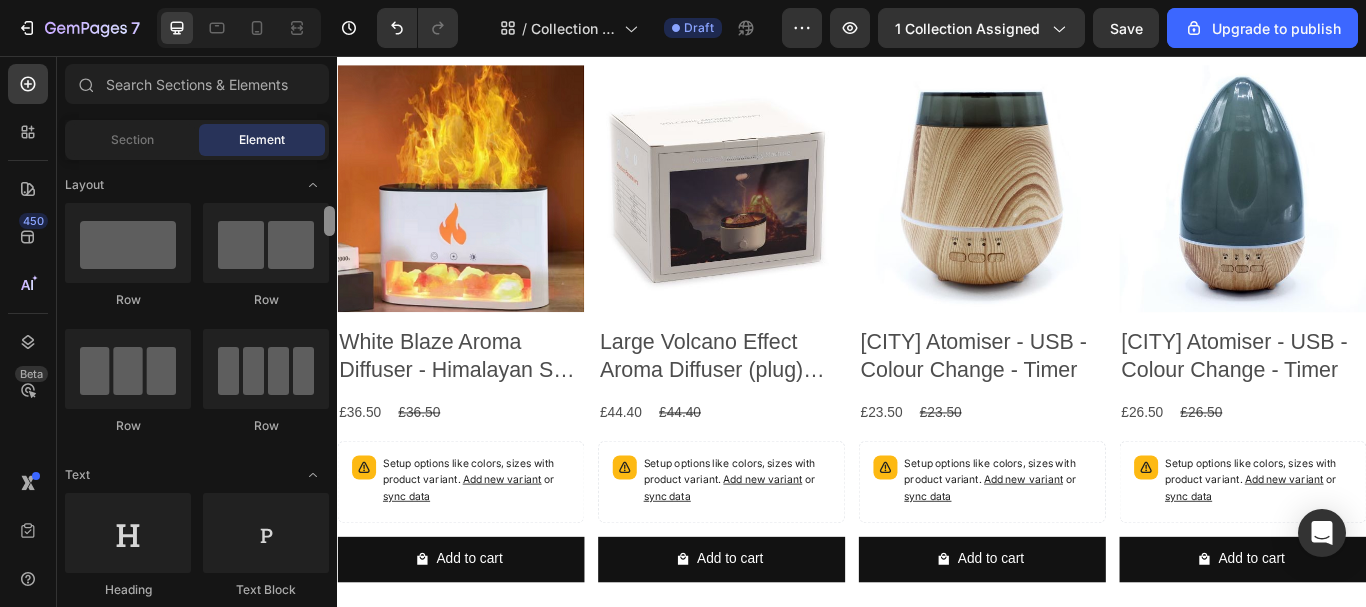 scroll, scrollTop: 0, scrollLeft: 0, axis: both 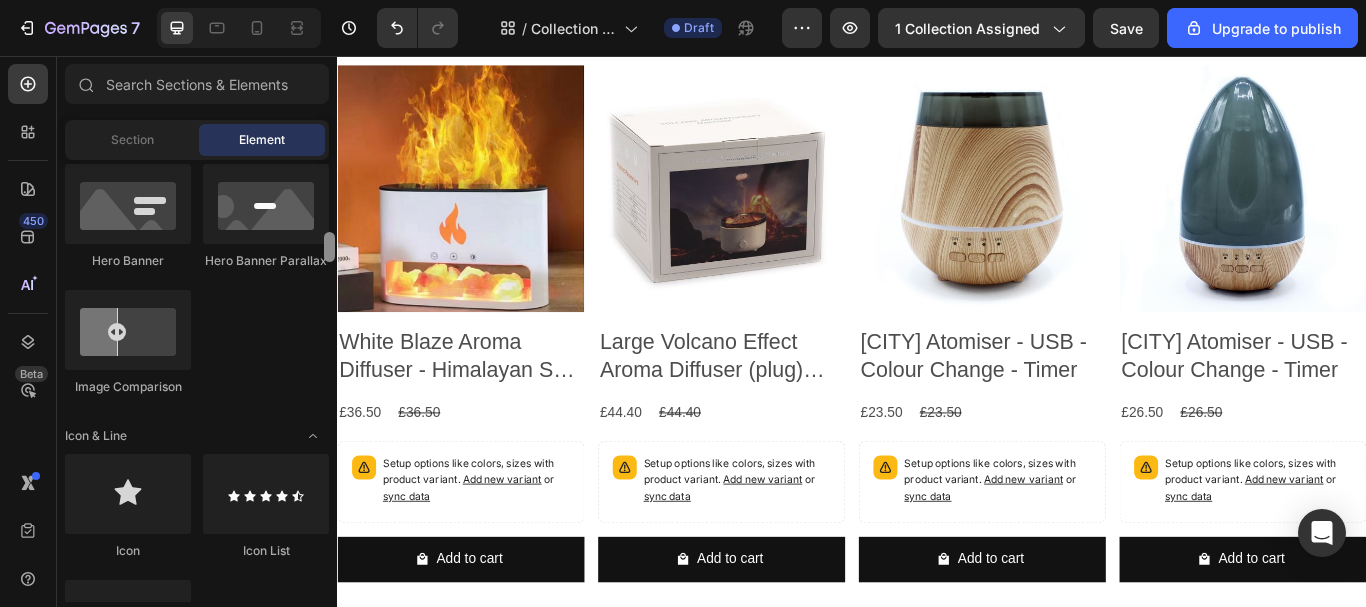 drag, startPoint x: 668, startPoint y: 404, endPoint x: 341, endPoint y: 165, distance: 405.03085 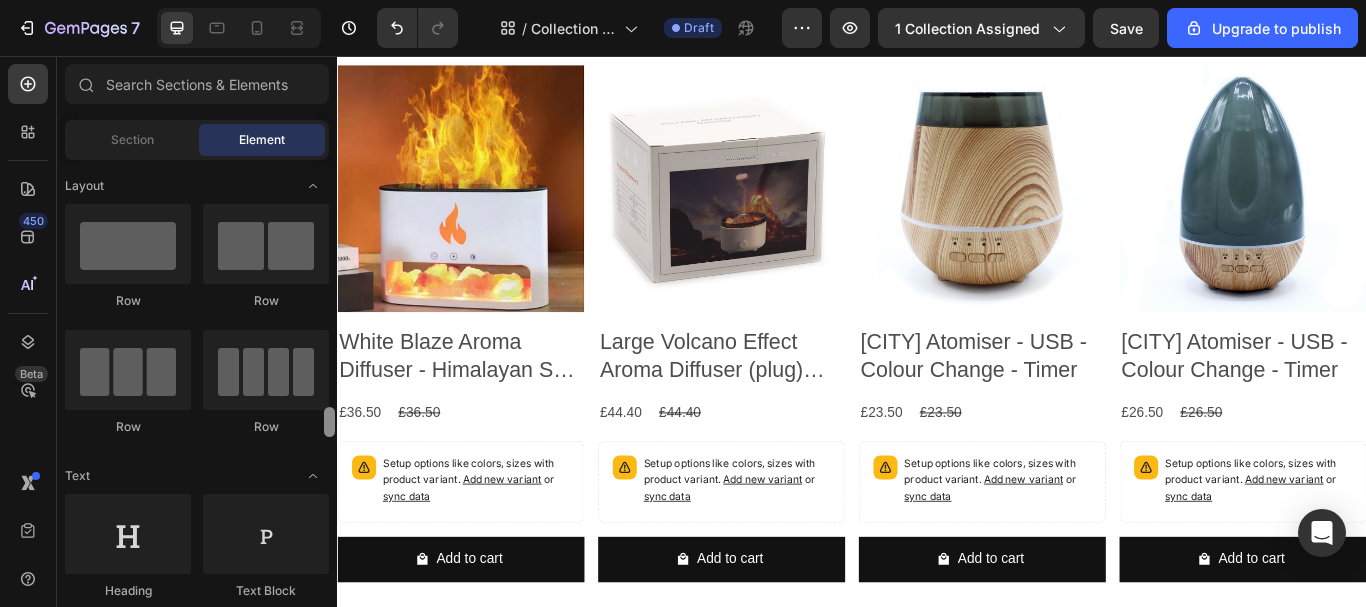 scroll, scrollTop: 274, scrollLeft: 0, axis: vertical 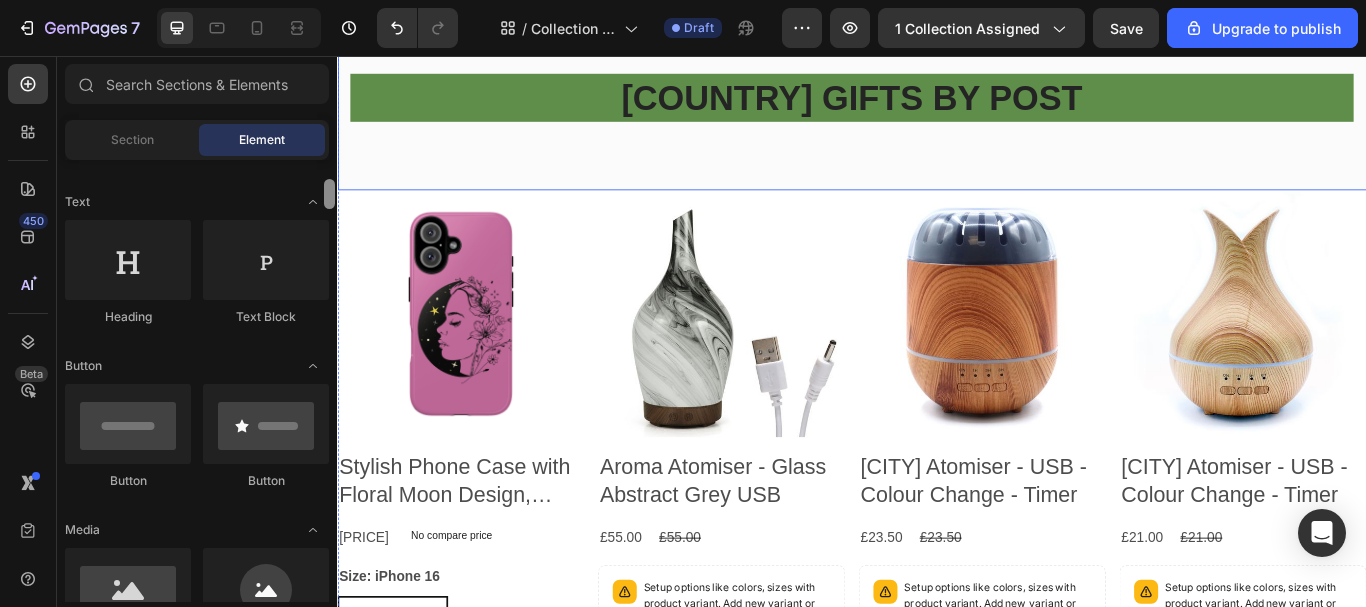 click on "Home Text block Icon Kitchenware Text block Row [COUNTRY] GIFTS BY POST Heading Row Row Row" at bounding box center (937, 83) 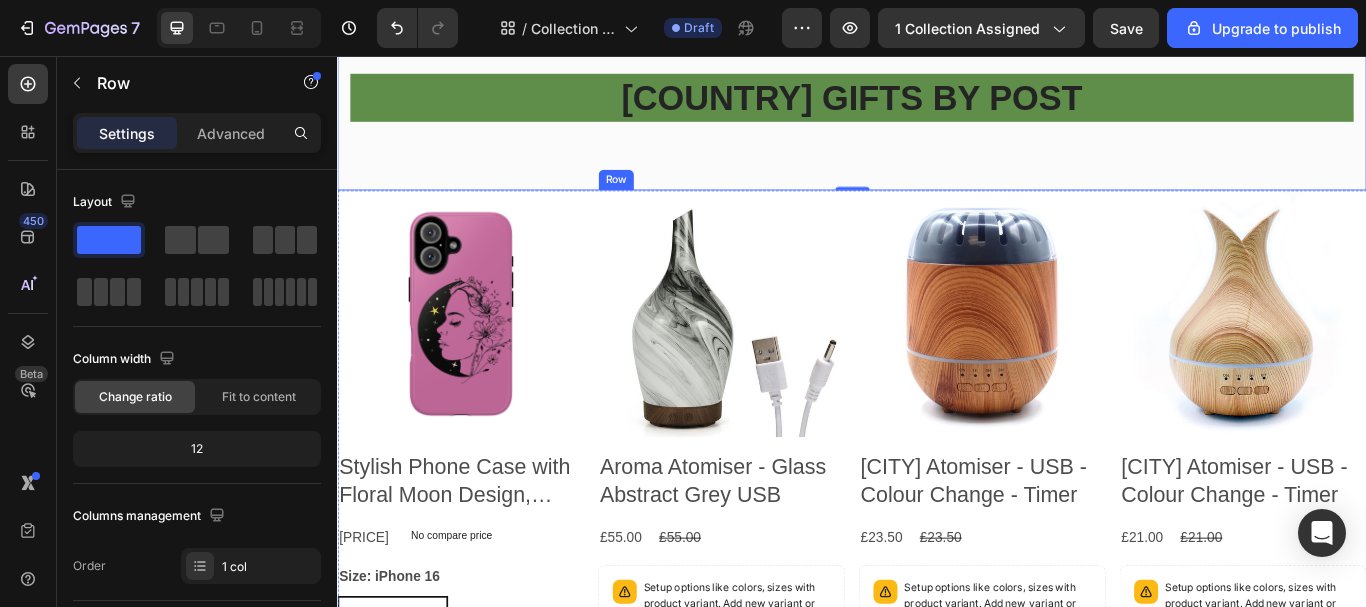 click on "Product Images Aroma Atomiser - Glass Abstract Grey USB Product Title [PRICE] Product Price [PRICE] Product Price Product Price Row Setup options like colors, sizes with product variant.       Add new variant   or   sync data Product Variants & Swatches Add to cart Add to Cart Row" at bounding box center (481, 563) 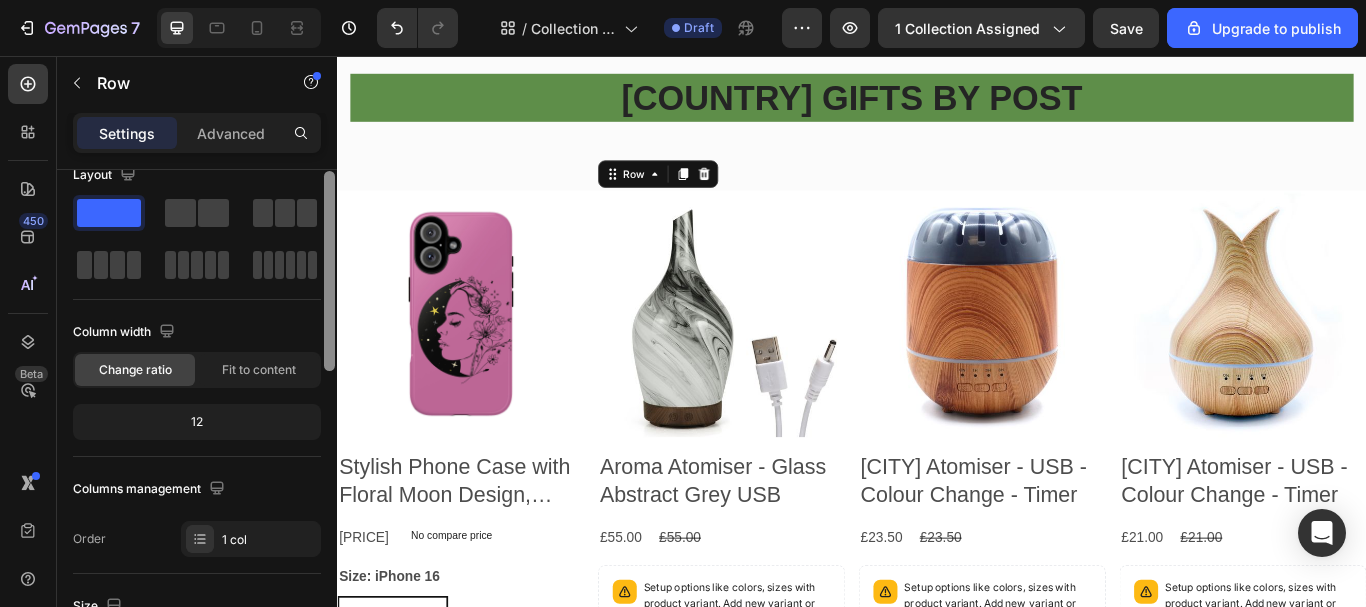 scroll, scrollTop: 0, scrollLeft: 0, axis: both 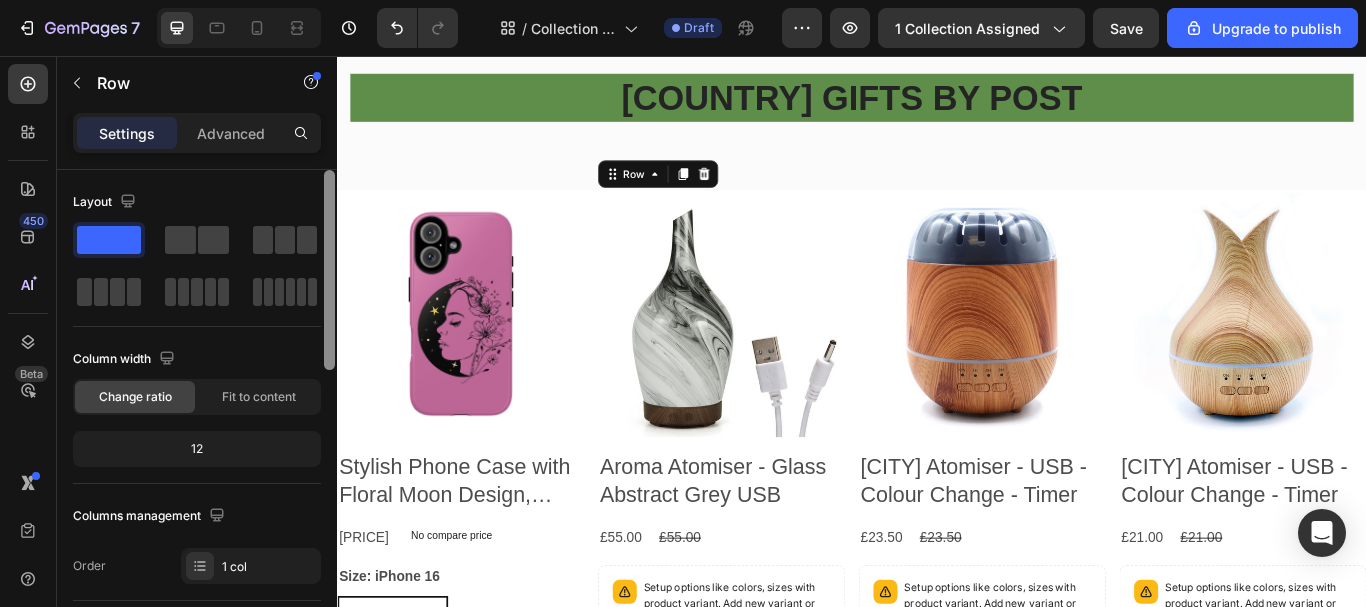drag, startPoint x: 328, startPoint y: 234, endPoint x: 326, endPoint y: 160, distance: 74.02702 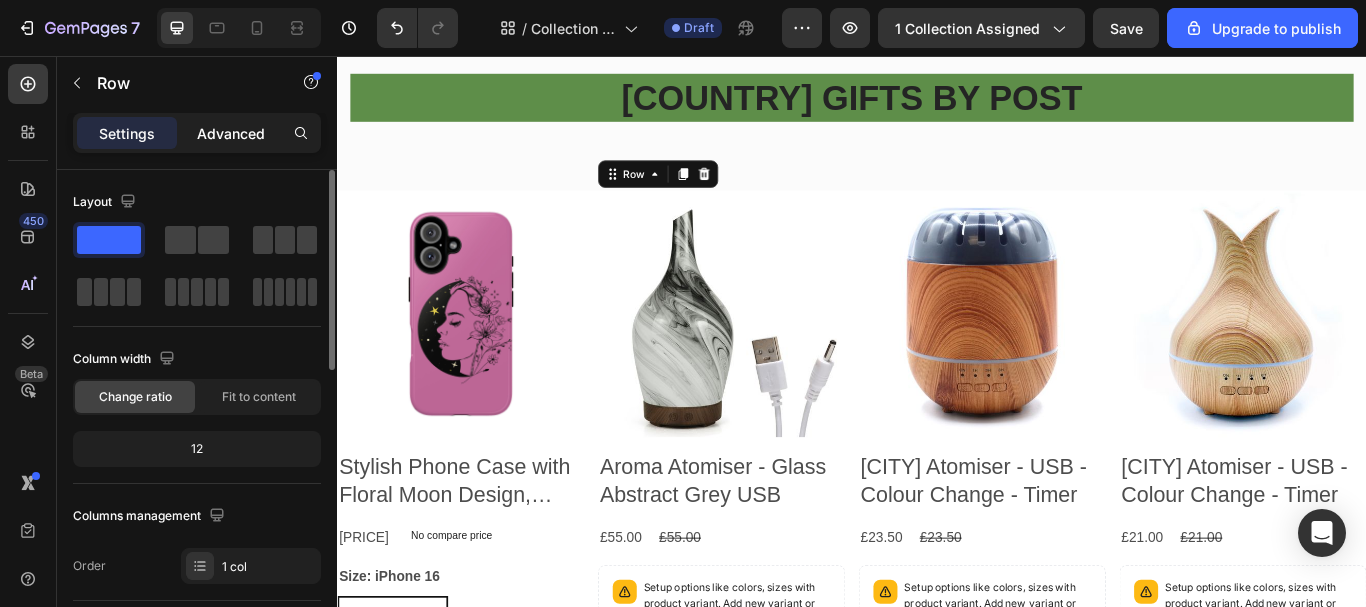 click on "Advanced" at bounding box center (231, 133) 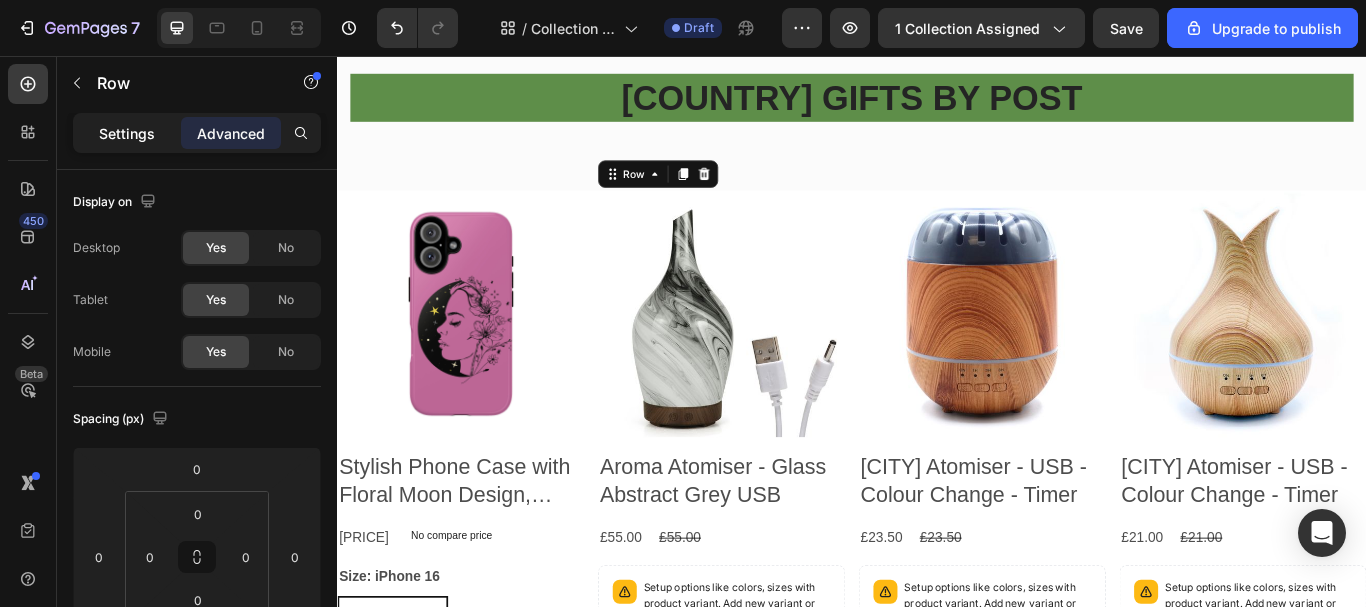 click on "Settings" at bounding box center (127, 133) 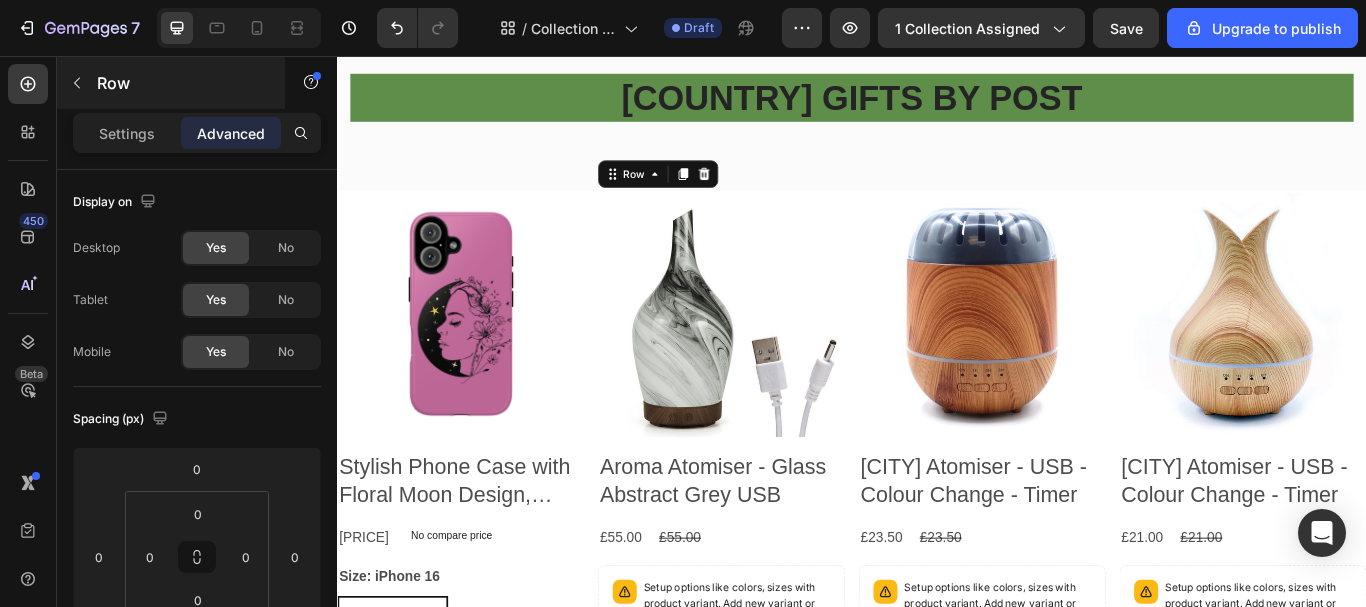 click 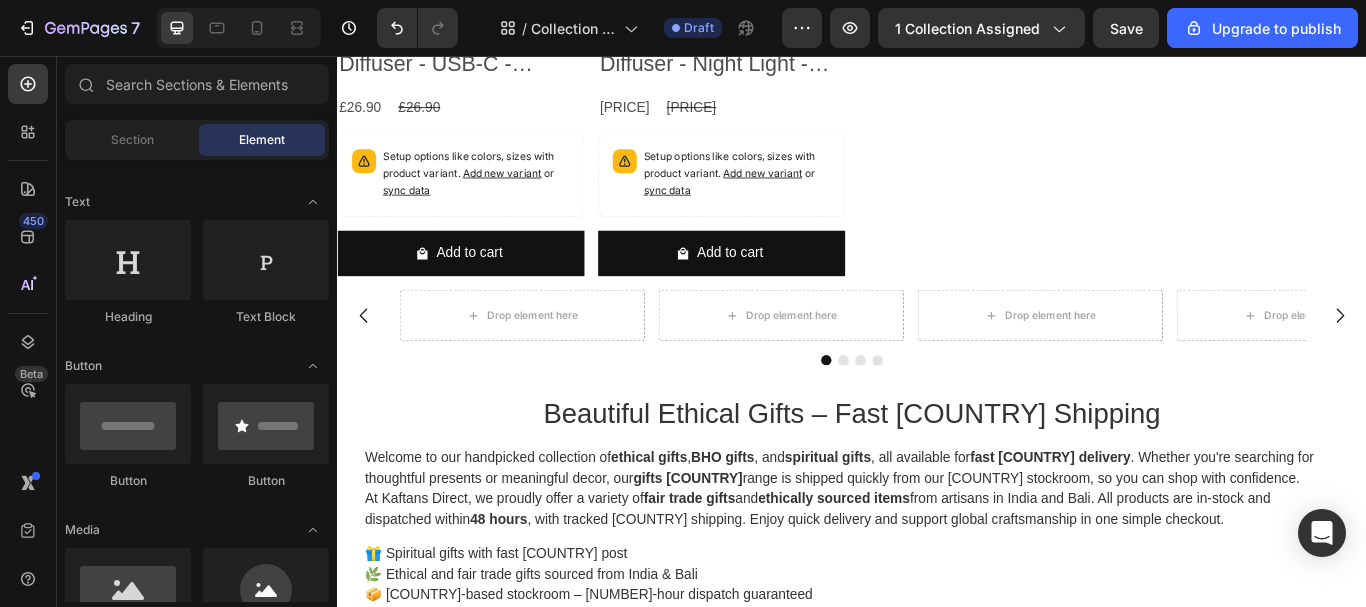 scroll, scrollTop: 2121, scrollLeft: 0, axis: vertical 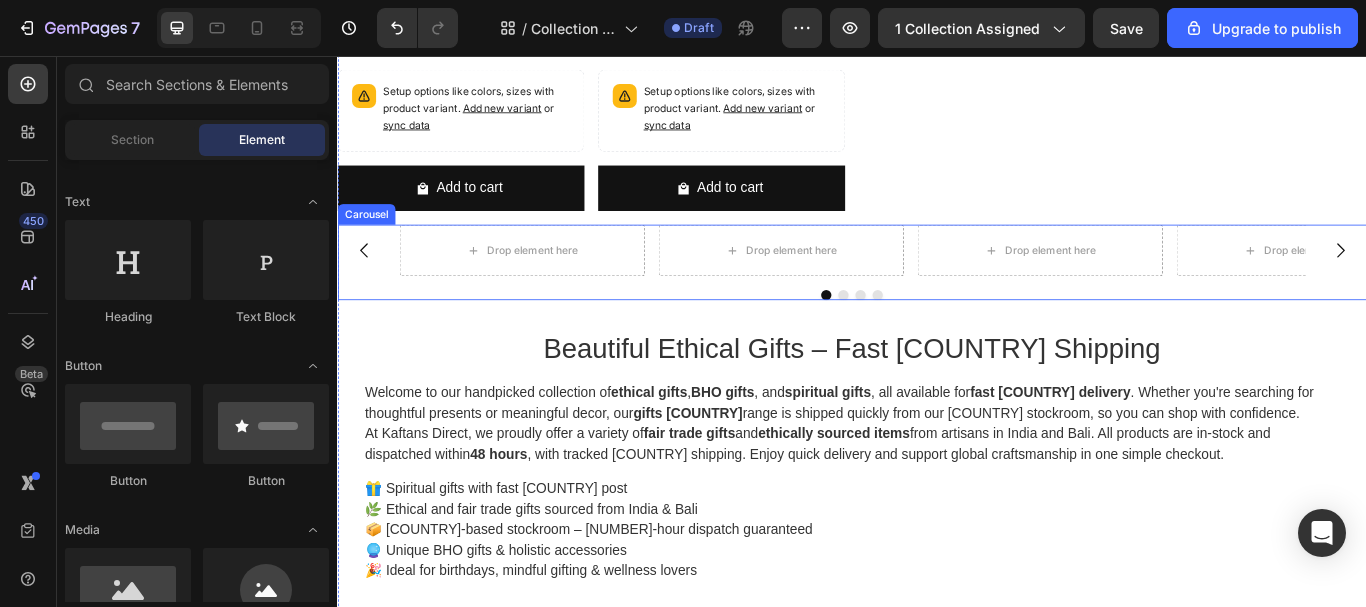 click at bounding box center (937, 335) 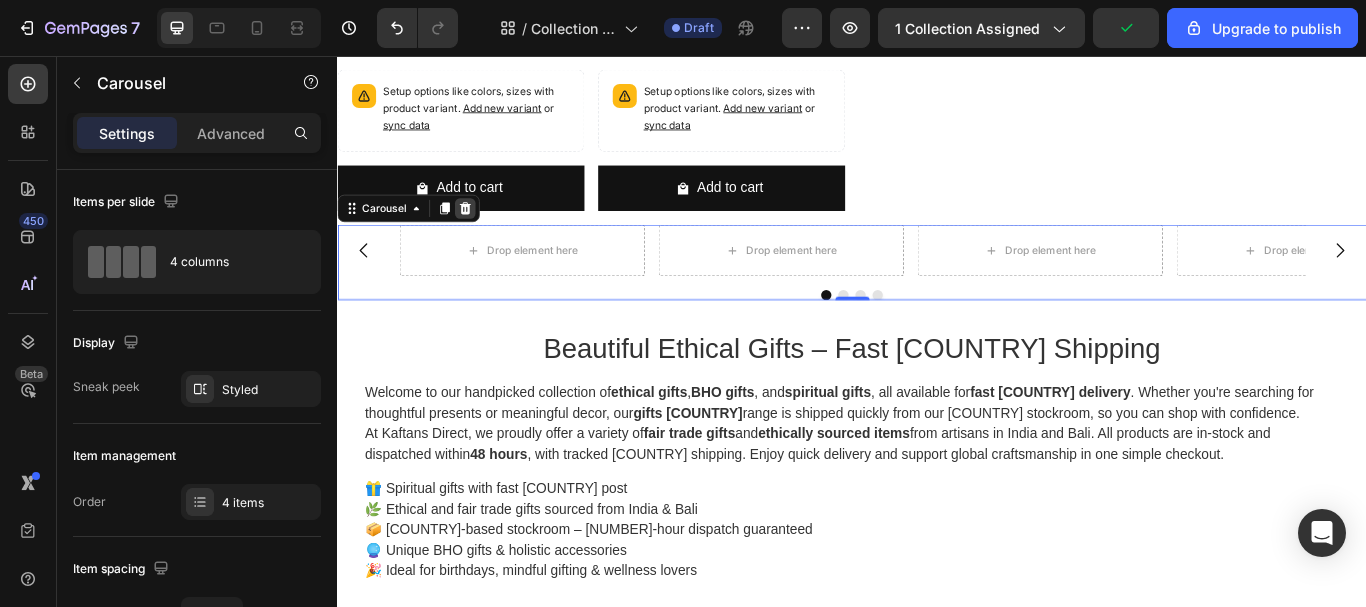 click 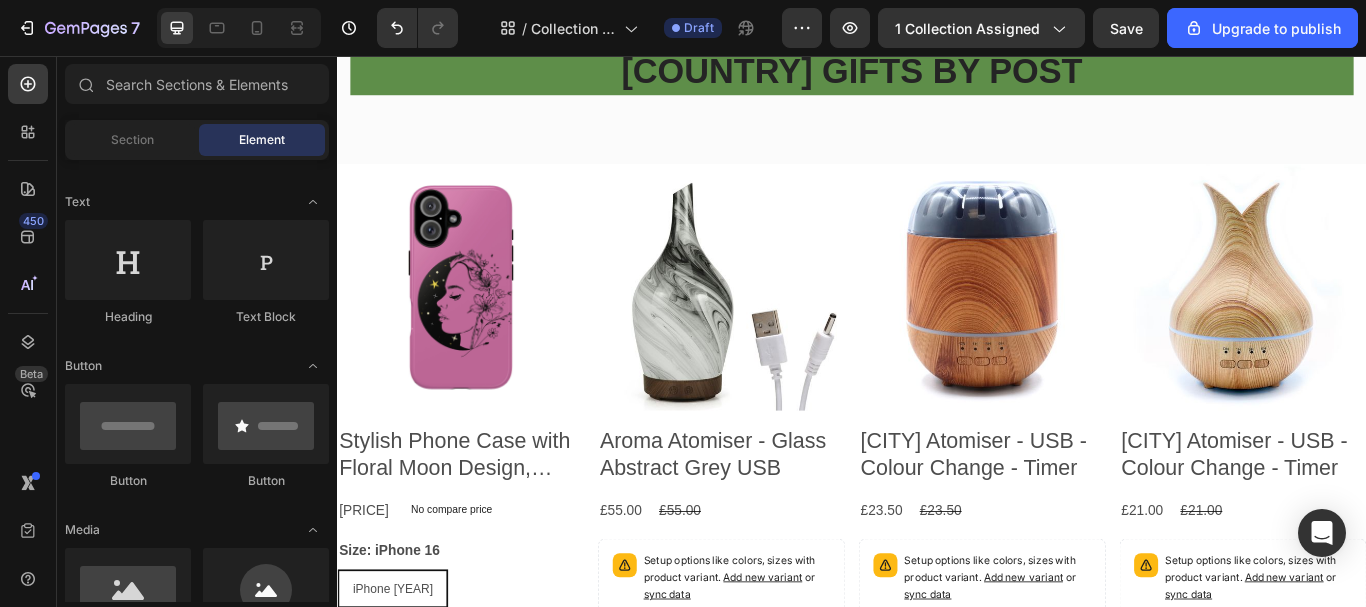 scroll, scrollTop: 0, scrollLeft: 0, axis: both 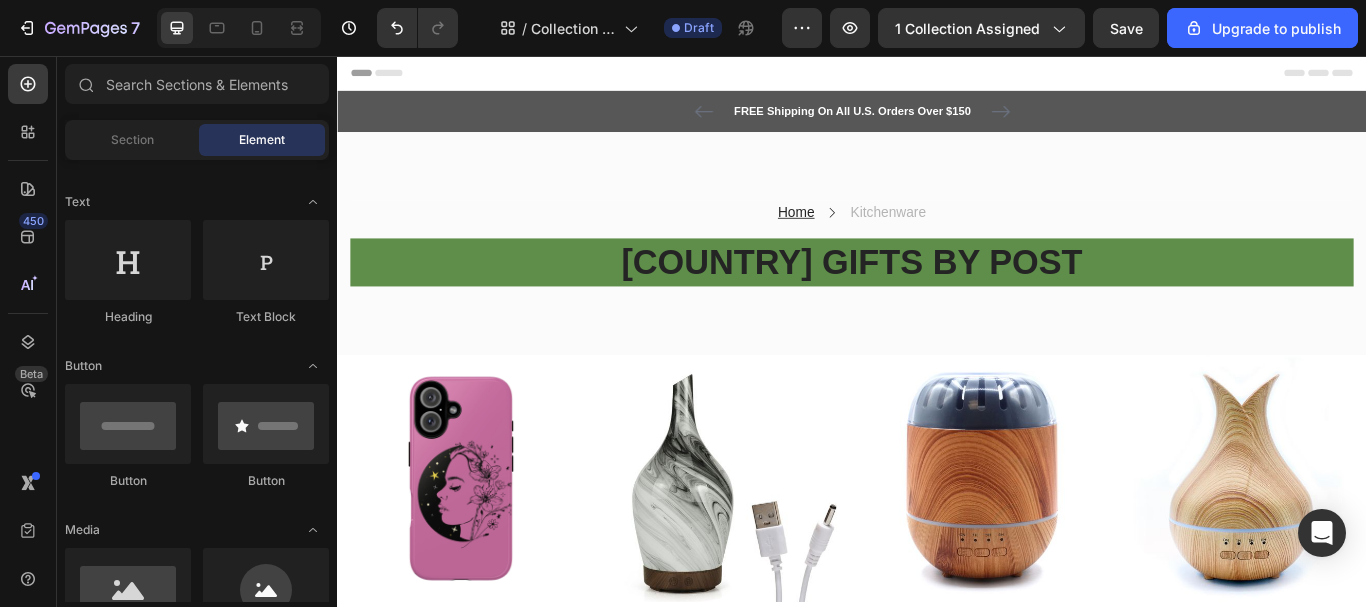 drag, startPoint x: 1533, startPoint y: 339, endPoint x: 1641, endPoint y: 100, distance: 262.26895 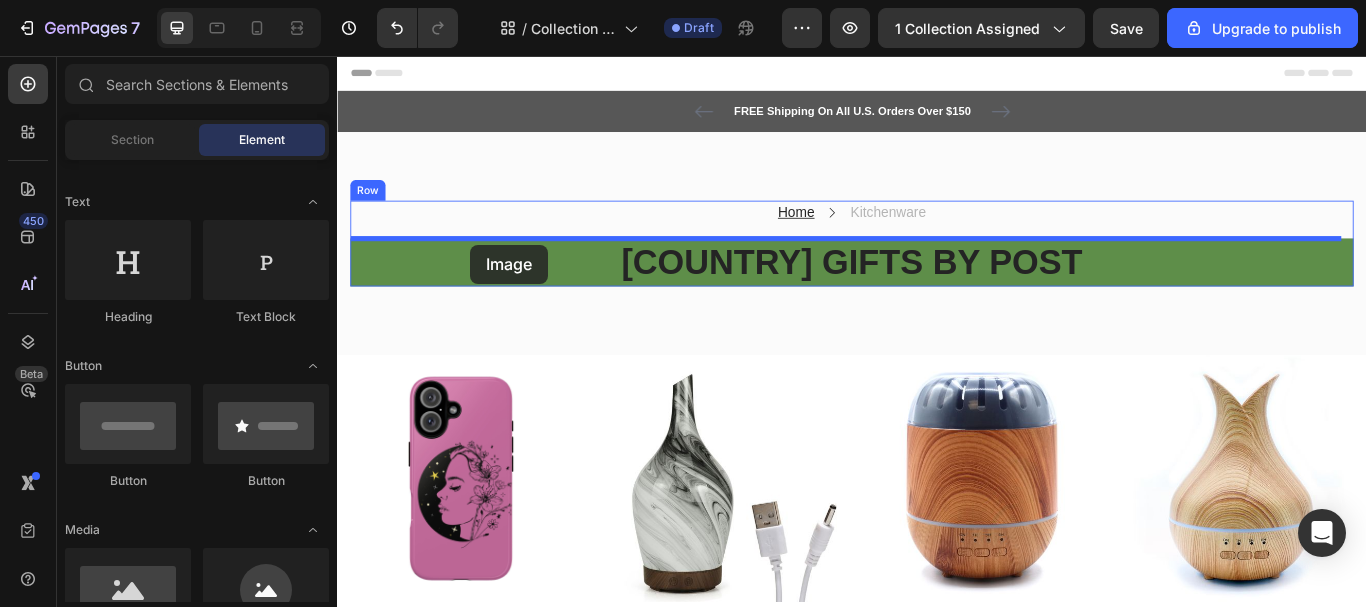 drag, startPoint x: 604, startPoint y: 637, endPoint x: 492, endPoint y: 274, distance: 379.8855 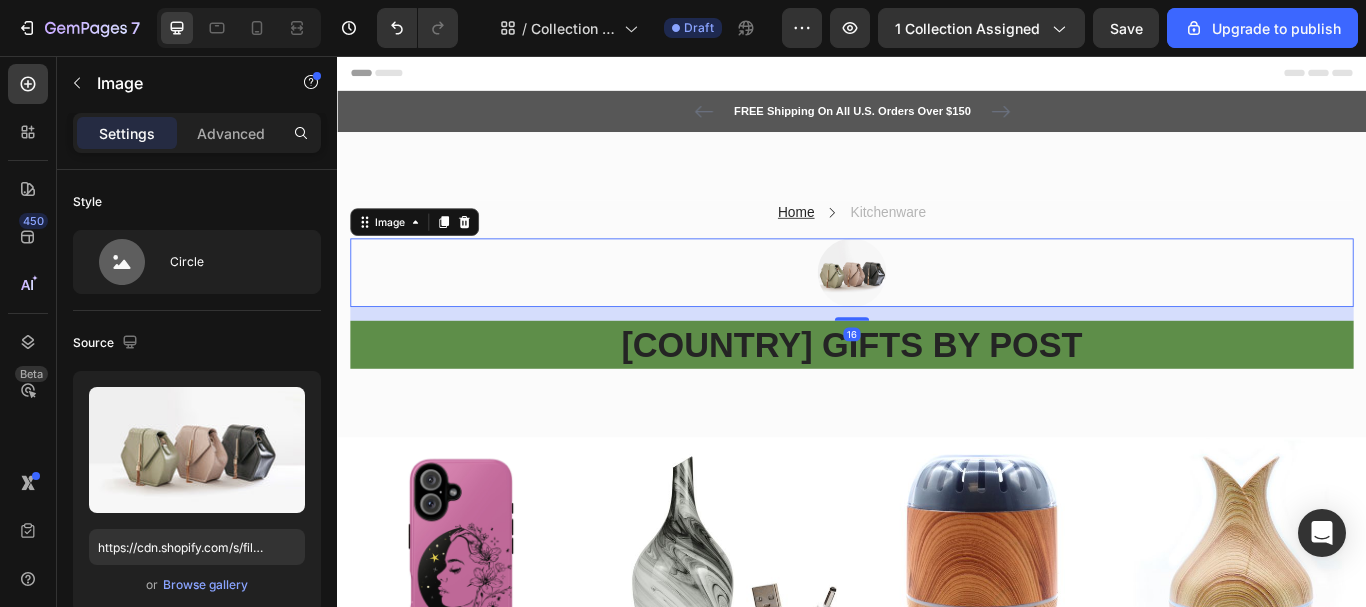 click at bounding box center (937, 309) 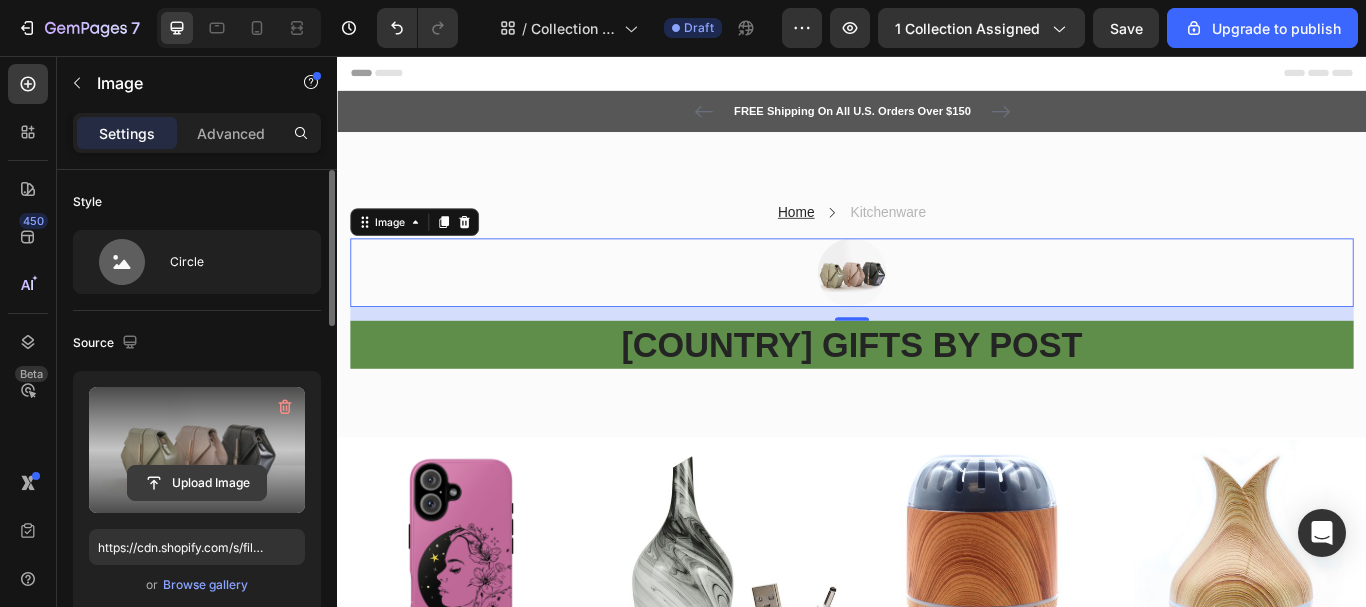 click 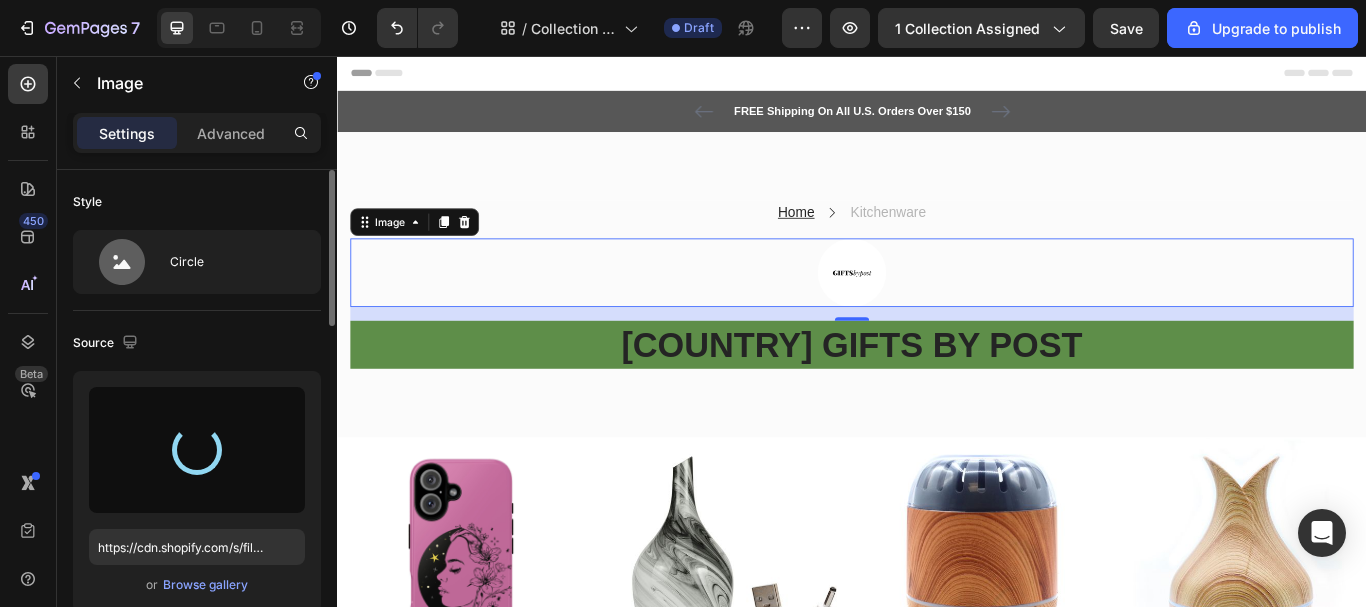 type on "[URL]" 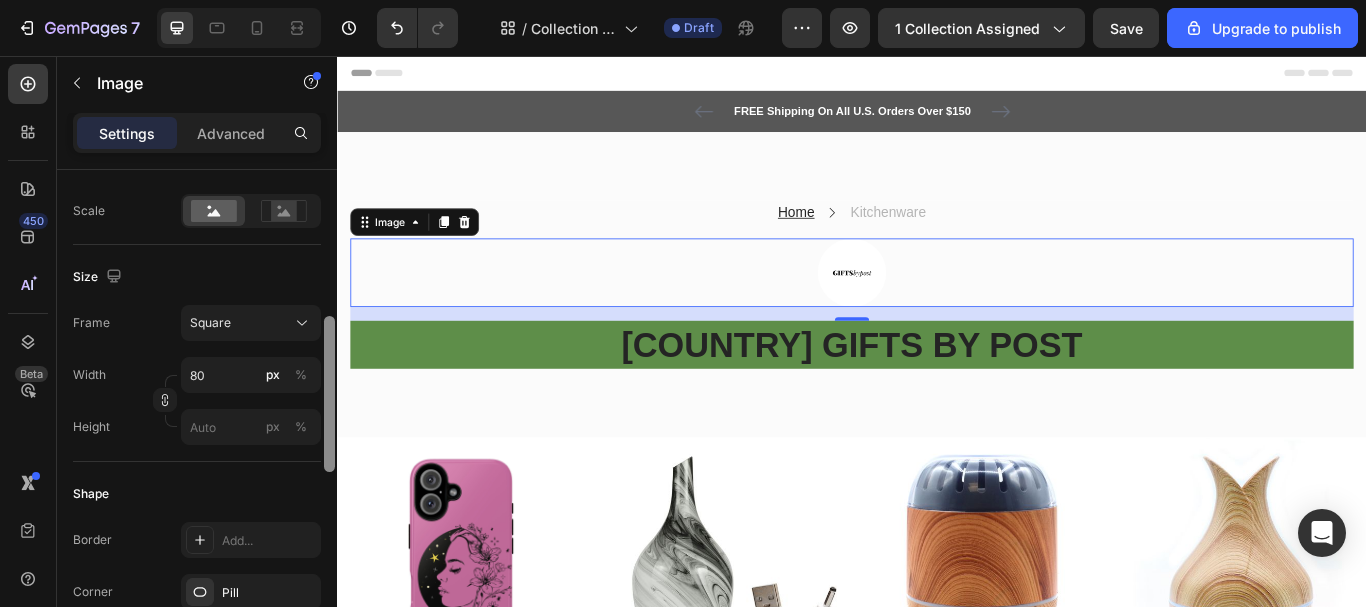 scroll, scrollTop: 454, scrollLeft: 0, axis: vertical 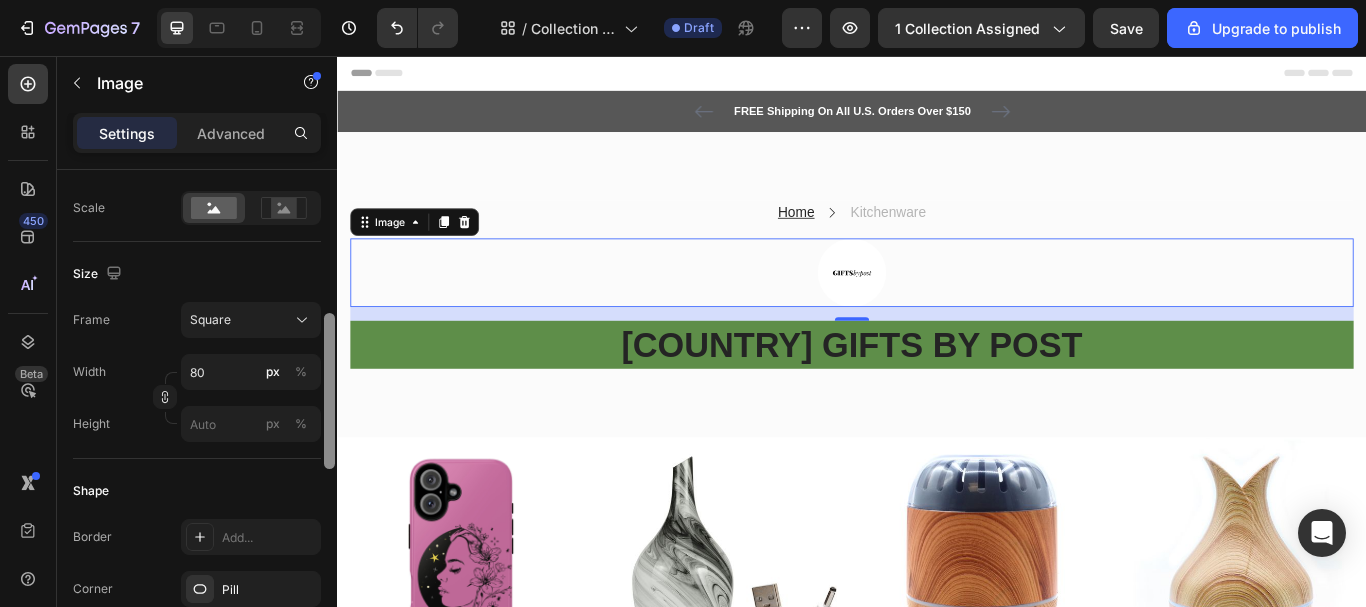 drag, startPoint x: 329, startPoint y: 290, endPoint x: 336, endPoint y: 434, distance: 144.17004 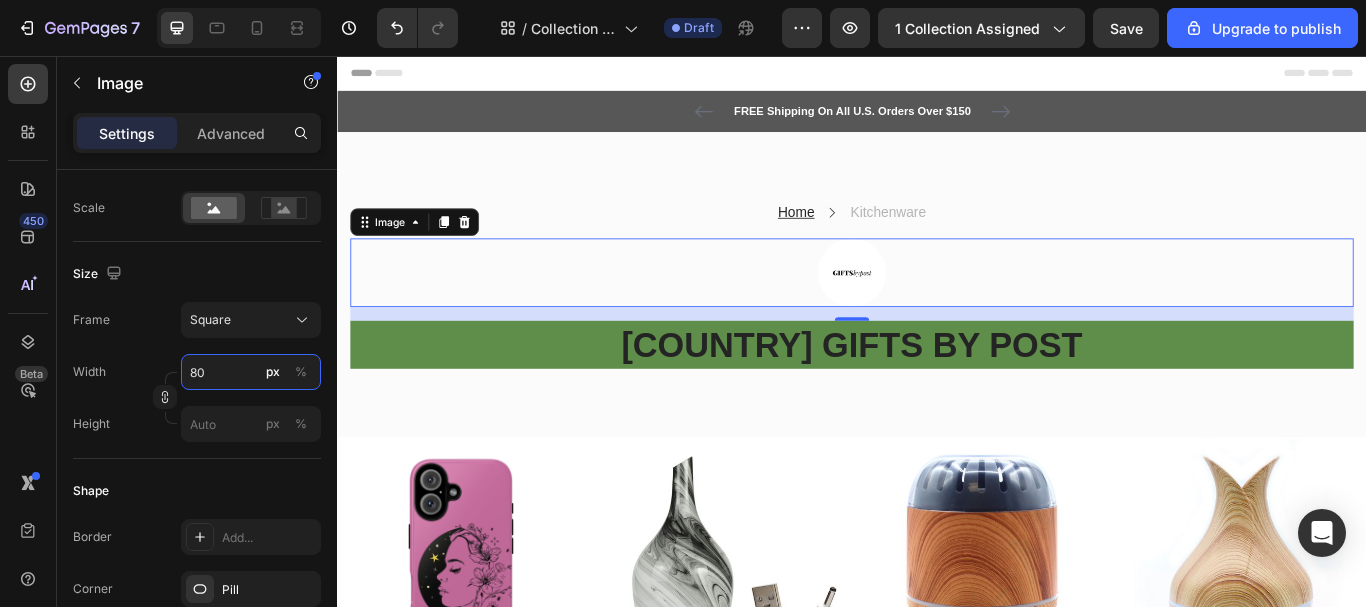click on "80" at bounding box center (251, 372) 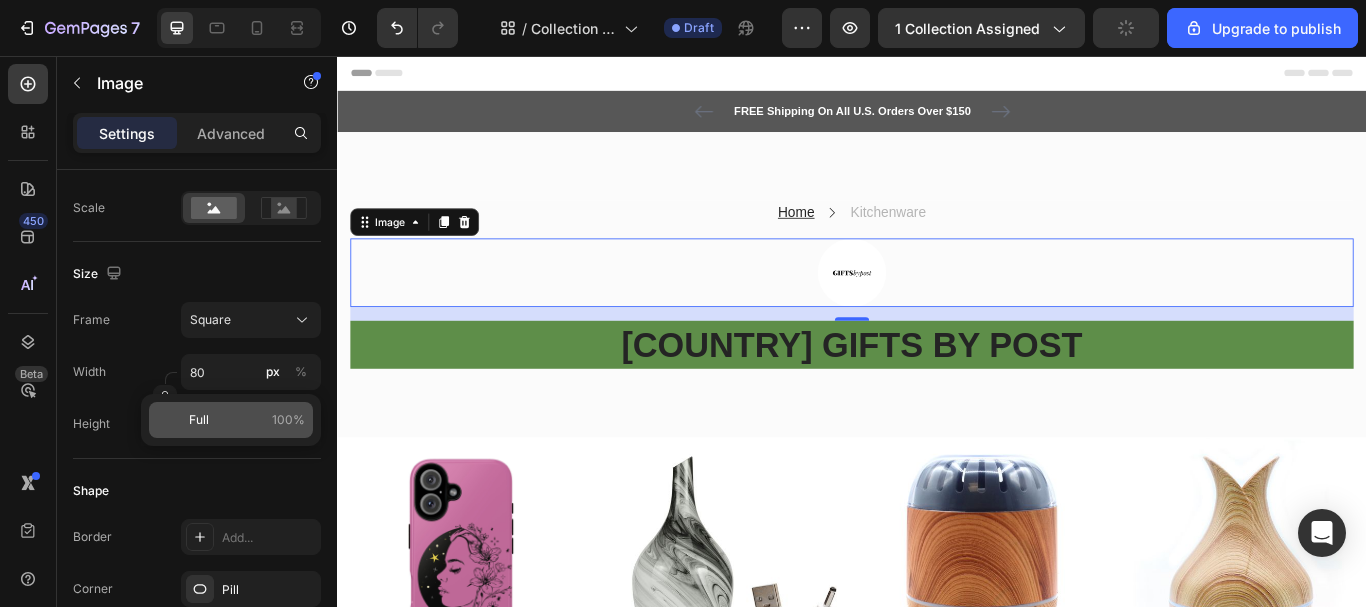 click on "Full" at bounding box center (199, 420) 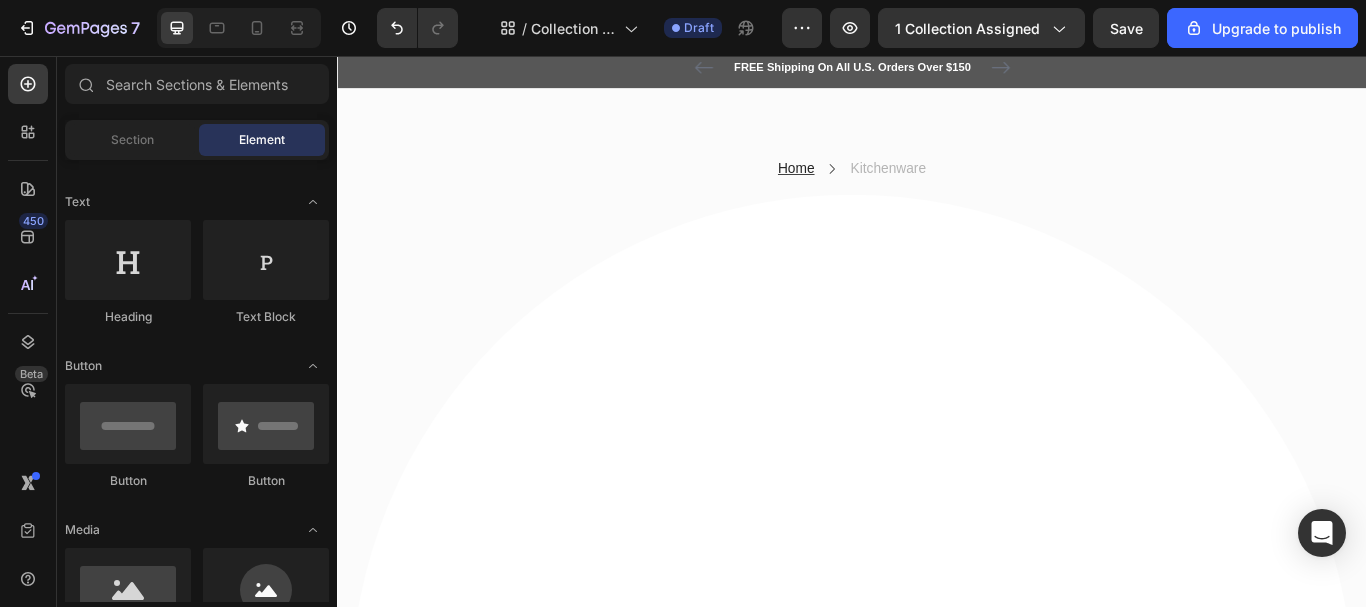 scroll, scrollTop: 39, scrollLeft: 0, axis: vertical 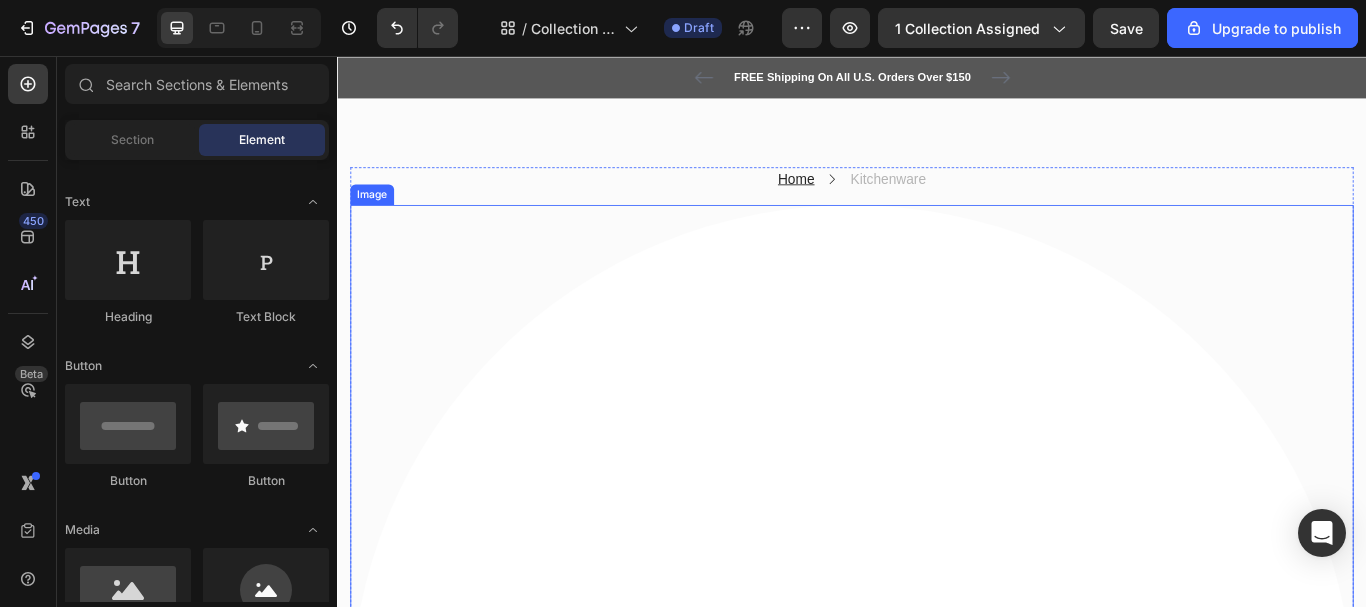 click at bounding box center [937, 815] 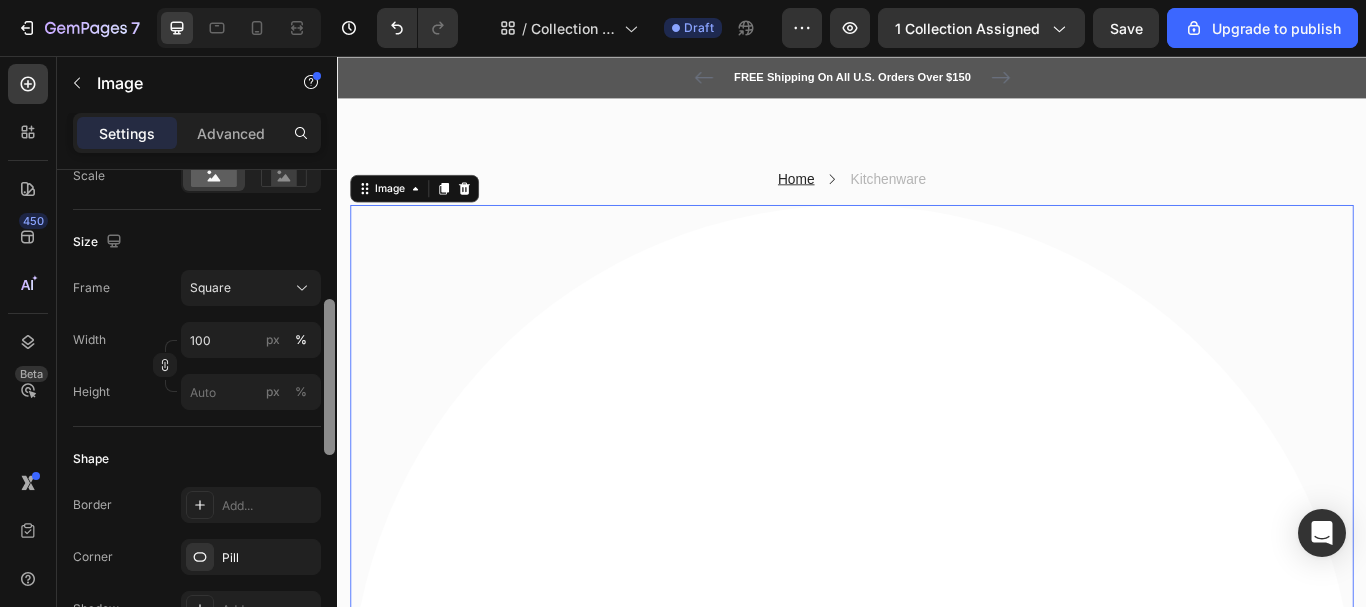 scroll, scrollTop: 489, scrollLeft: 0, axis: vertical 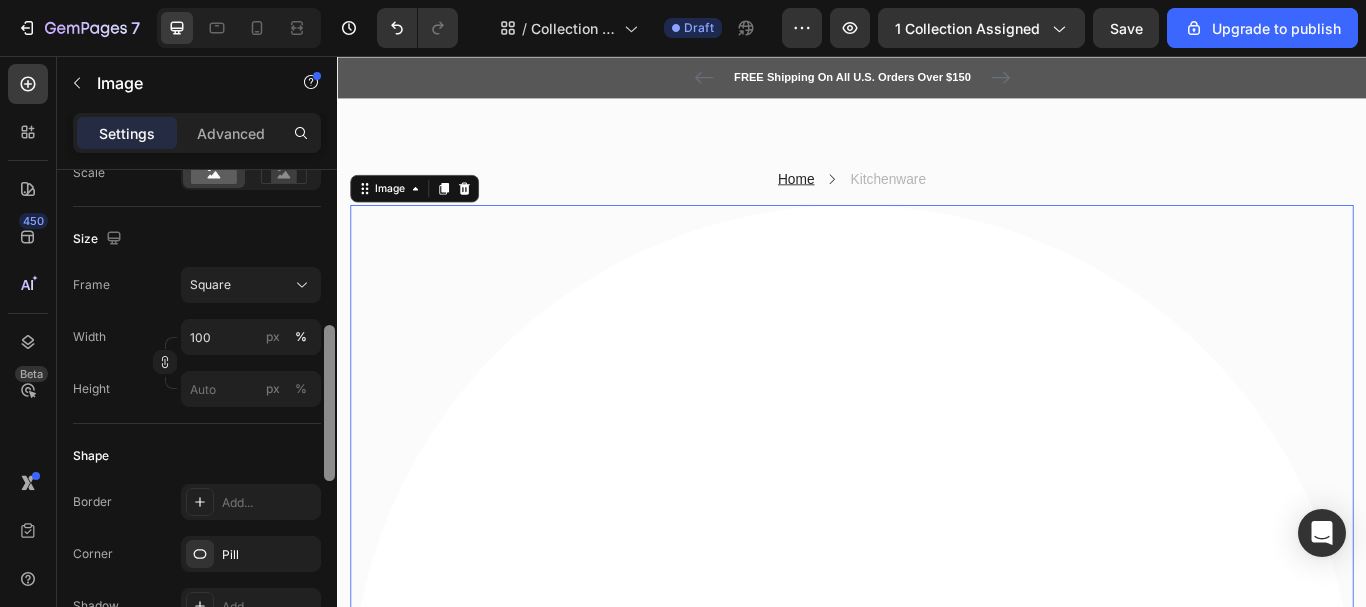 drag, startPoint x: 326, startPoint y: 296, endPoint x: 332, endPoint y: 451, distance: 155.11609 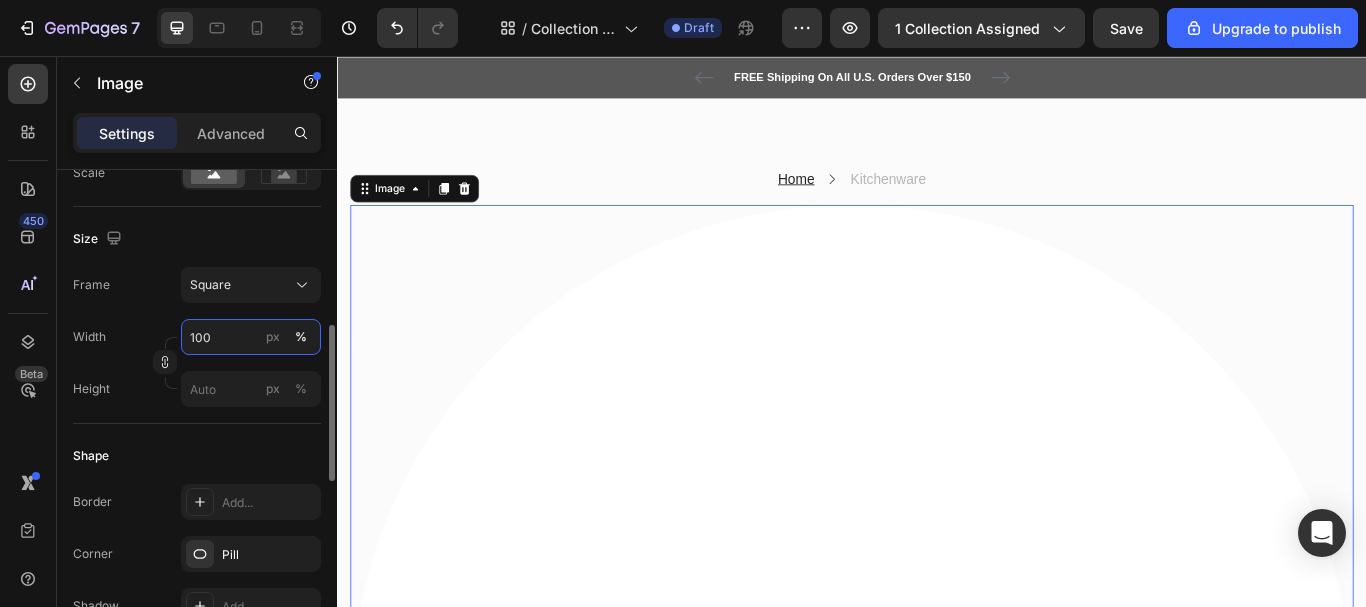 click on "100" at bounding box center [251, 337] 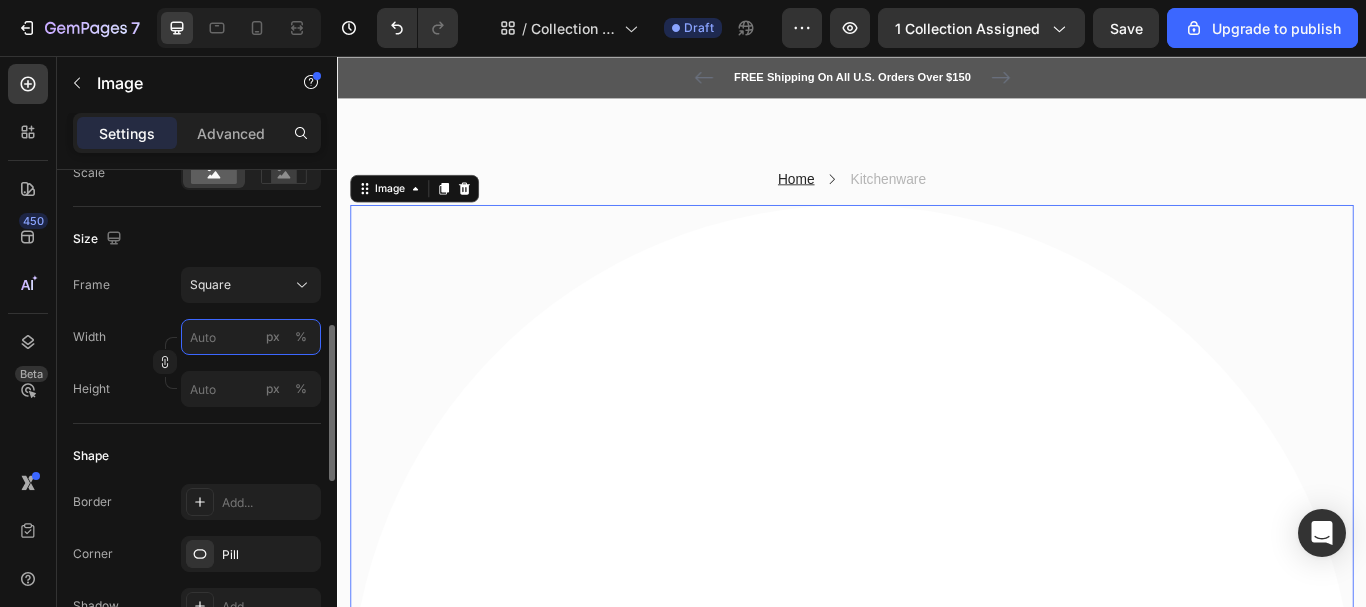 type on "4" 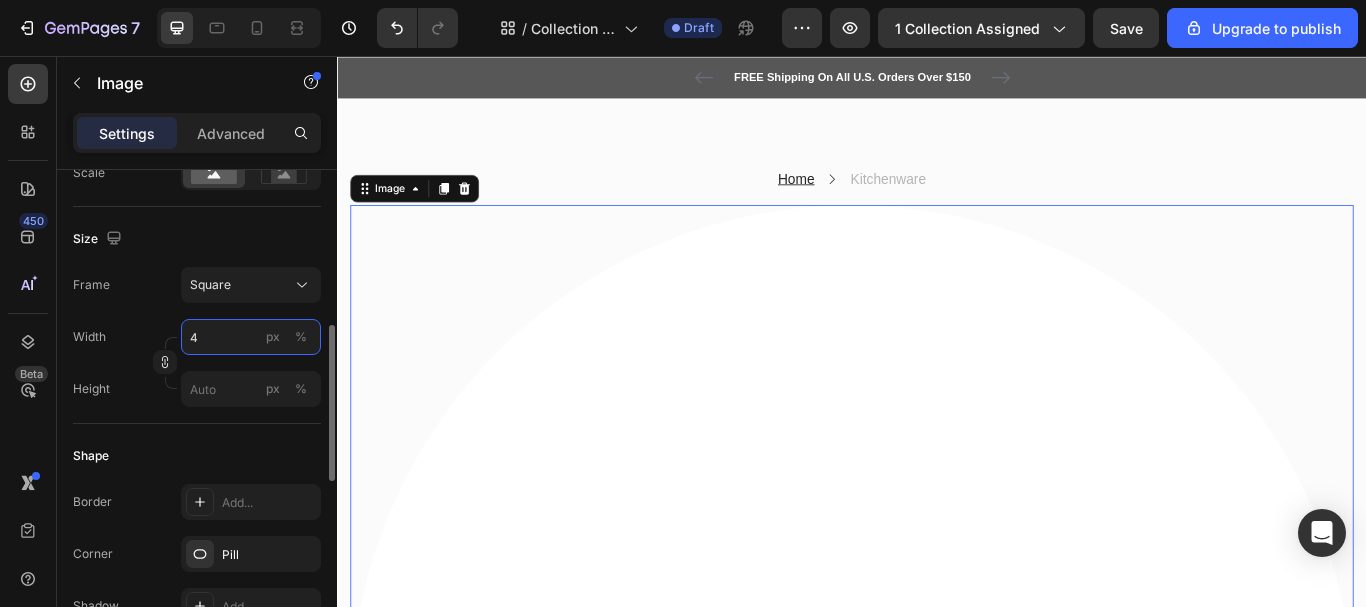 type on "4" 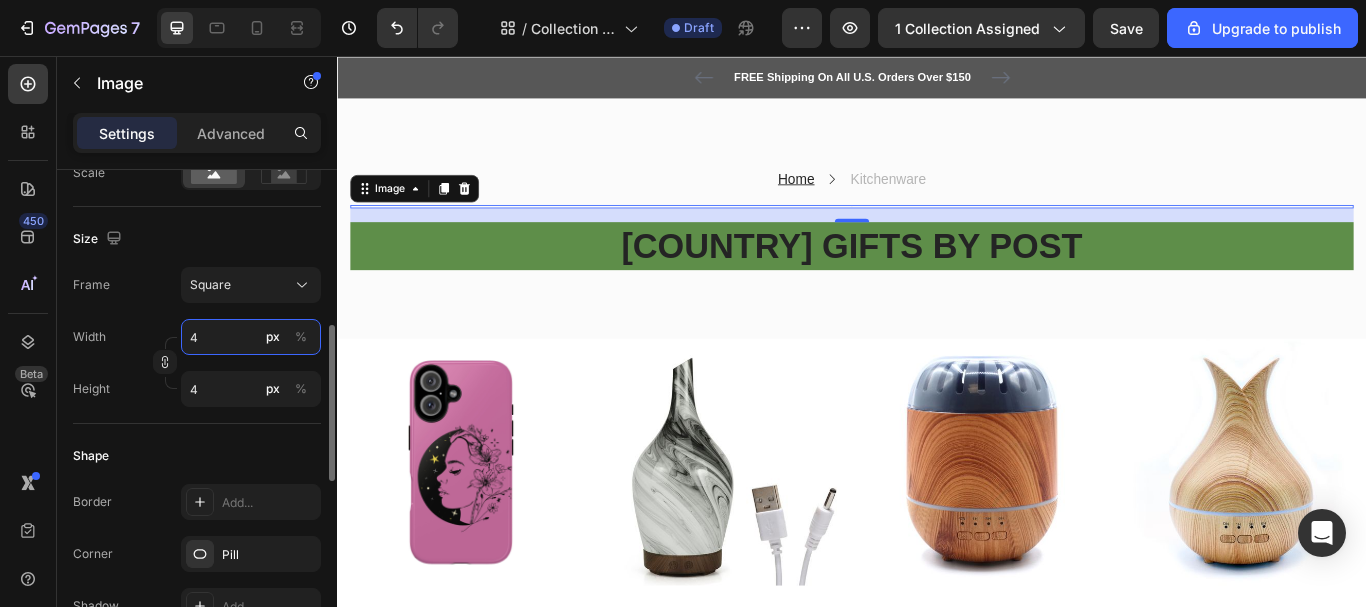 type on "45" 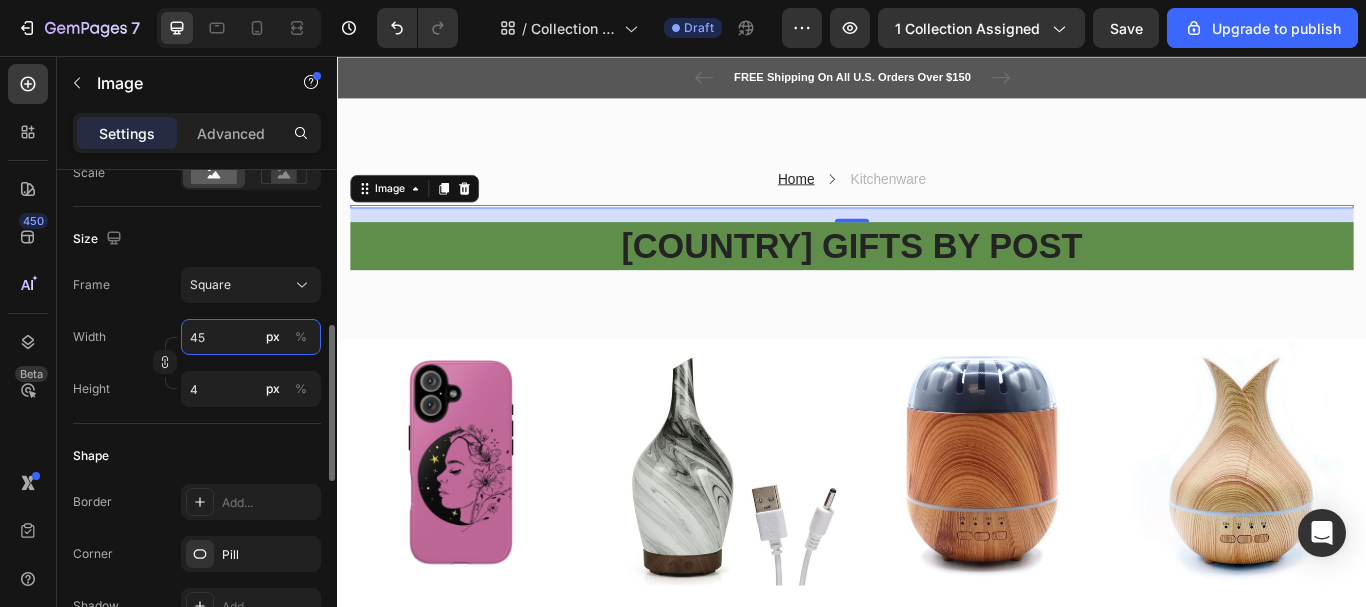 type on "45" 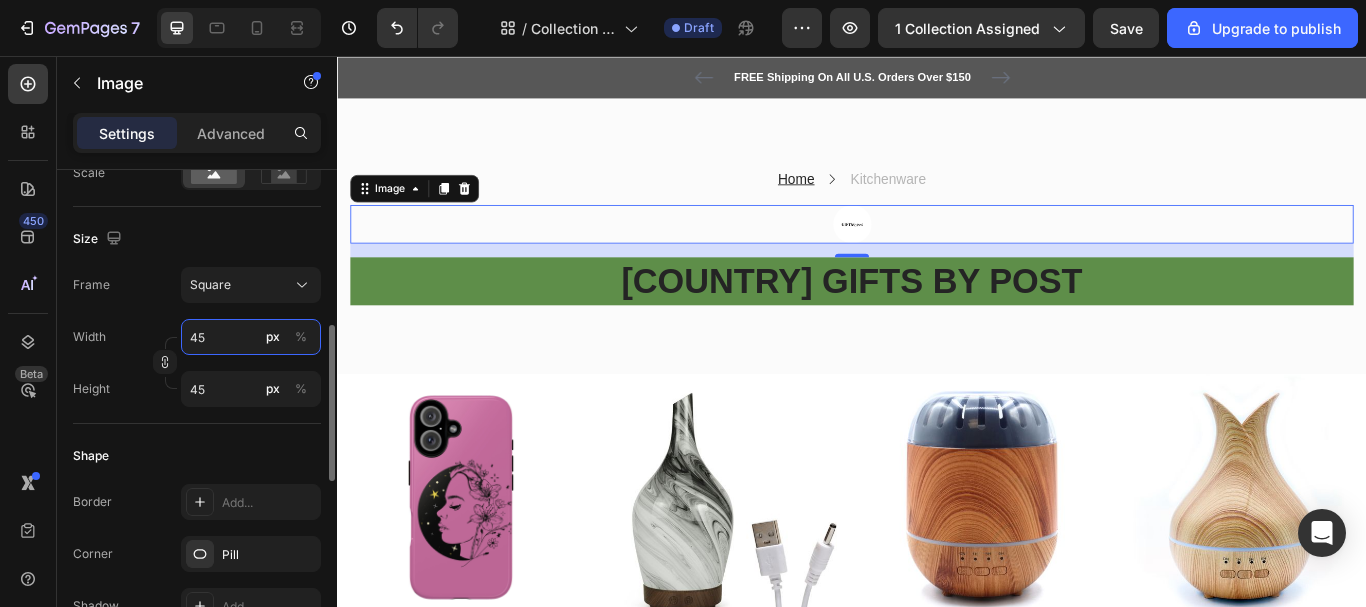 type on "4" 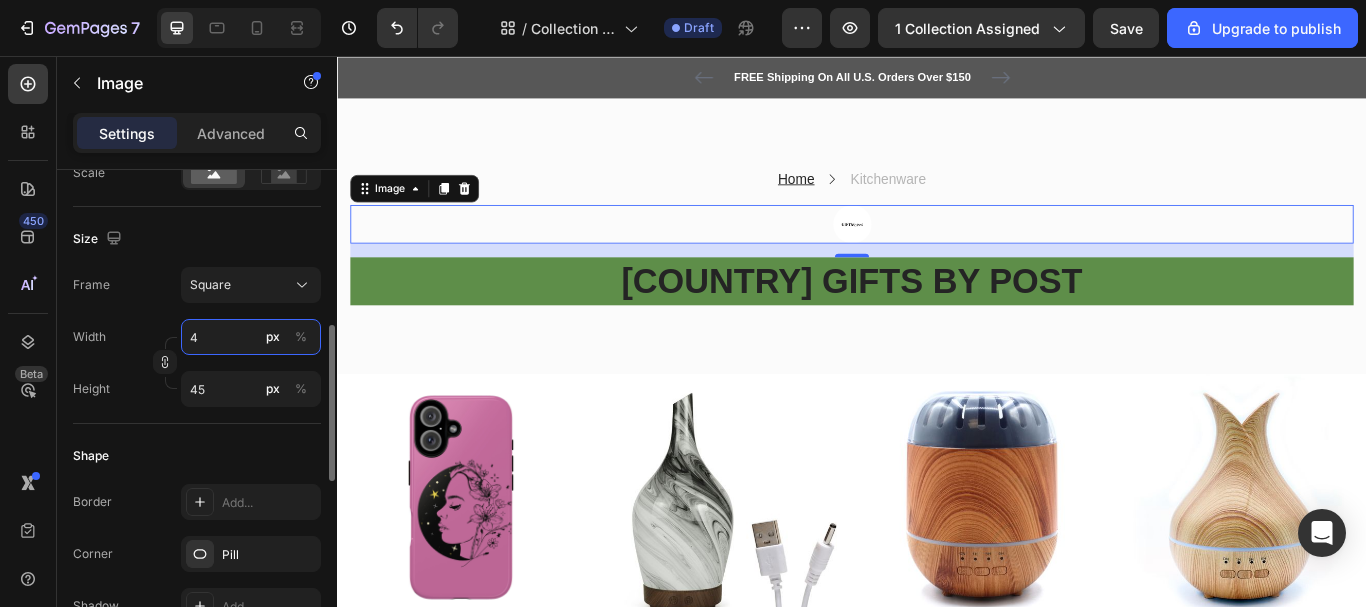 type on "4" 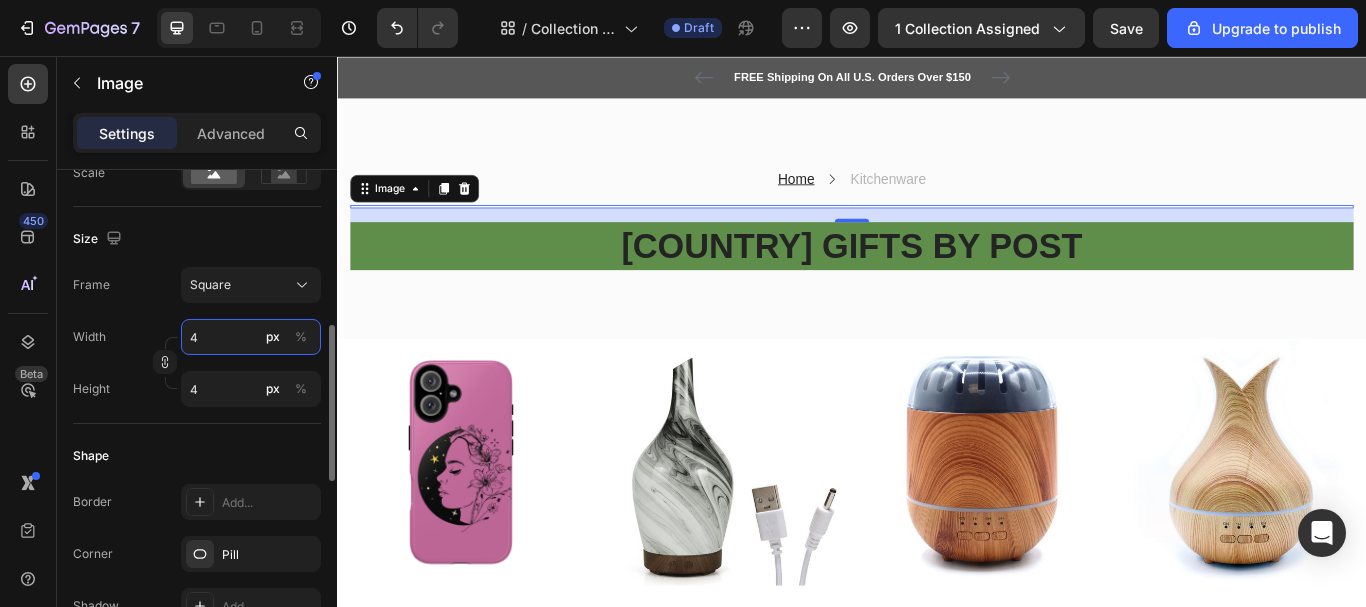 type 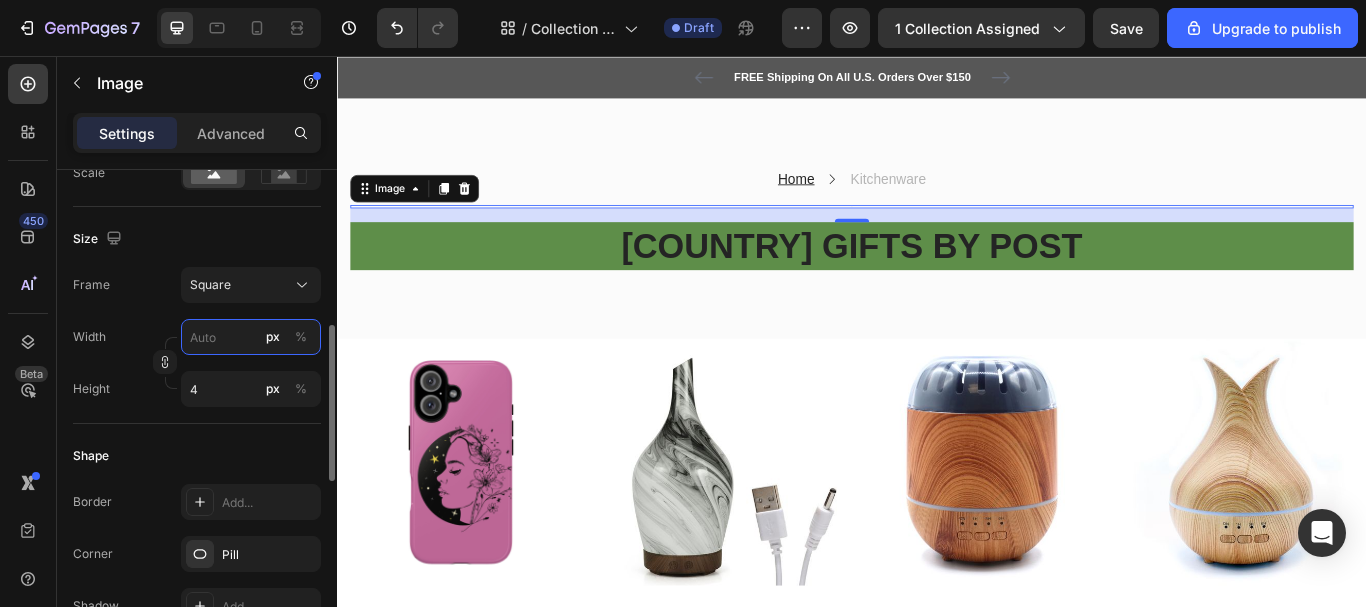 type 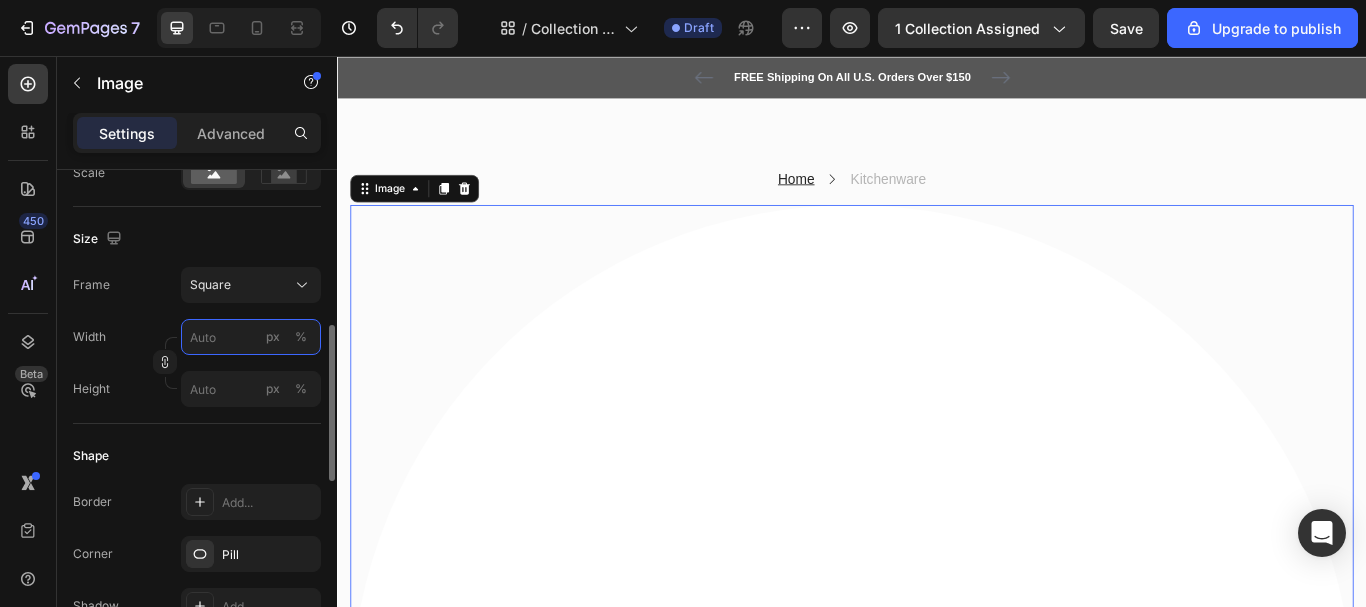 type on "4" 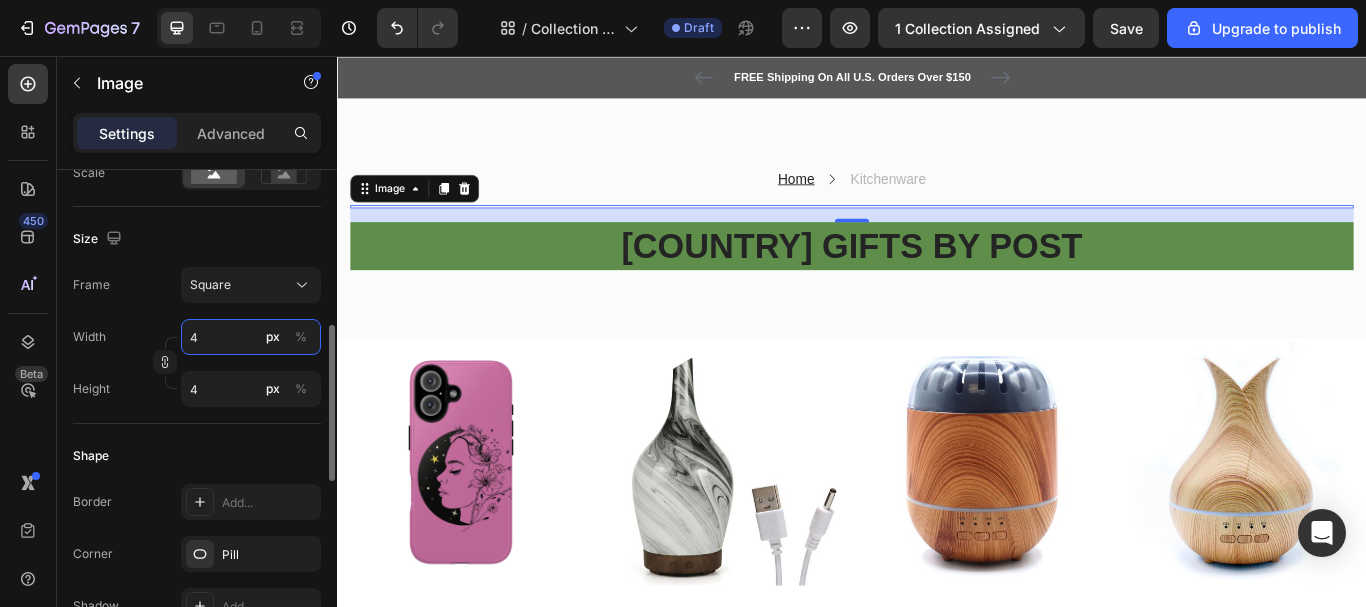 type on "48" 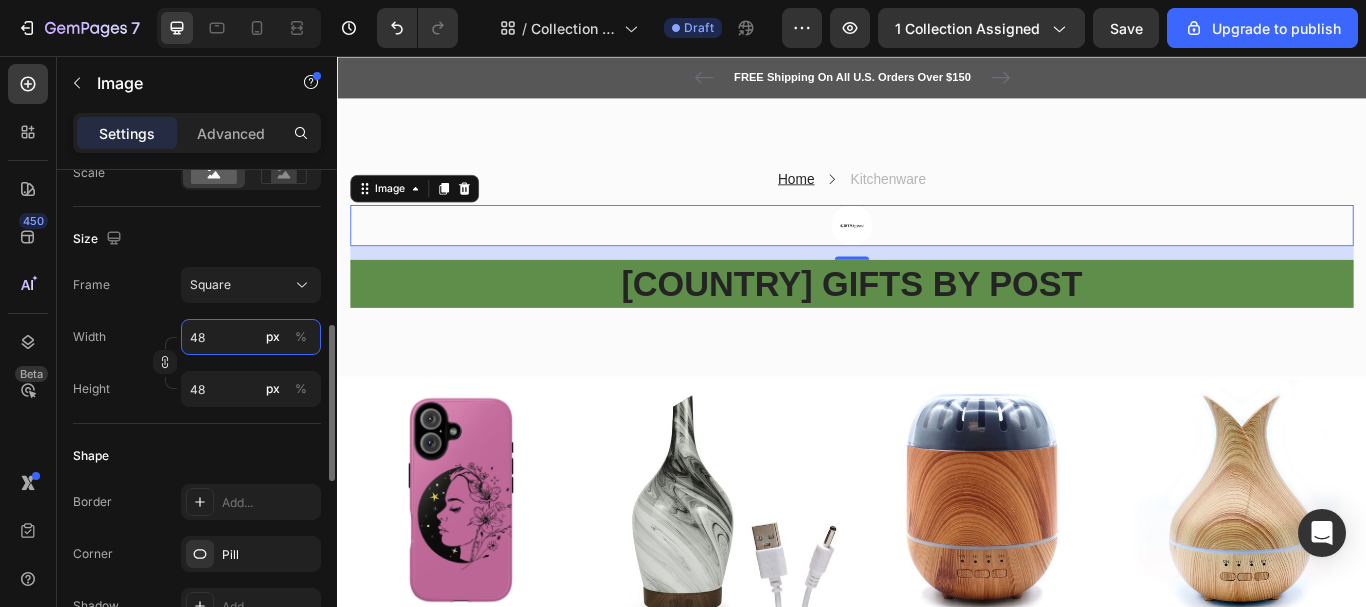 type on "485" 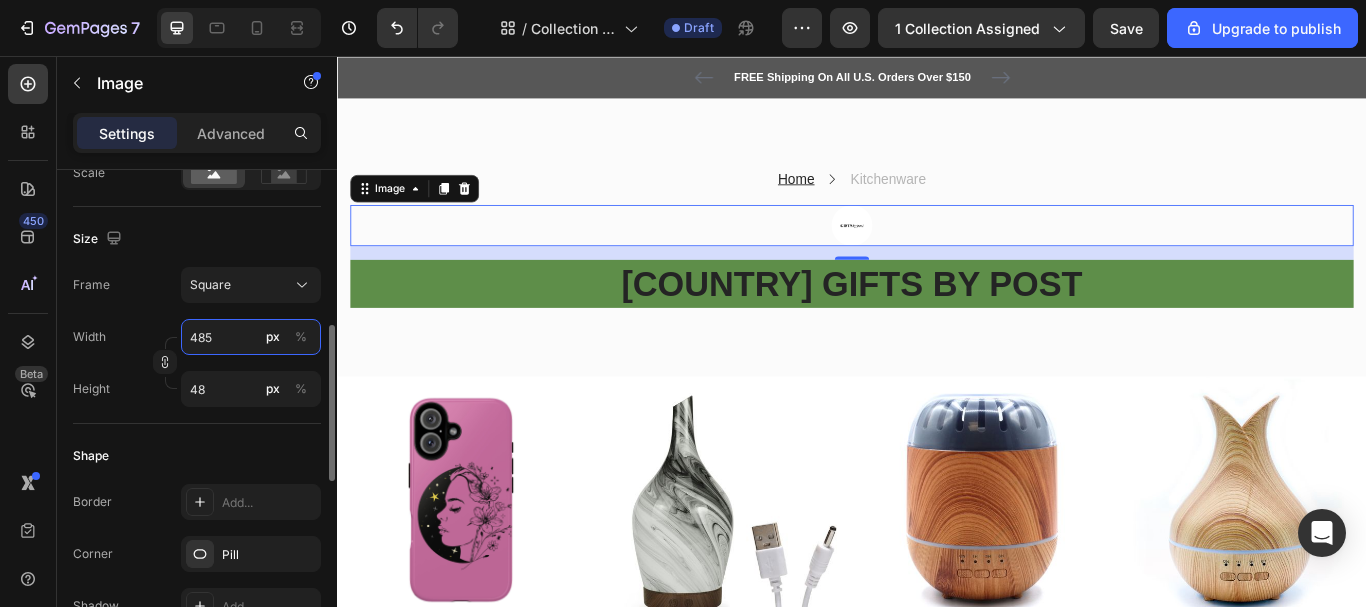 type on "485" 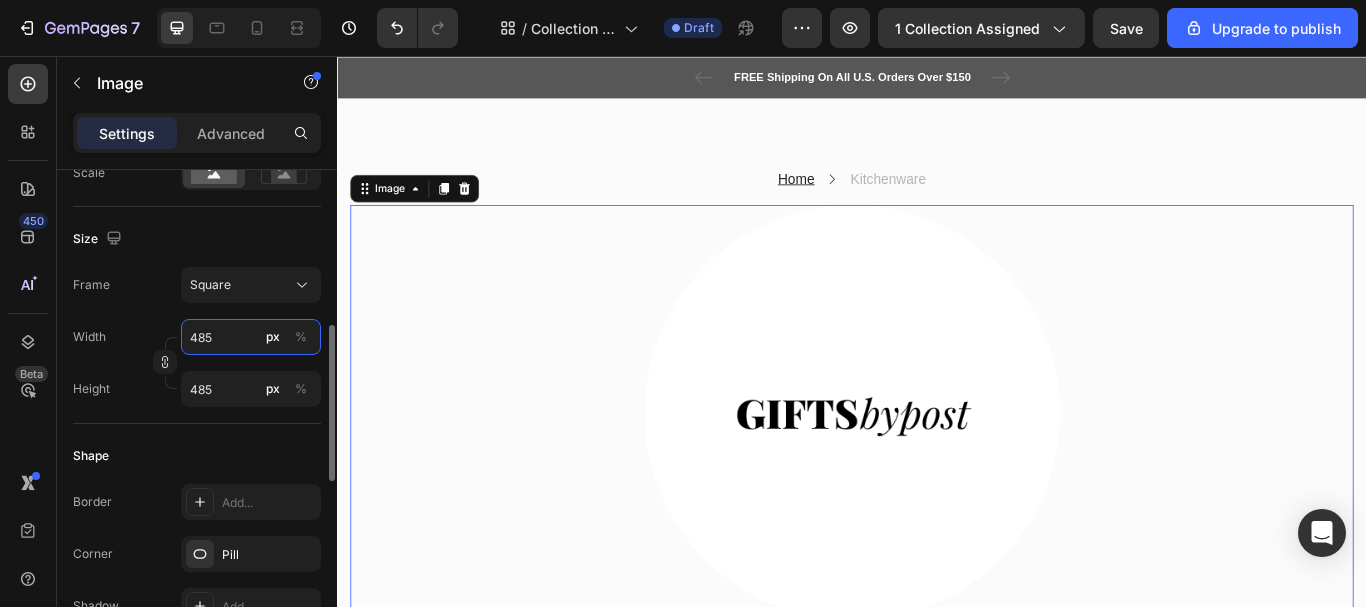 type on "48" 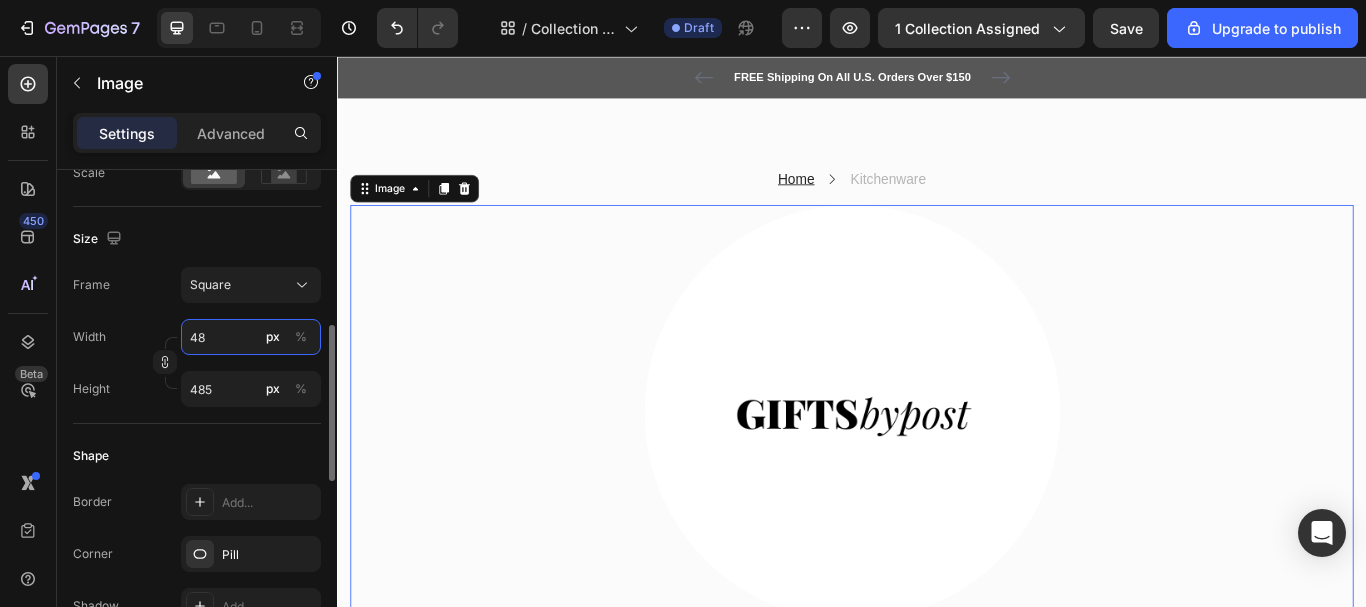 type on "48" 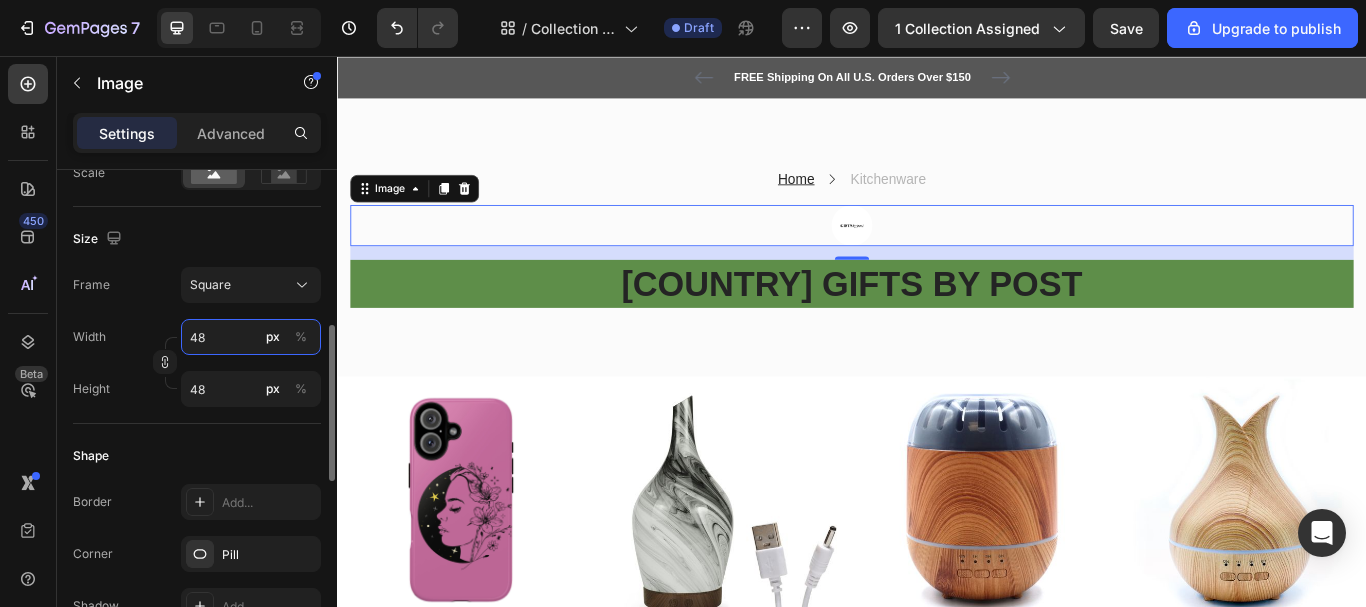 type on "4" 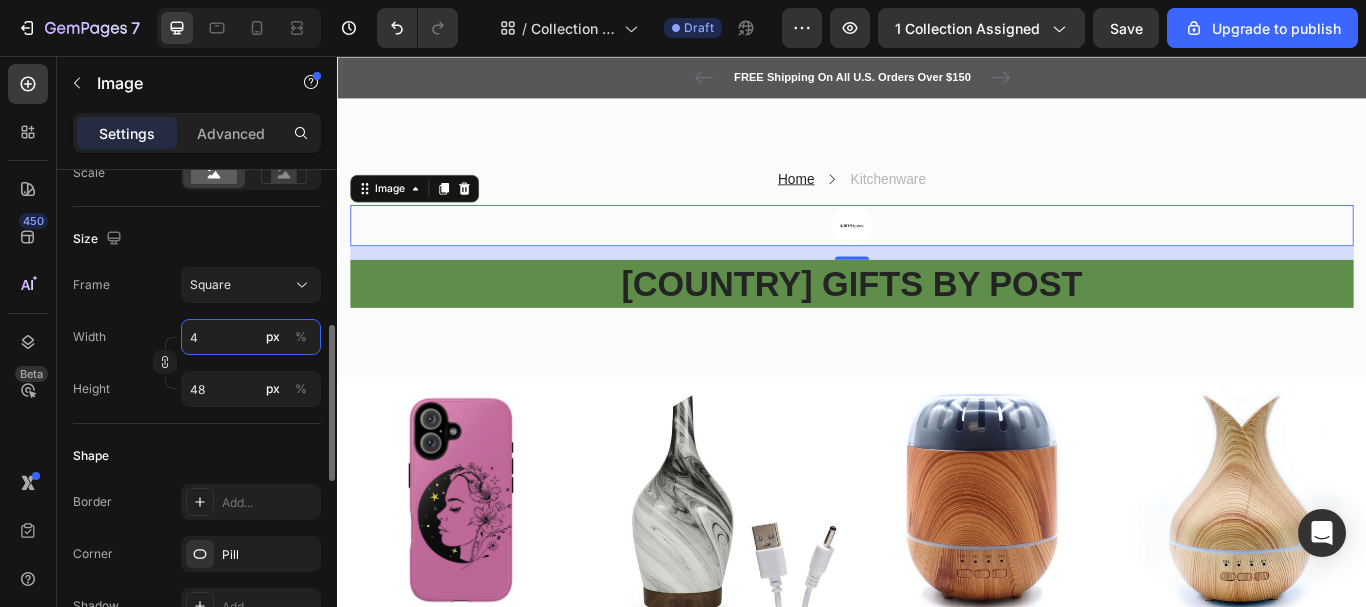 type on "4" 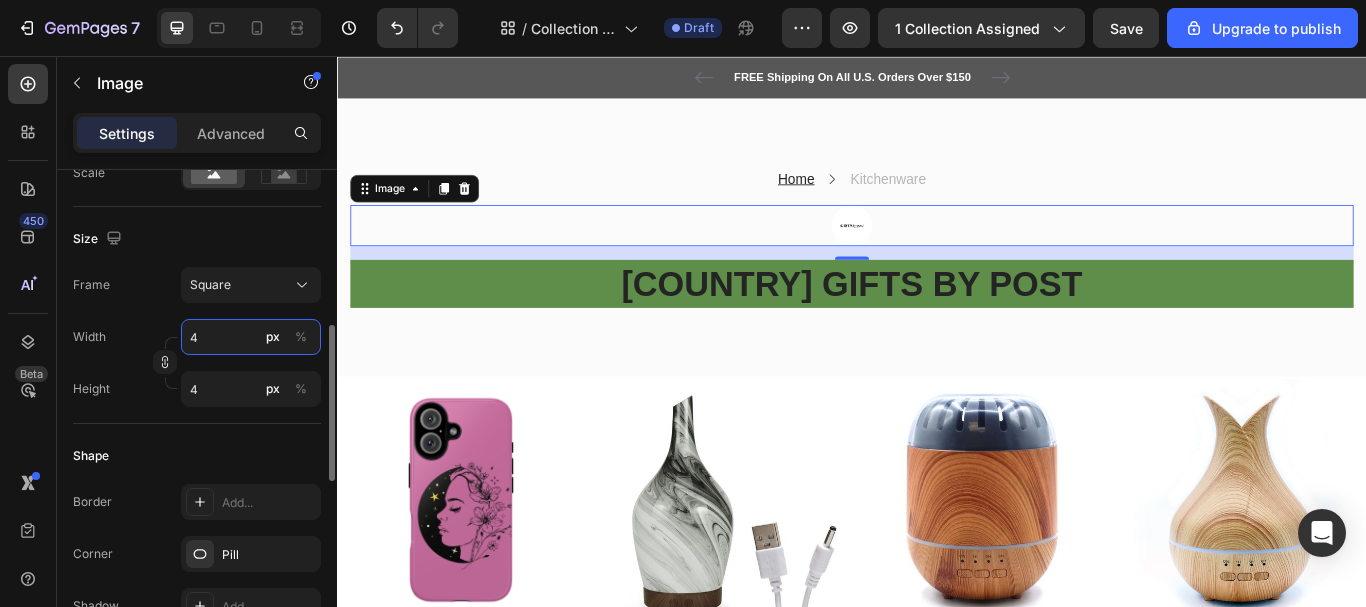 type 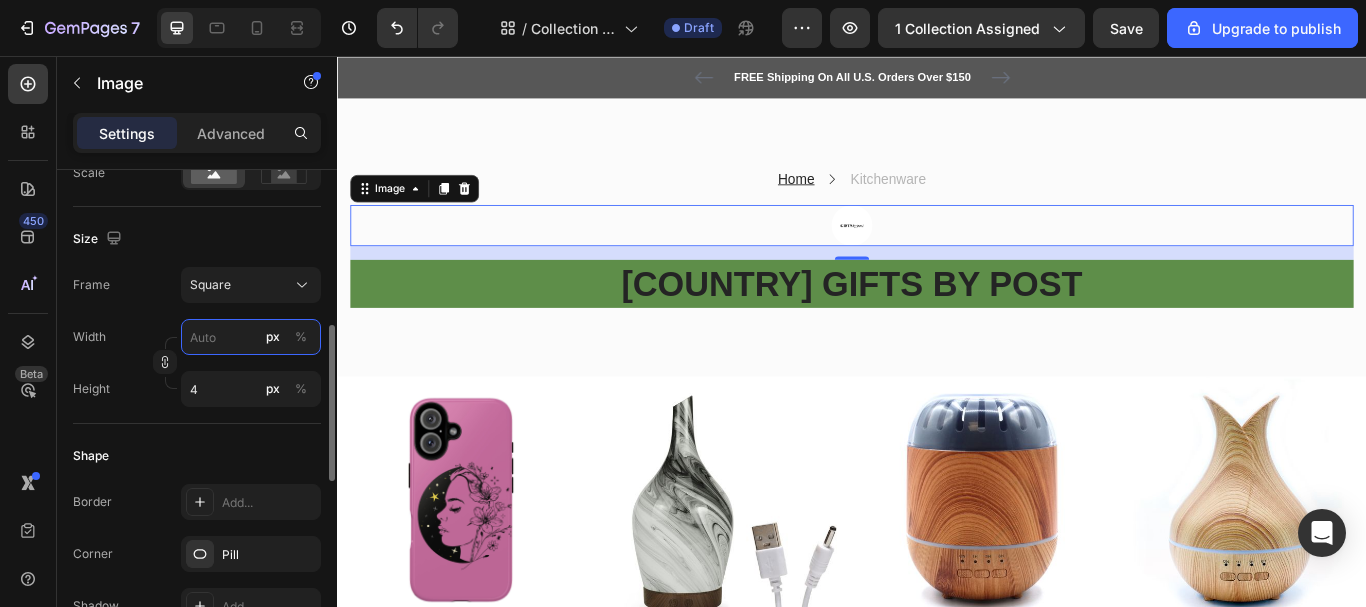 type 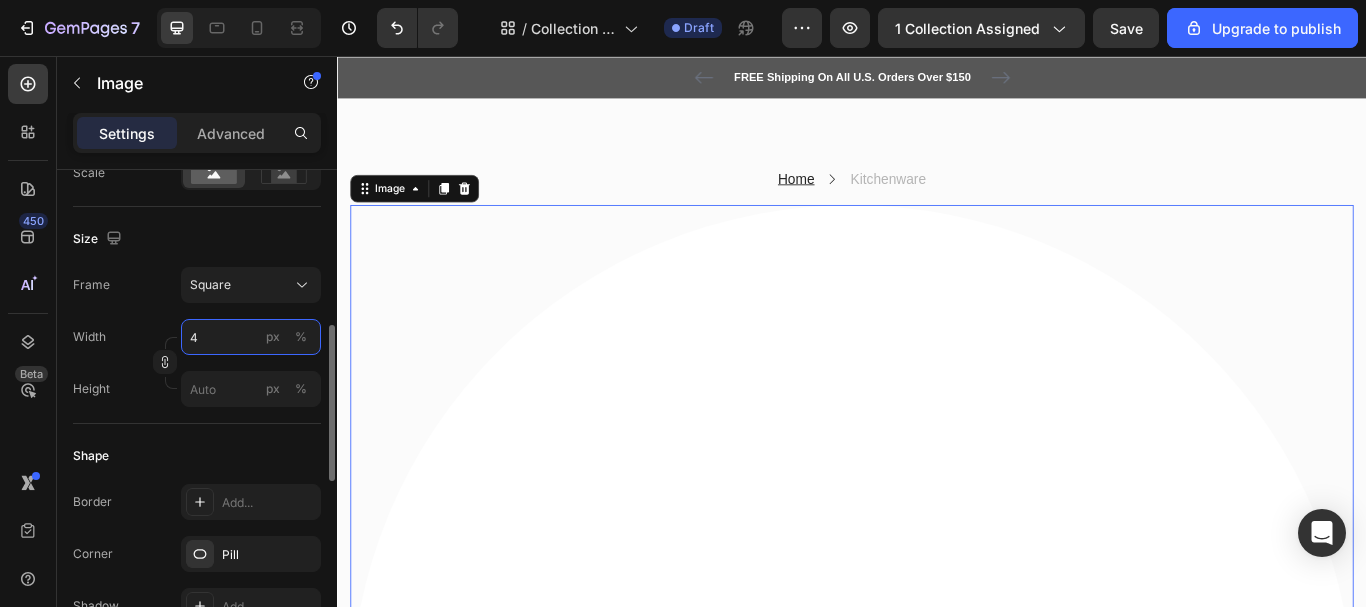 type on "48" 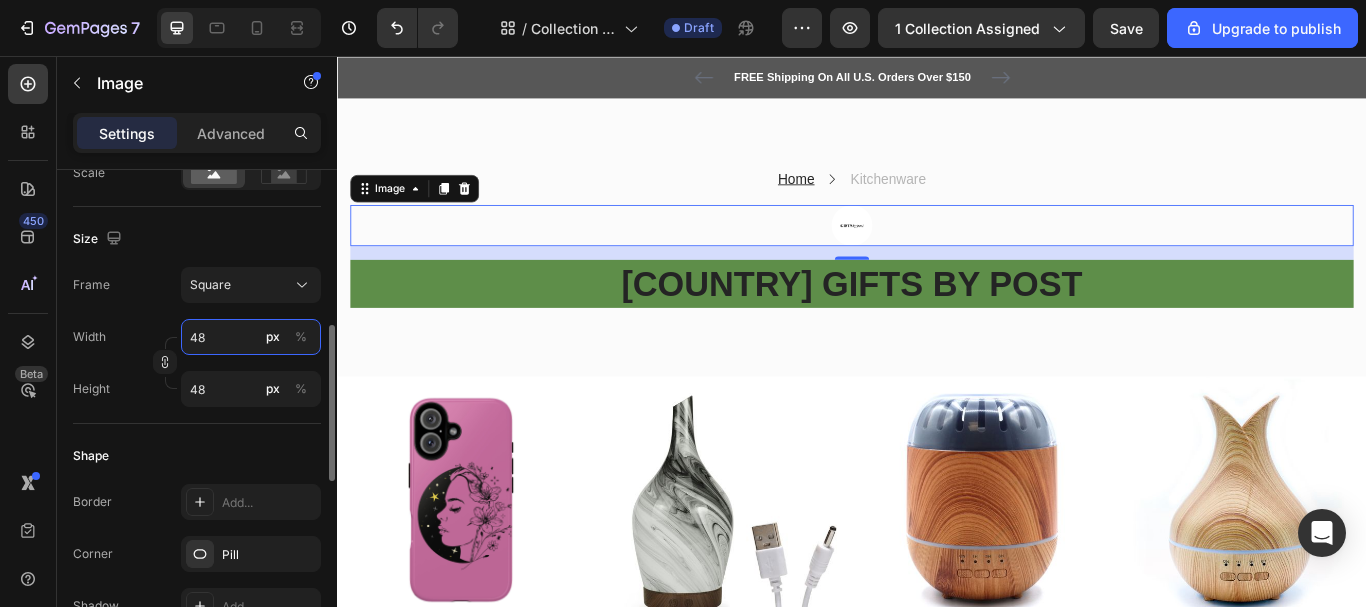 type on "485" 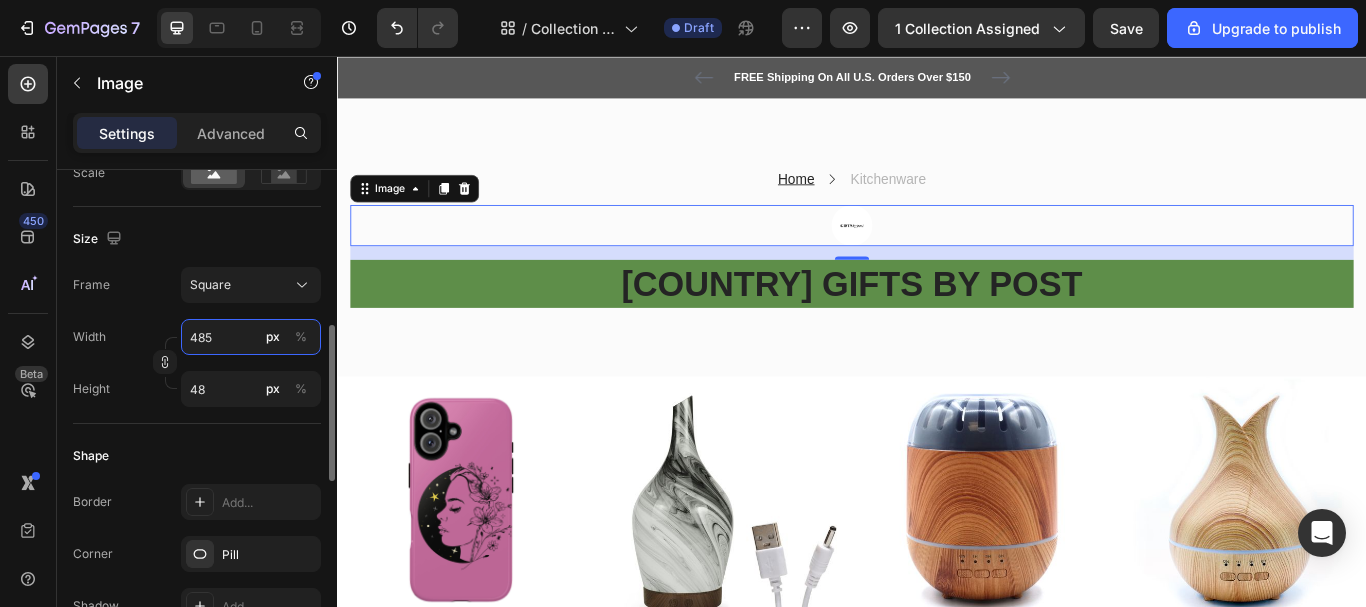 type on "485" 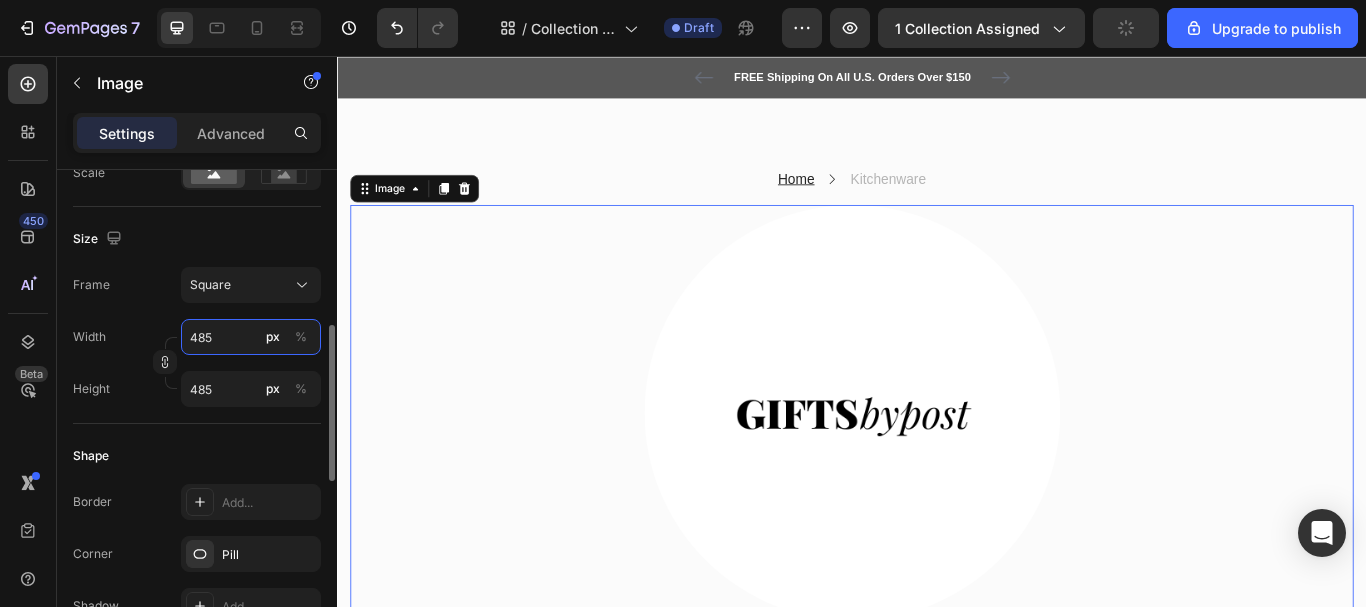 type on "48" 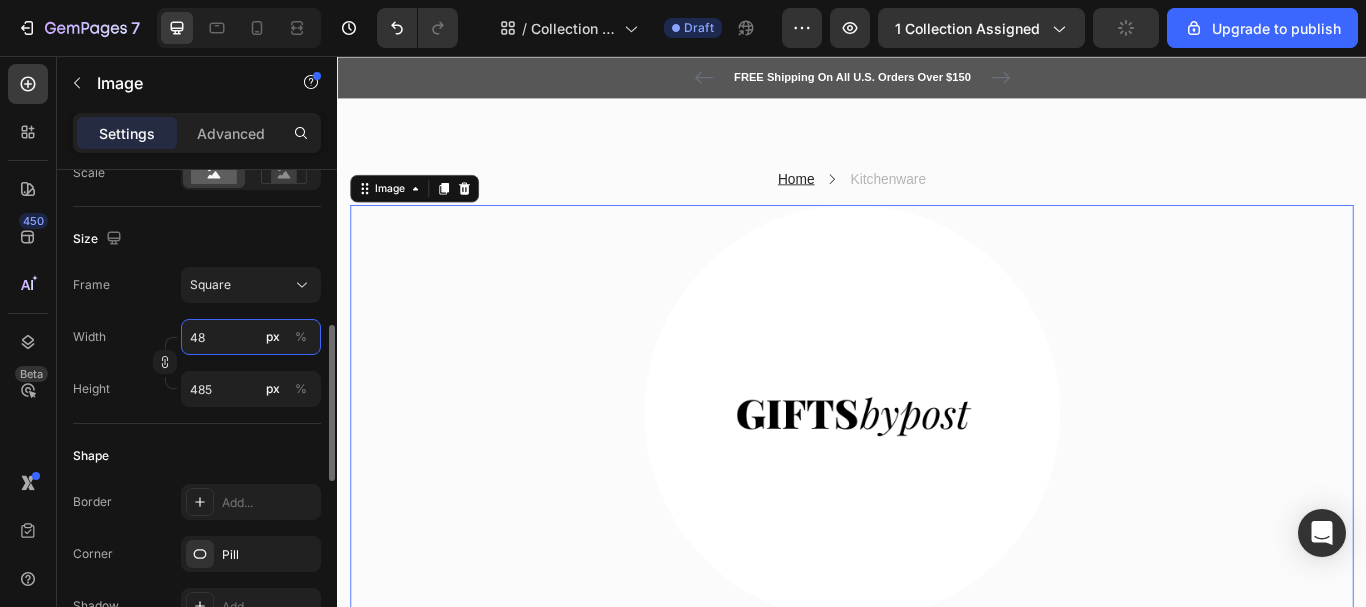 type on "48" 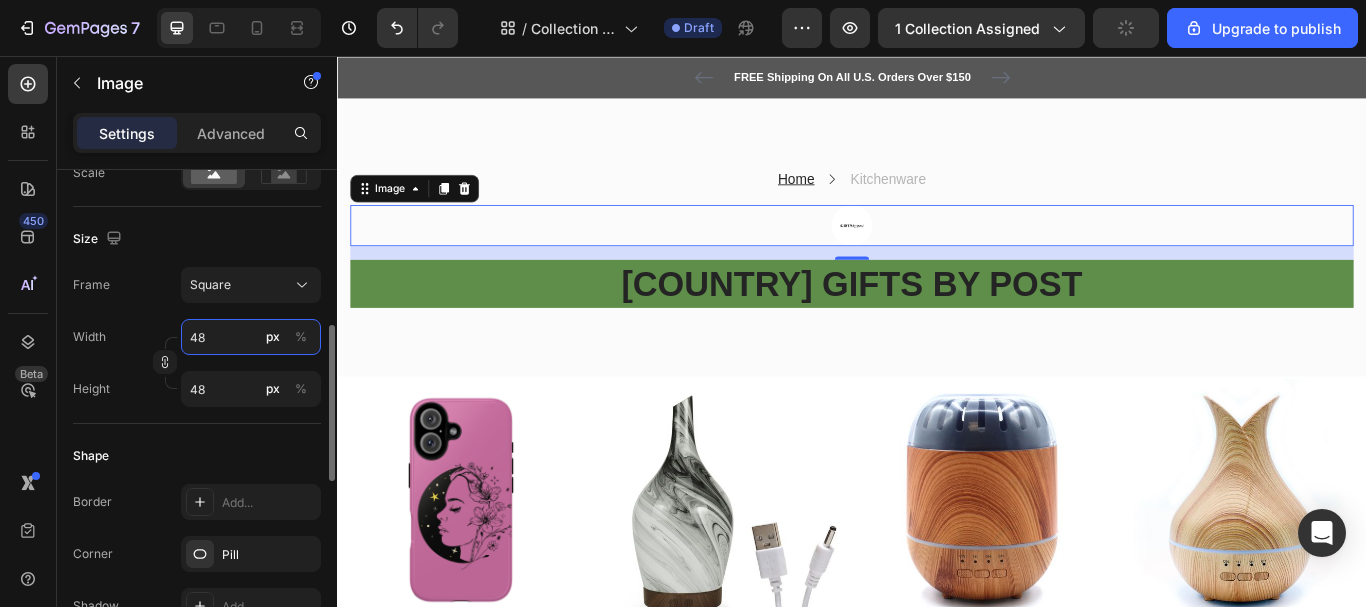 type on "4" 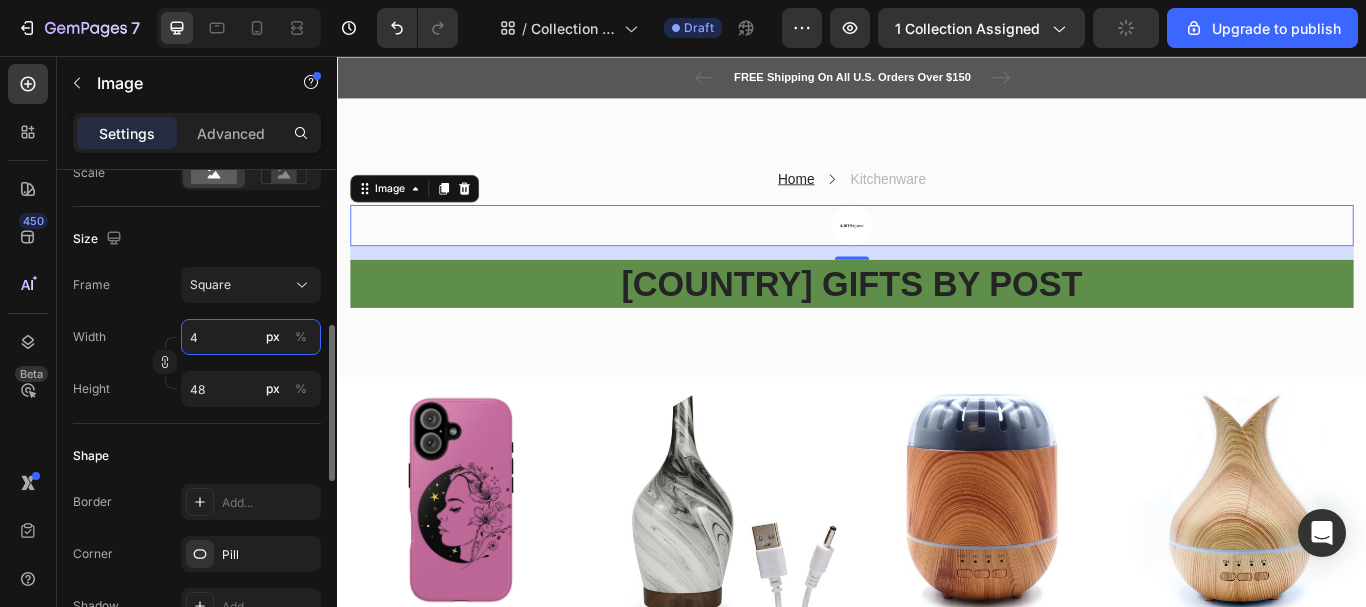 type on "4" 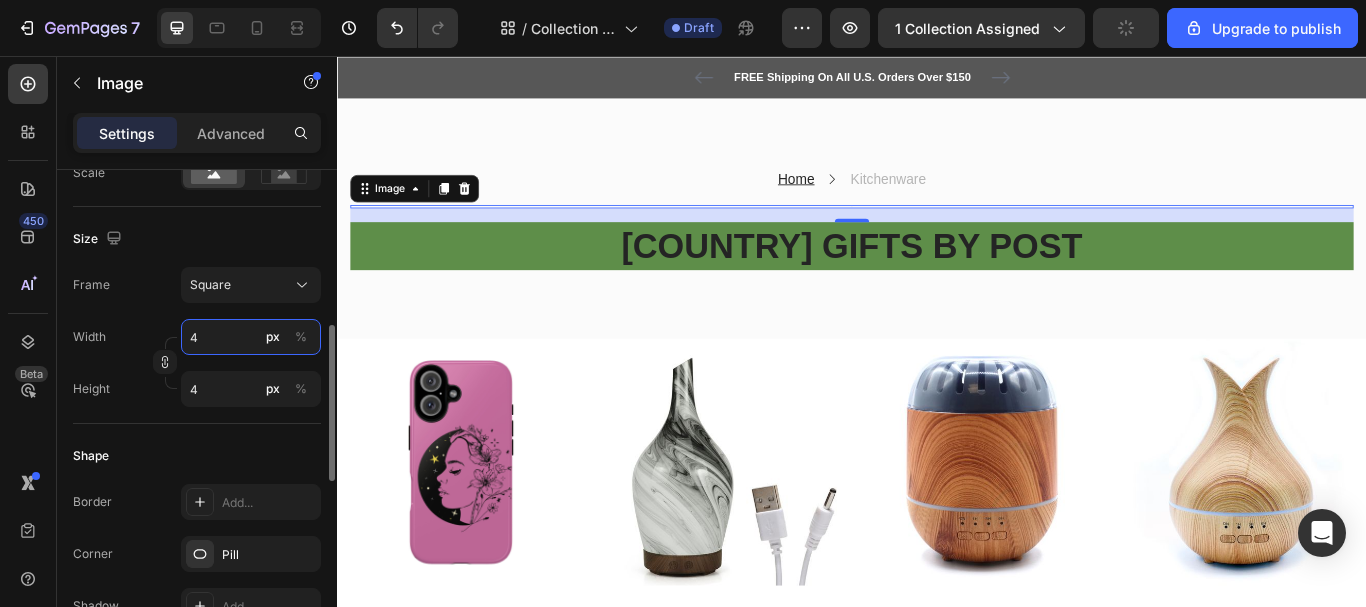 type 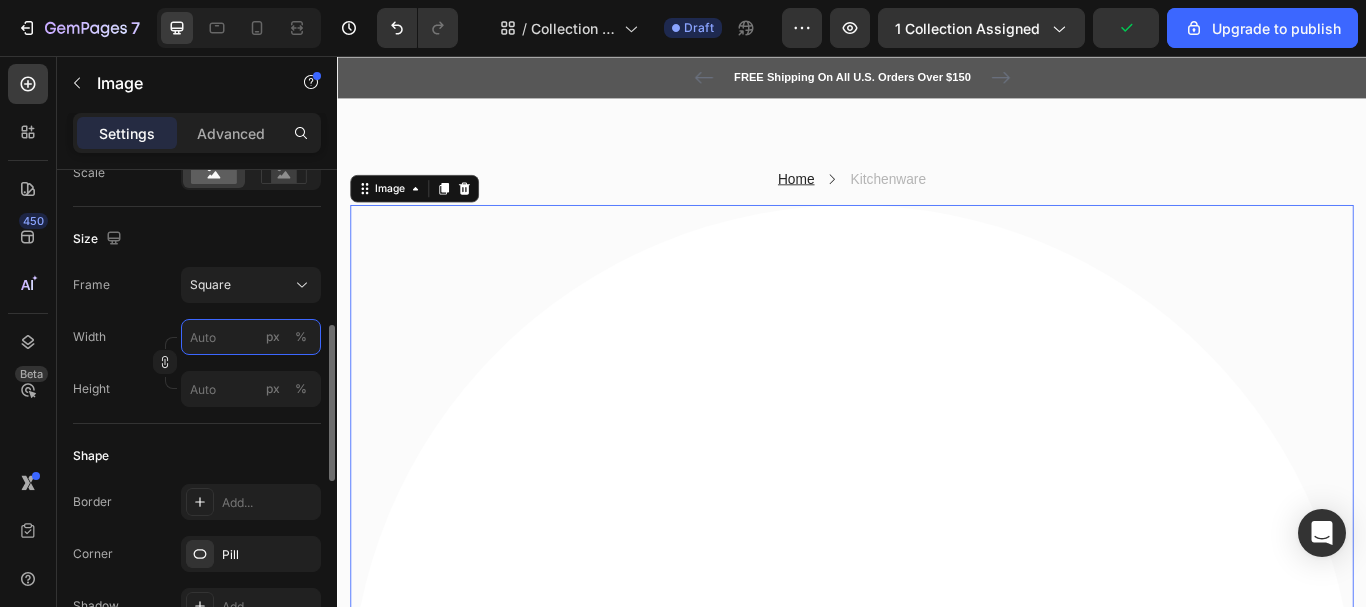 type on "4" 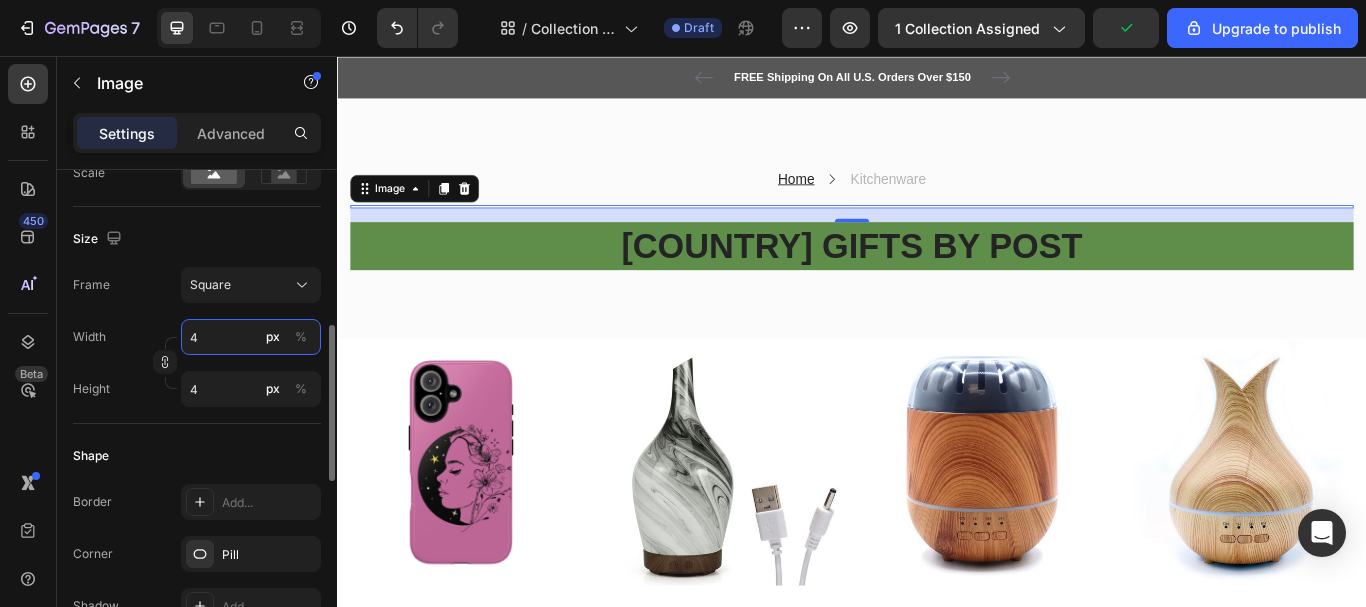 type on "44" 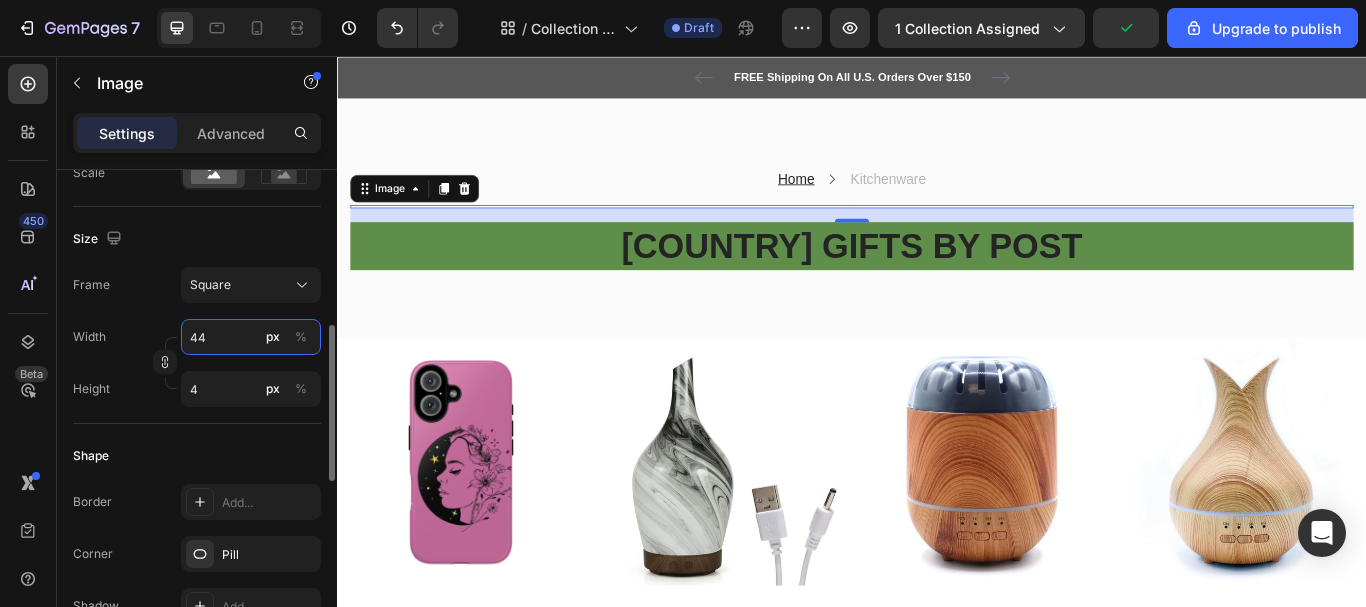 type on "44" 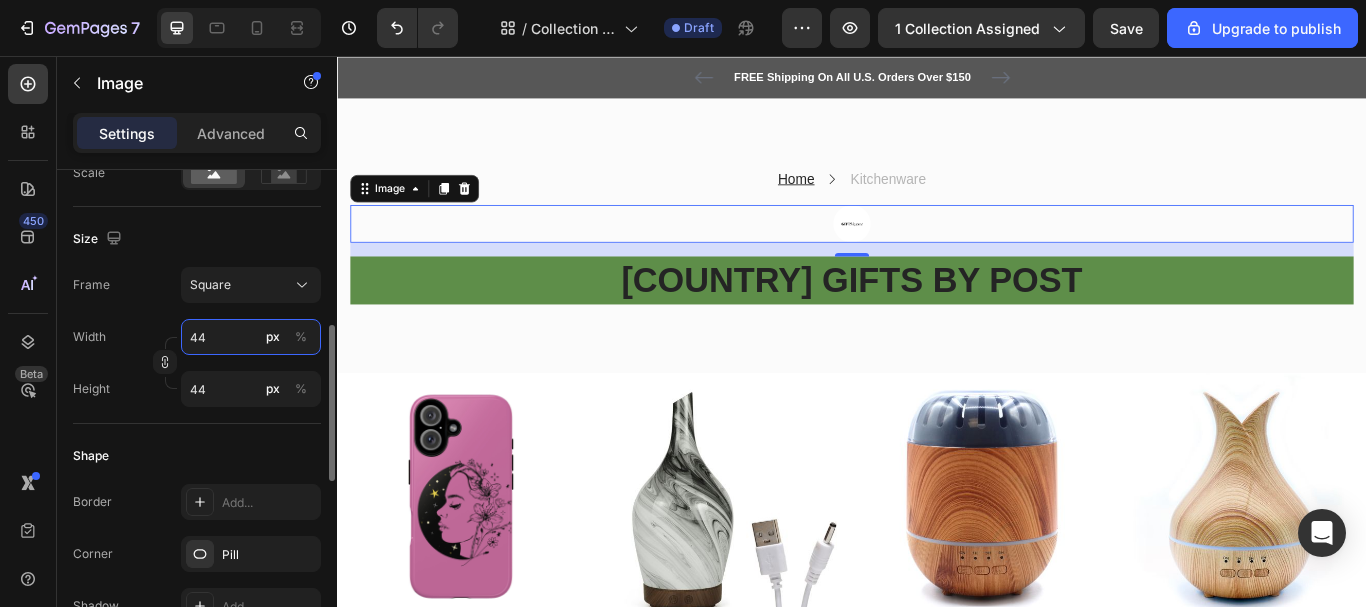 type on "445" 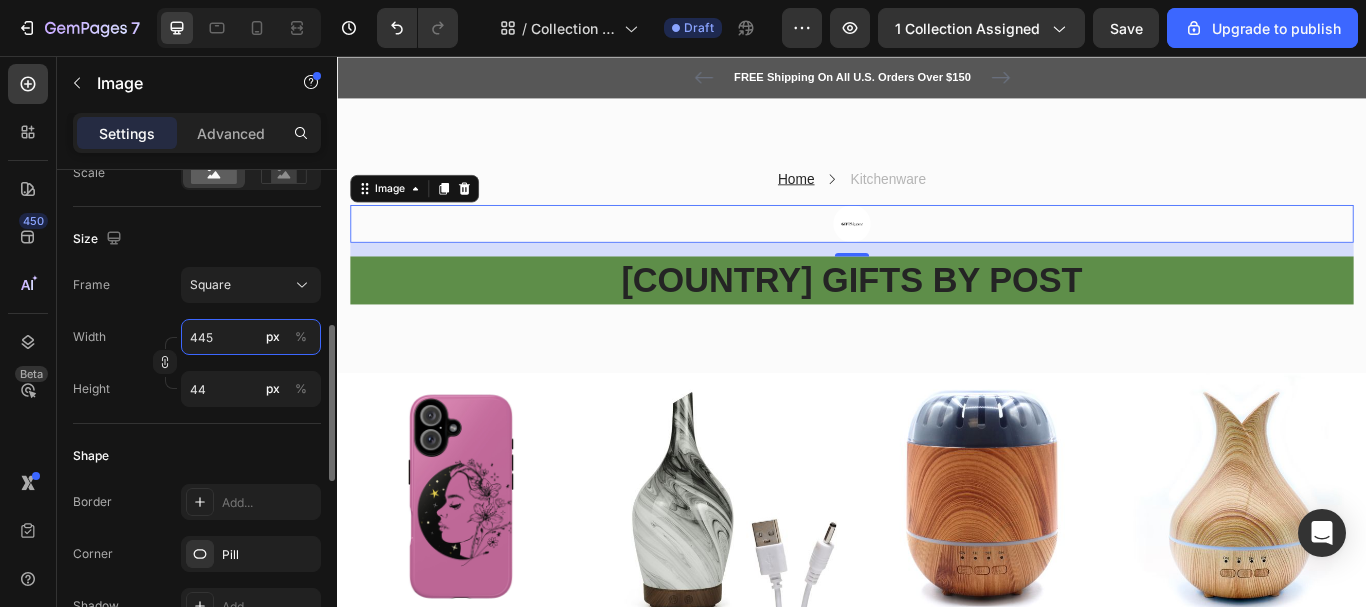 type on "445" 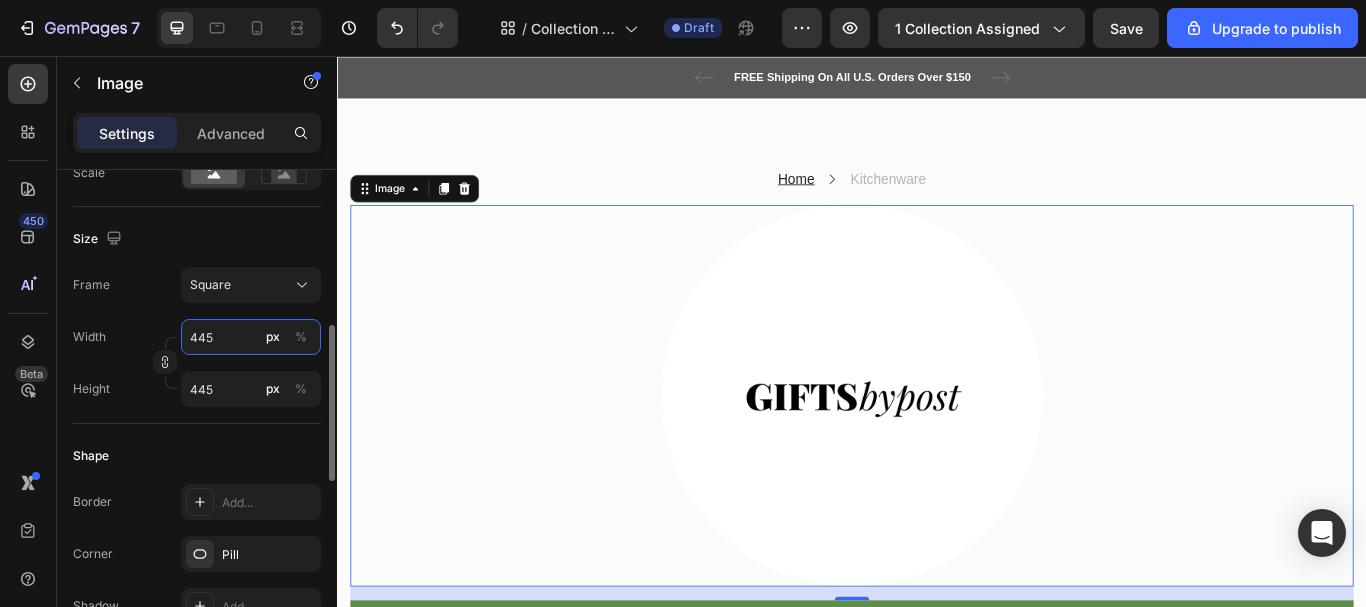 type on "44" 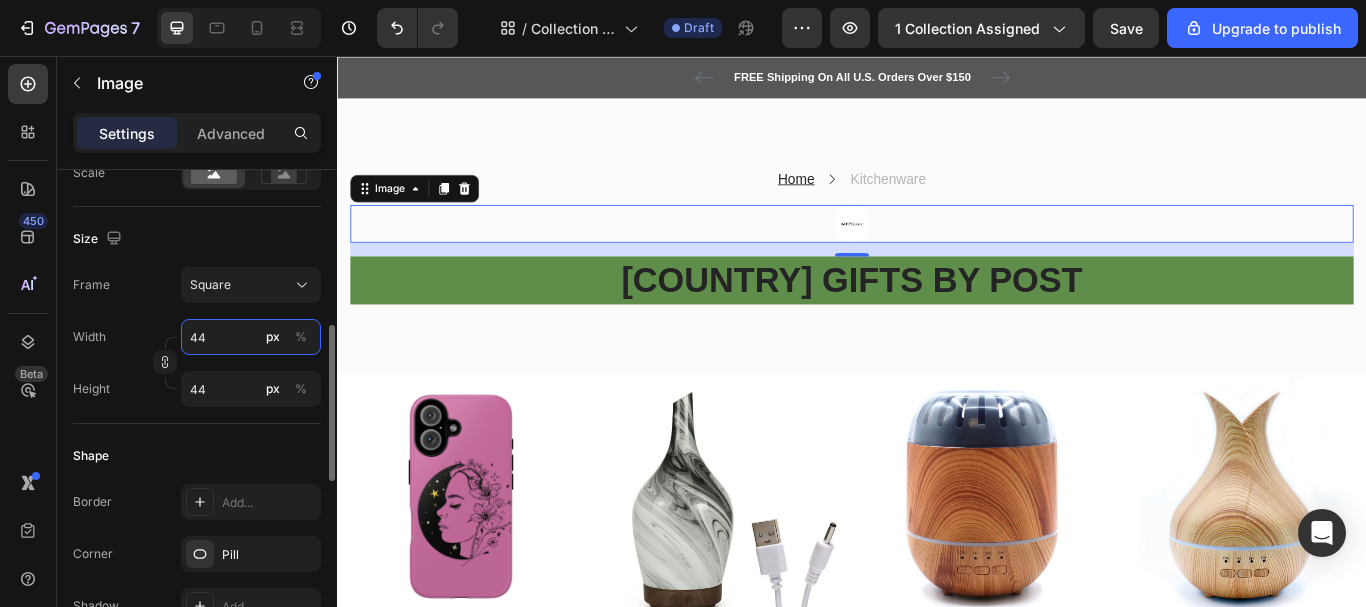 type on "4" 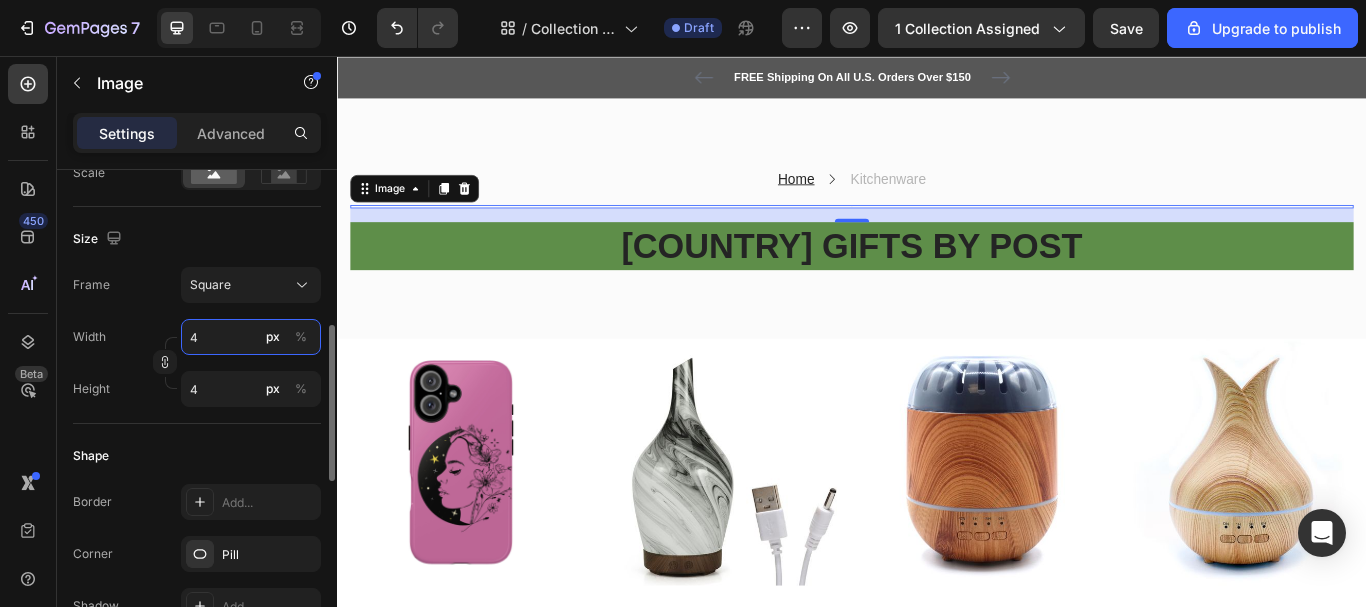 type 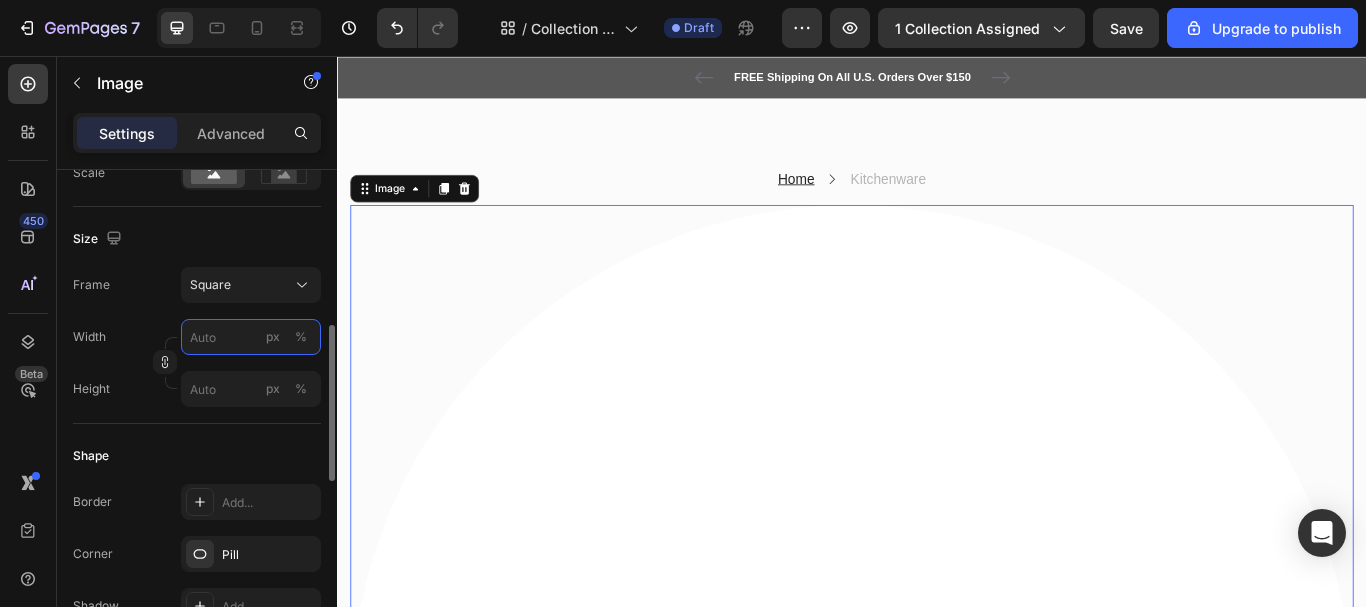 type on "4" 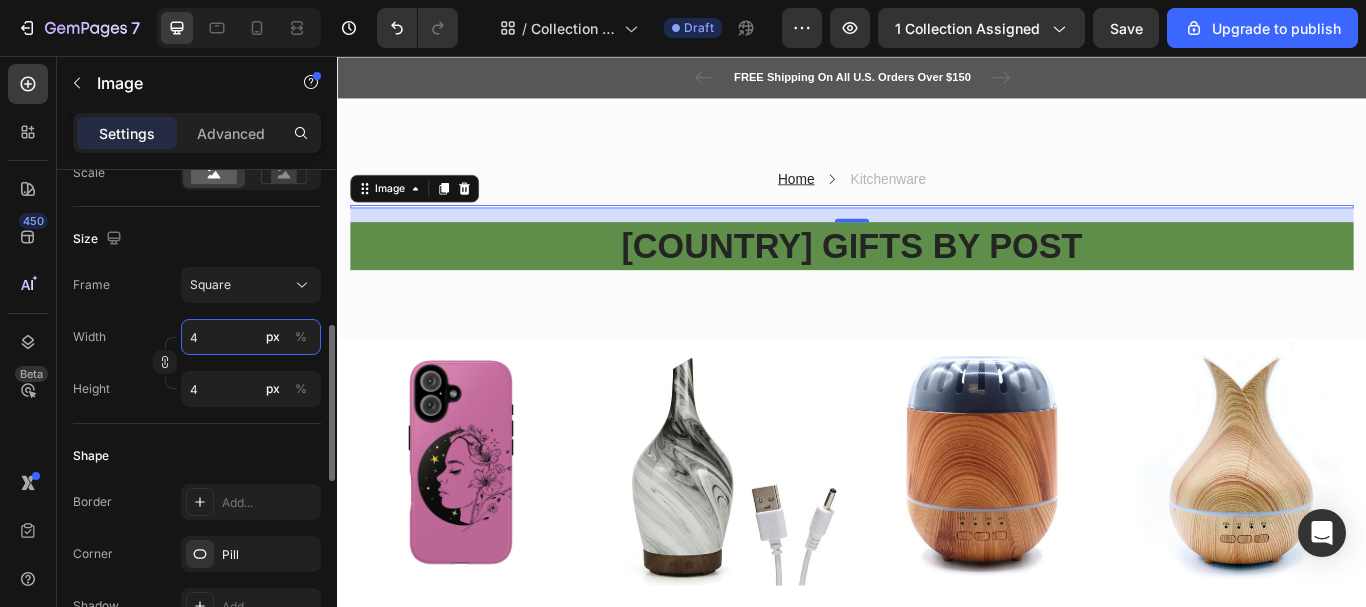 type on "42" 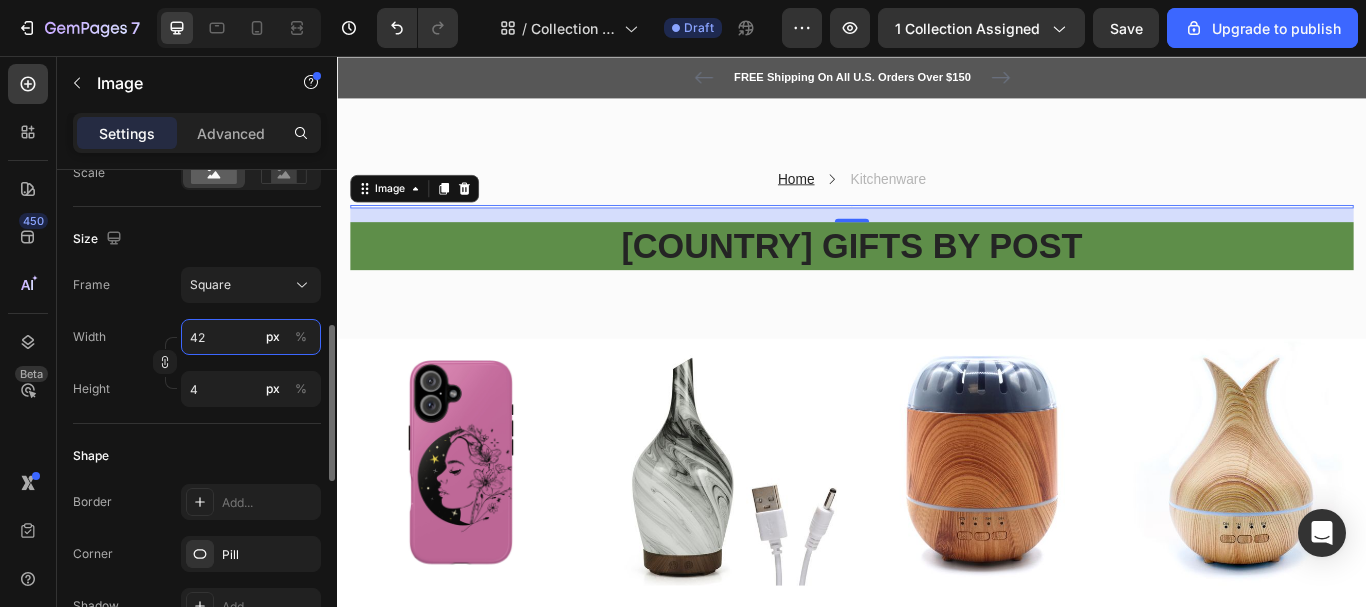 type on "42" 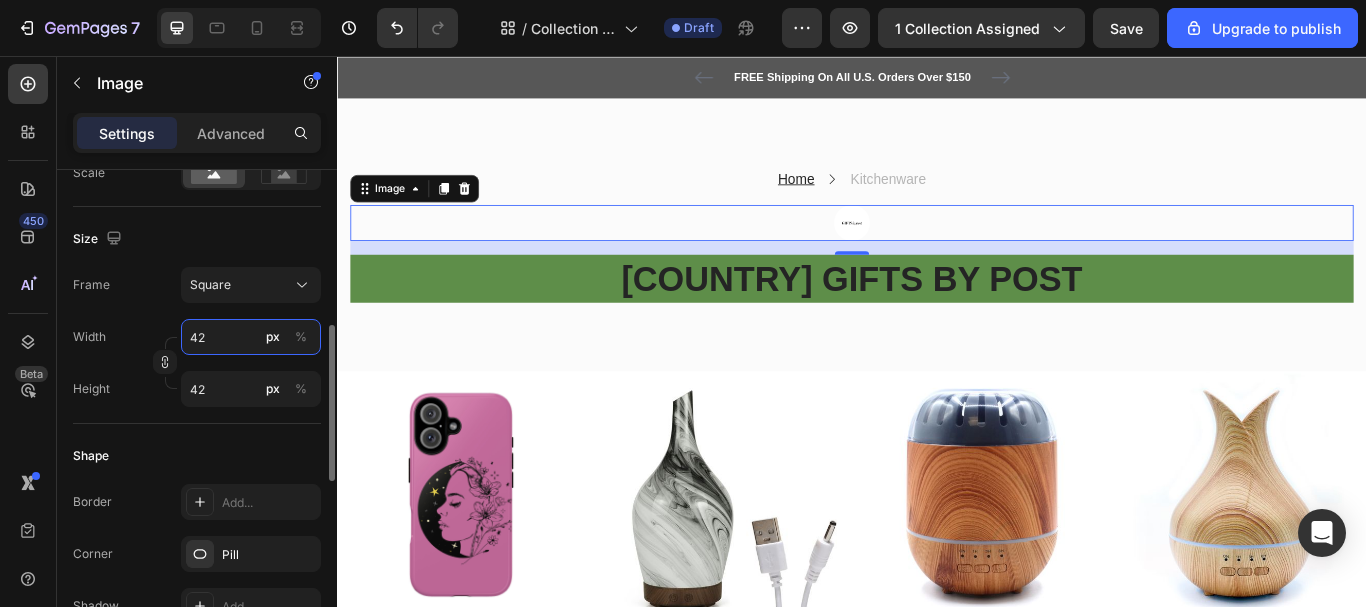 type on "425" 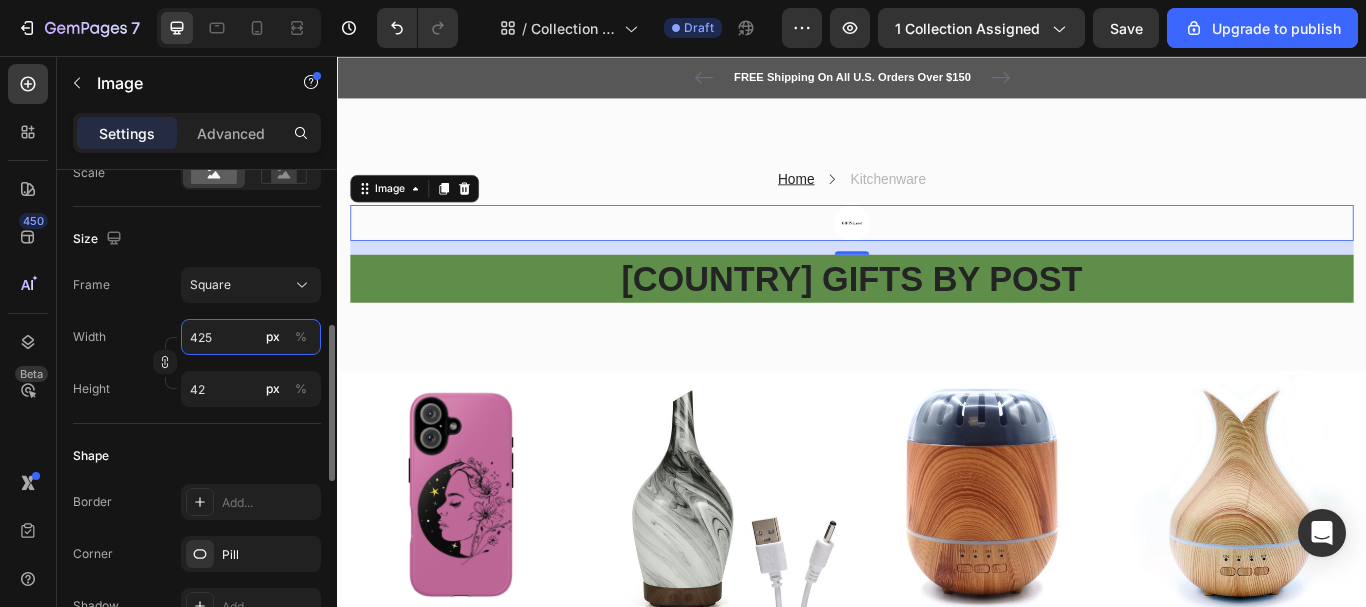 type on "425" 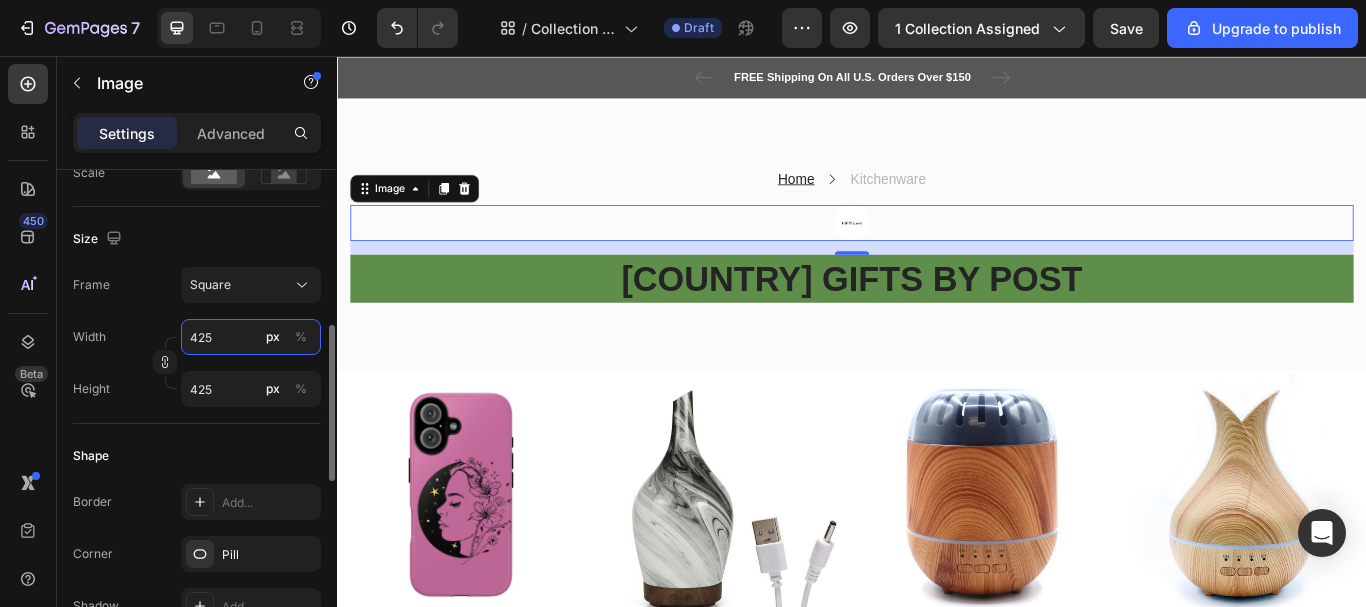 type on "[NUMBER]" 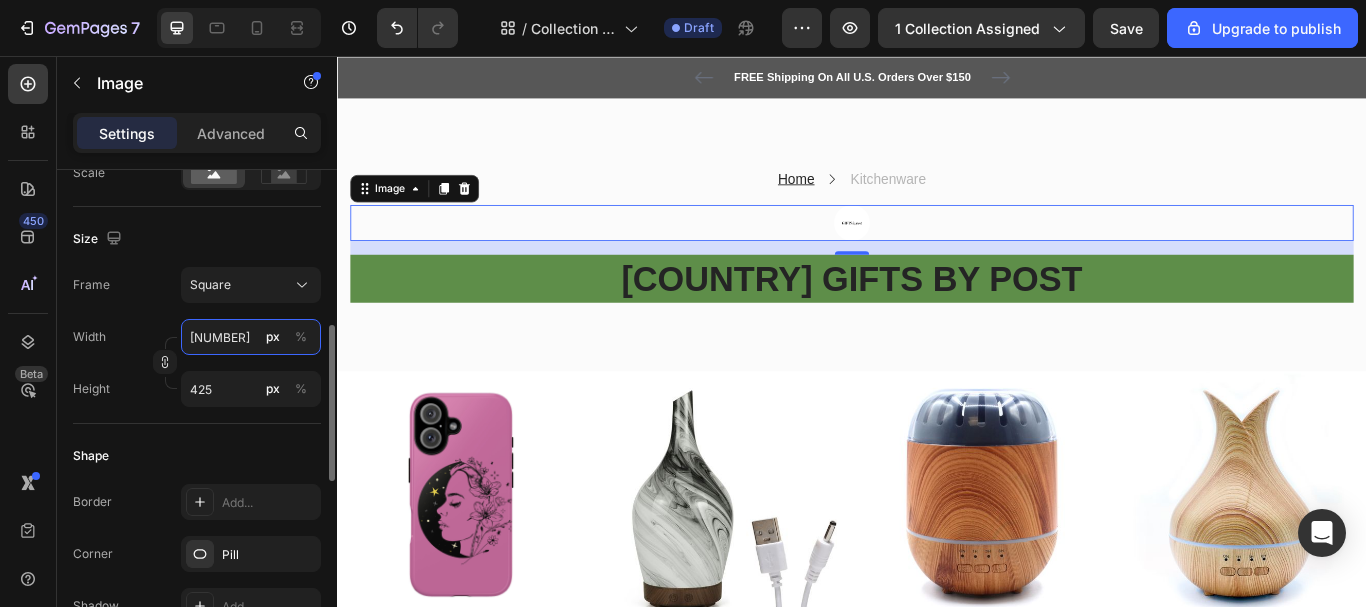 type on "[NUMBER]" 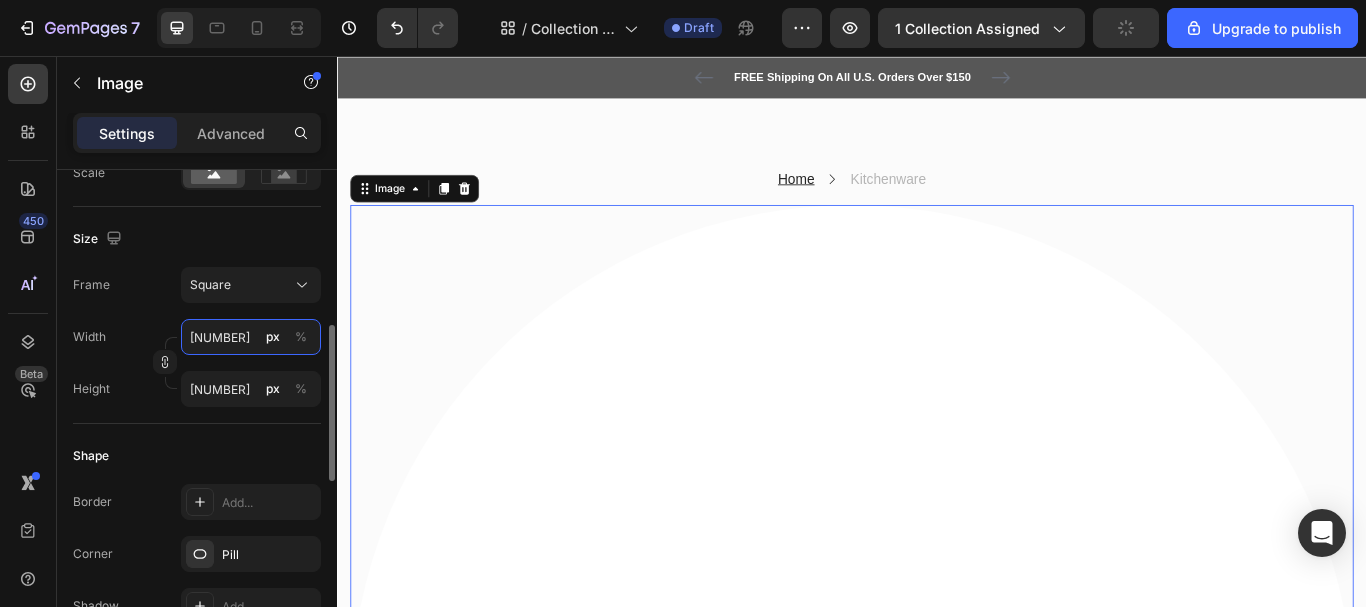 type on "425" 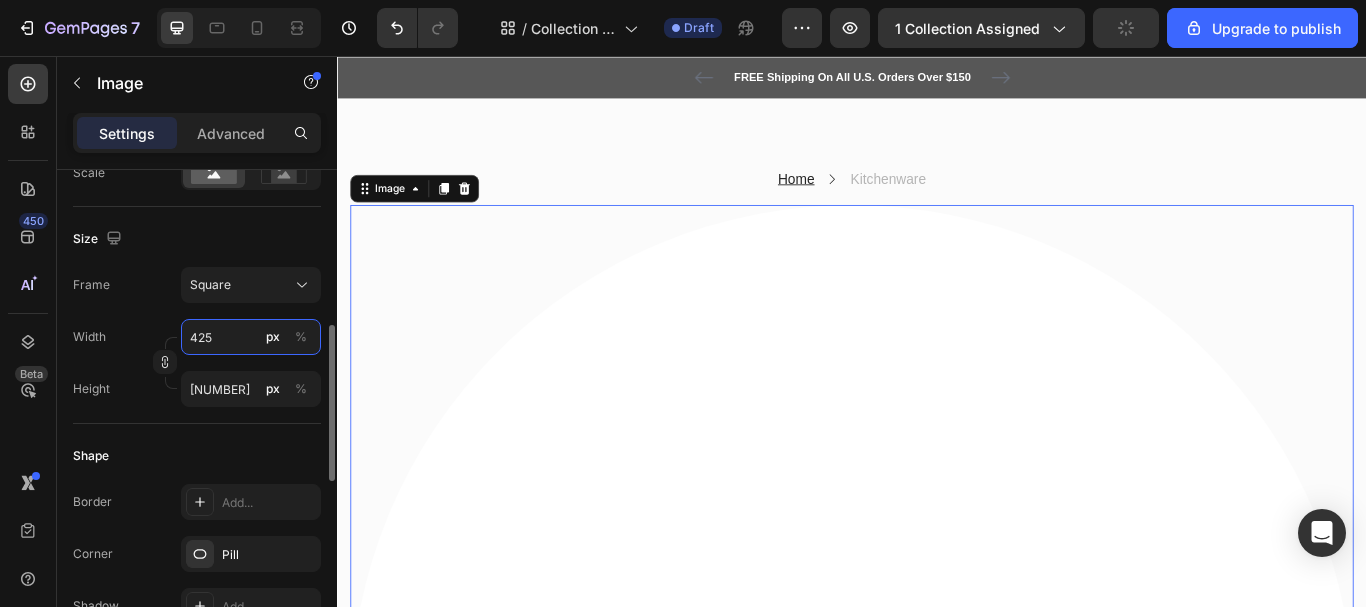 type on "425" 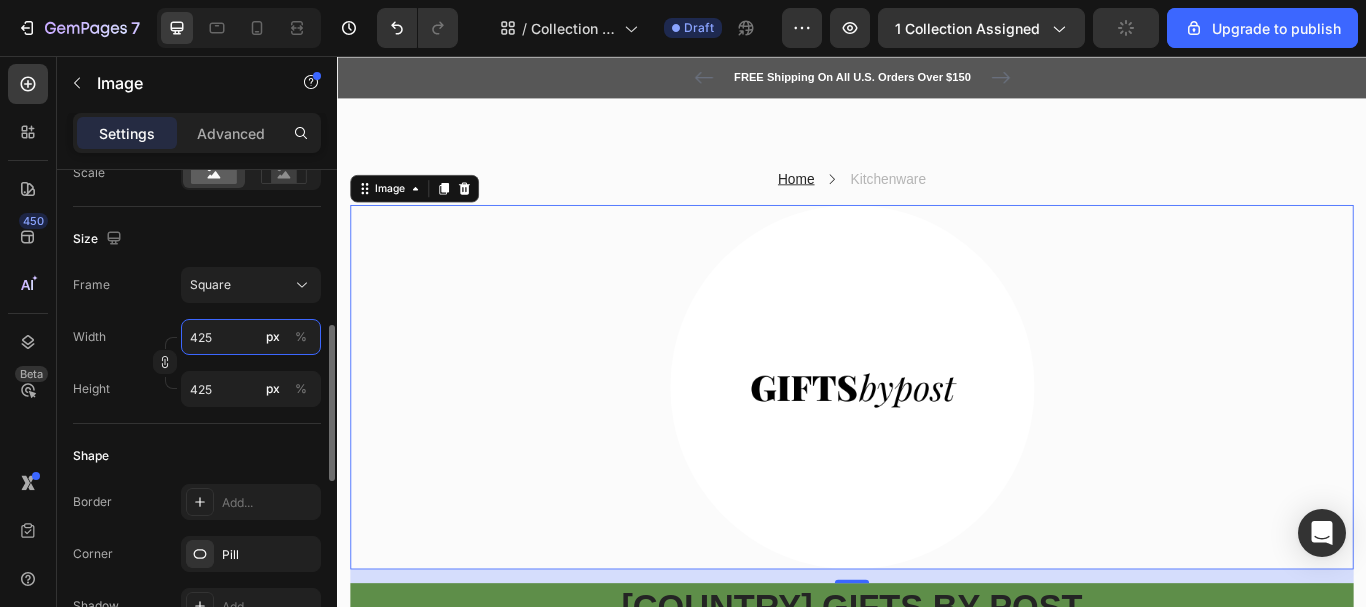 type on "42" 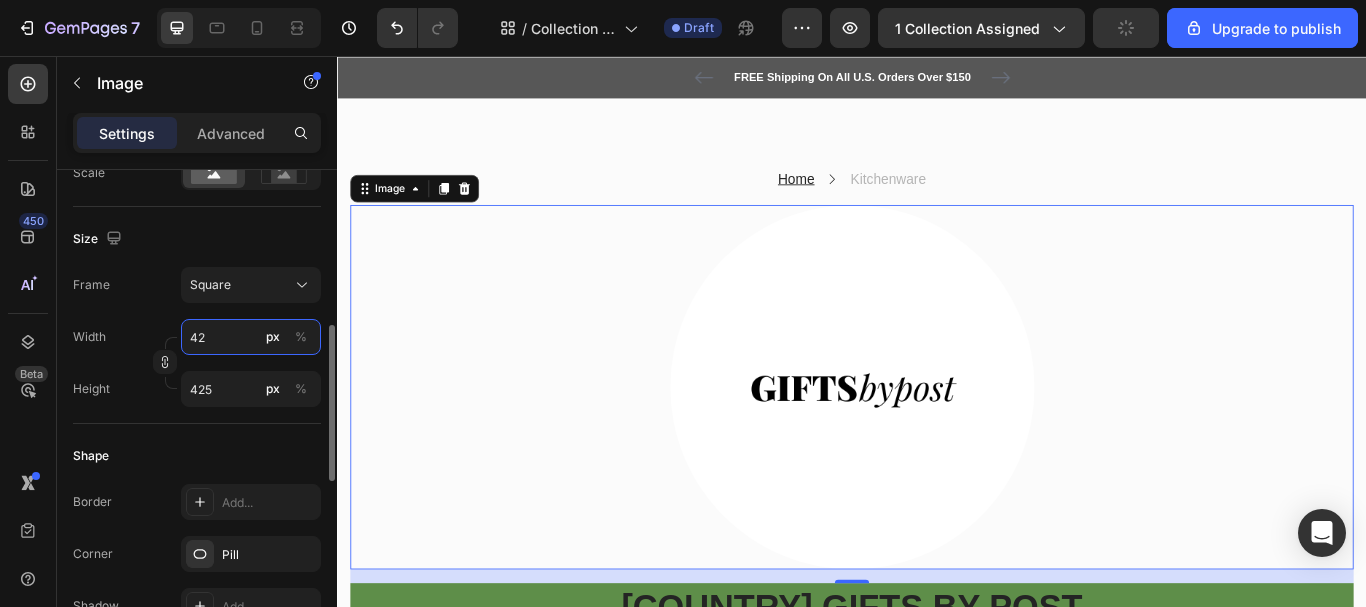 type on "42" 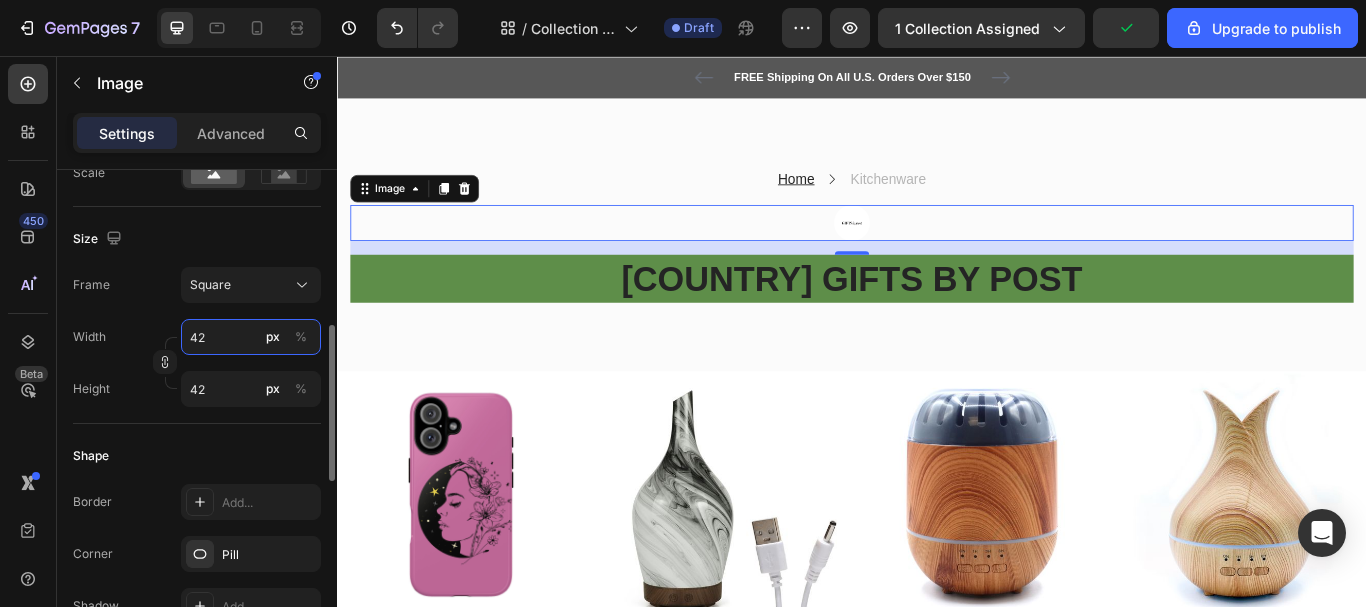 type on "4" 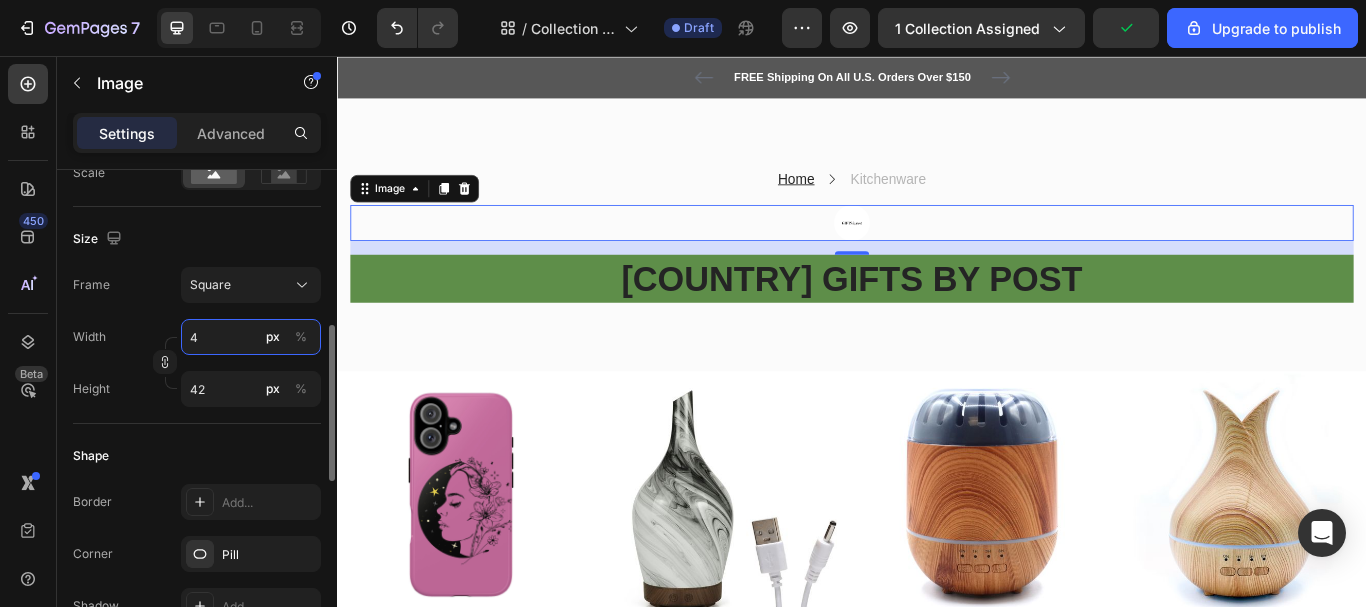 type on "4" 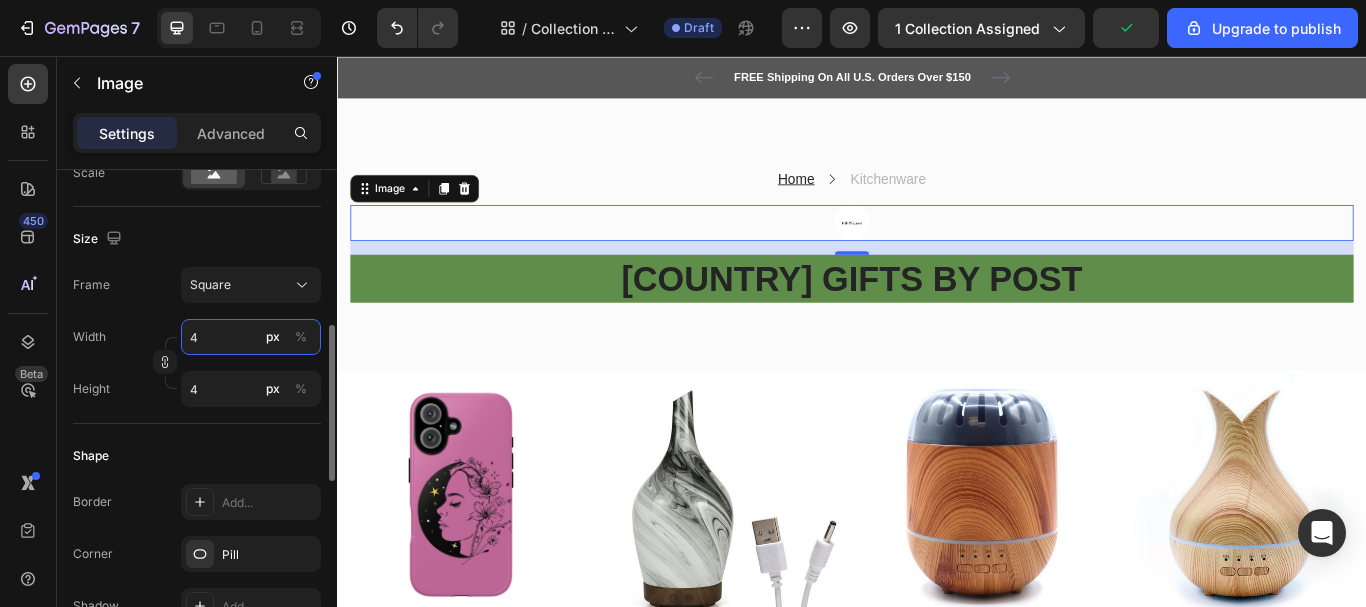 type 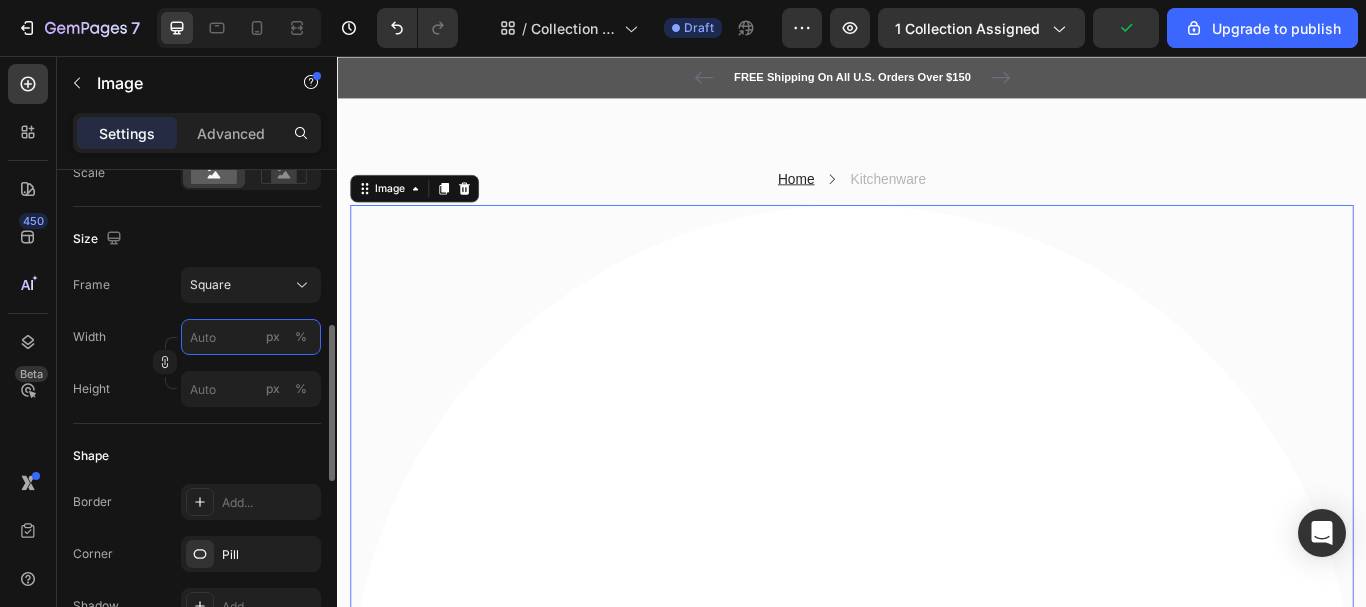 type on "4" 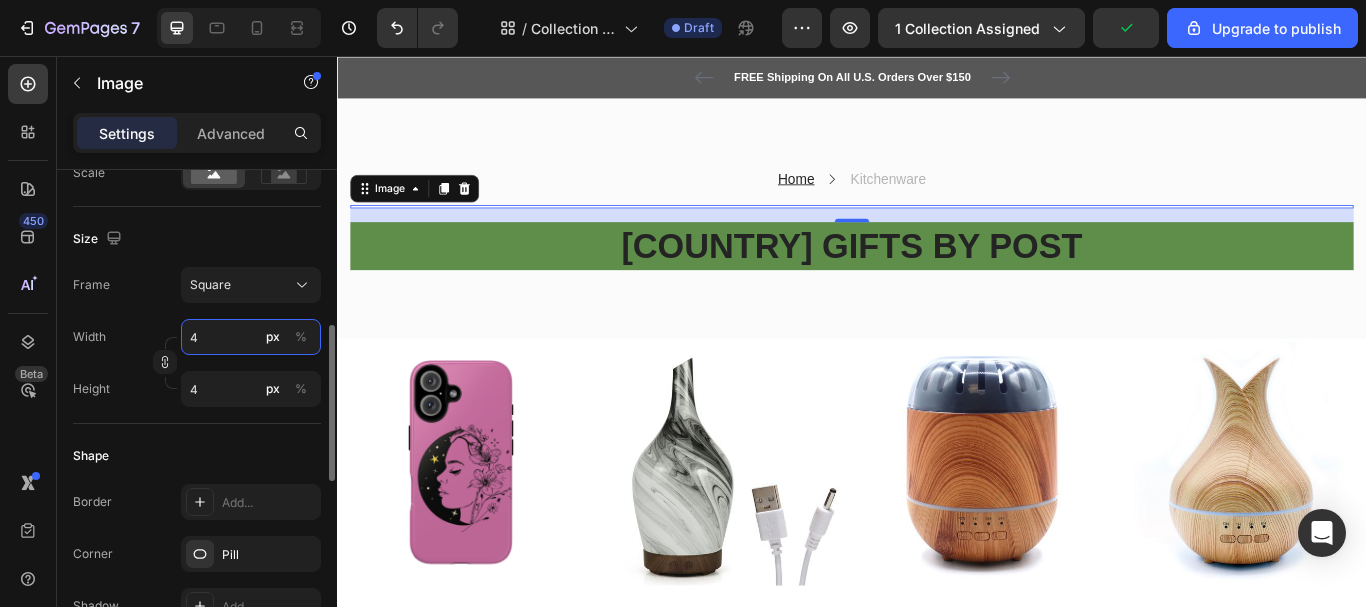 type on "42" 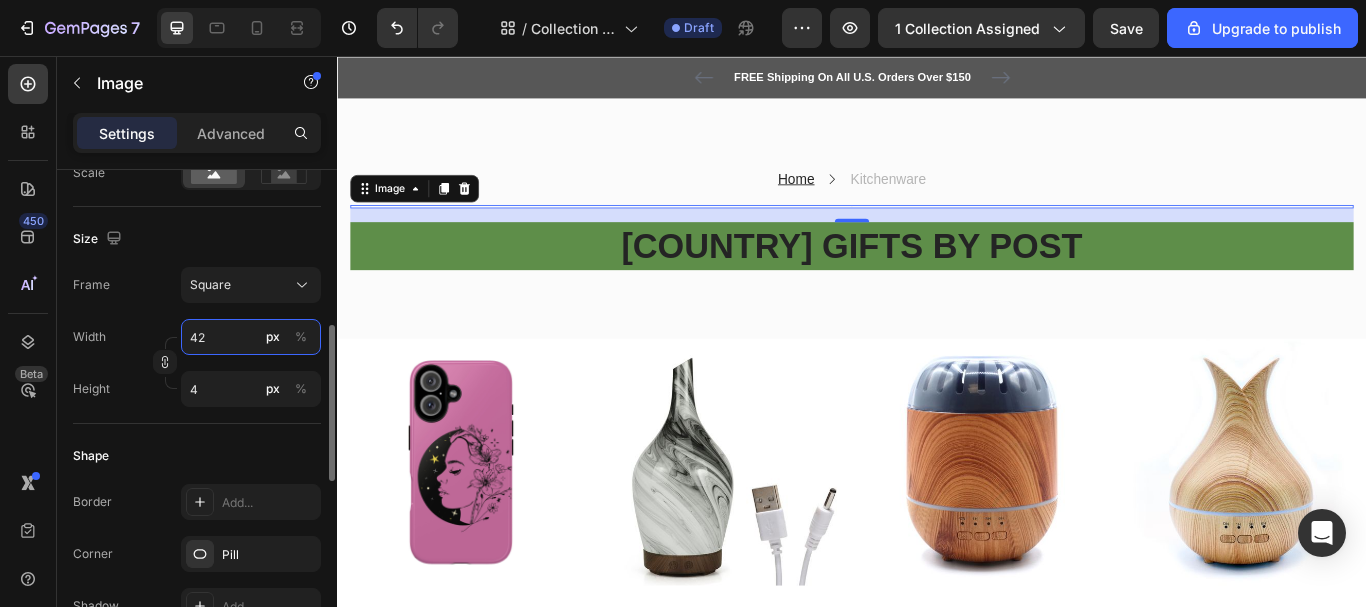 type on "42" 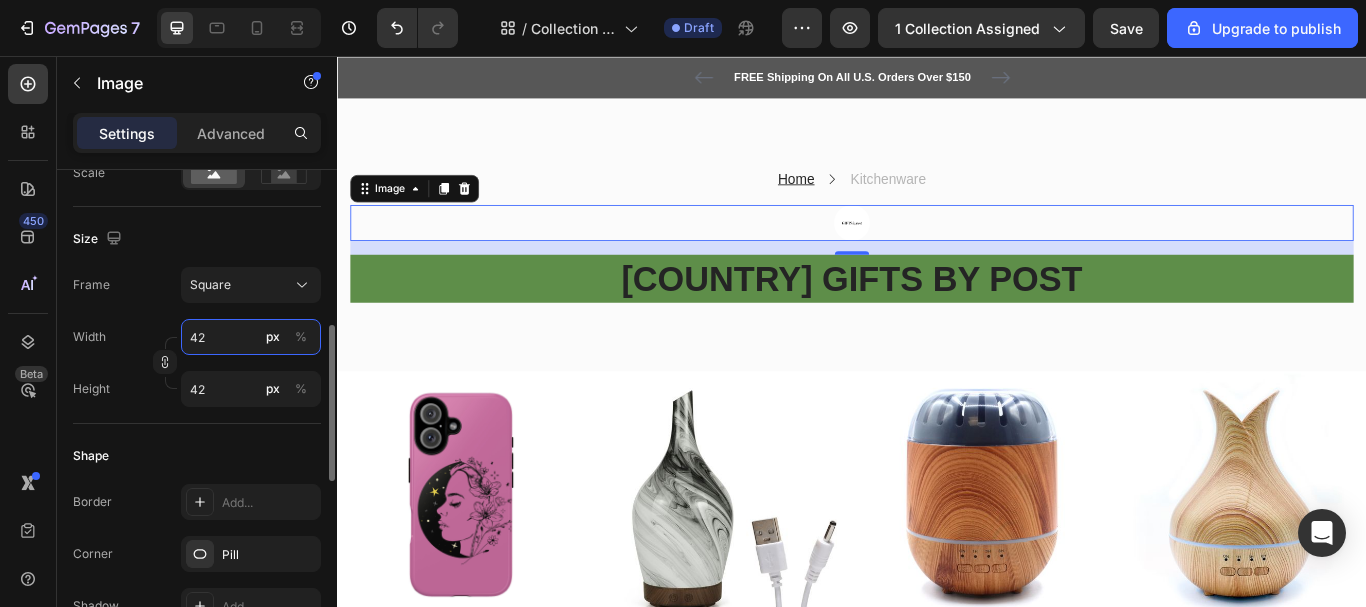type on "4" 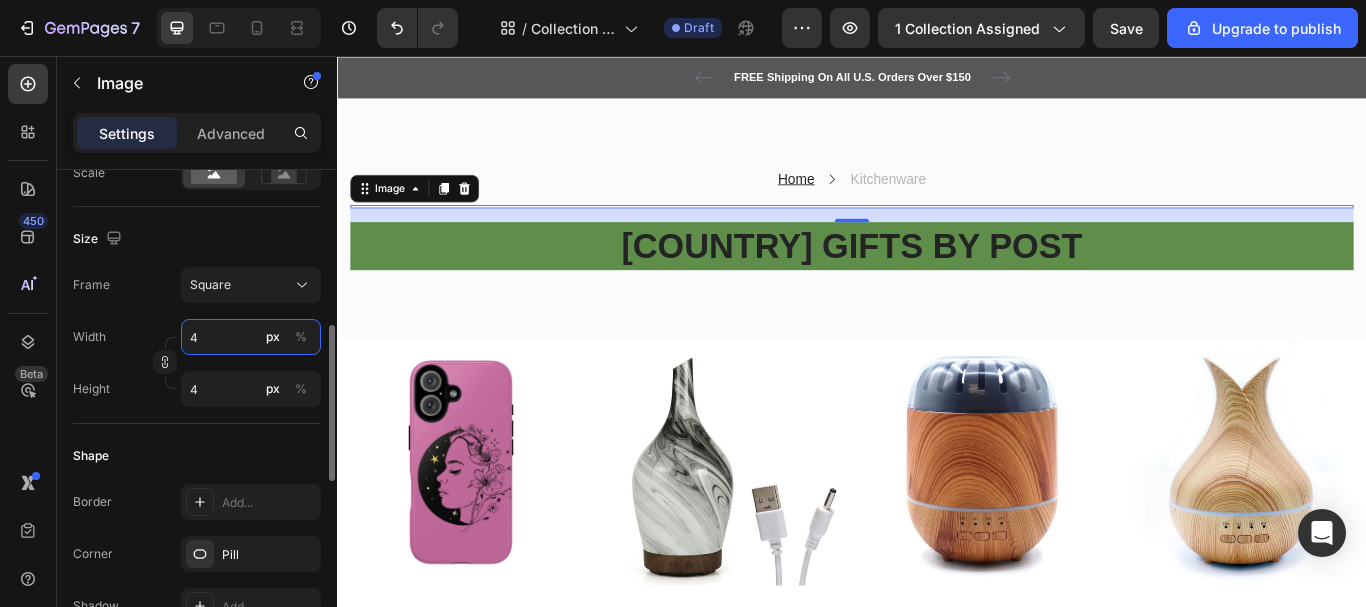type 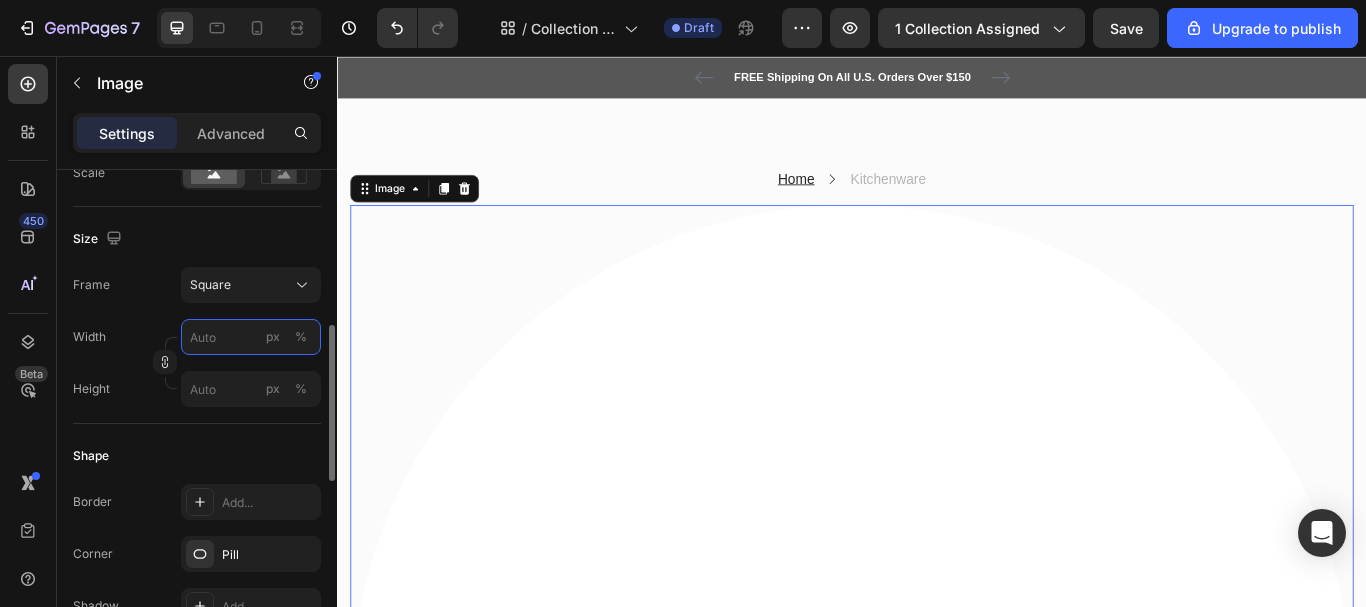 type on "4" 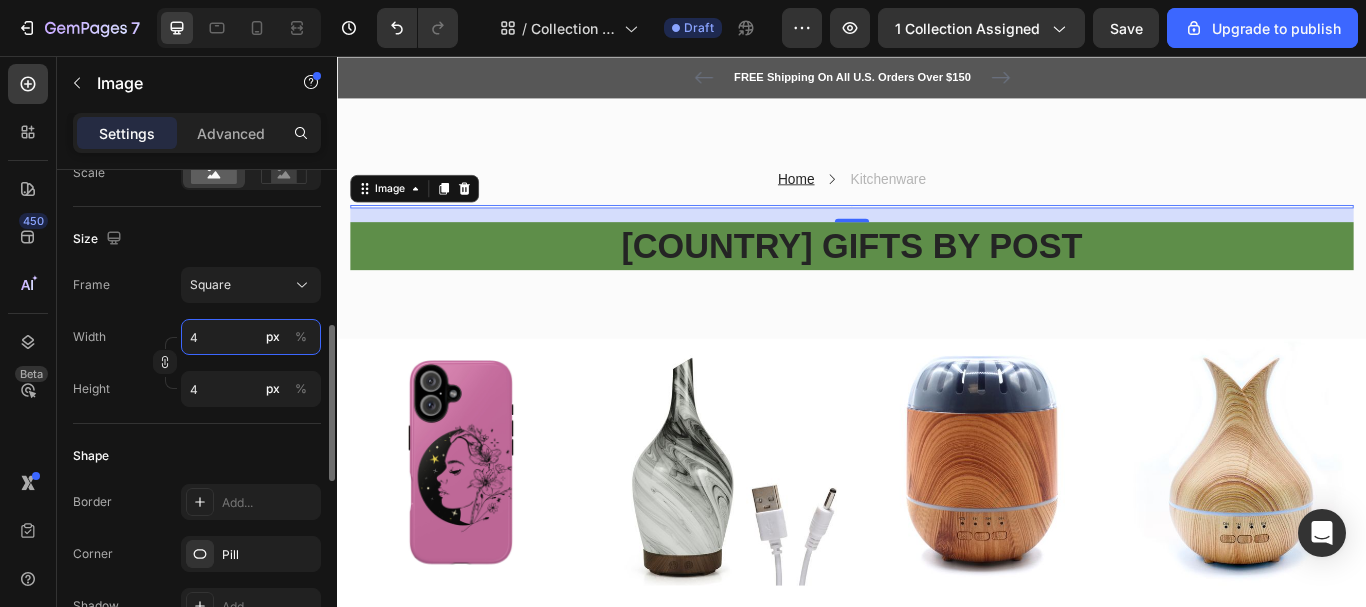 type on "42" 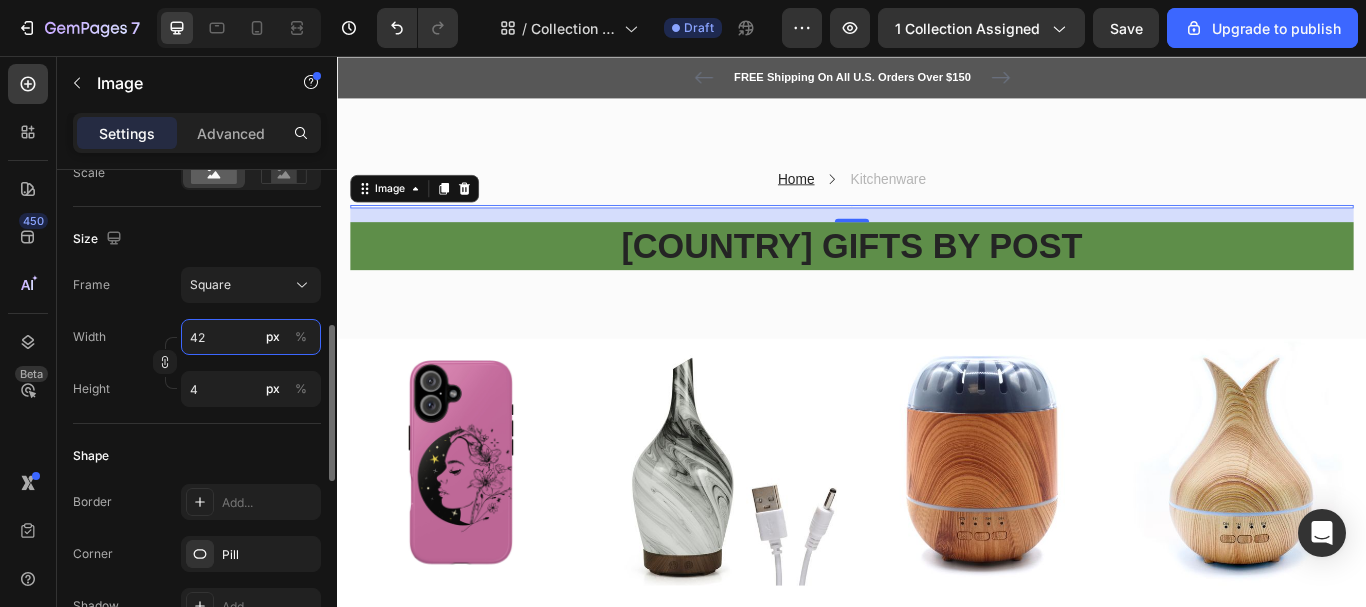 type on "42" 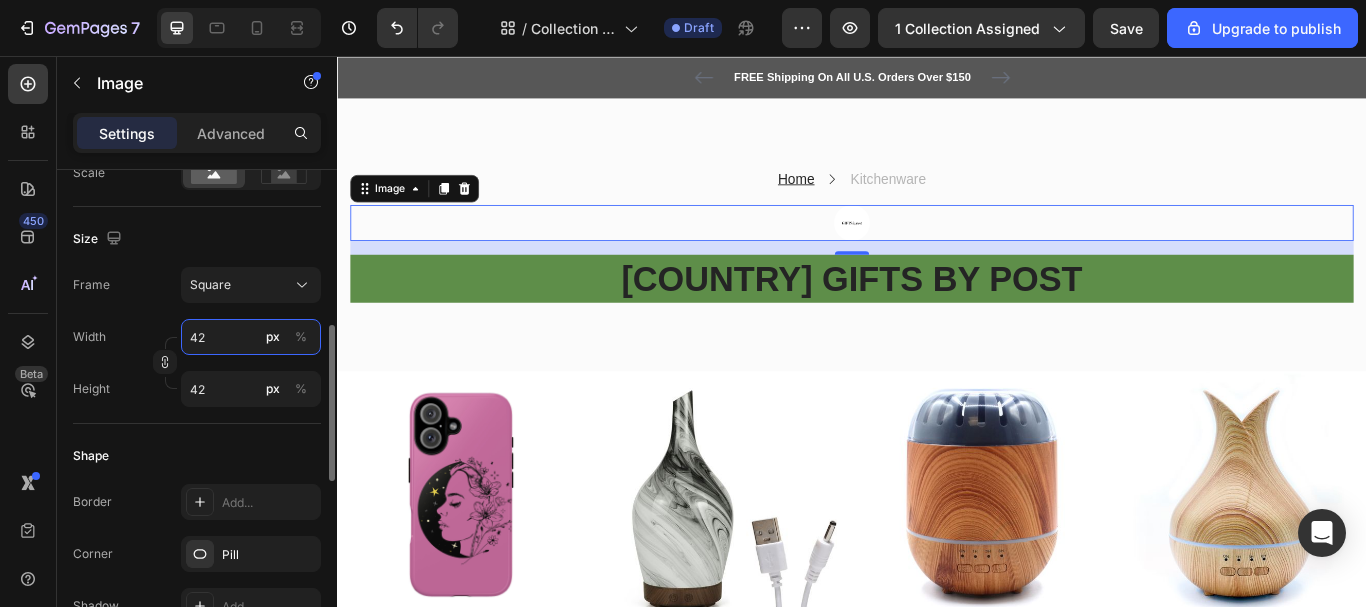 type on "423" 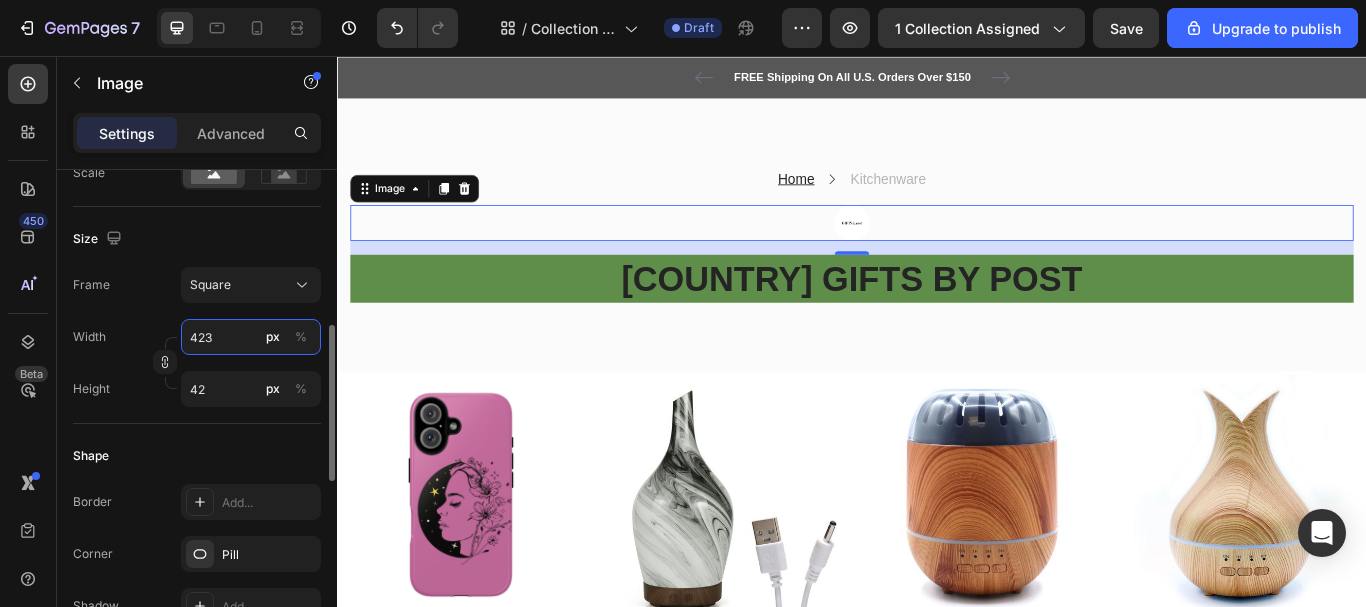 type on "423" 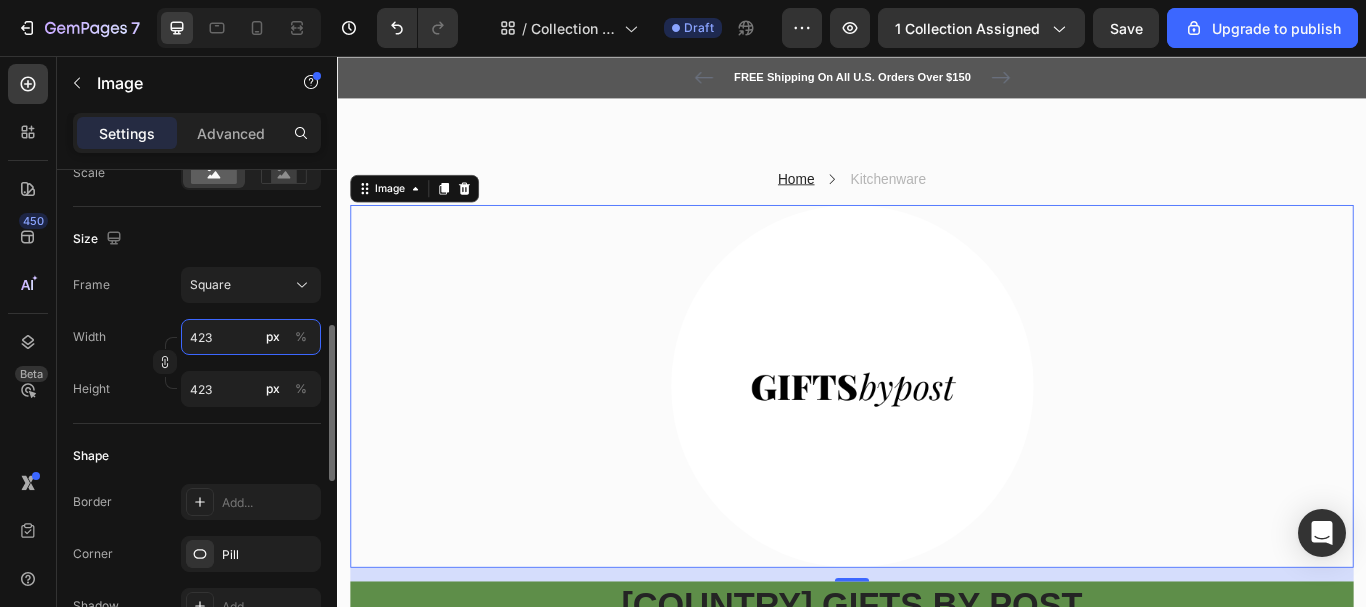 type on "42" 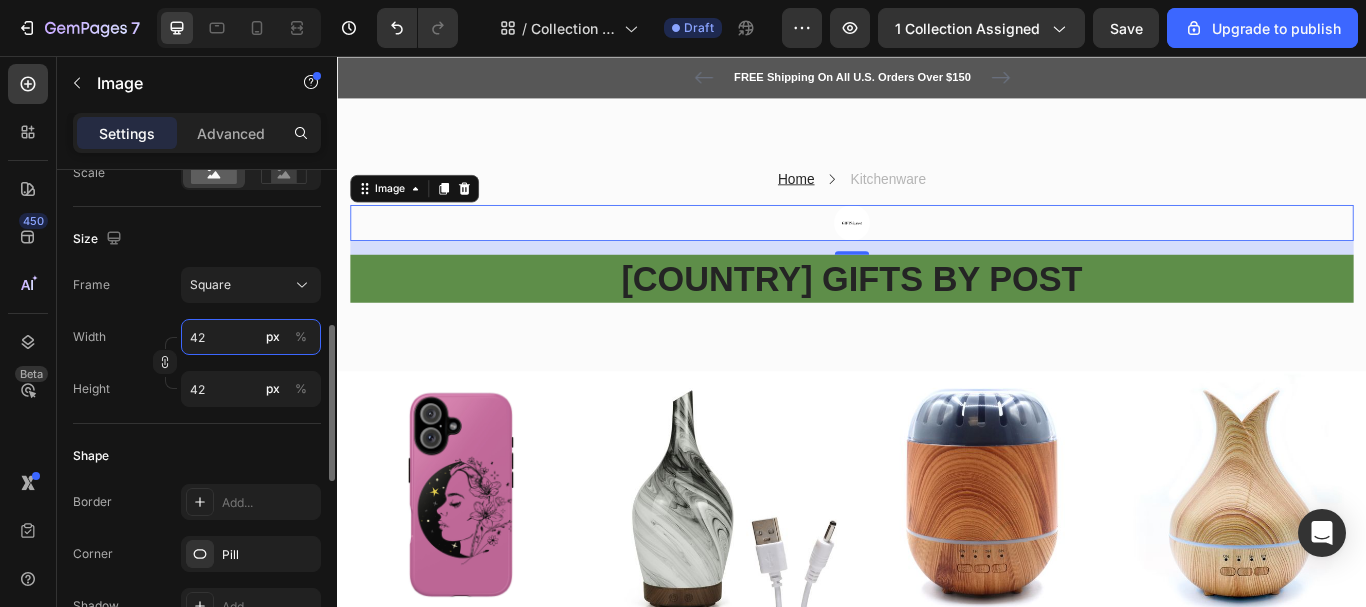 type on "4" 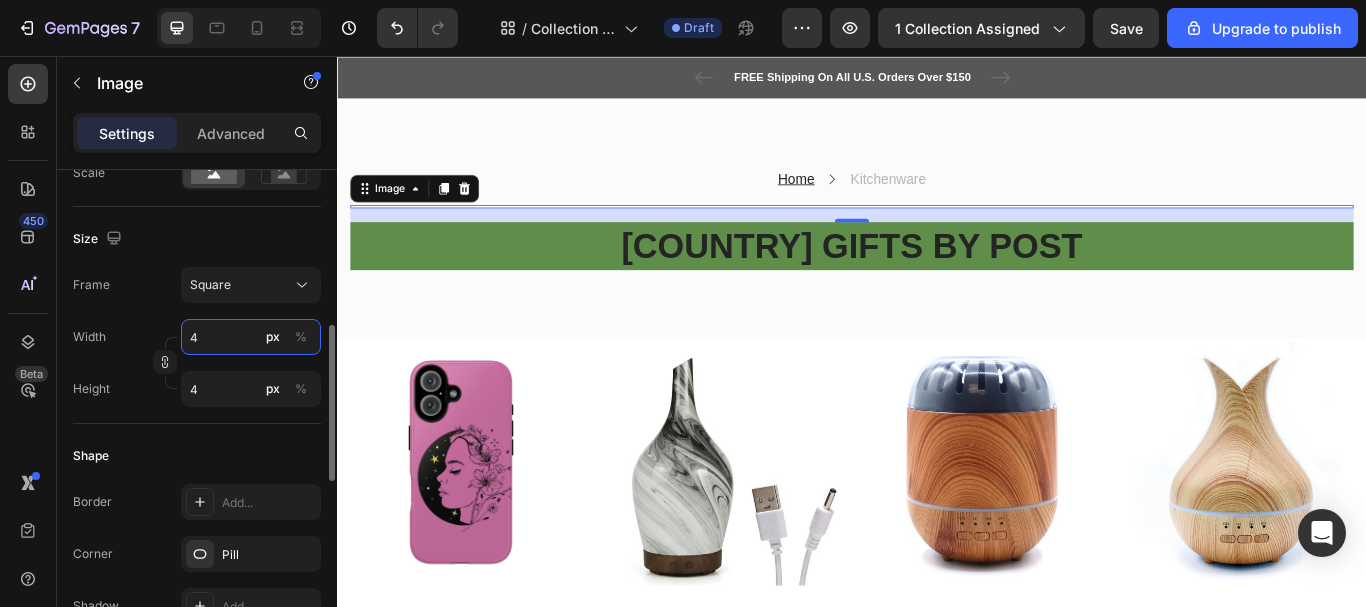 type on "43" 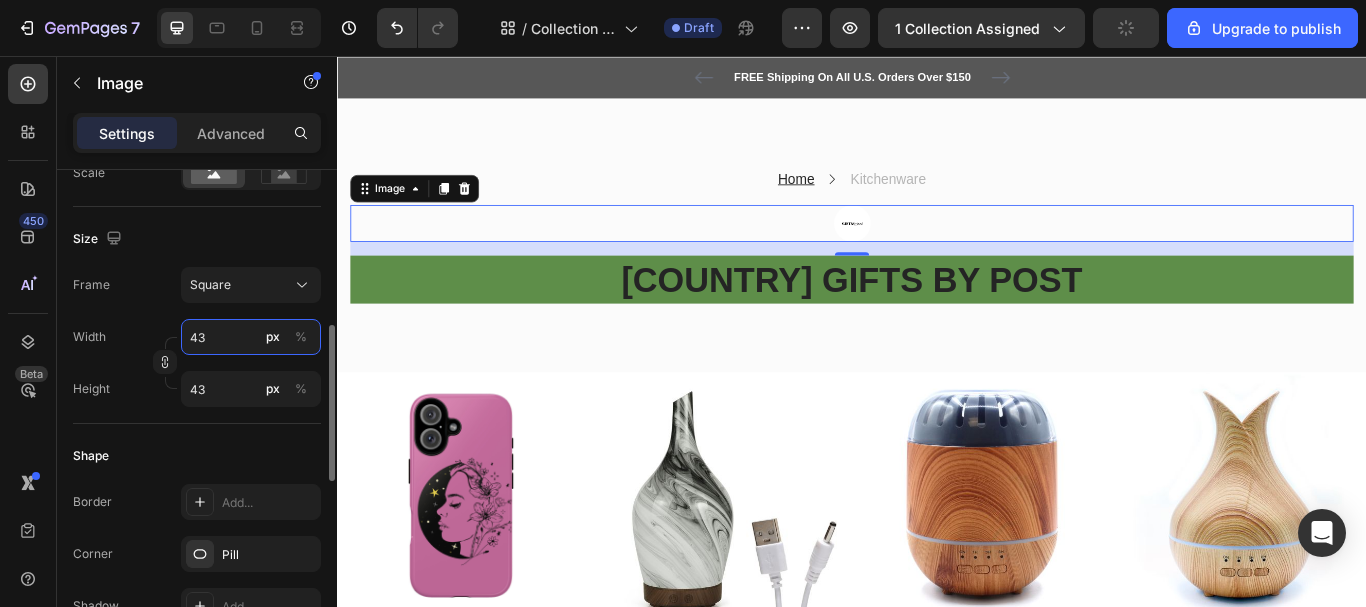 type on "434" 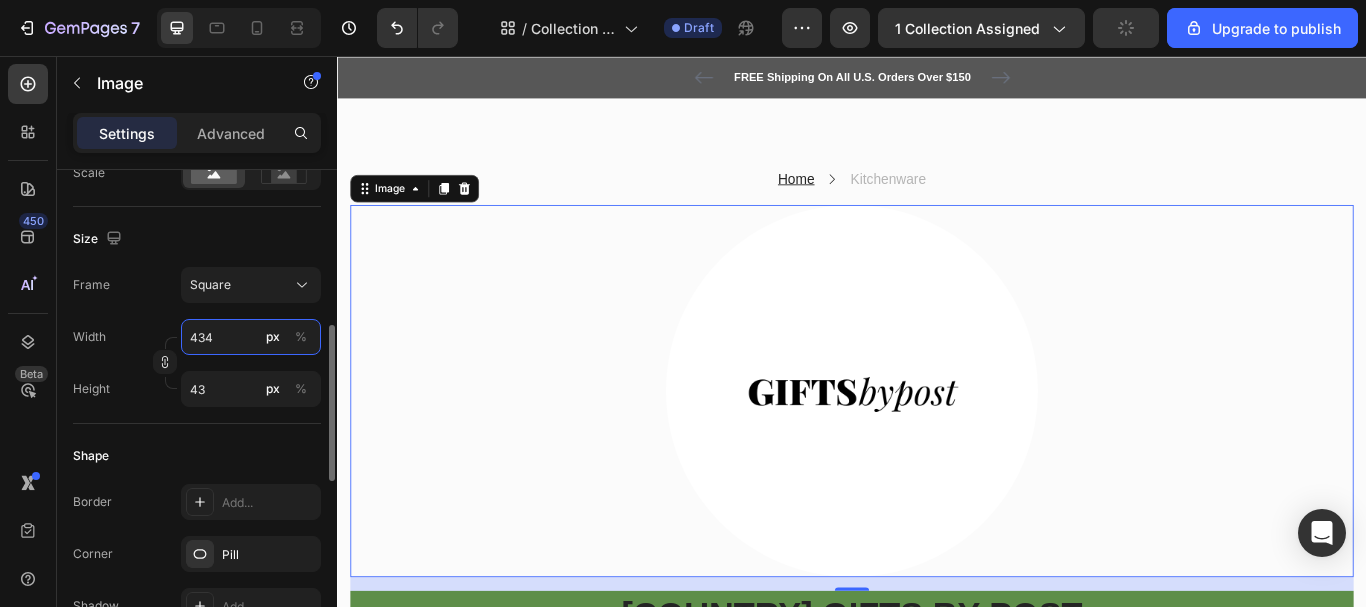 type on "434" 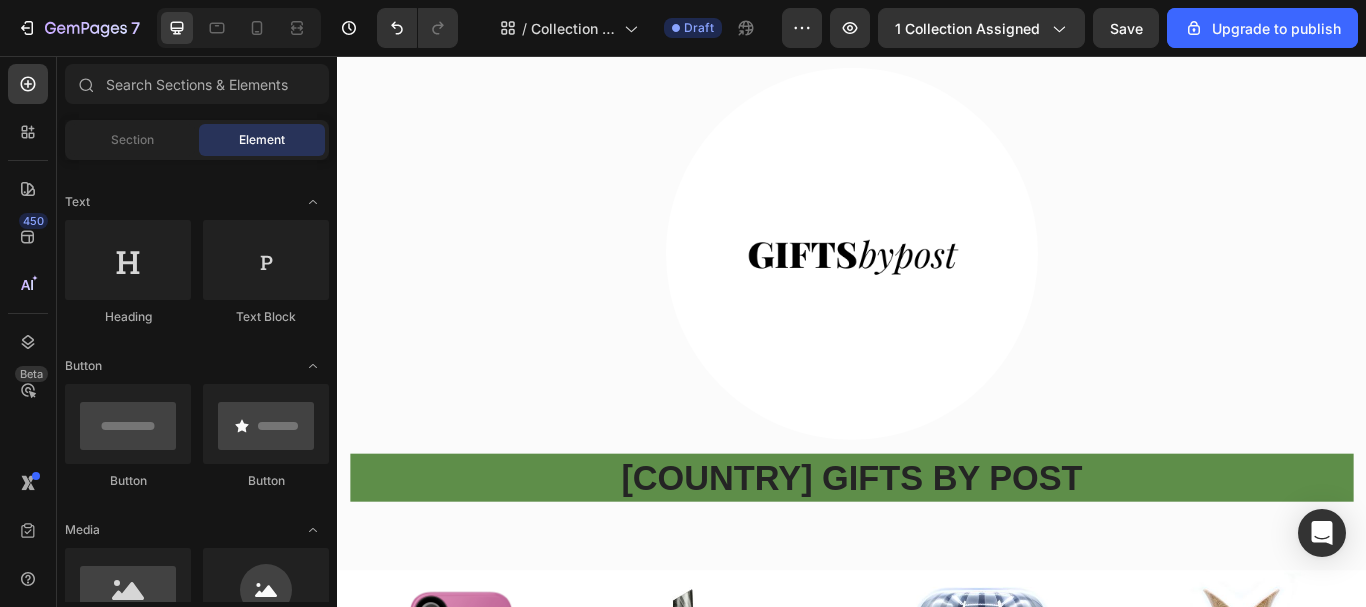 scroll, scrollTop: 142, scrollLeft: 0, axis: vertical 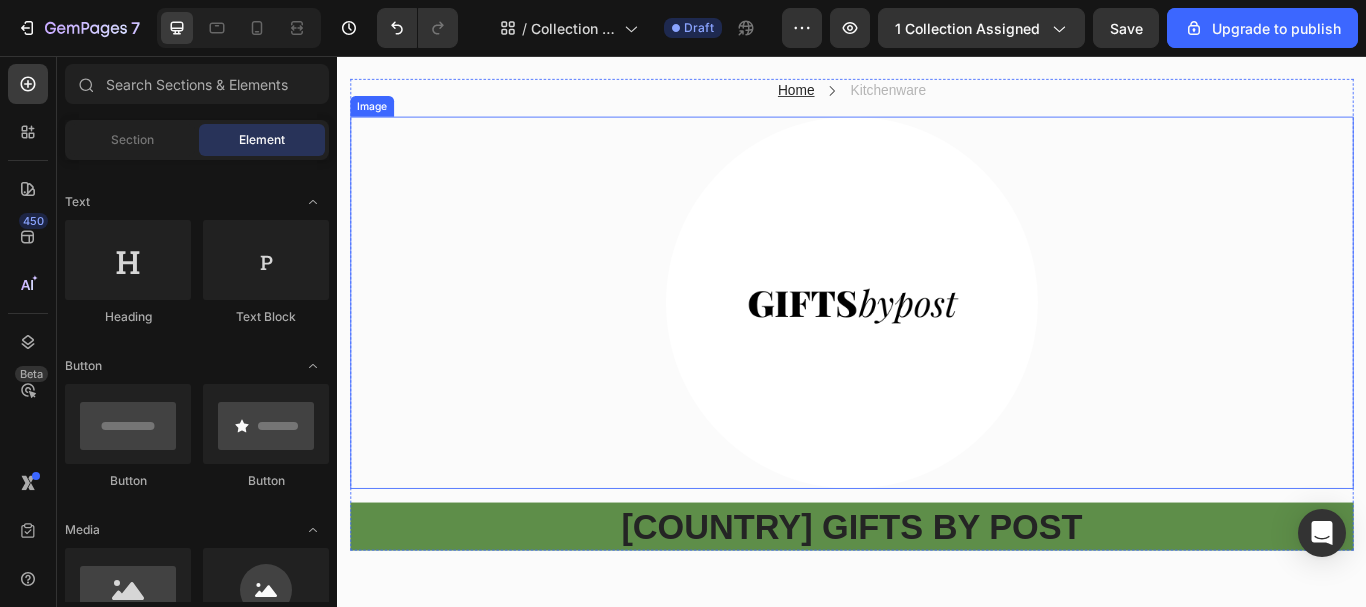 click at bounding box center [937, 344] 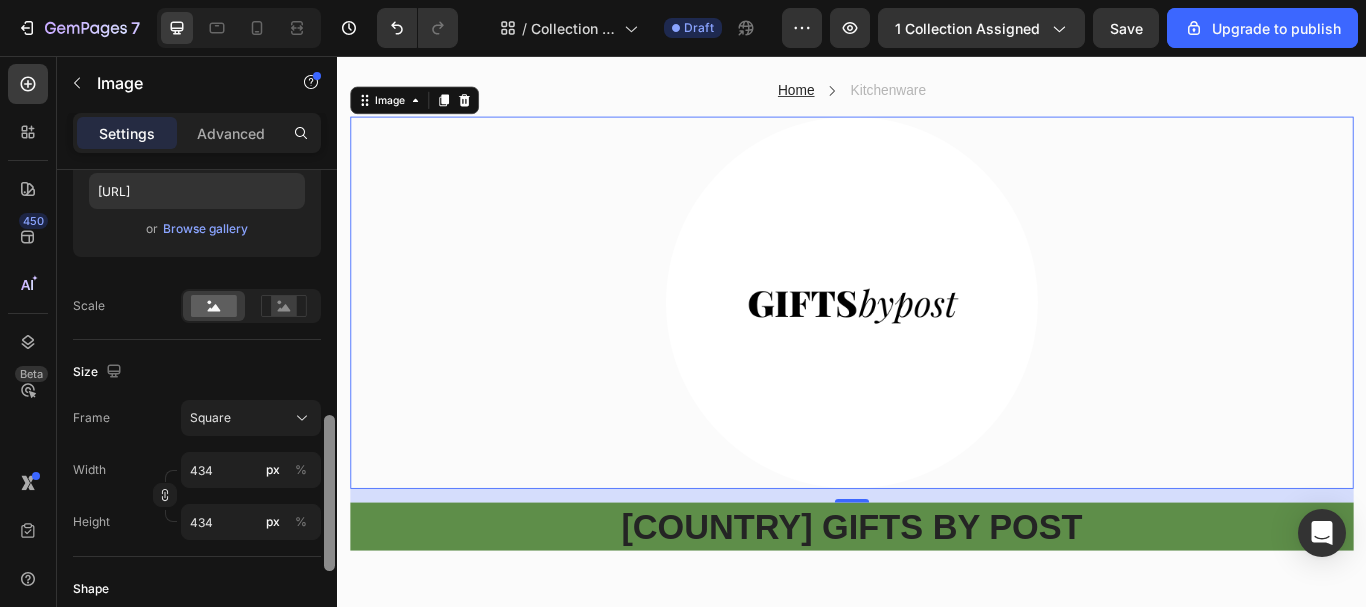scroll, scrollTop: 483, scrollLeft: 0, axis: vertical 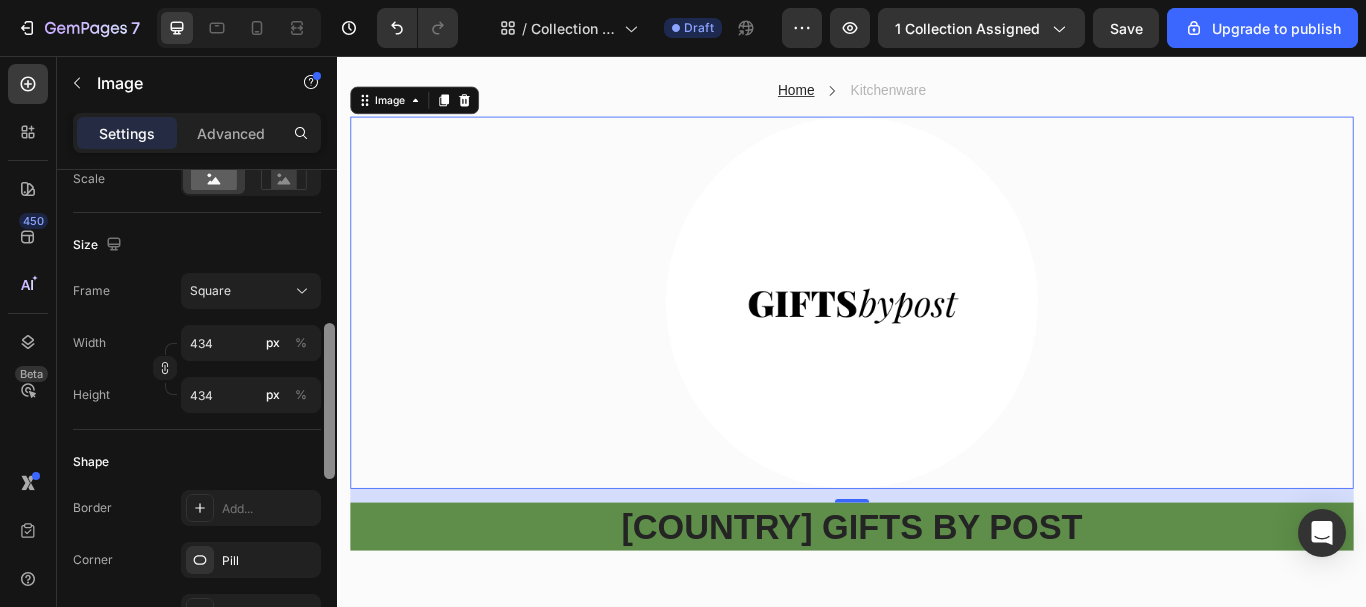 drag, startPoint x: 324, startPoint y: 270, endPoint x: 333, endPoint y: 423, distance: 153.26448 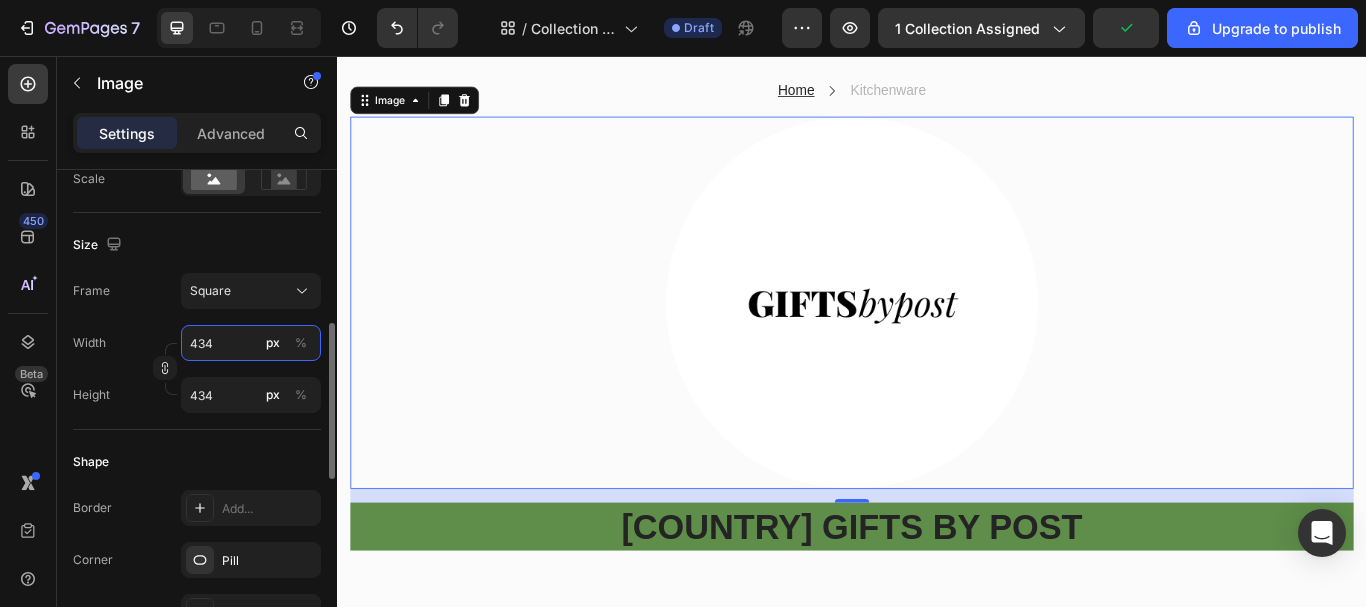 click on "434" at bounding box center (251, 343) 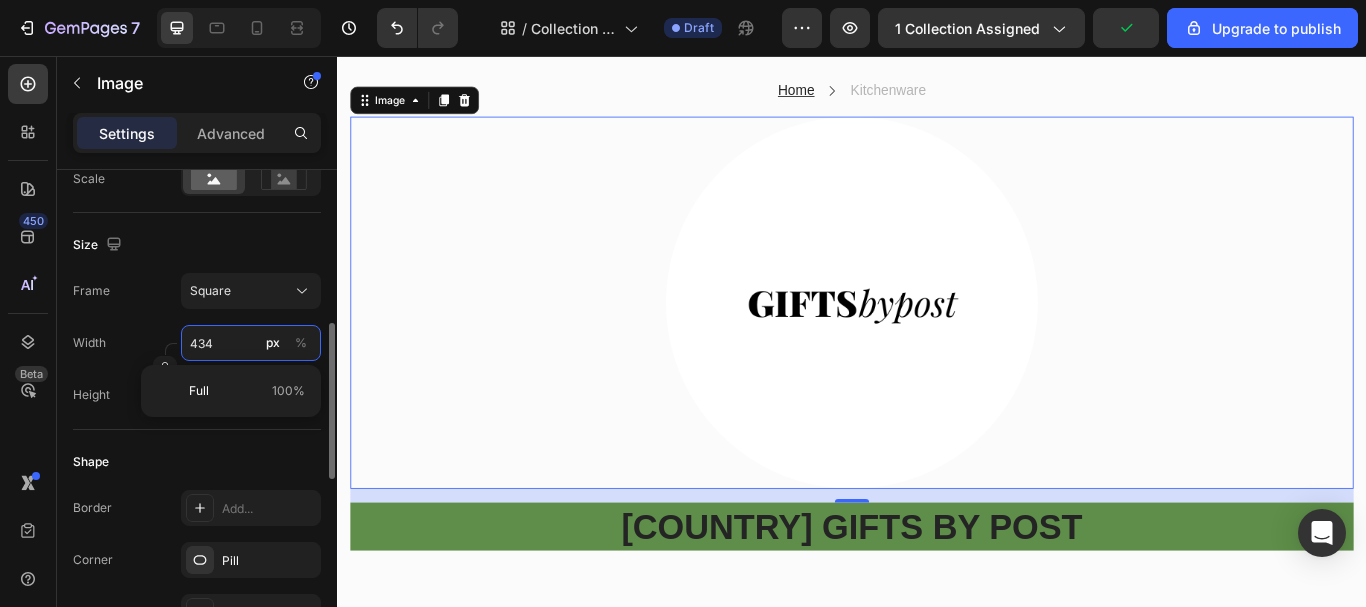 type 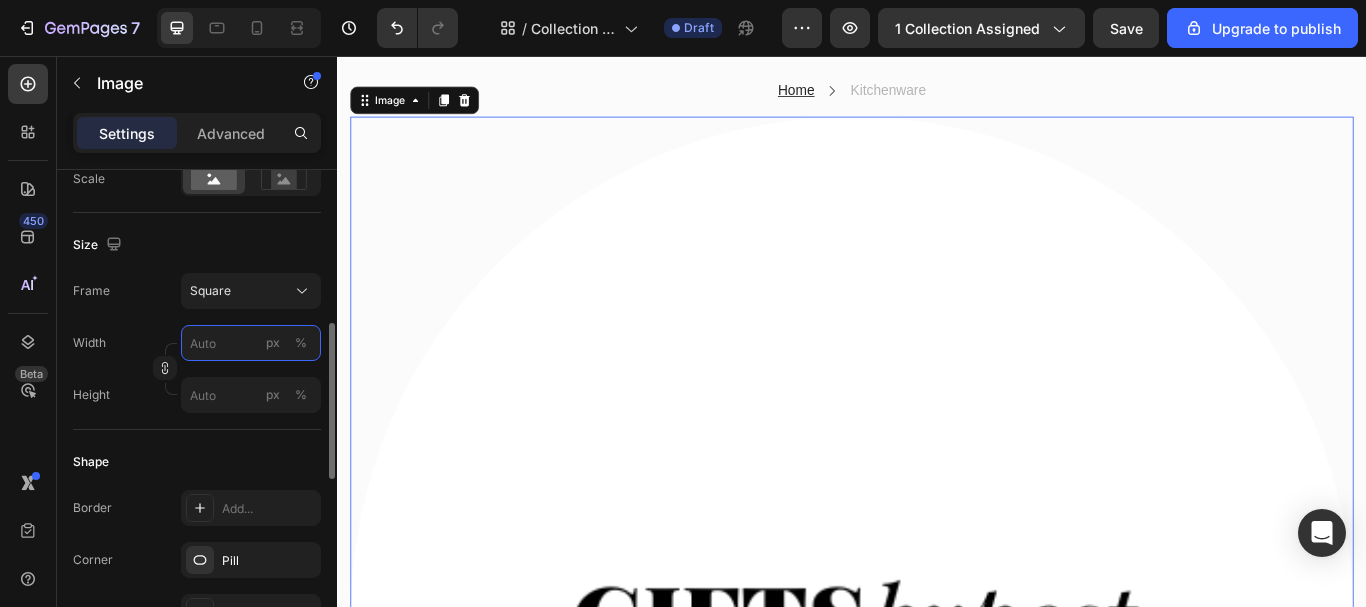 type on "3" 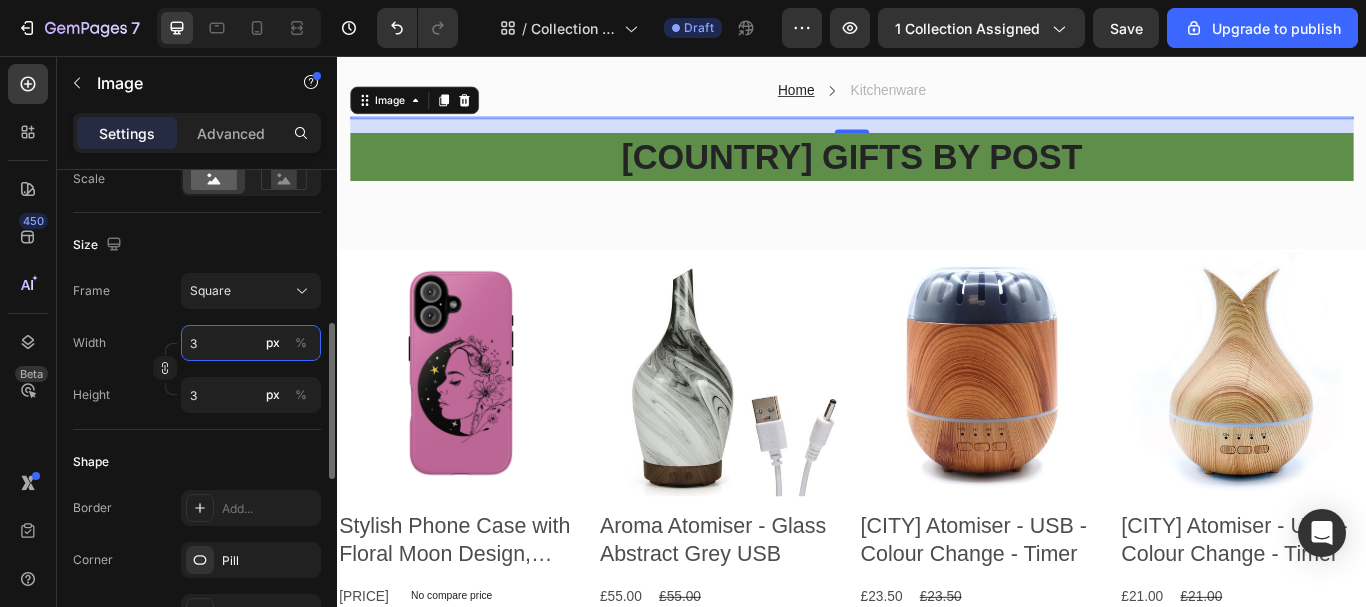 type on "34" 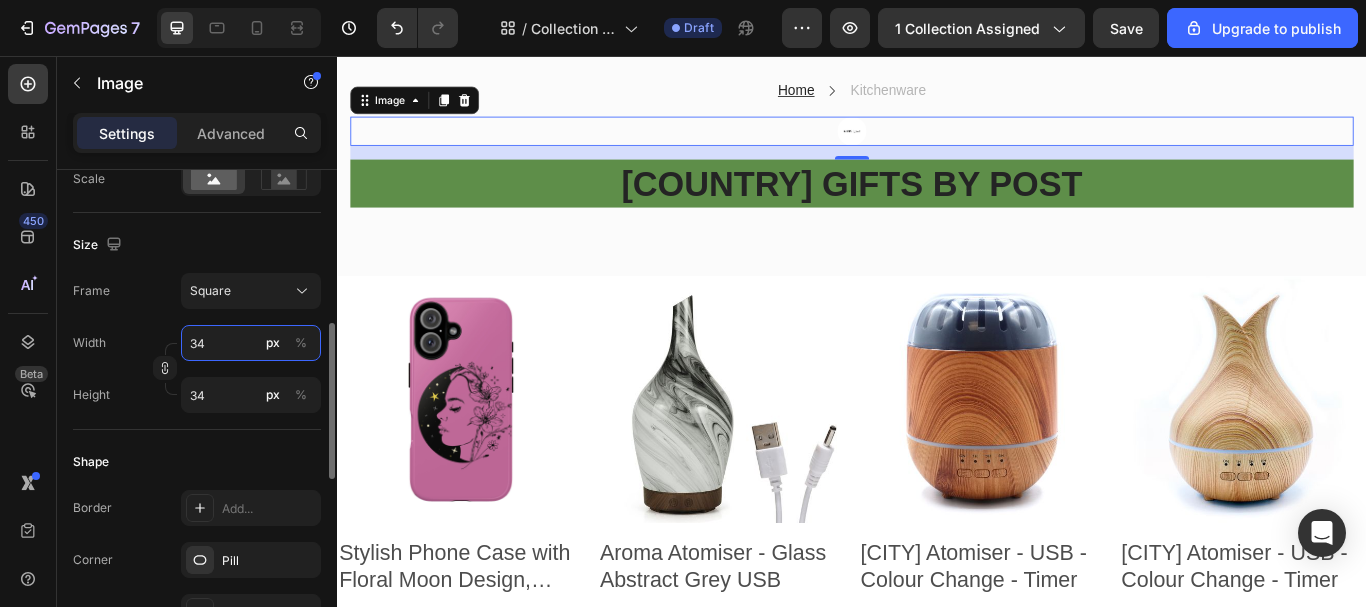 type on "343" 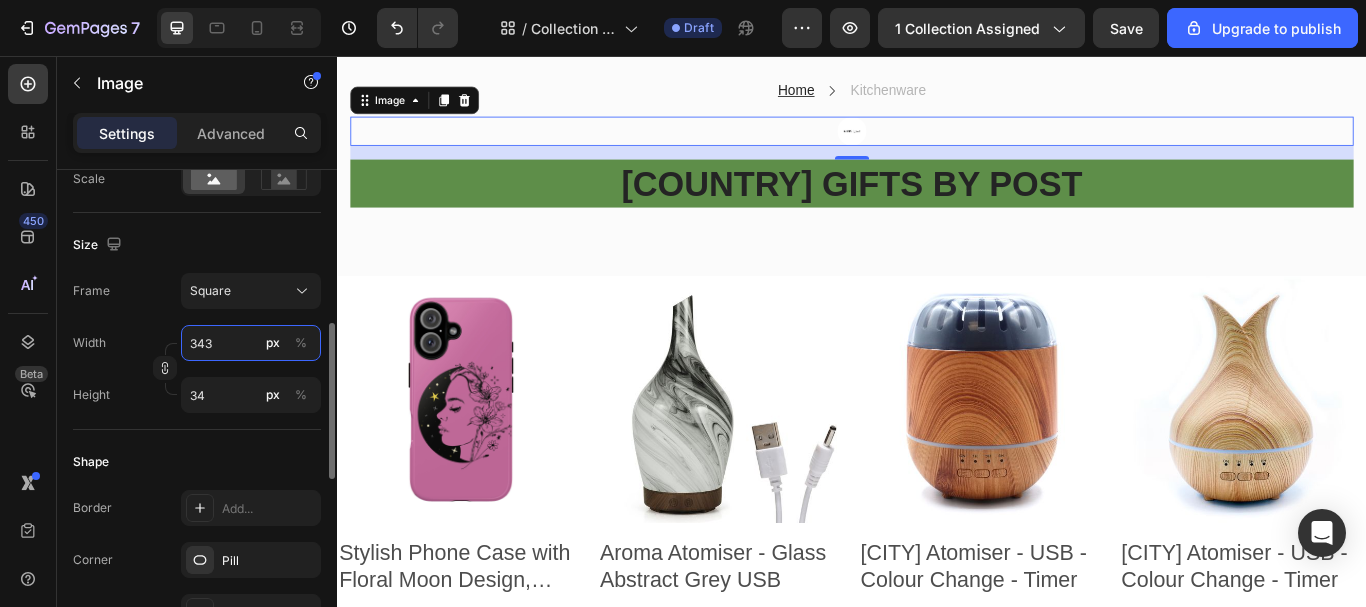 type on "343" 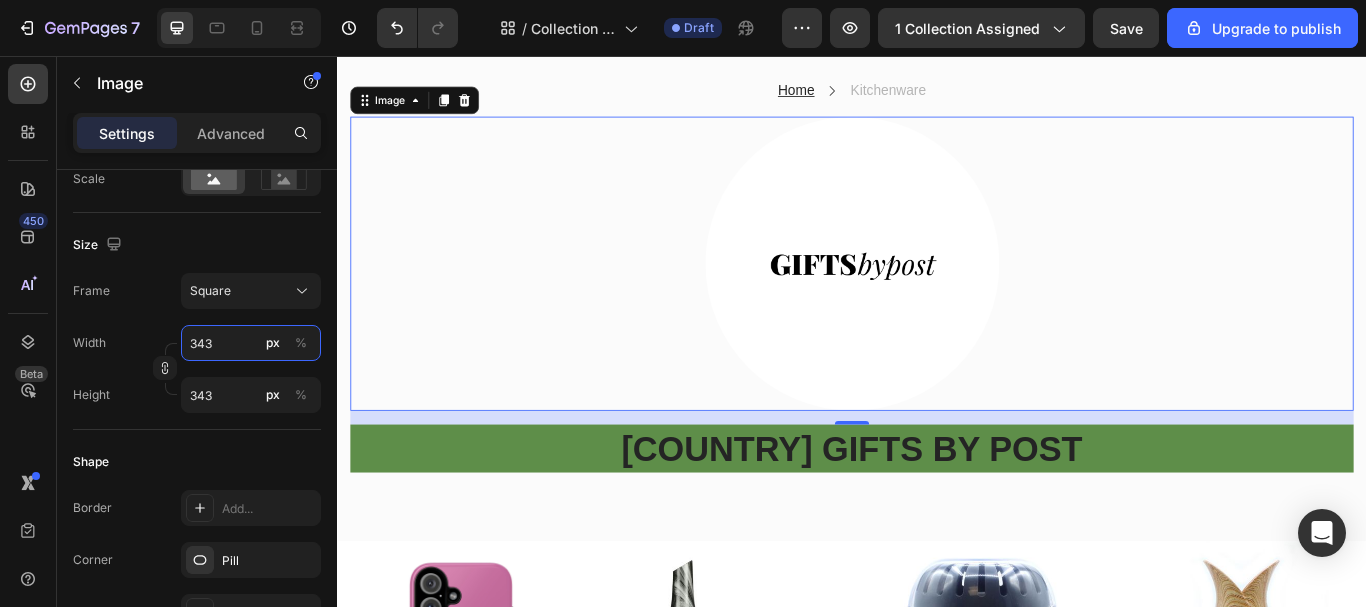 type on "34" 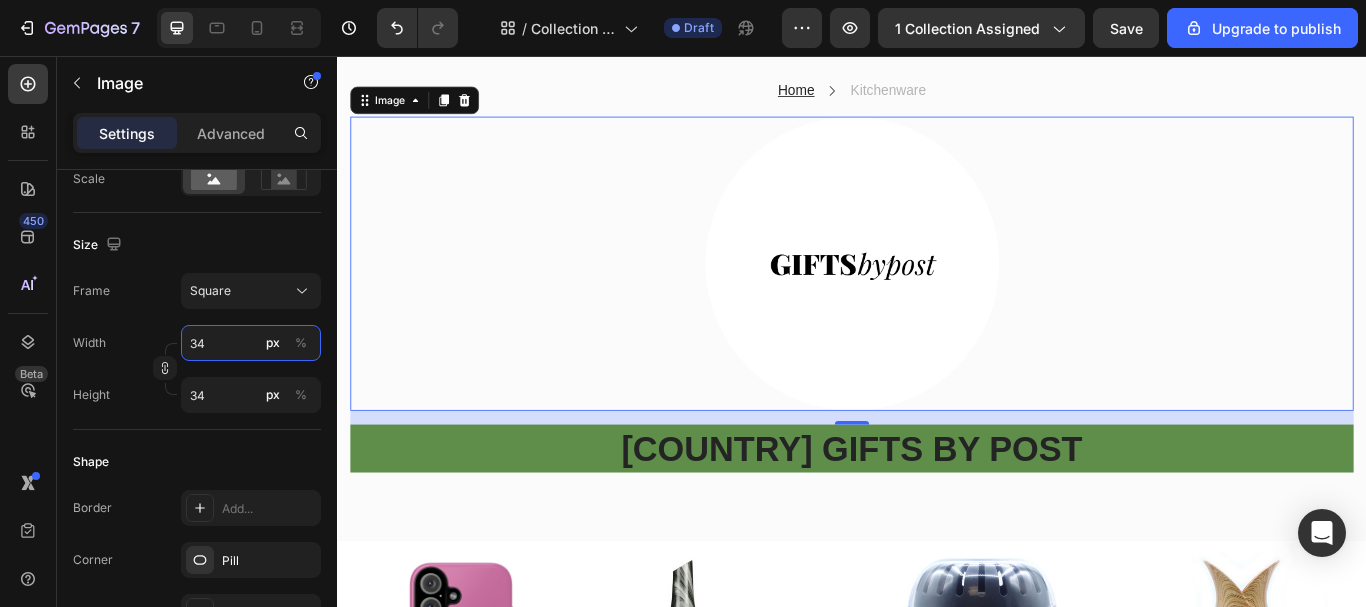 type on "3" 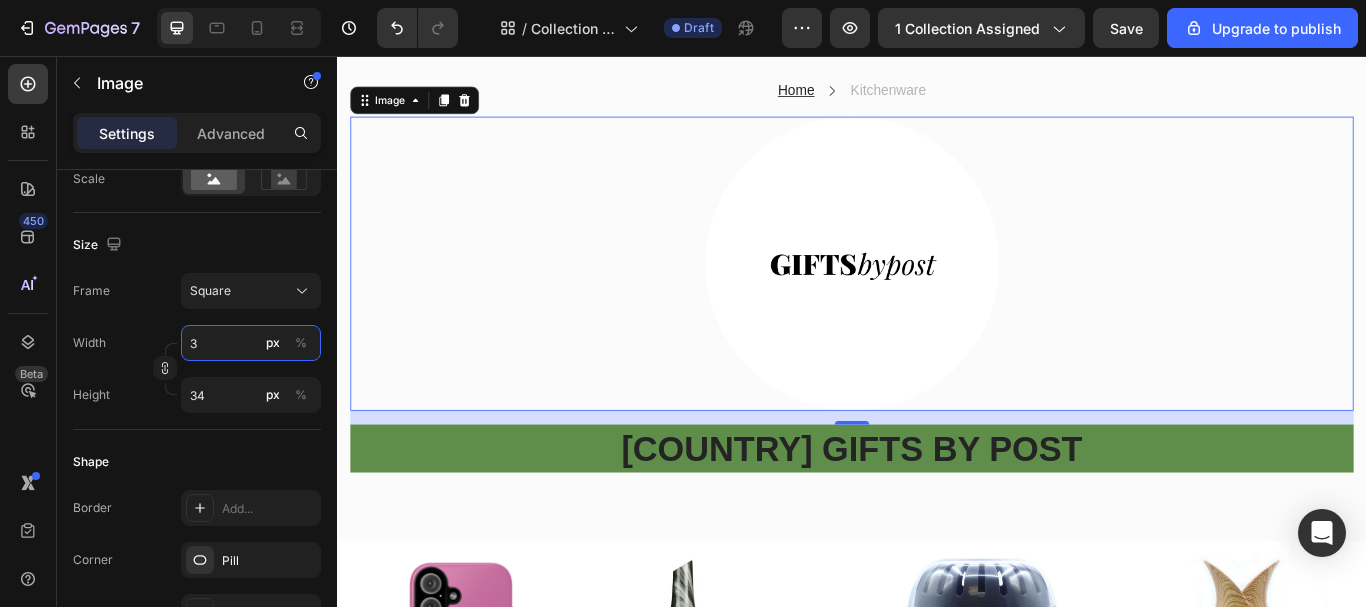 type on "3" 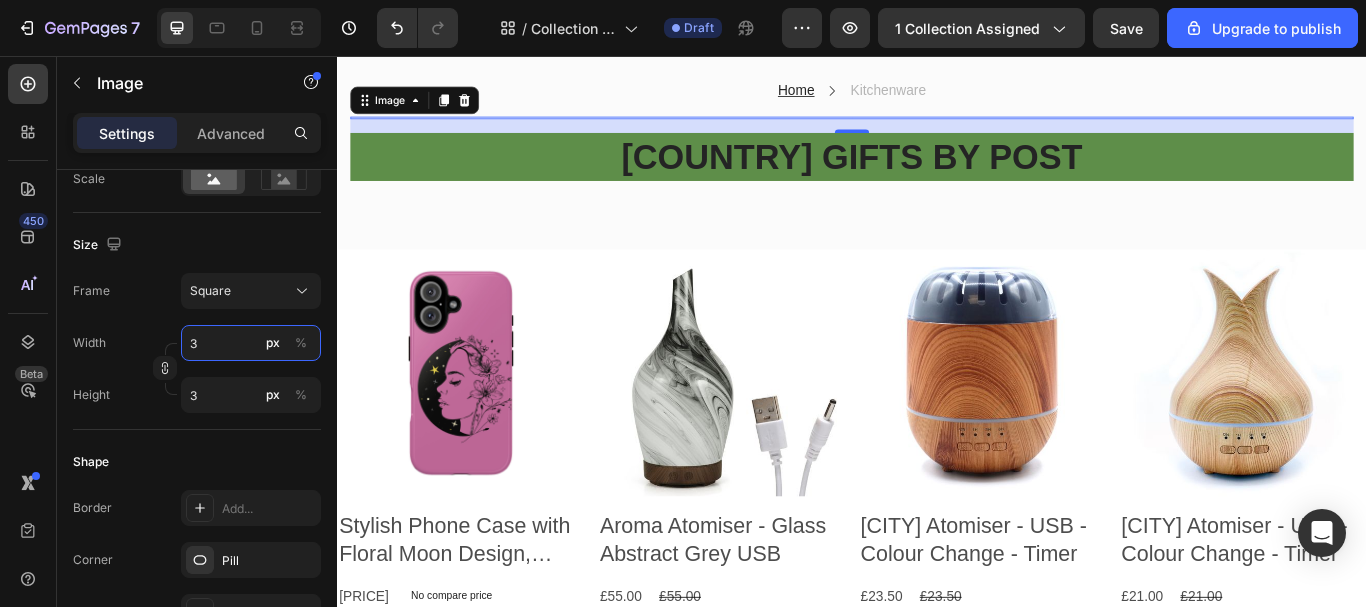 type 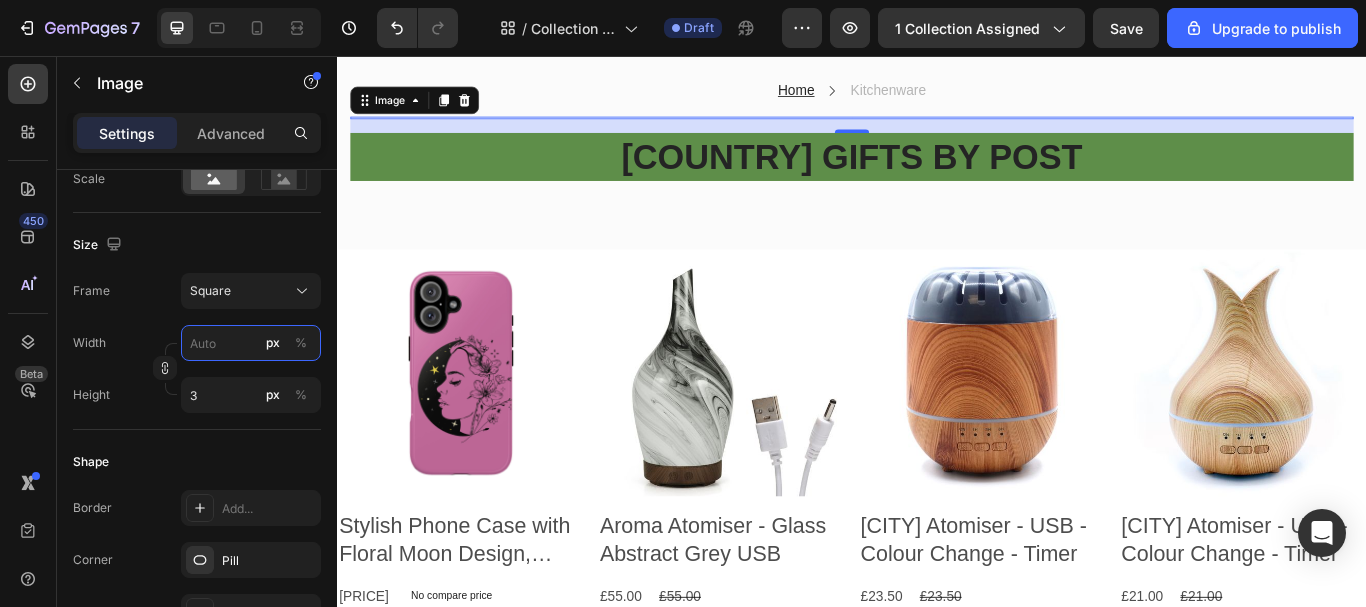 type 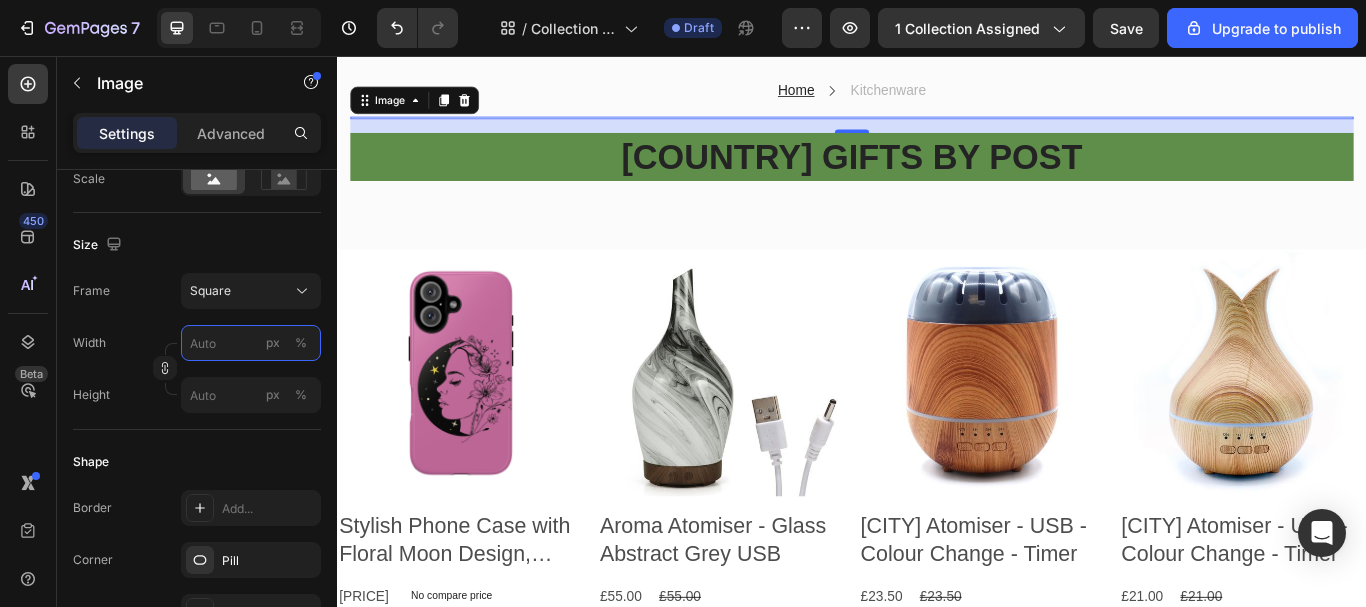 type on "3" 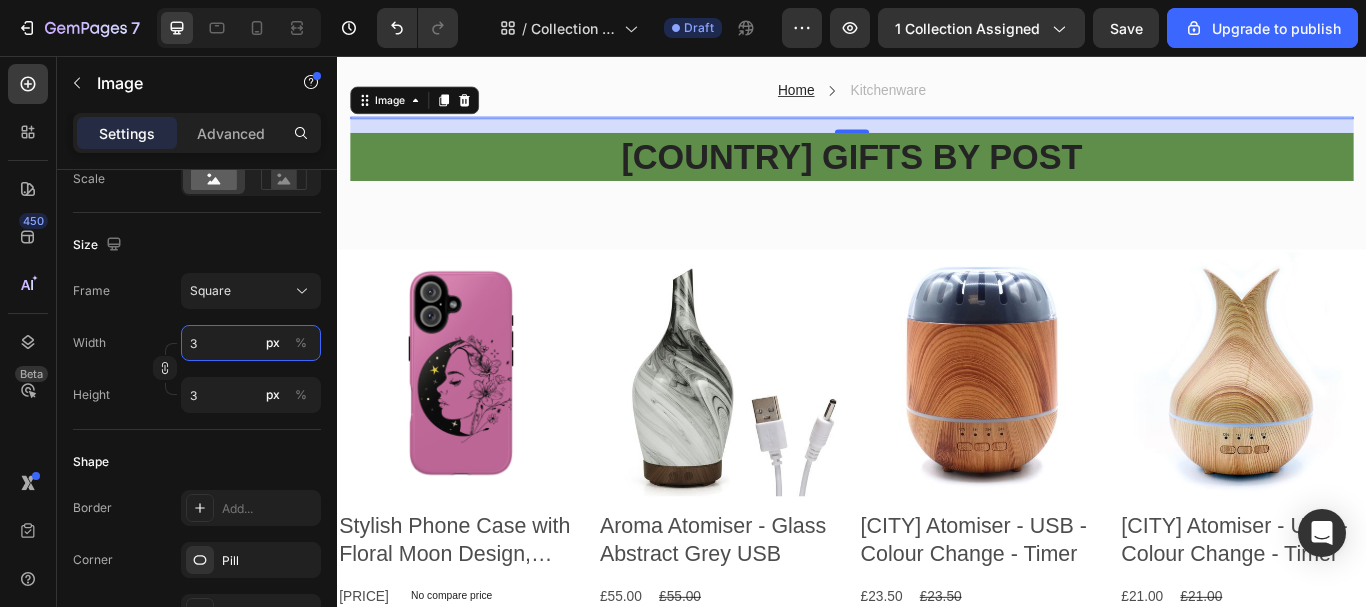 type on "32" 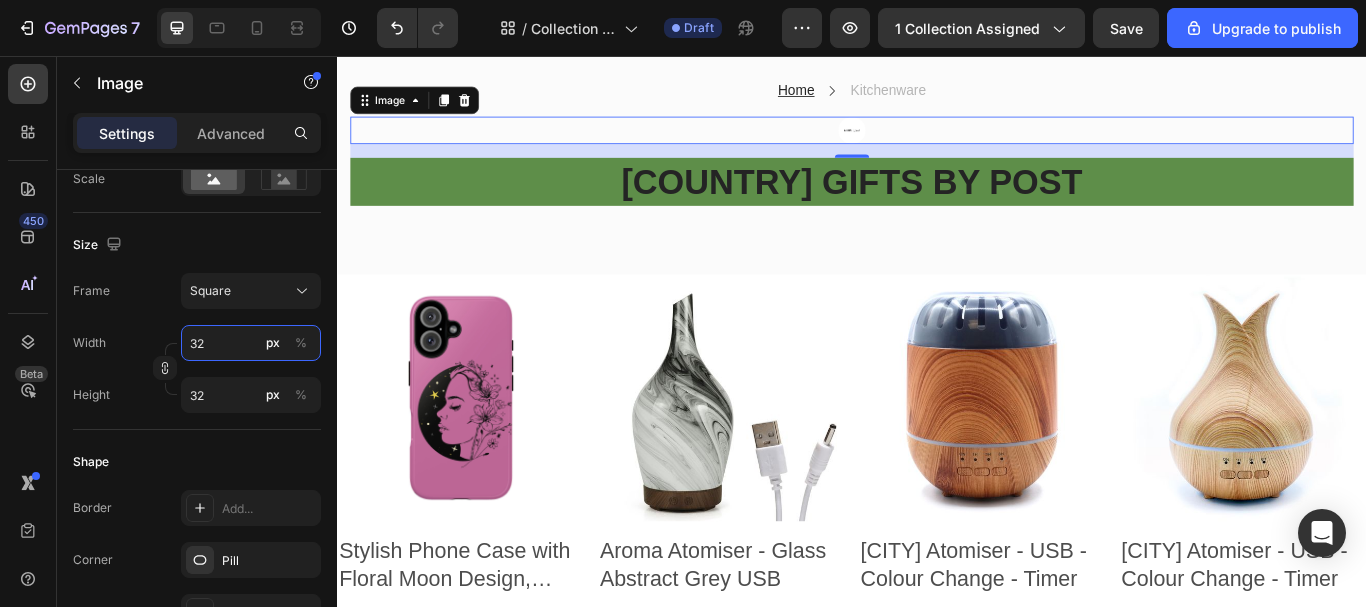 type on "324" 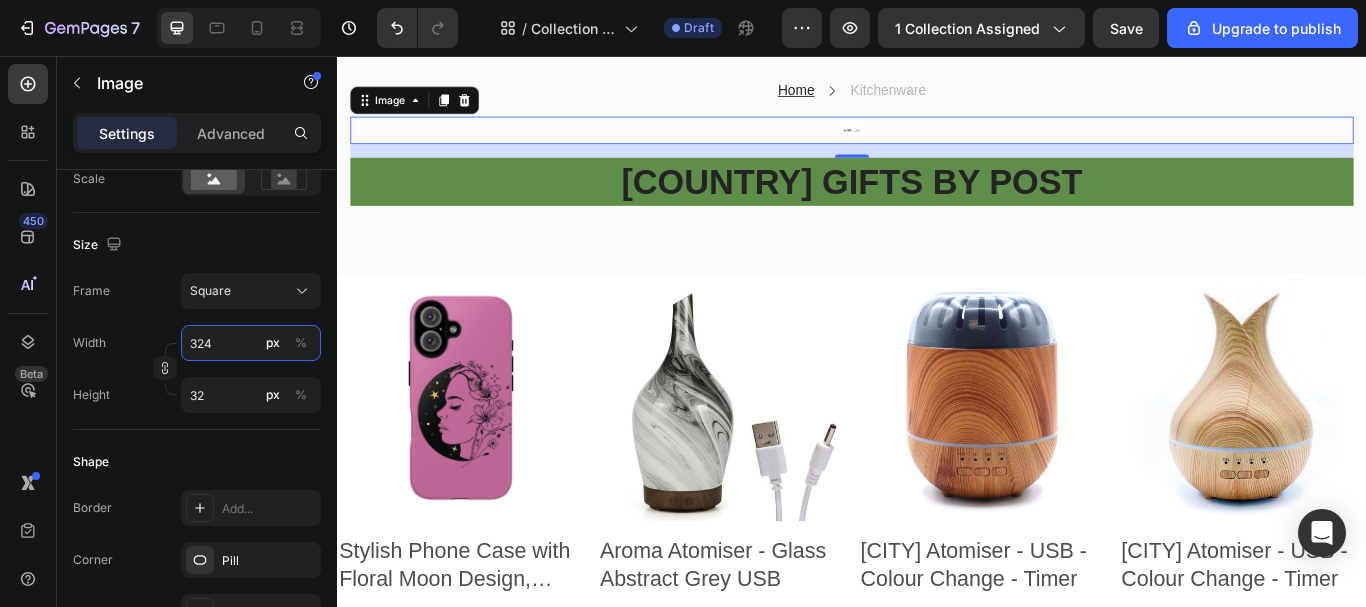 type on "324" 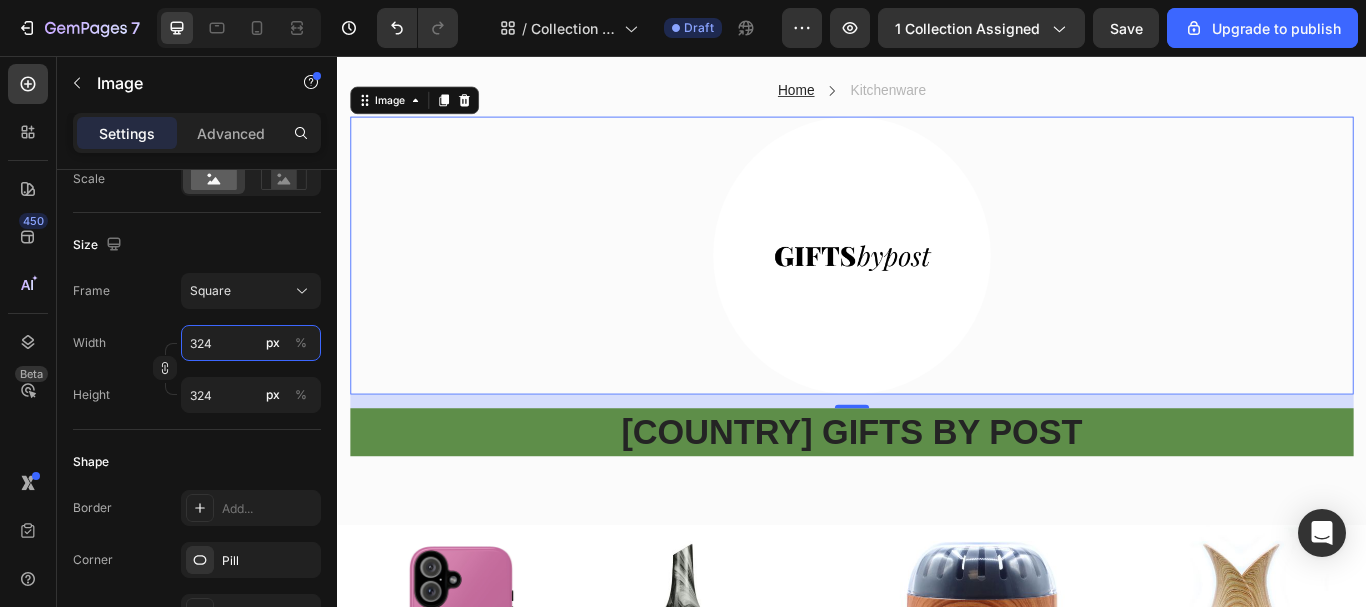 type on "3243" 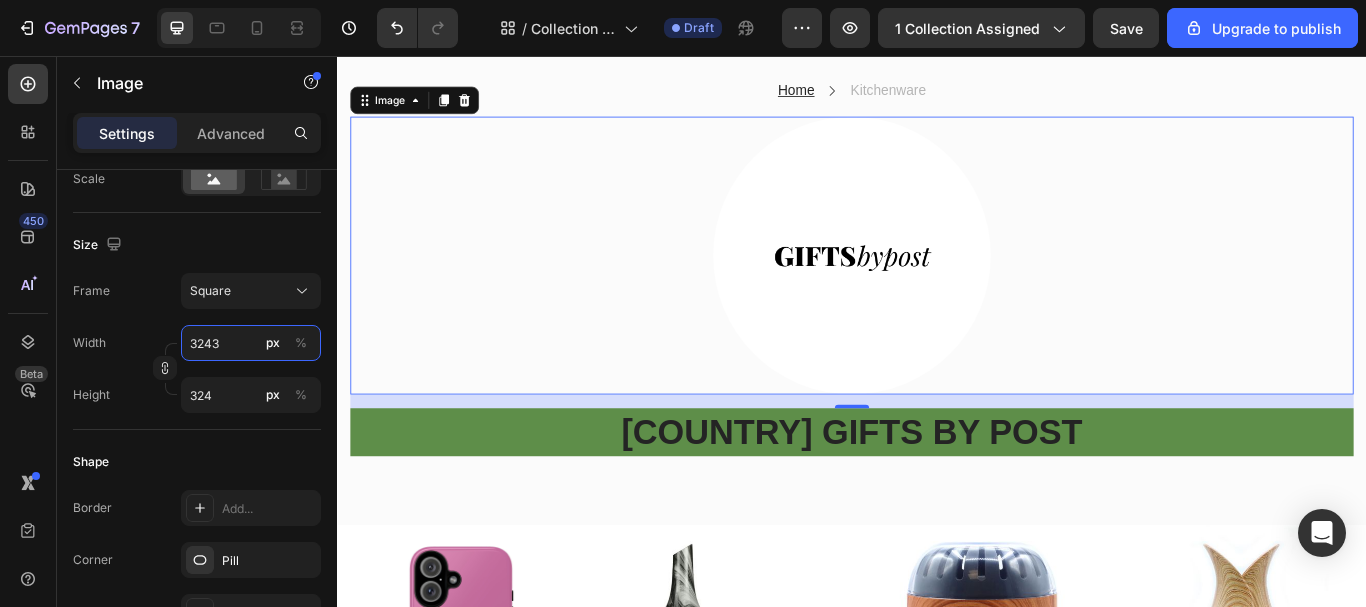 type on "3243" 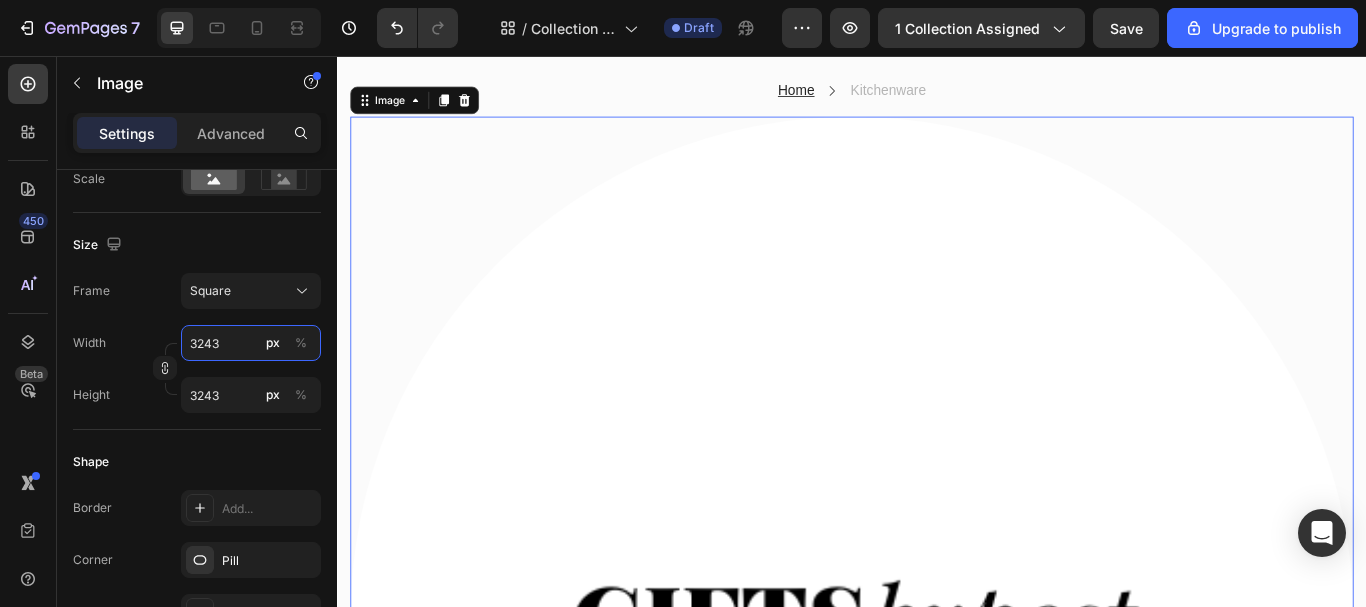 type on "324" 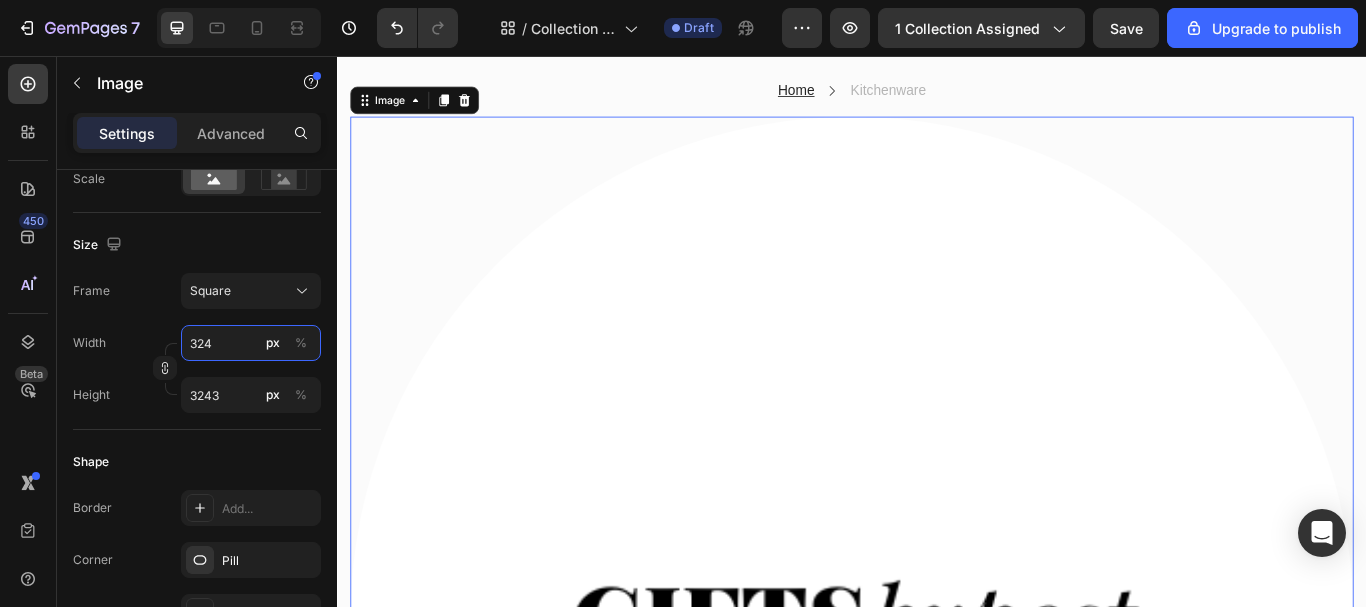 type on "324" 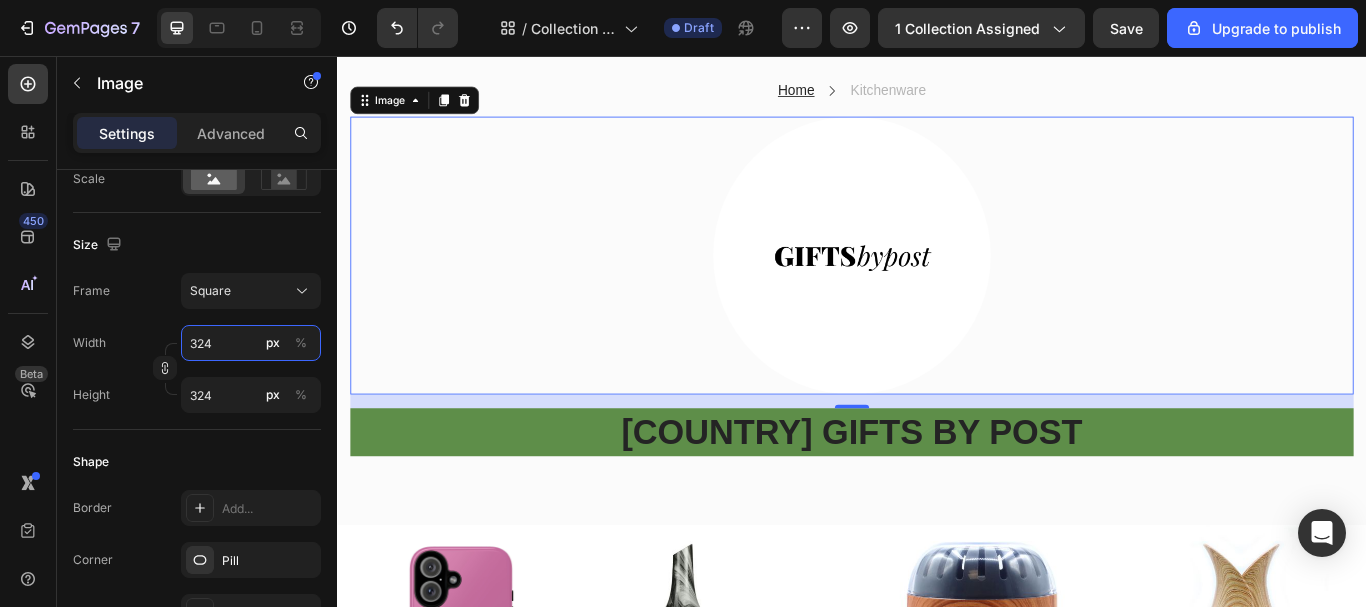type on "32" 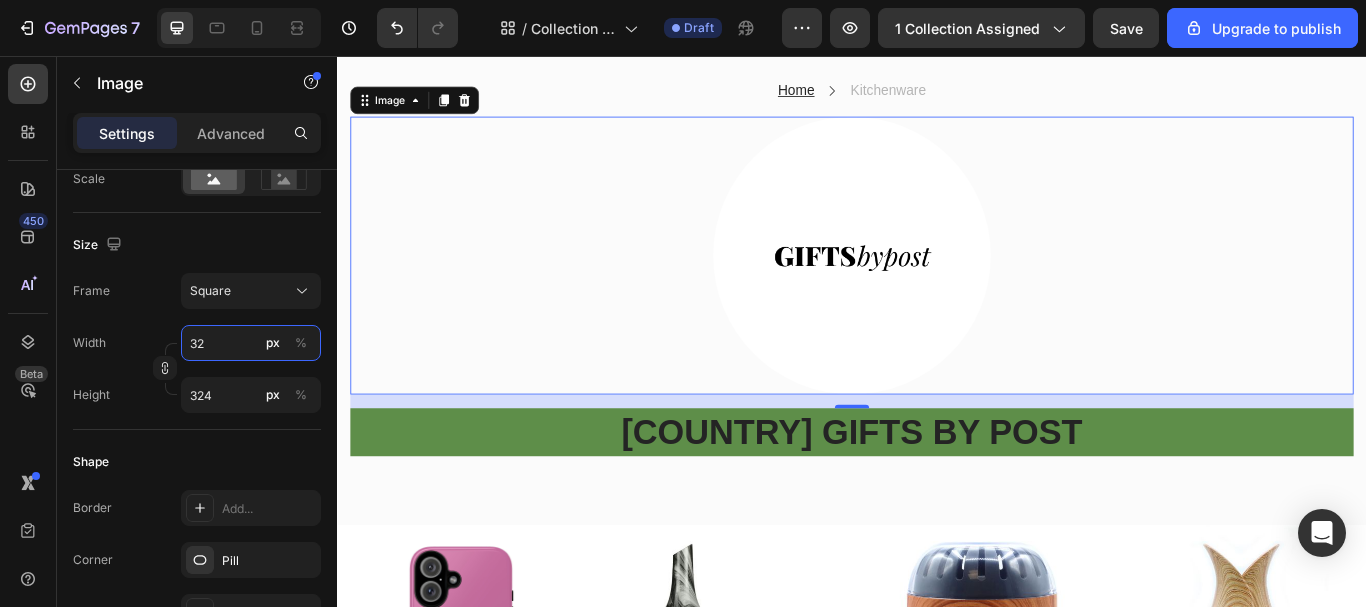 type on "32" 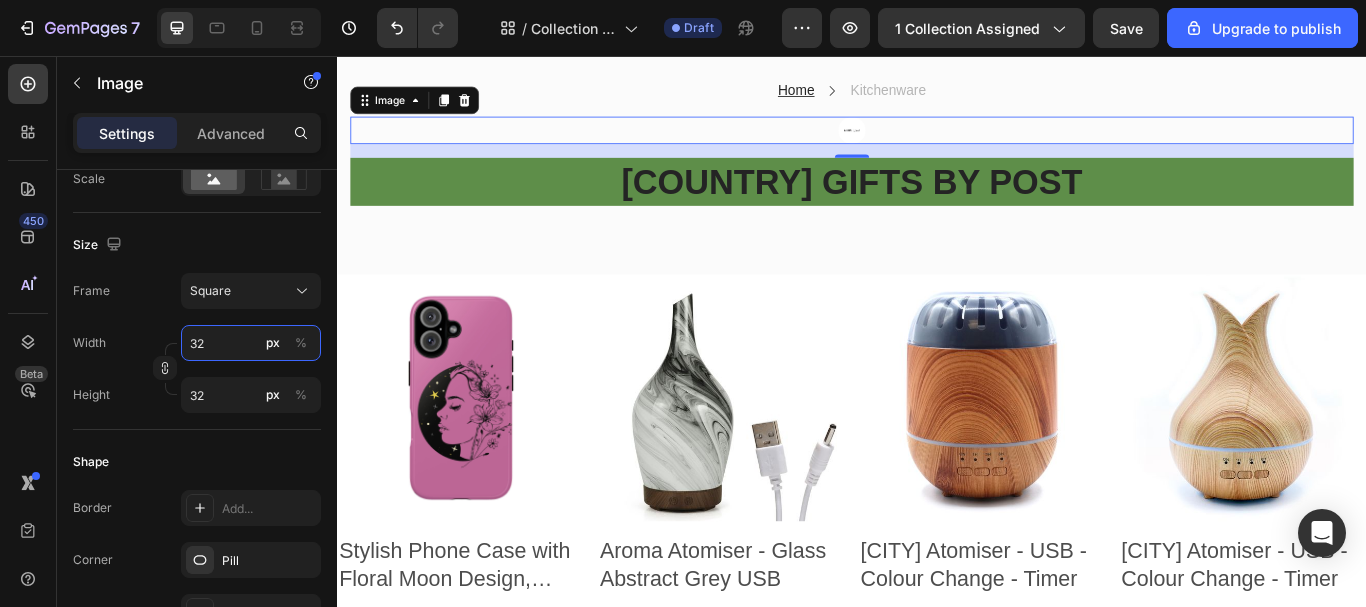 type on "3" 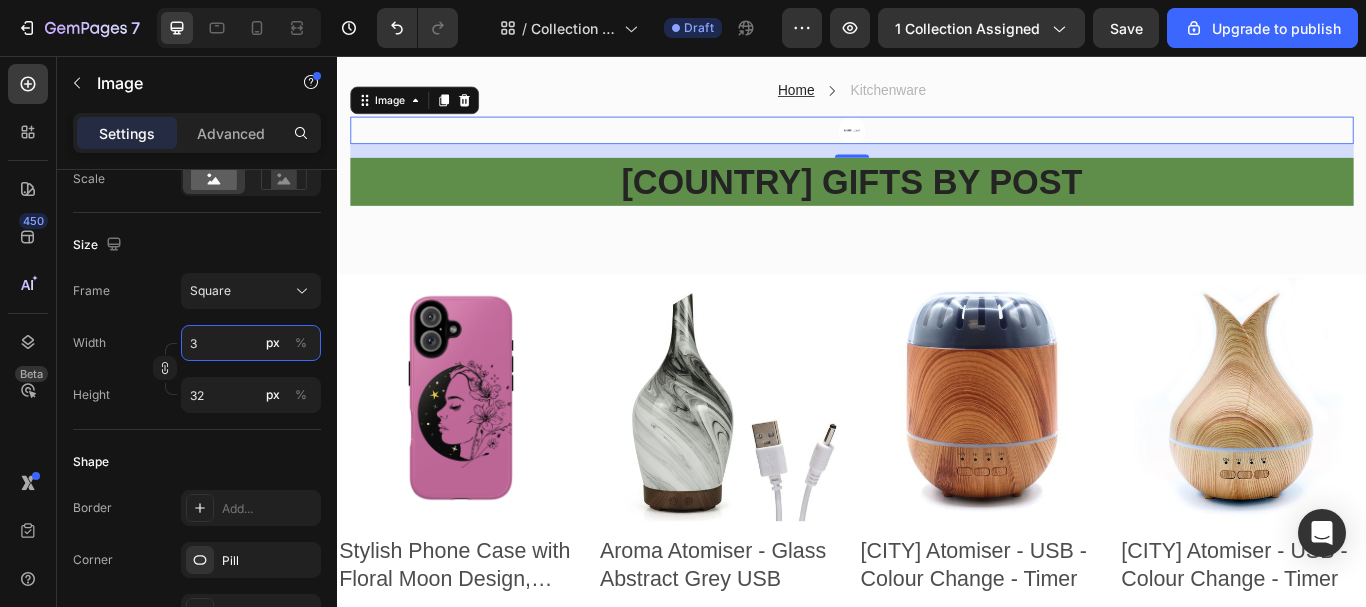 type on "3" 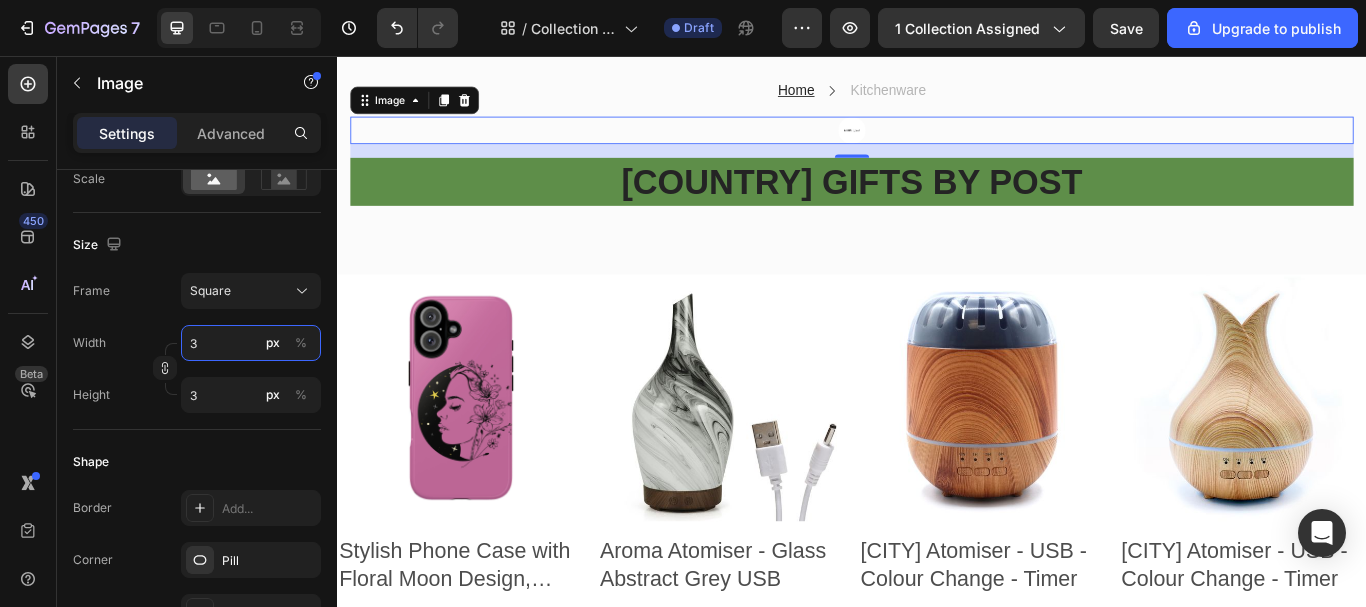 type 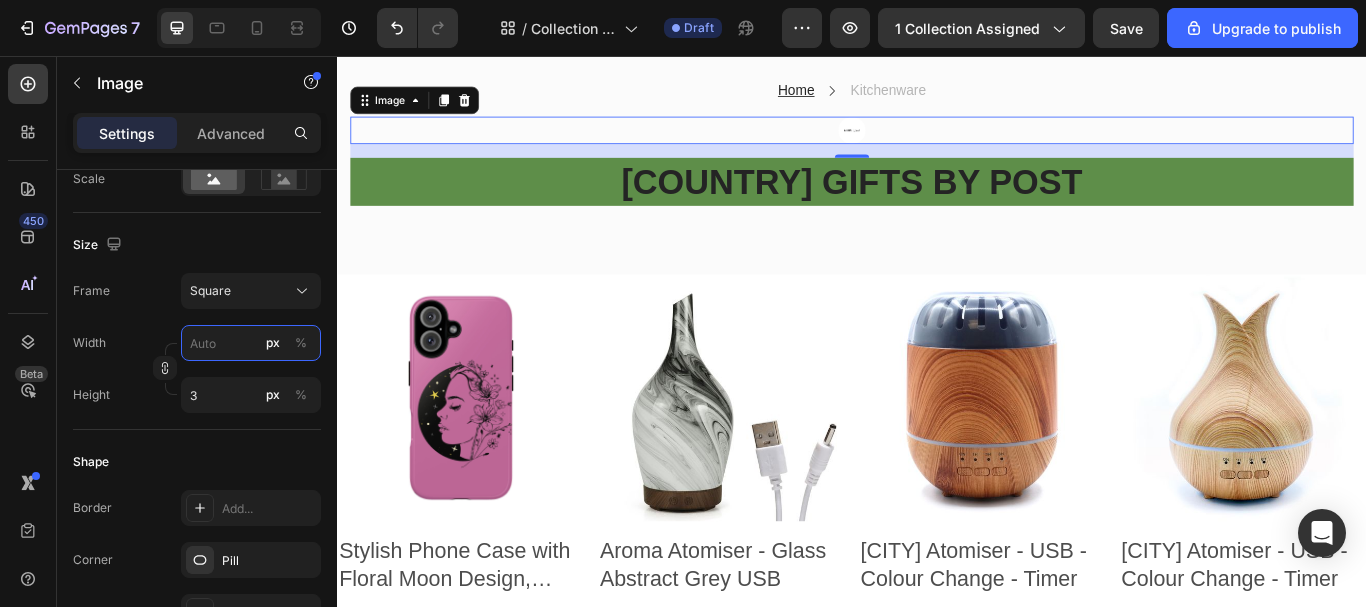 type 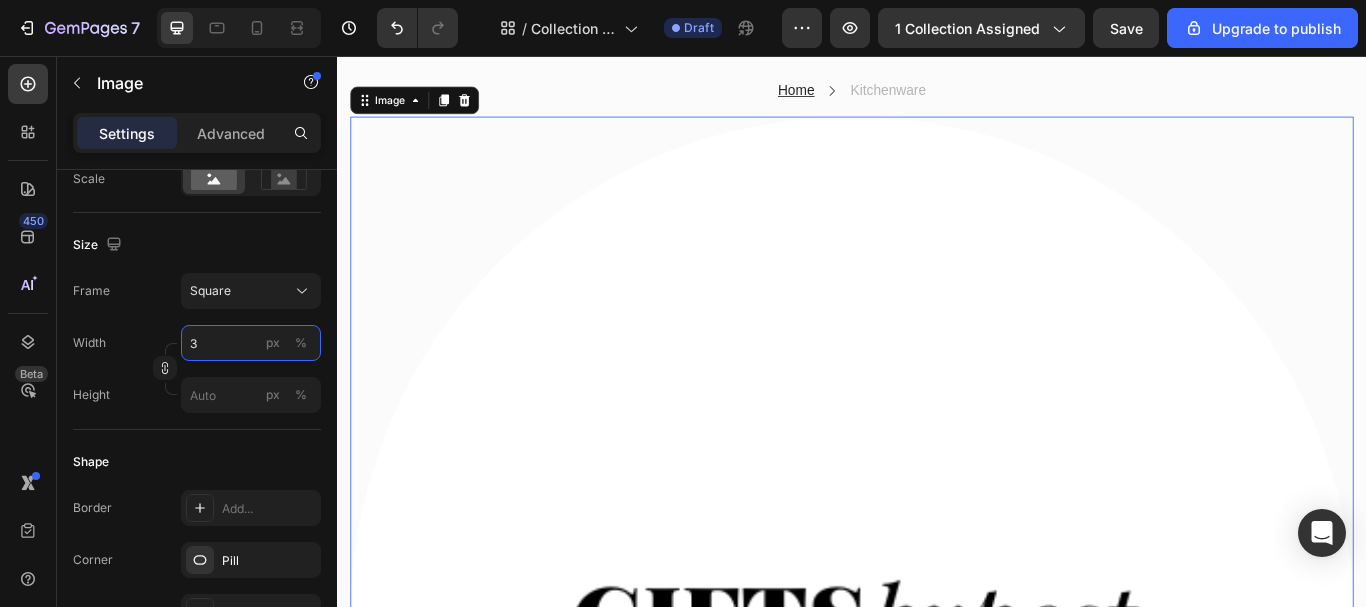 type on "32" 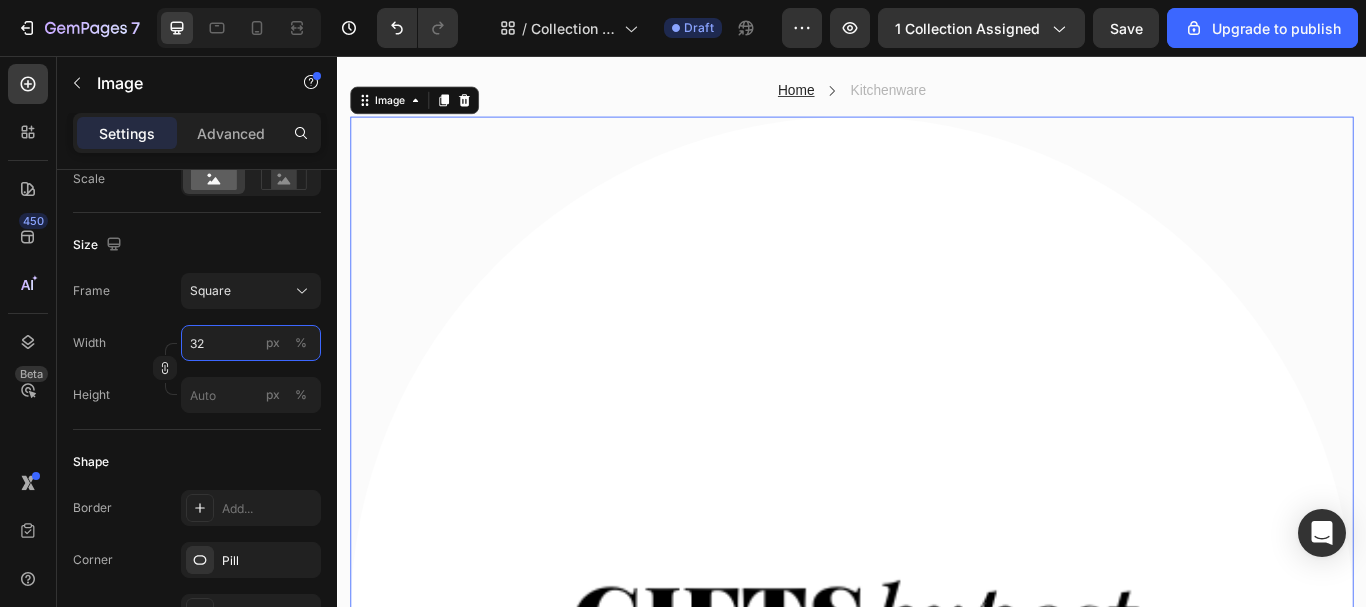 type on "32" 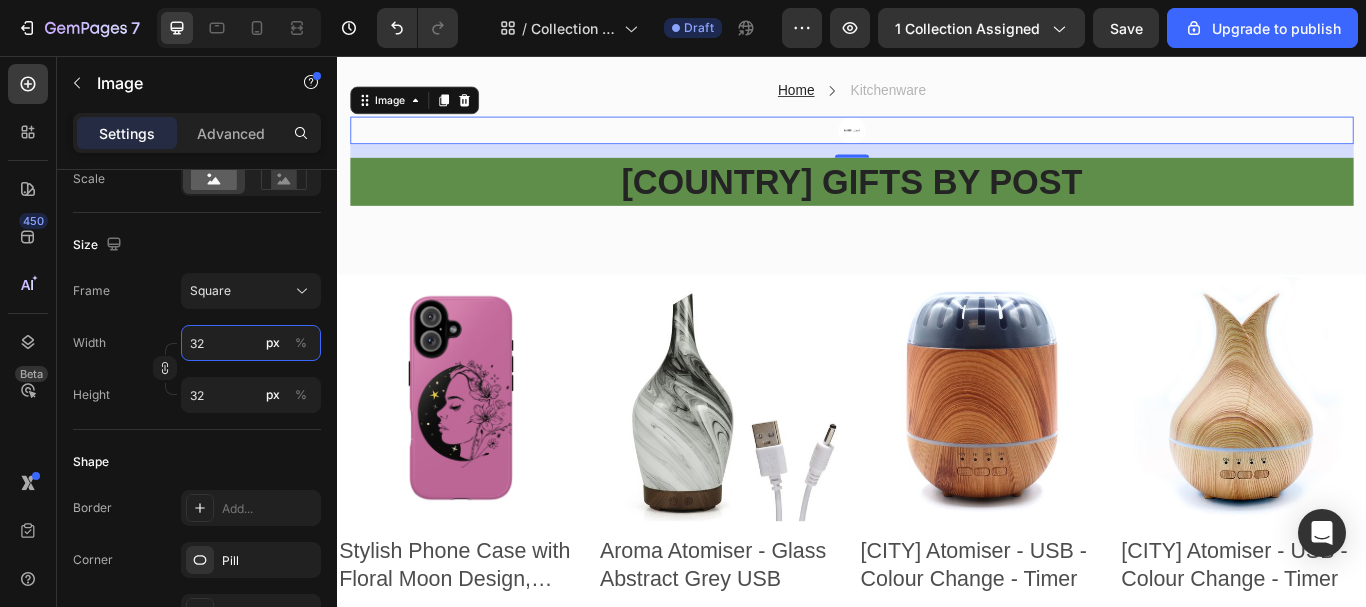 type on "324" 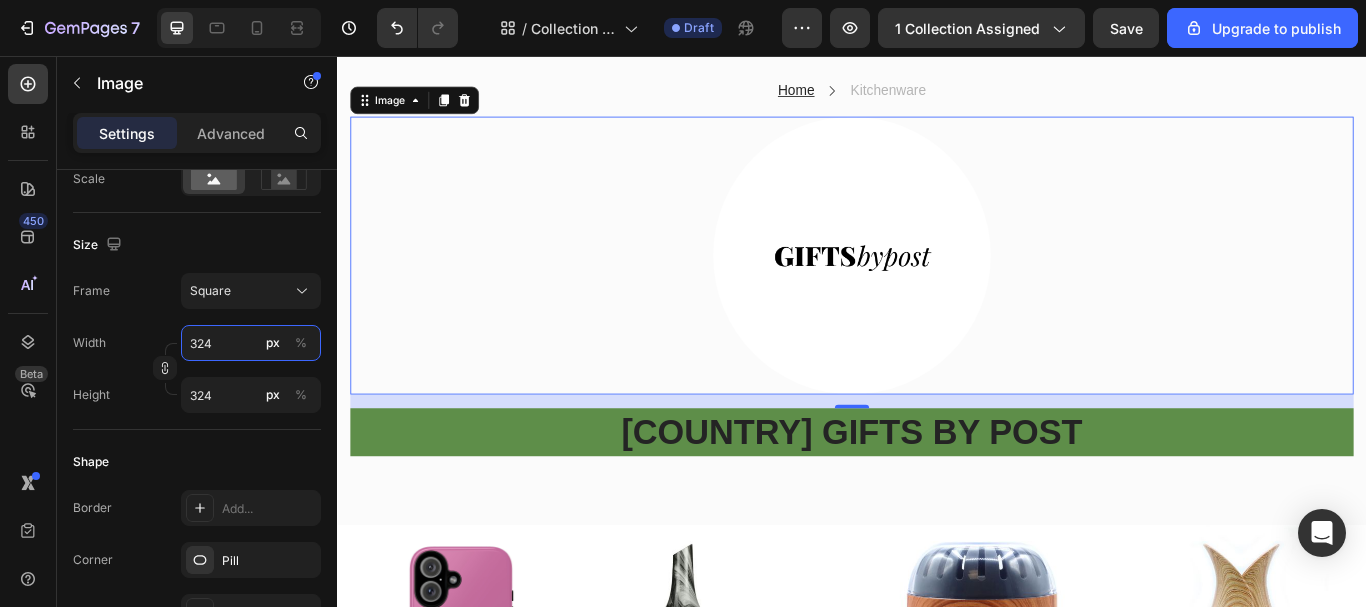 type on "3243" 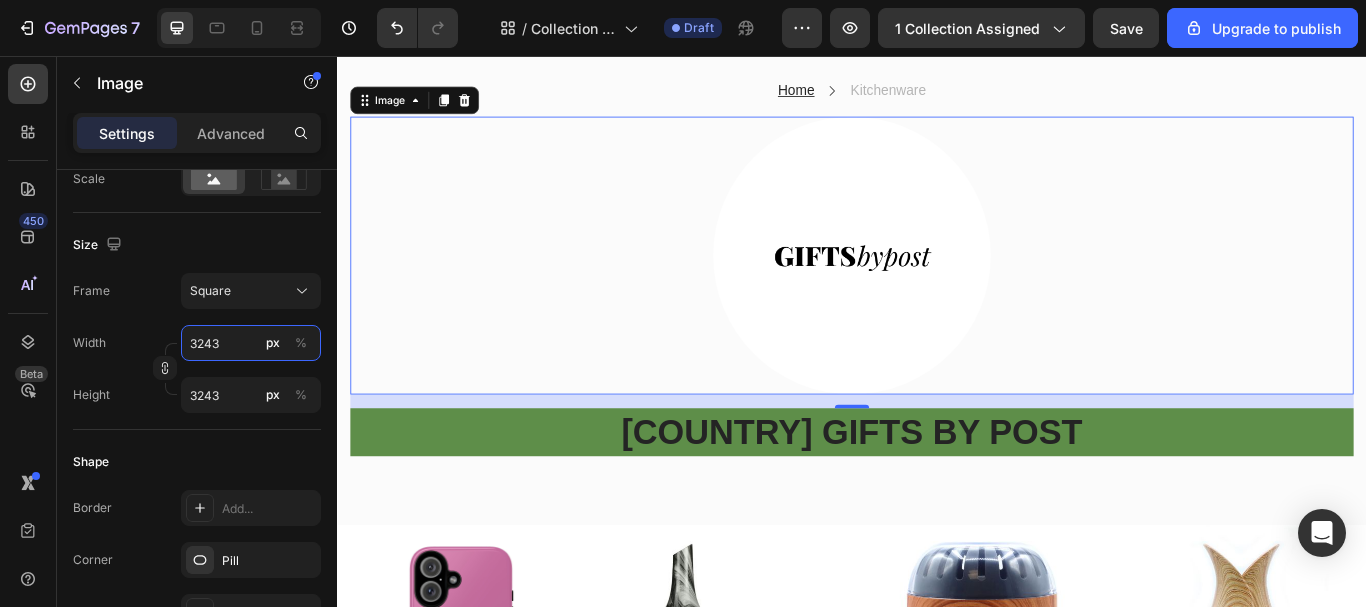 type on "324" 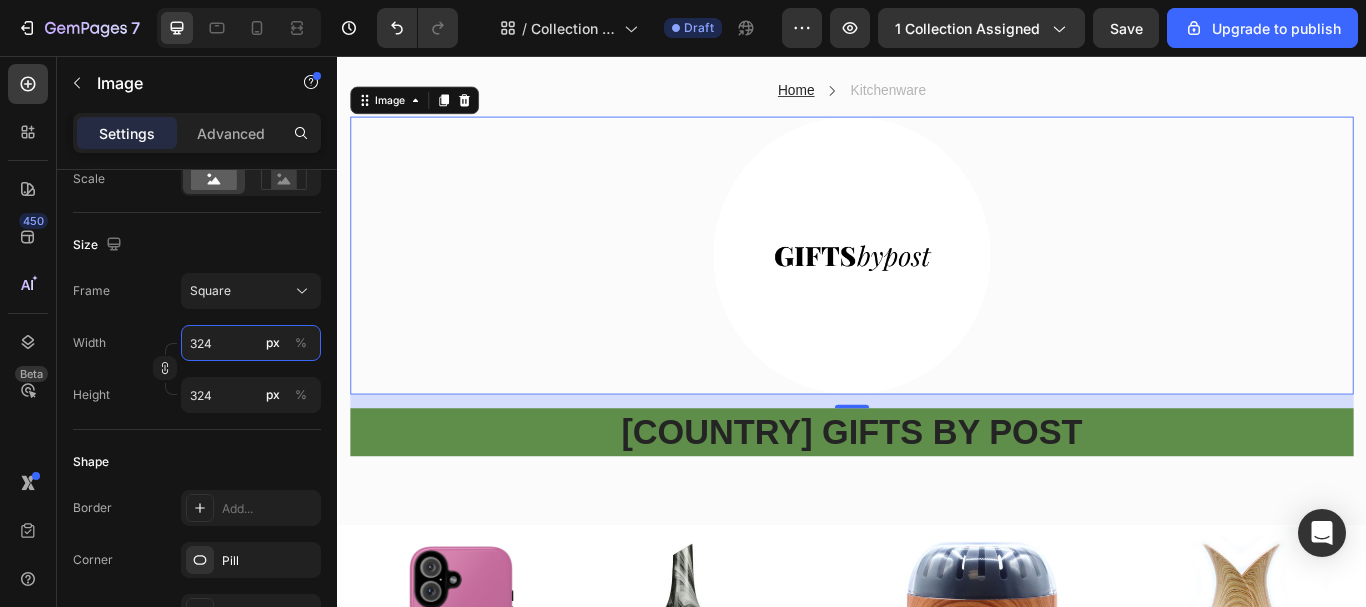 type on "32" 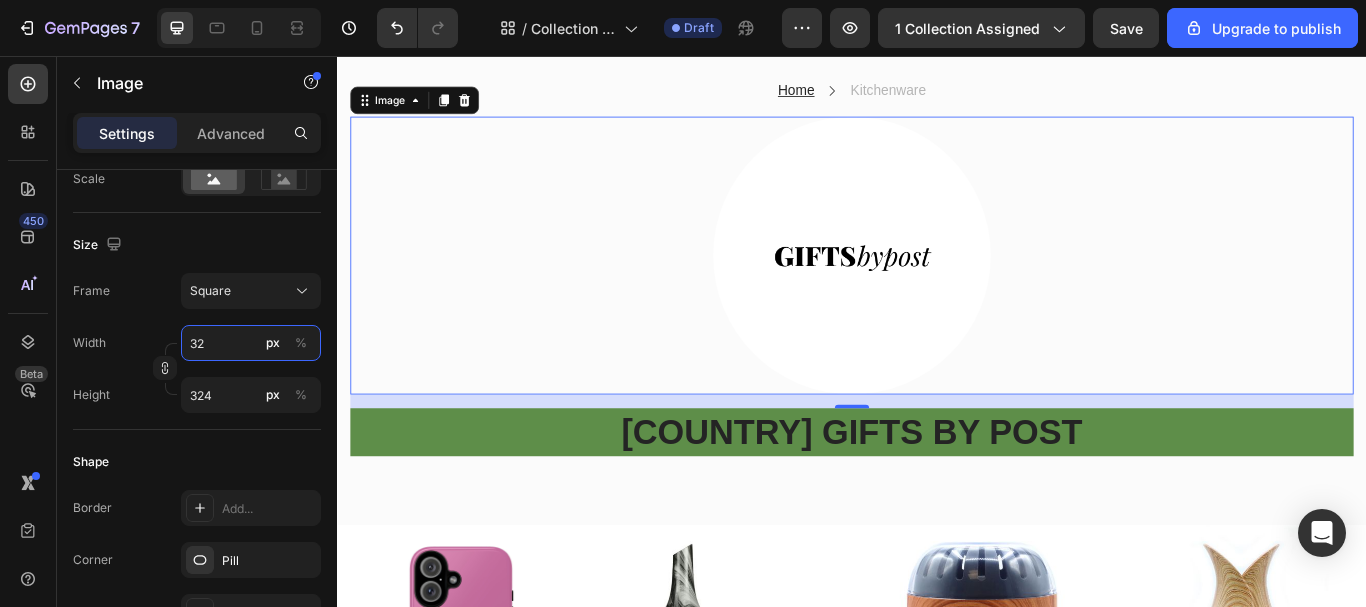 type on "32" 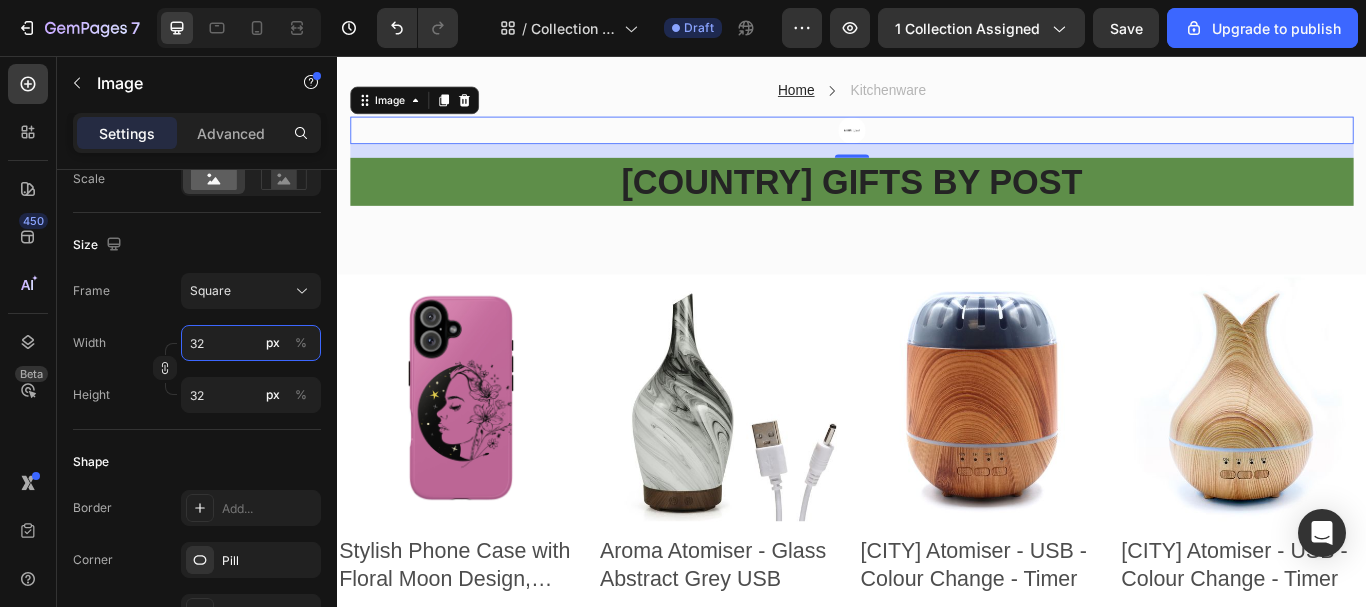 type on "3" 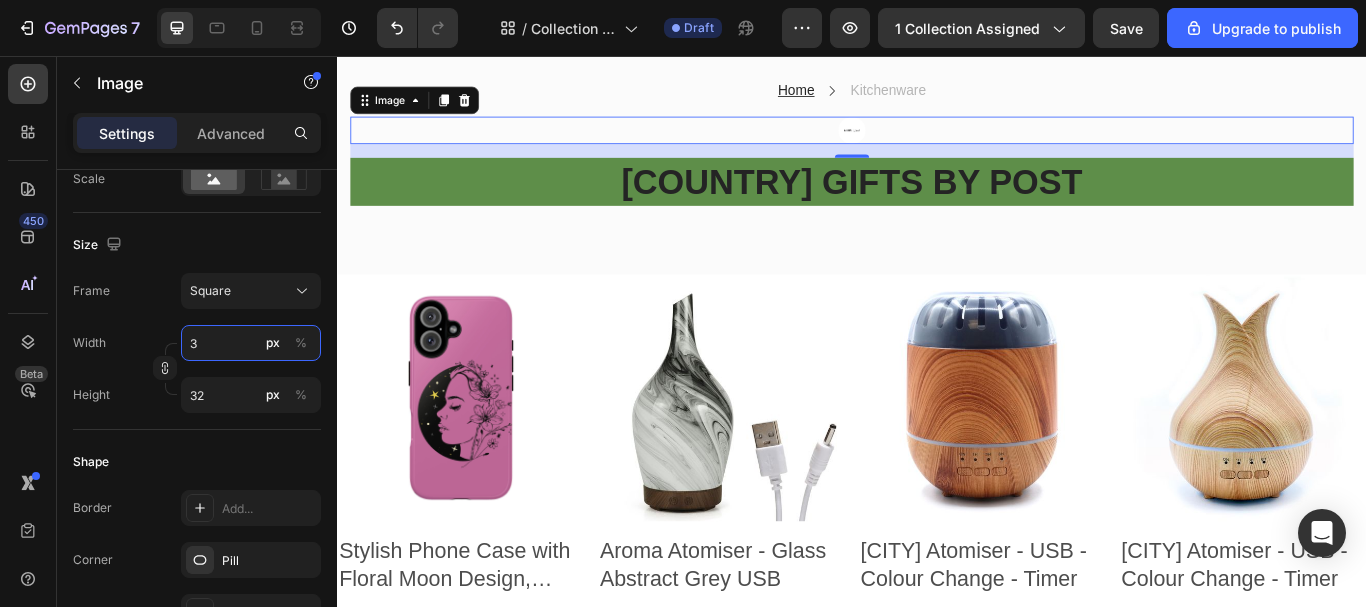 type 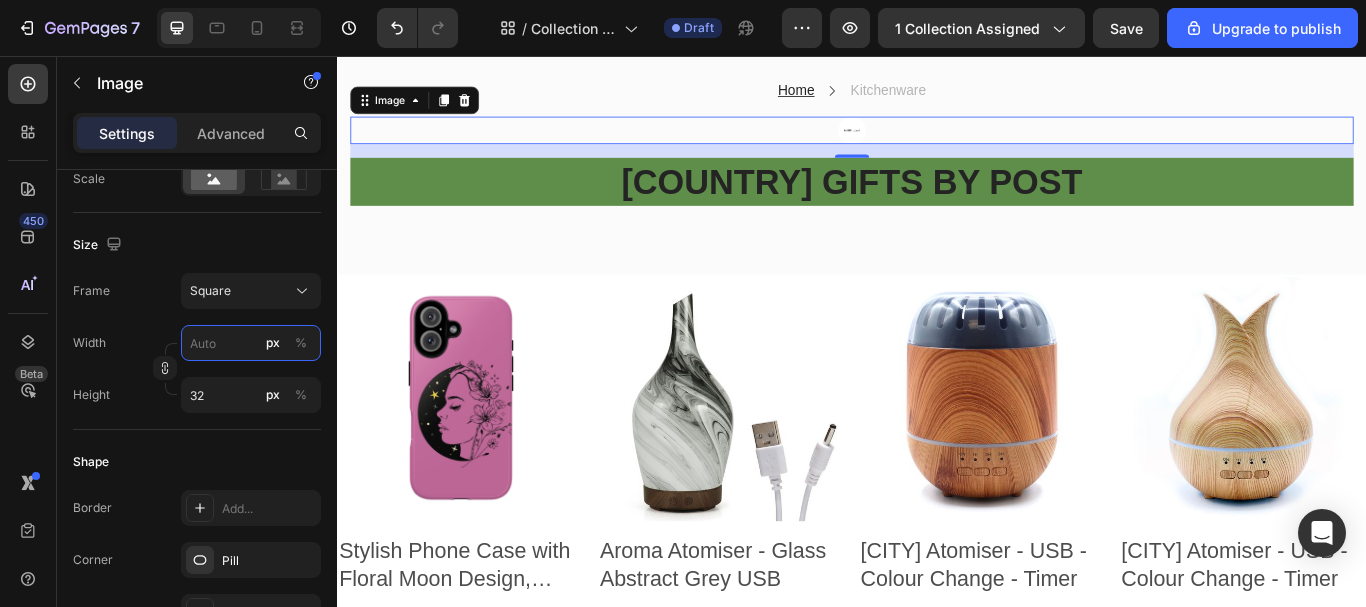 type 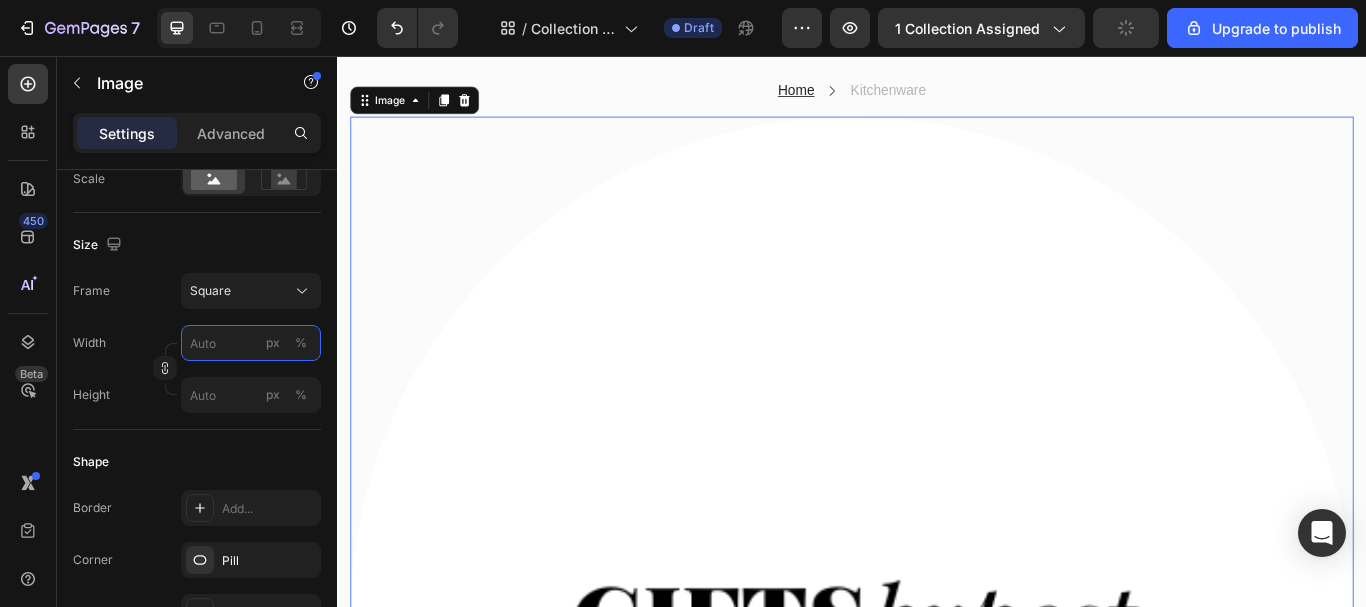 type on "3" 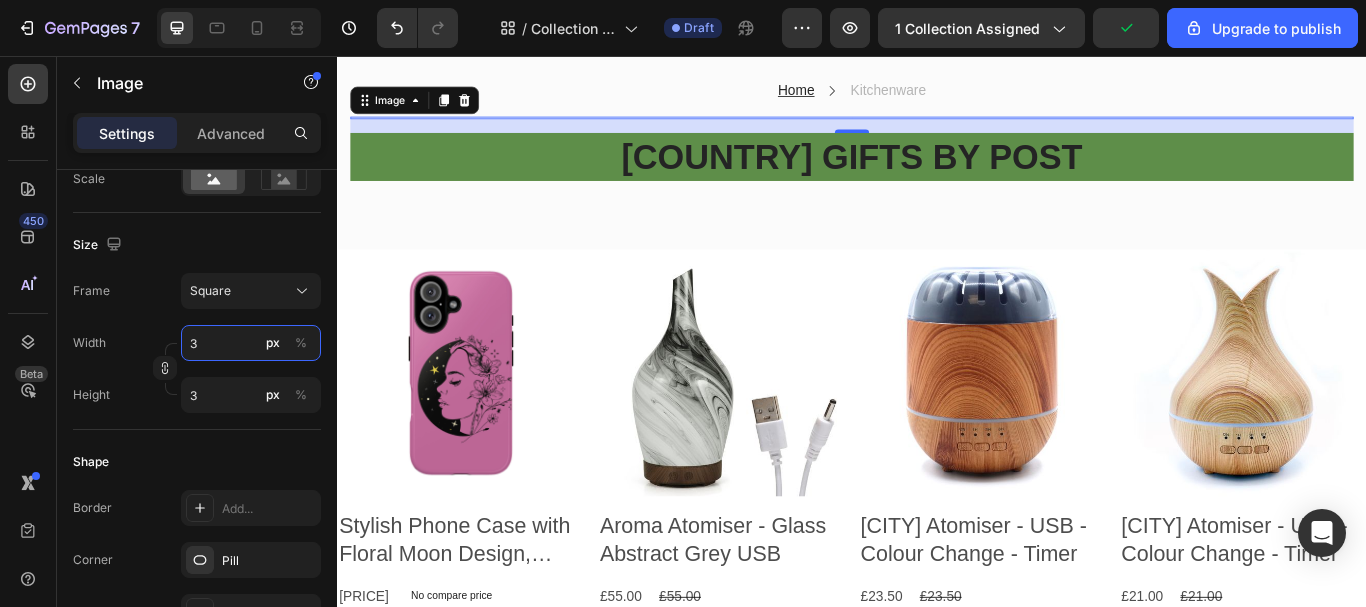 type on "32" 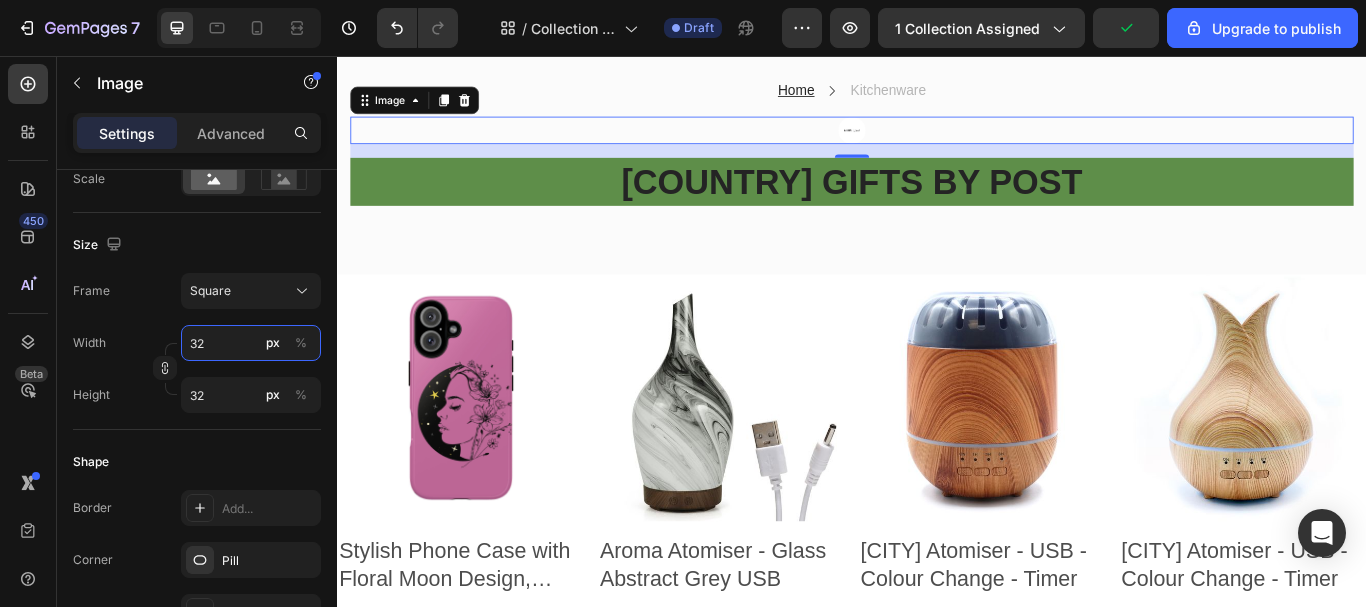 type on "324" 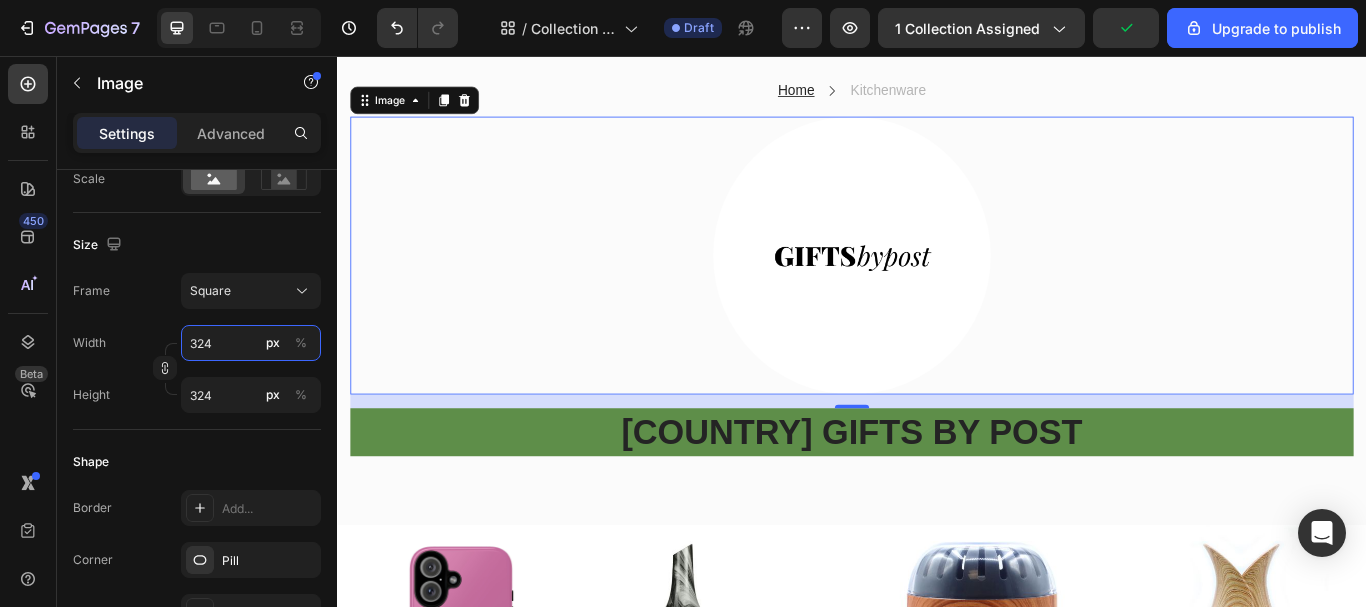 type on "3243" 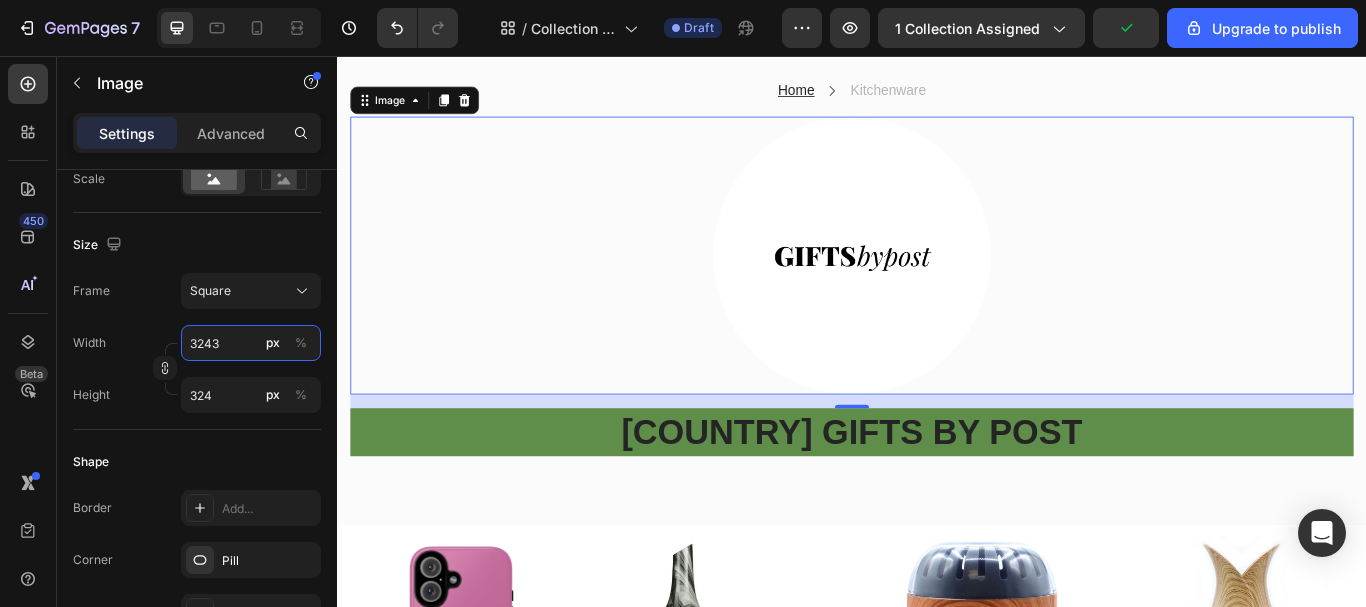type on "3243" 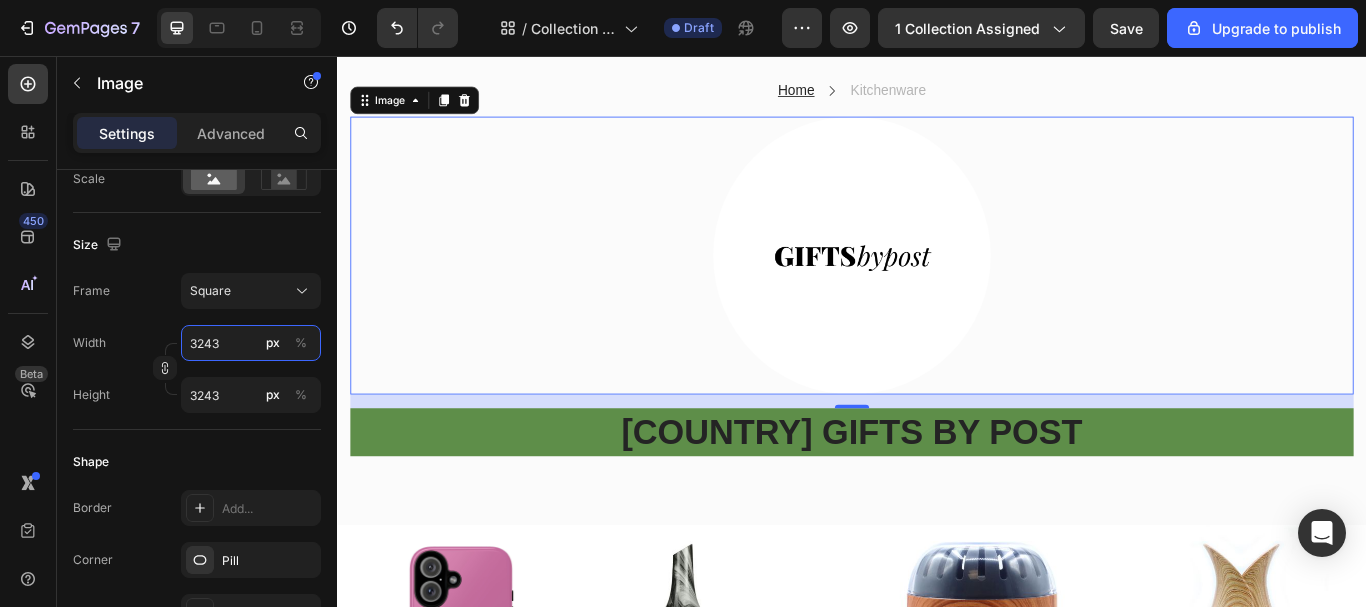 type on "324" 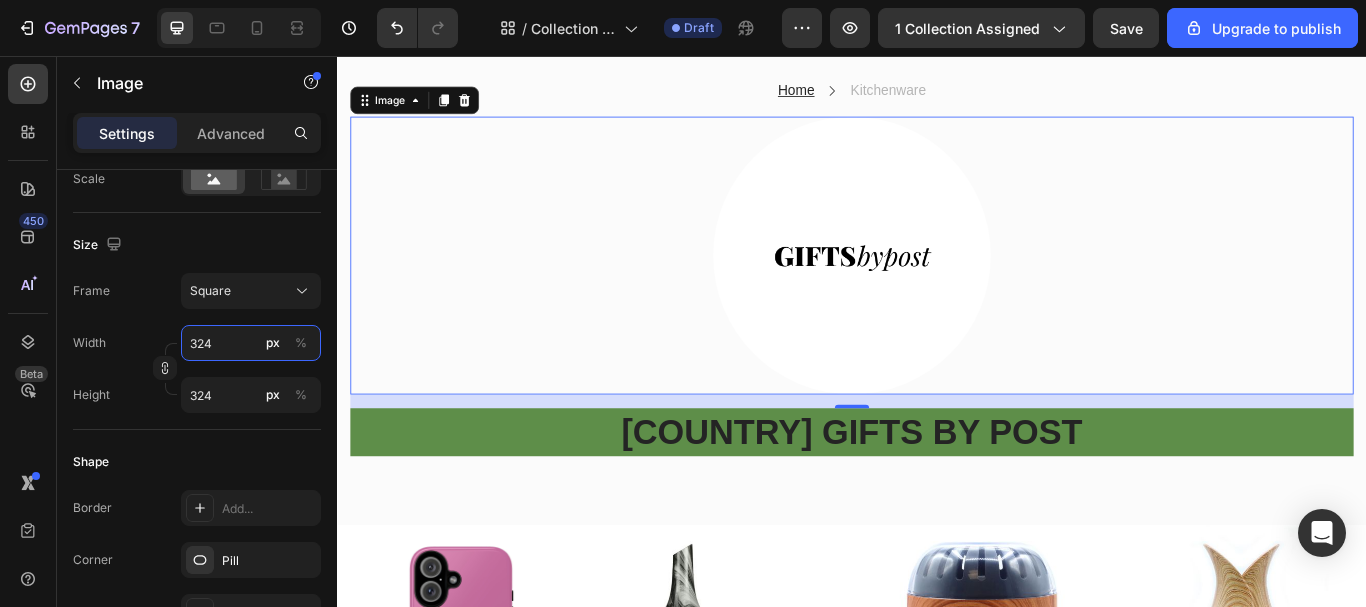 type on "32" 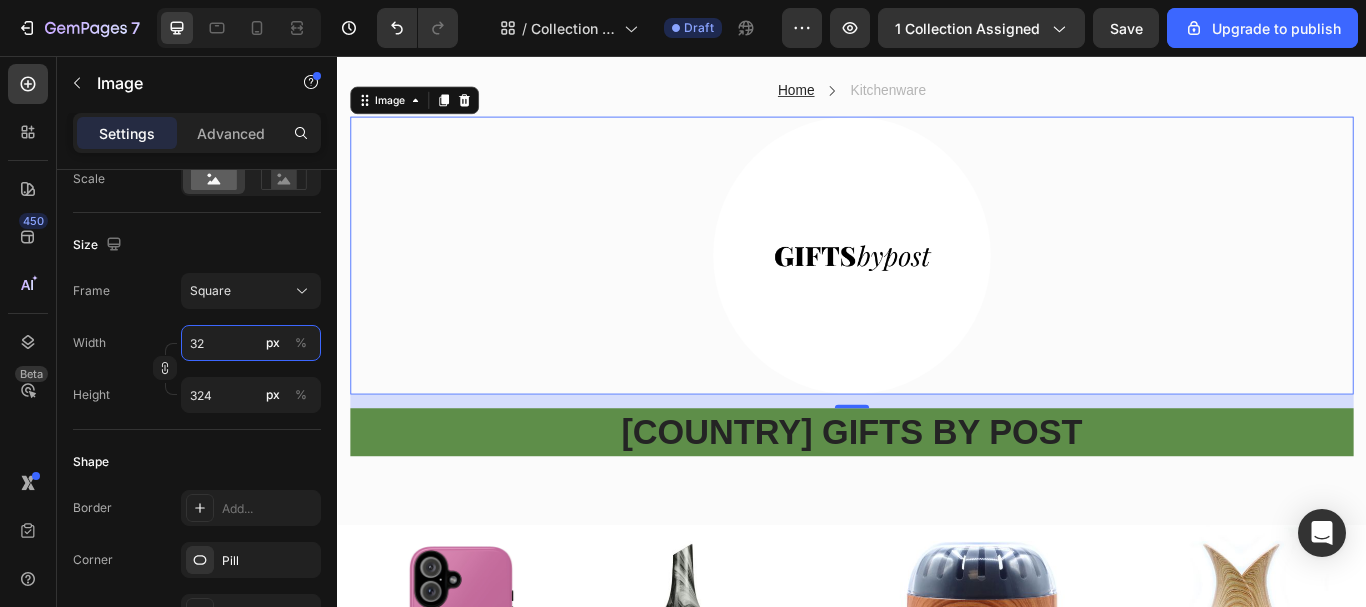 type on "32" 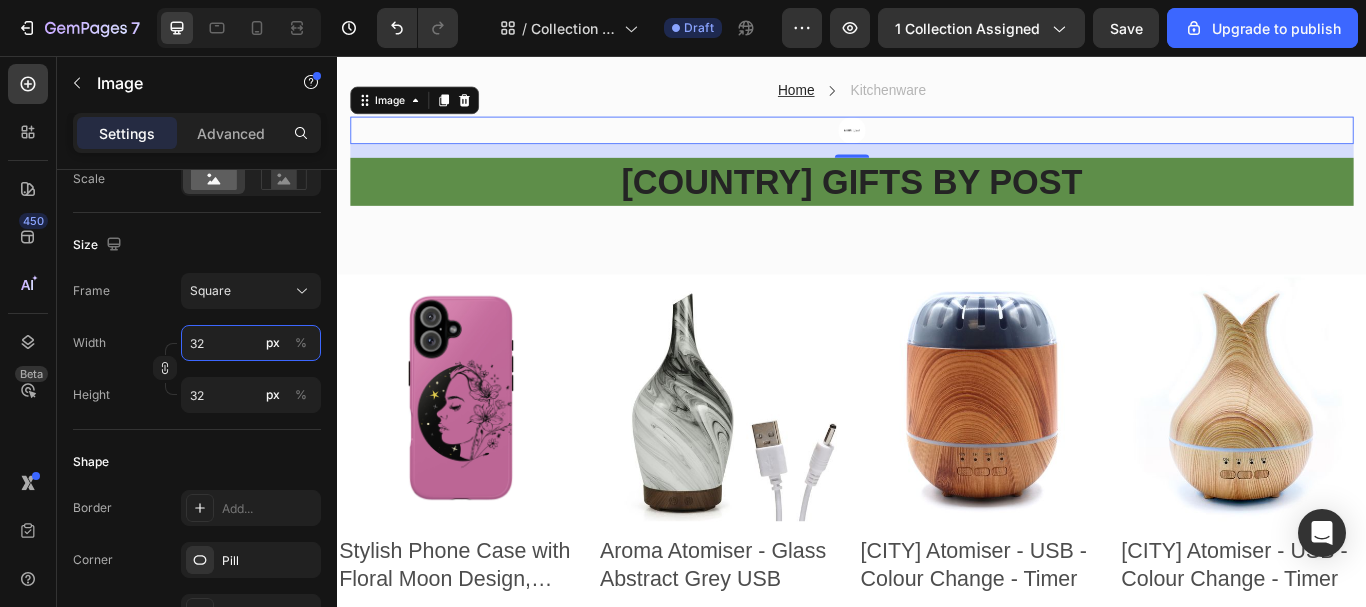 type on "3" 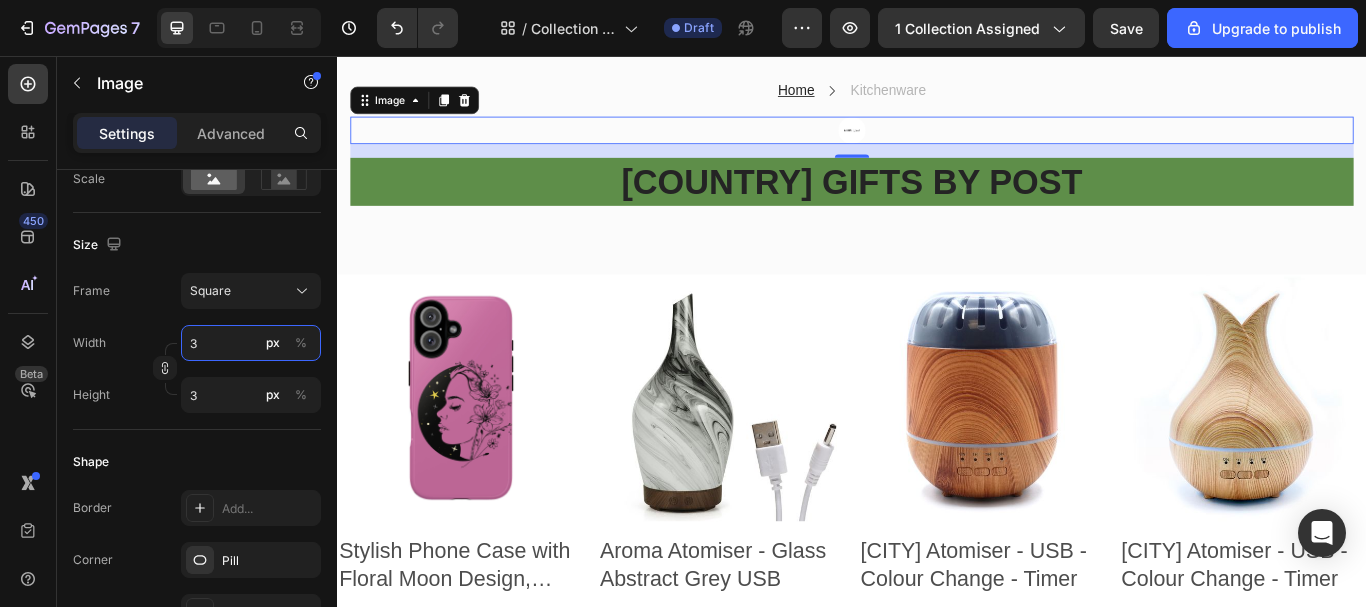 type 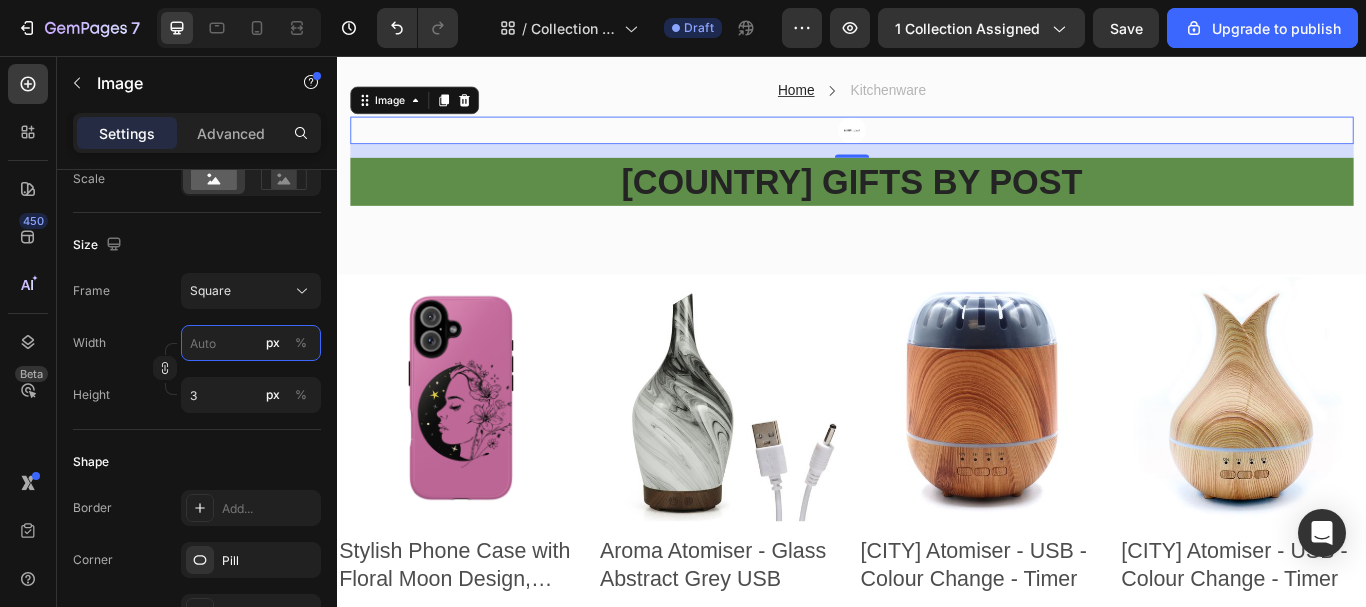 type 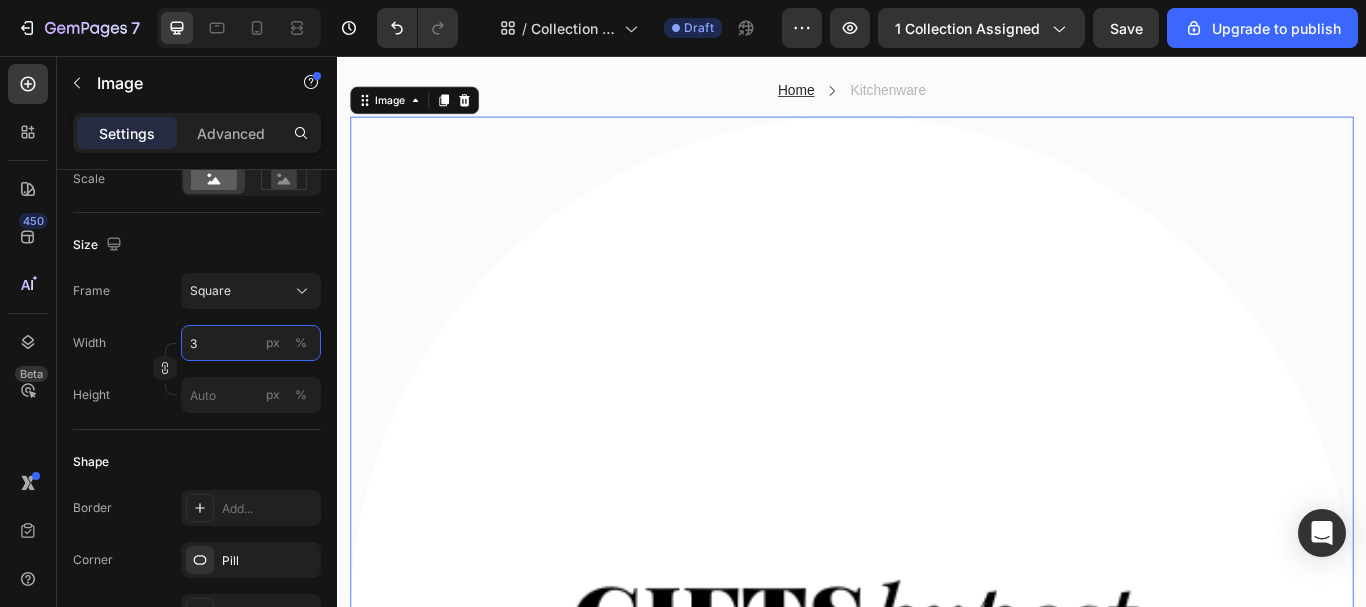 type on "32" 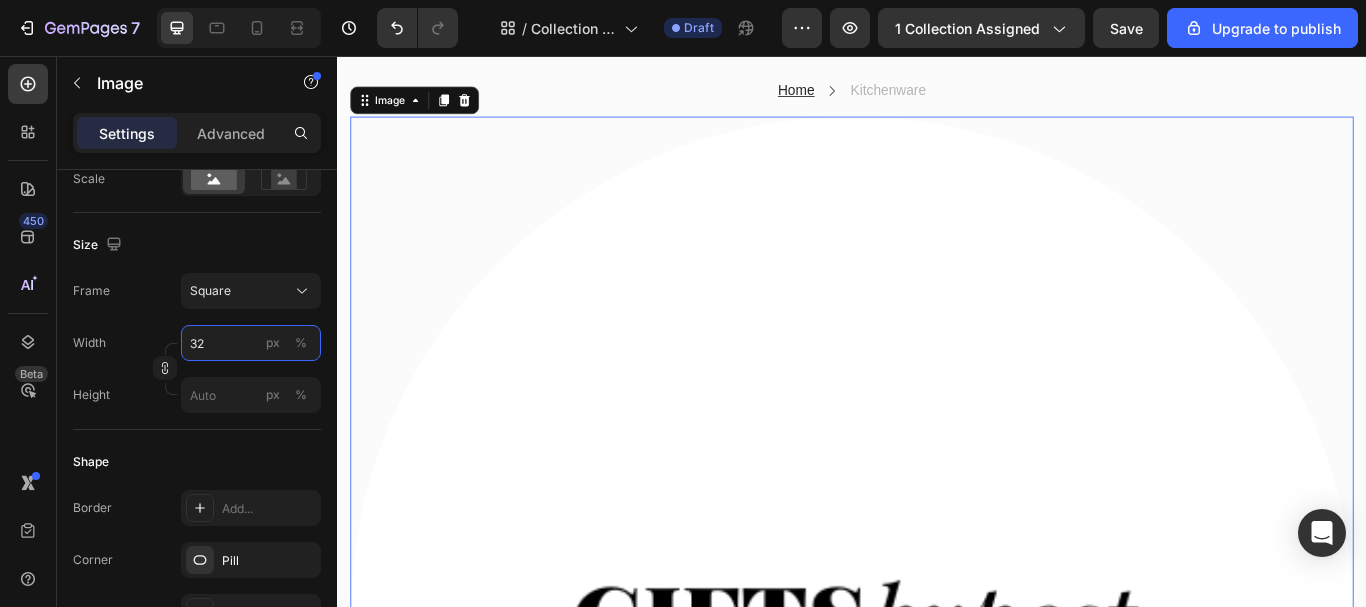 type on "32" 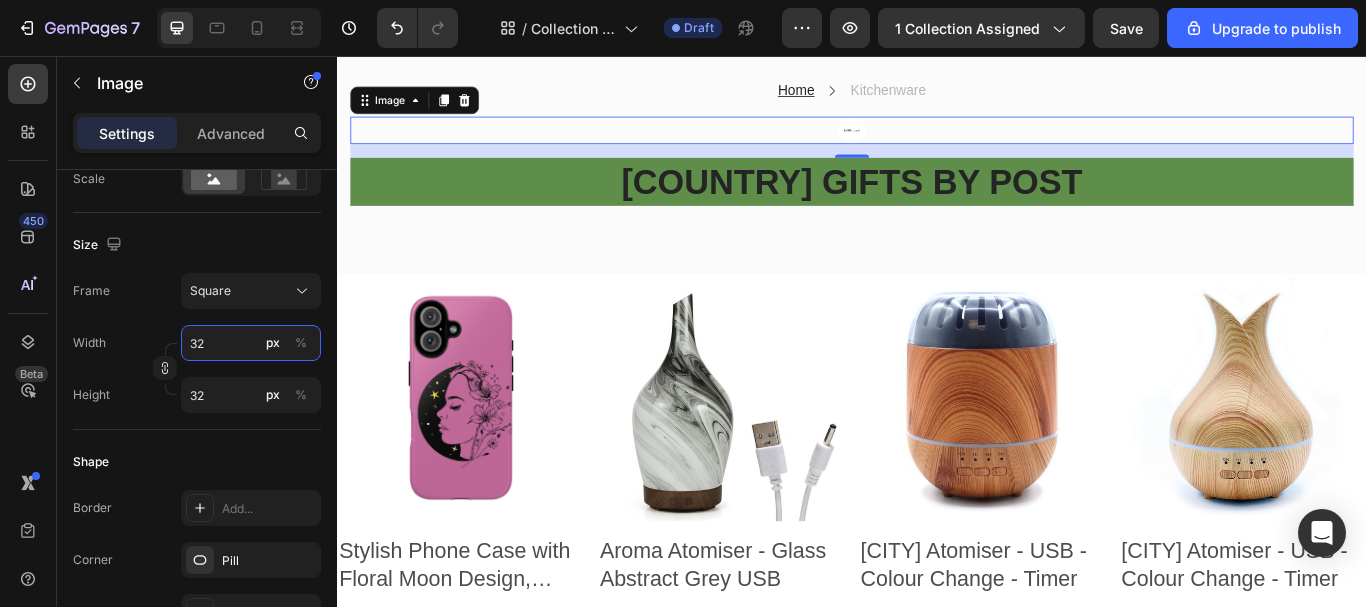 type on "324" 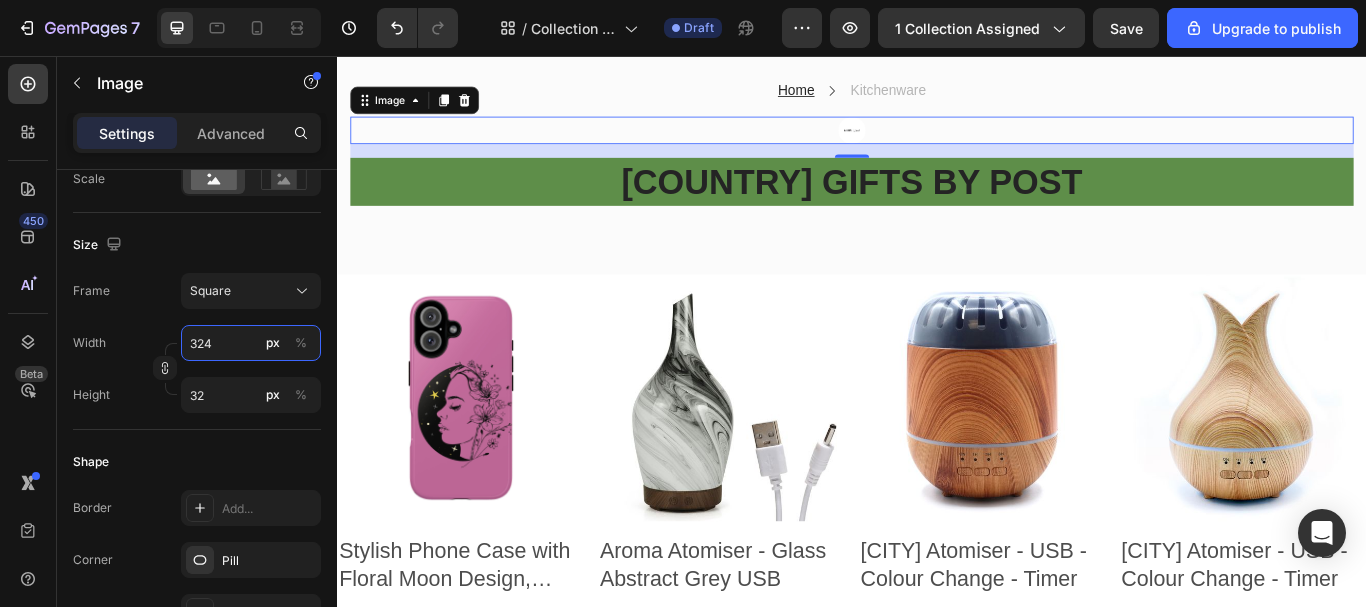 type on "324" 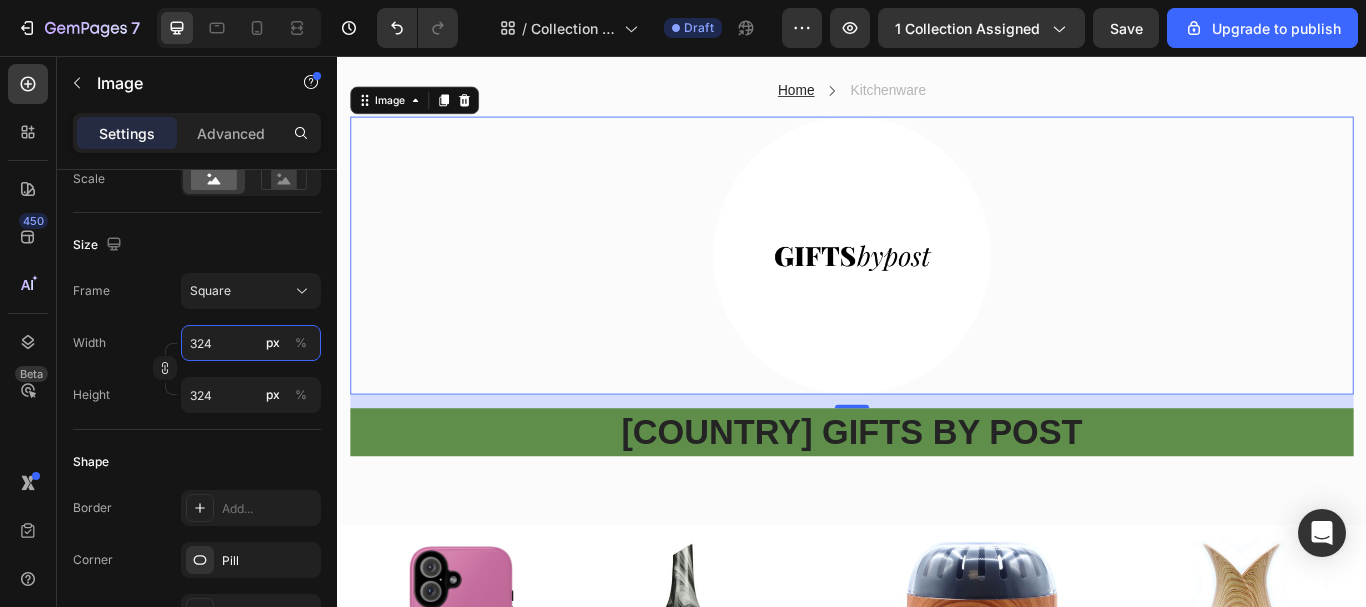 type on "3243" 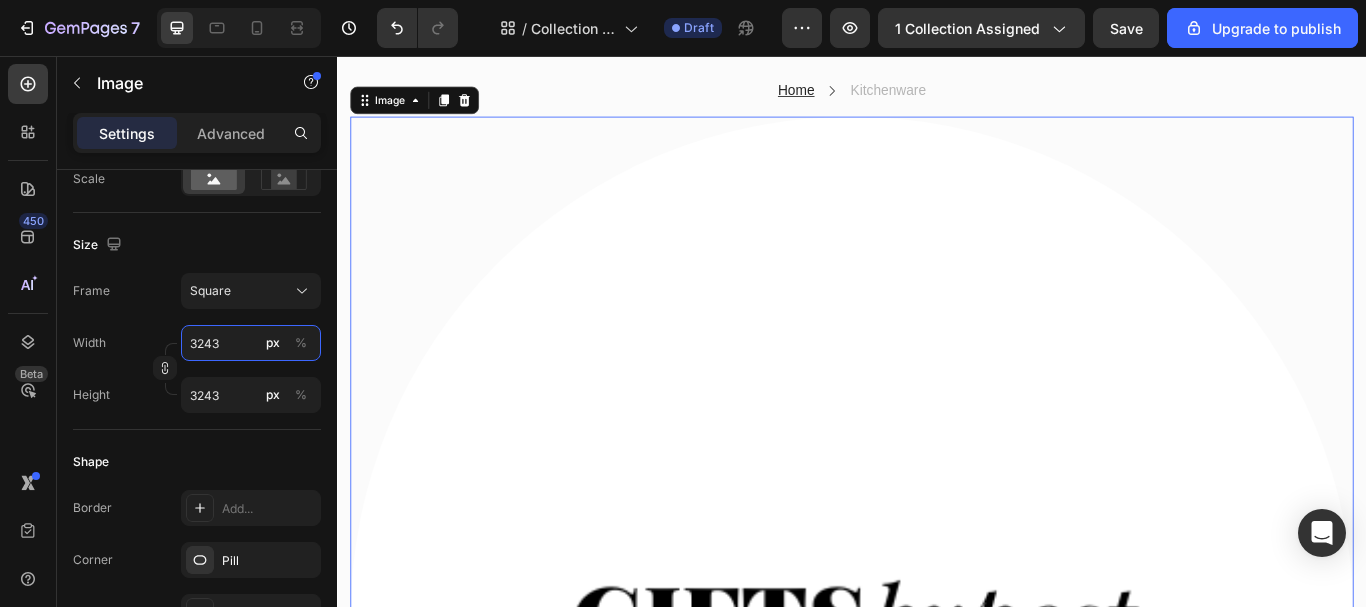 type on "324" 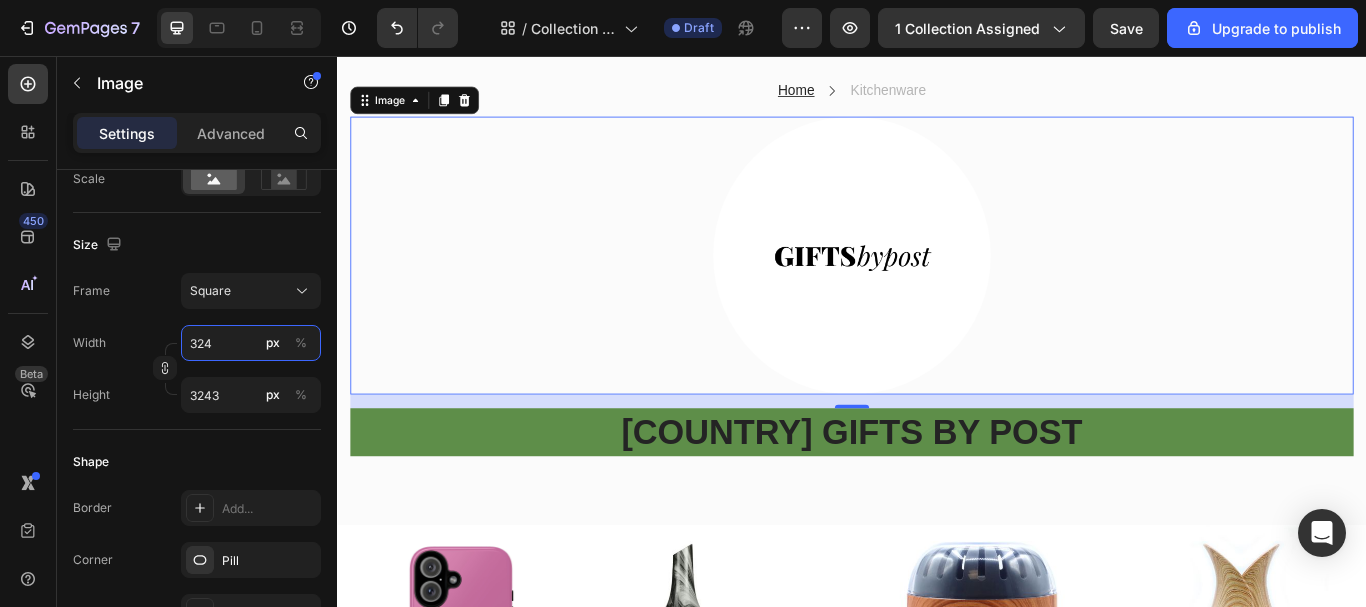 type on "324" 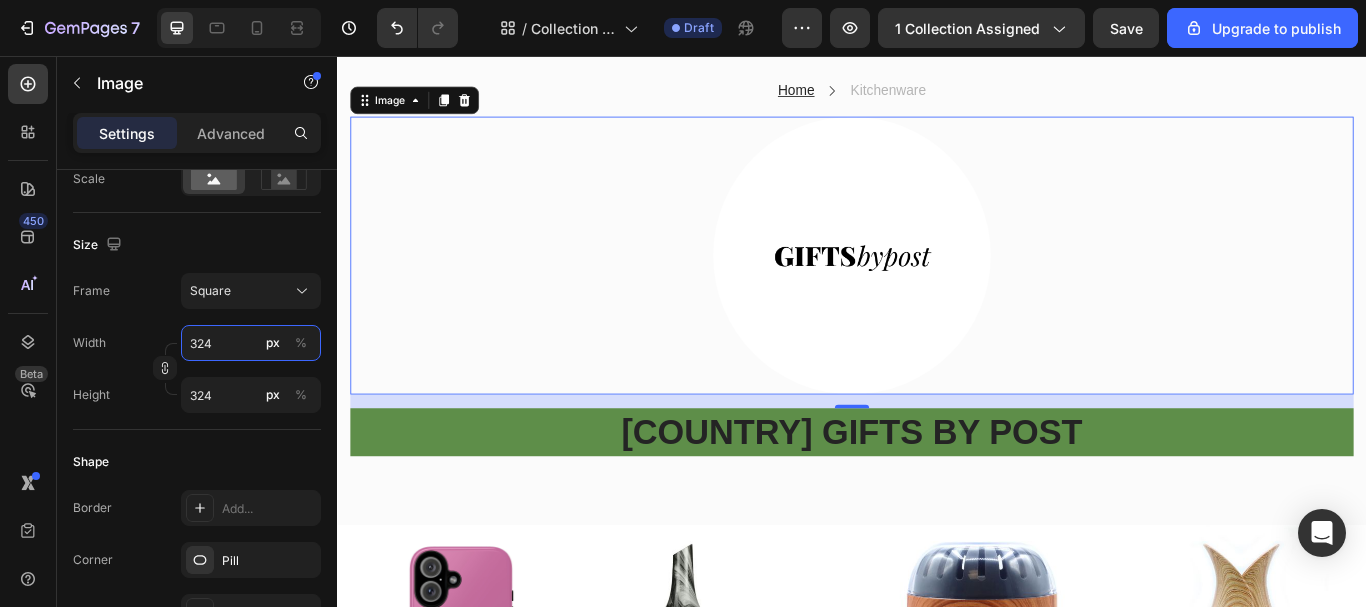 type on "32" 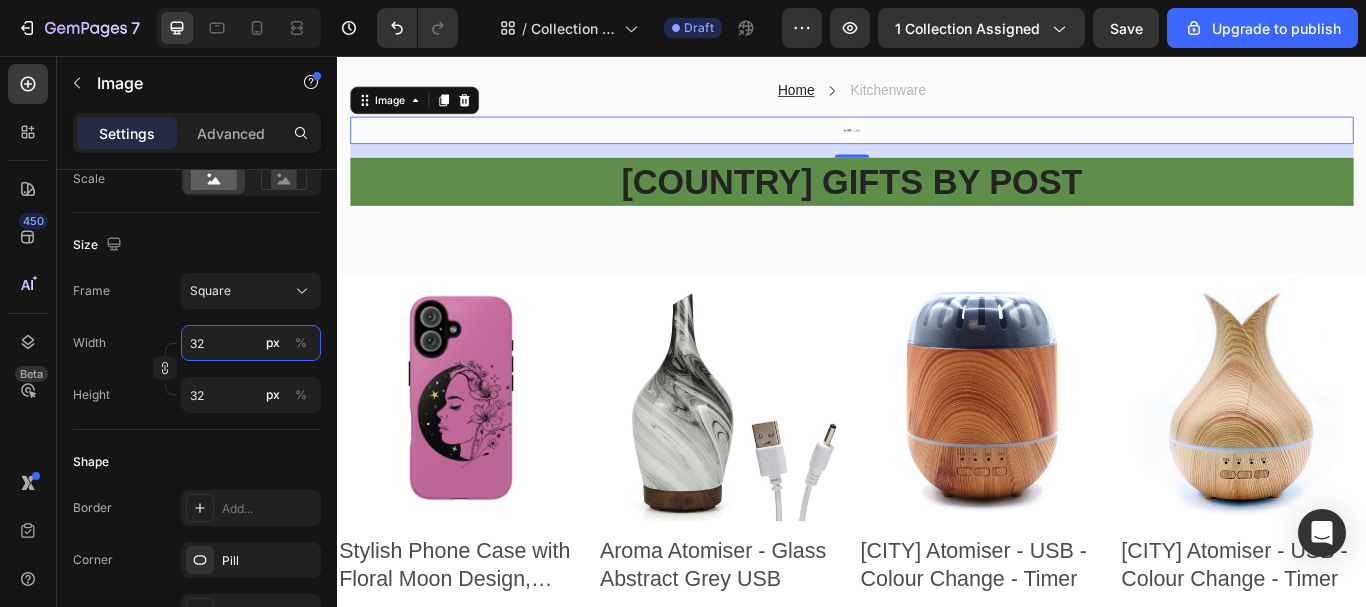 type on "3" 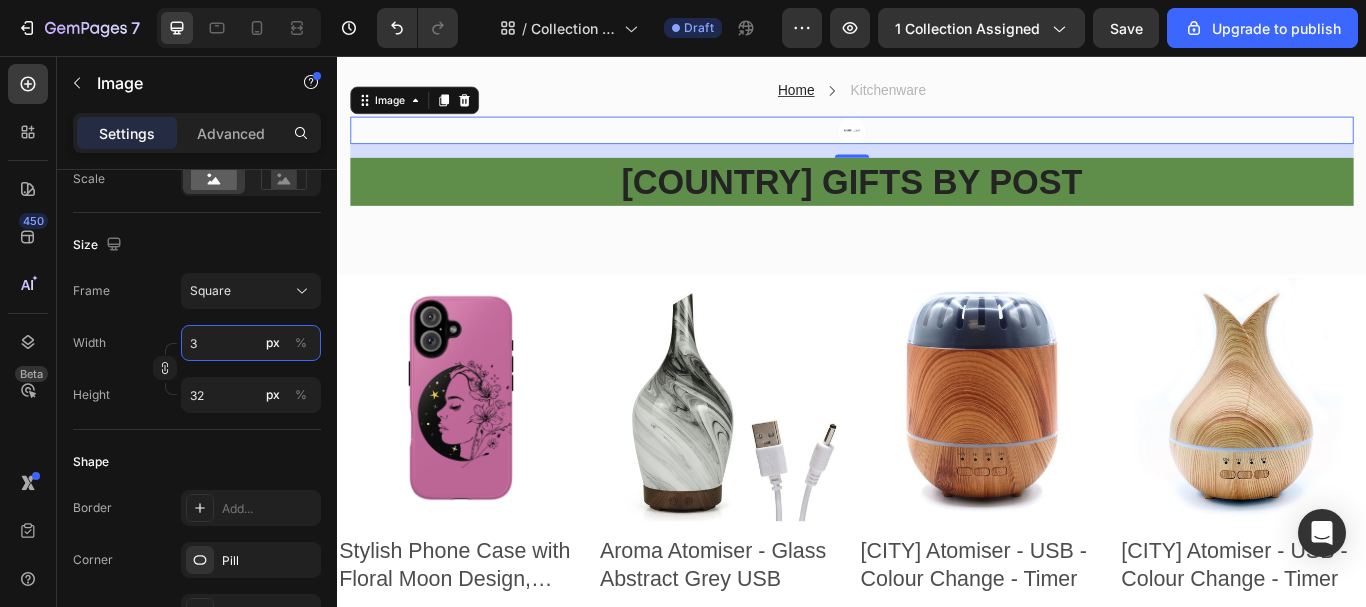 type on "3" 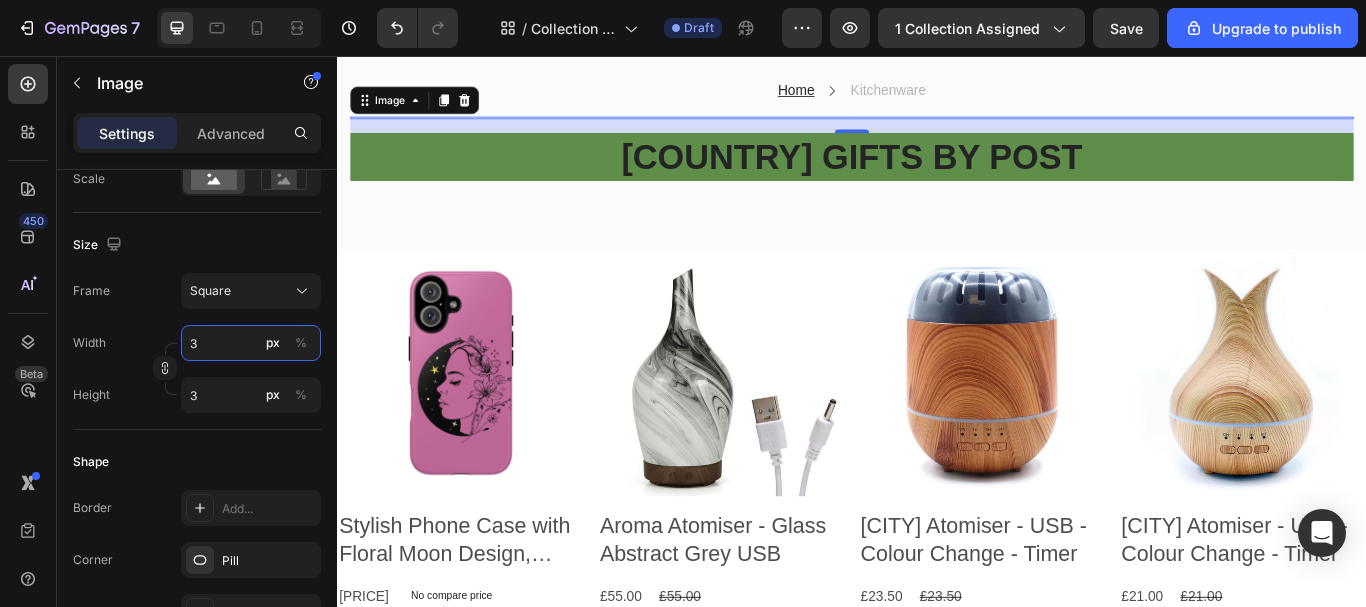 type 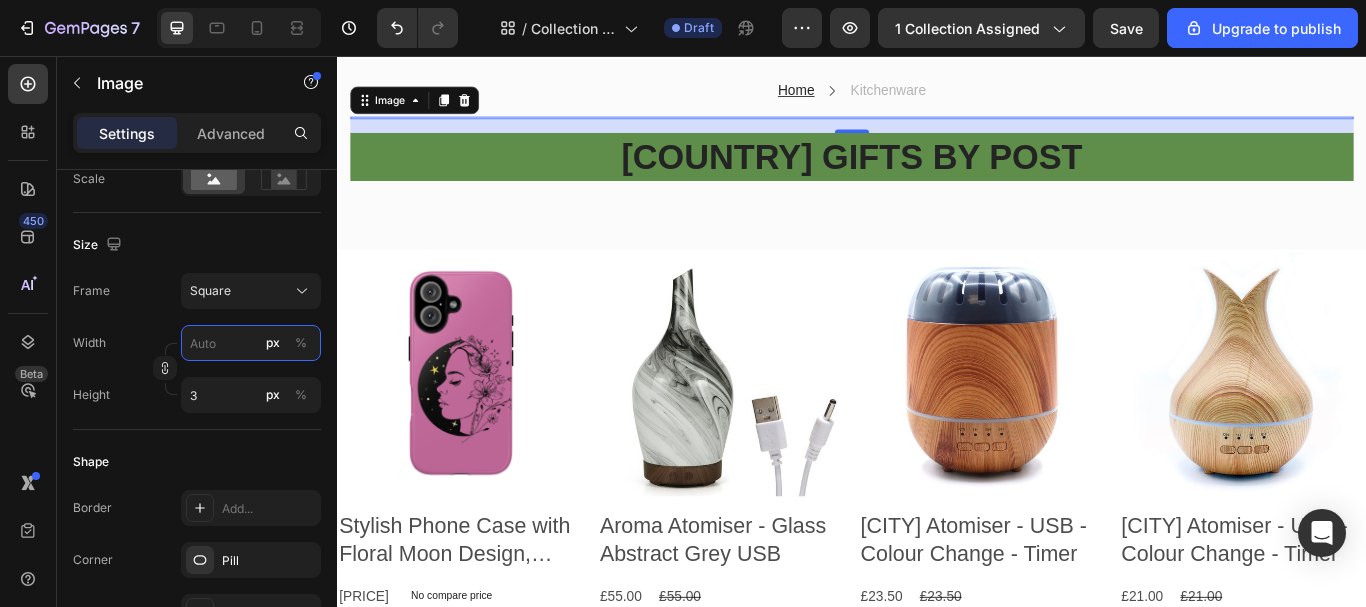 type 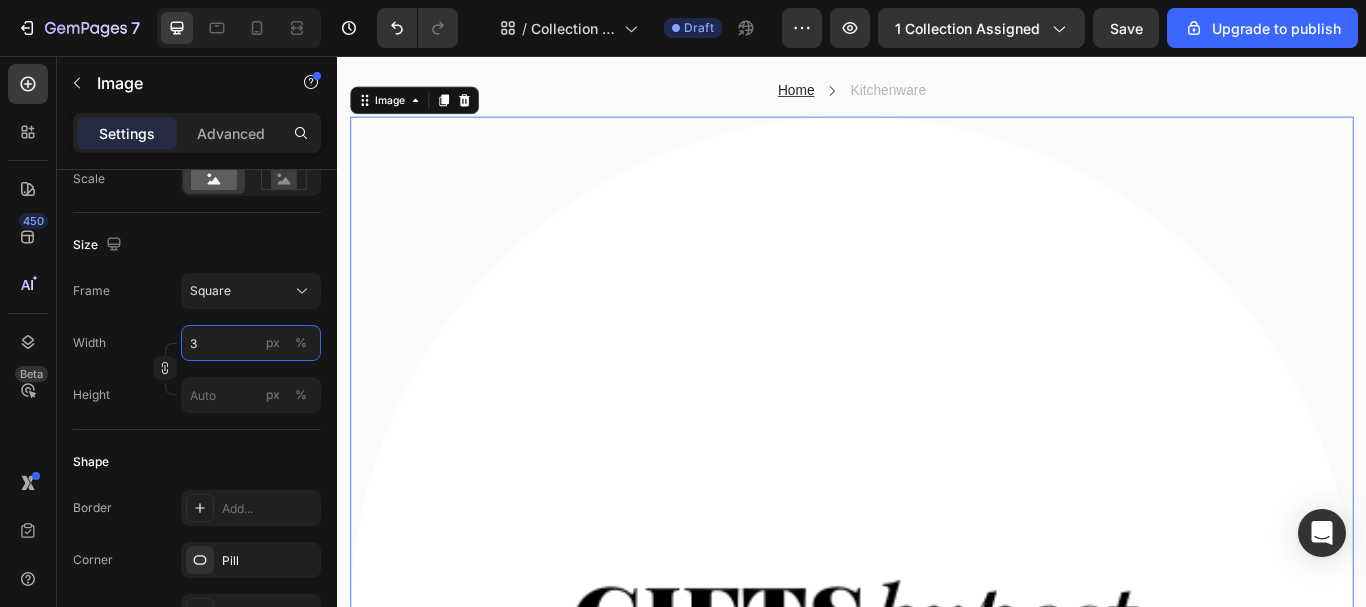 type on "32" 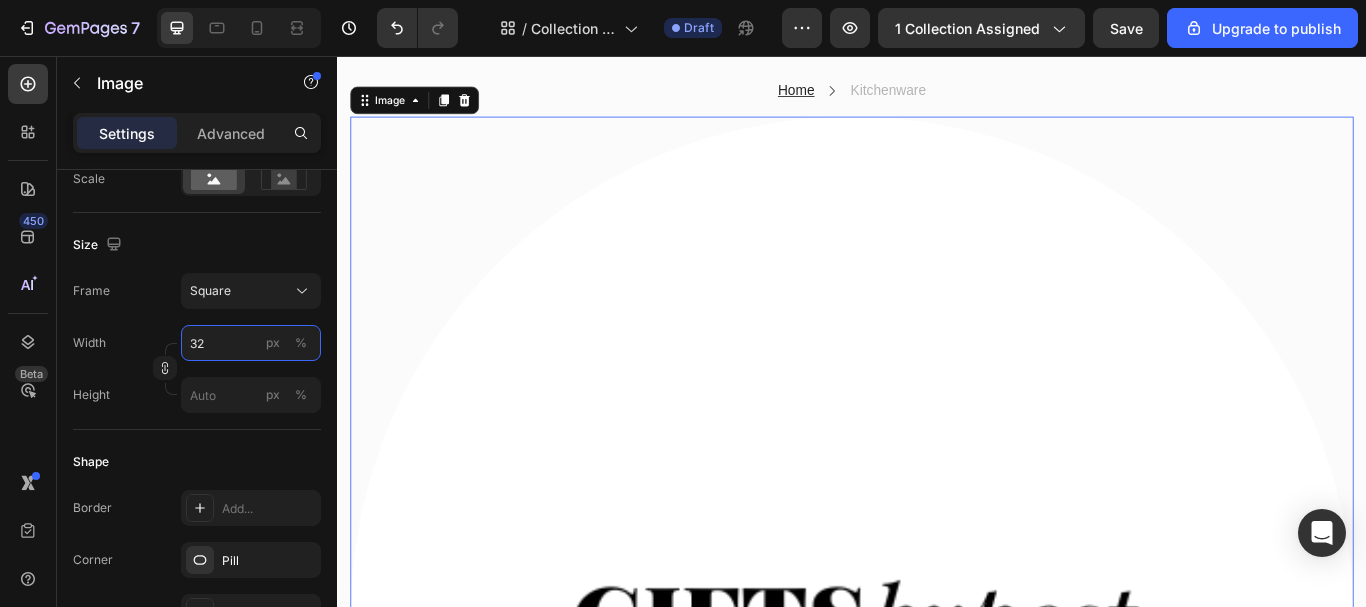 type on "32" 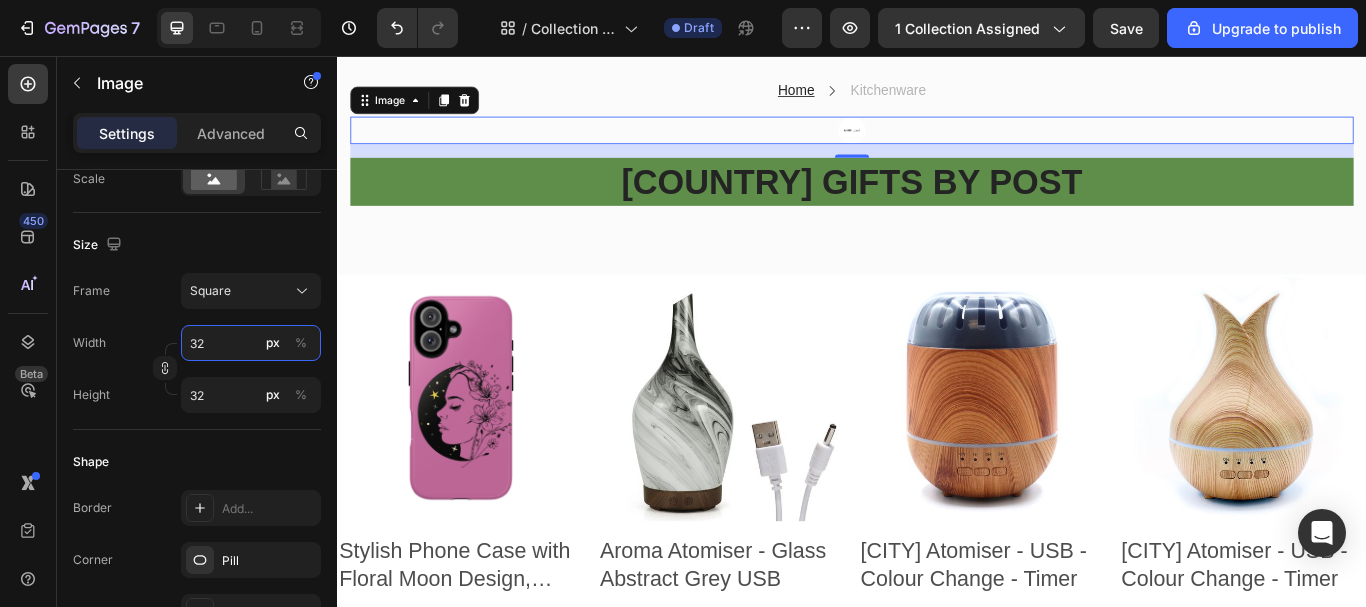 type on "3" 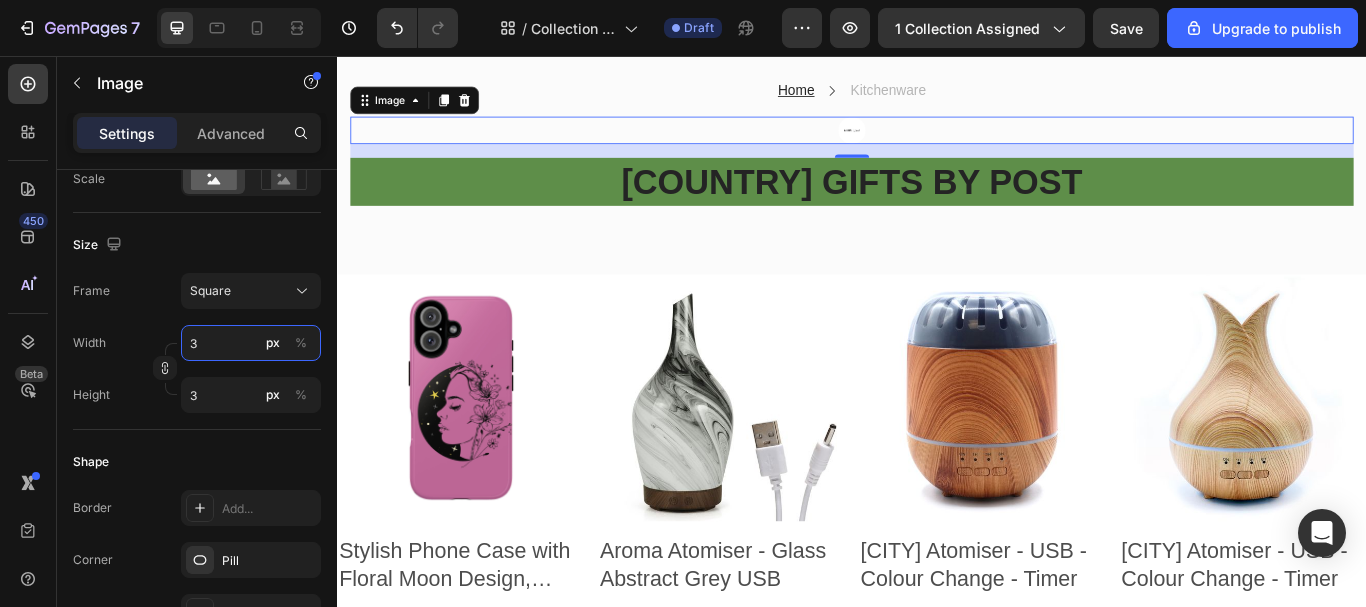 type 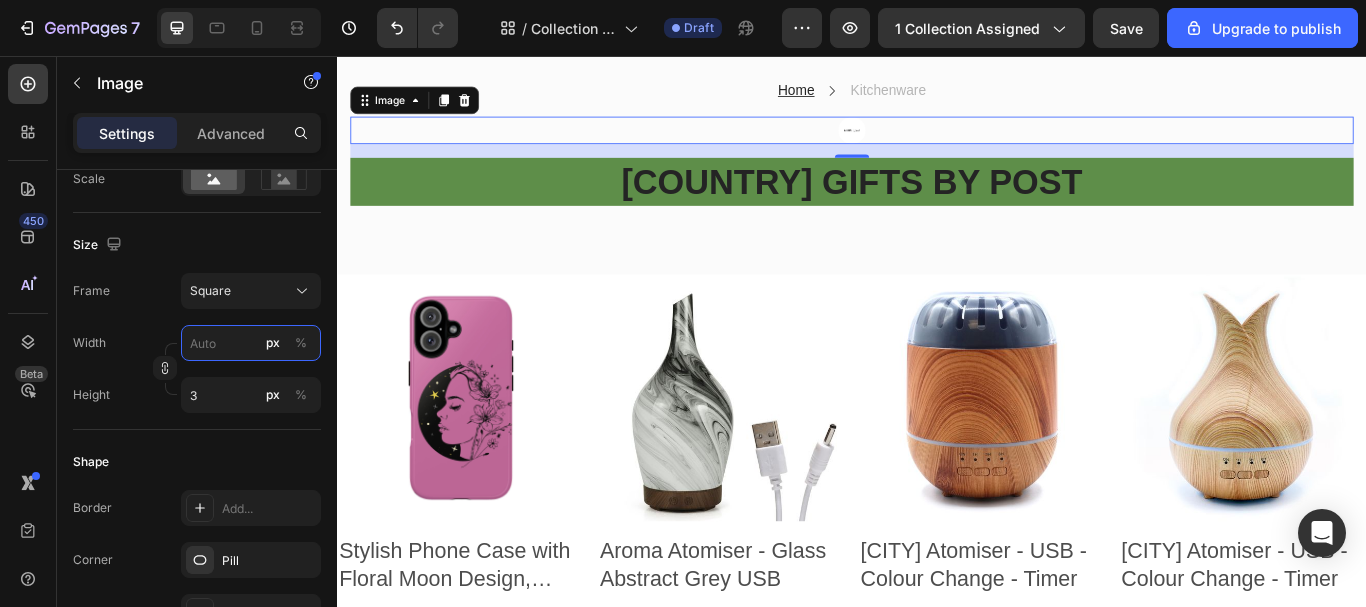 type 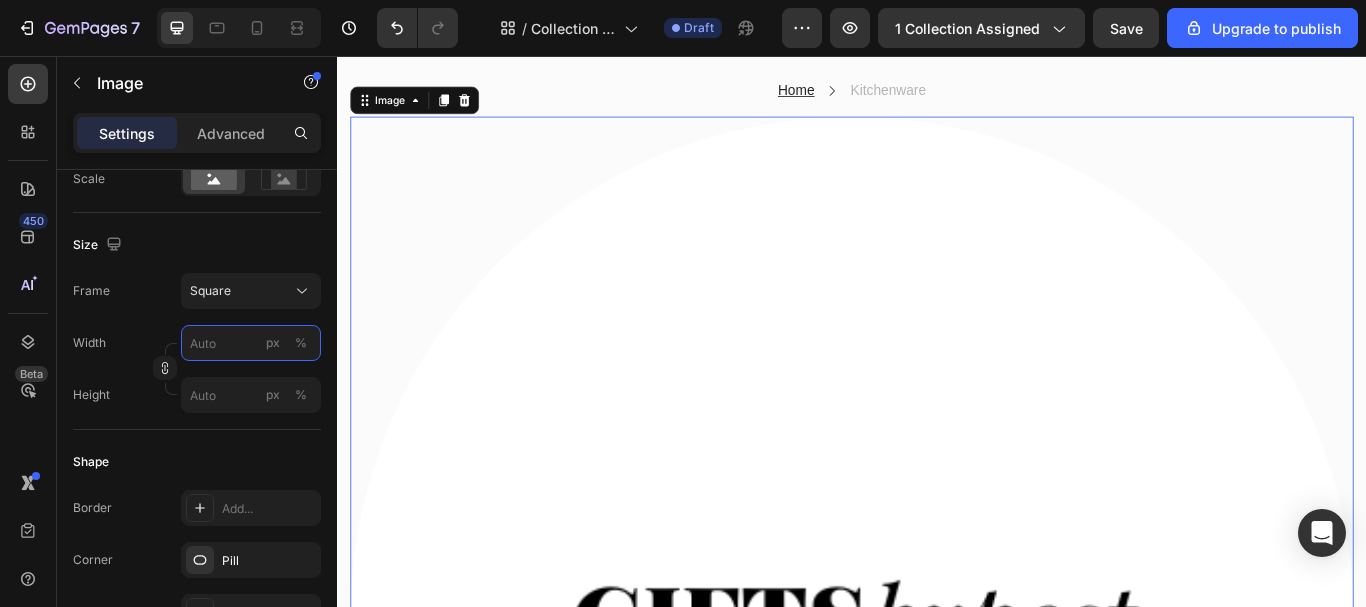 type on "2" 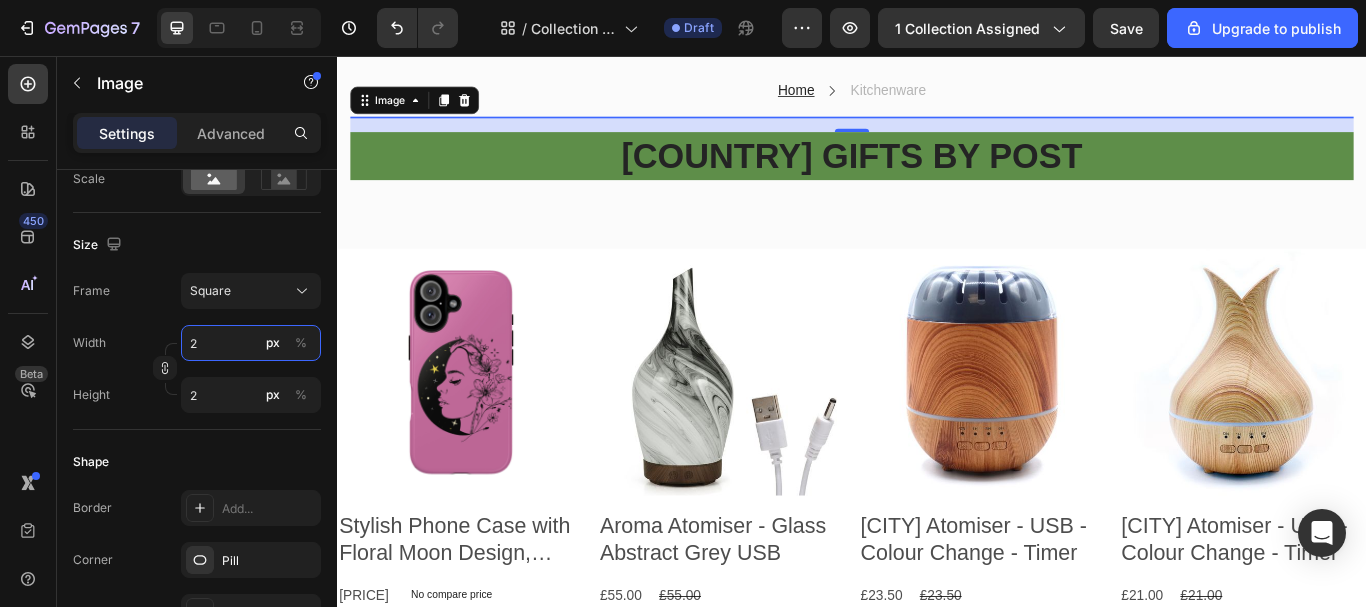 type on "23" 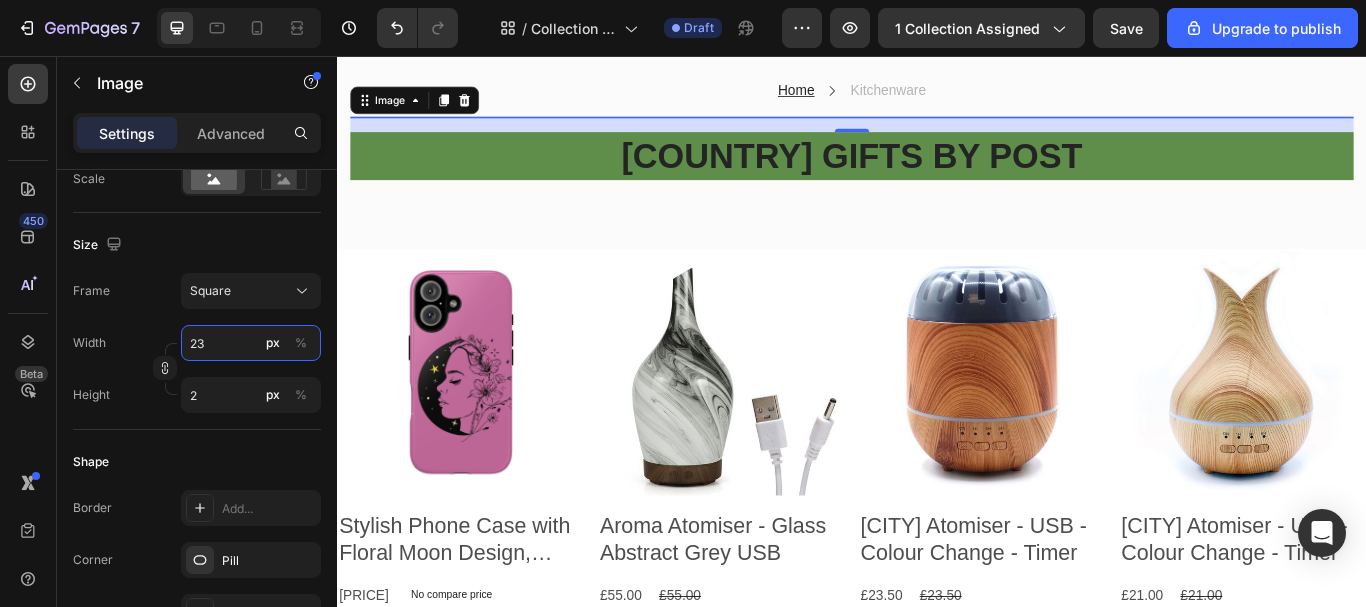type on "23" 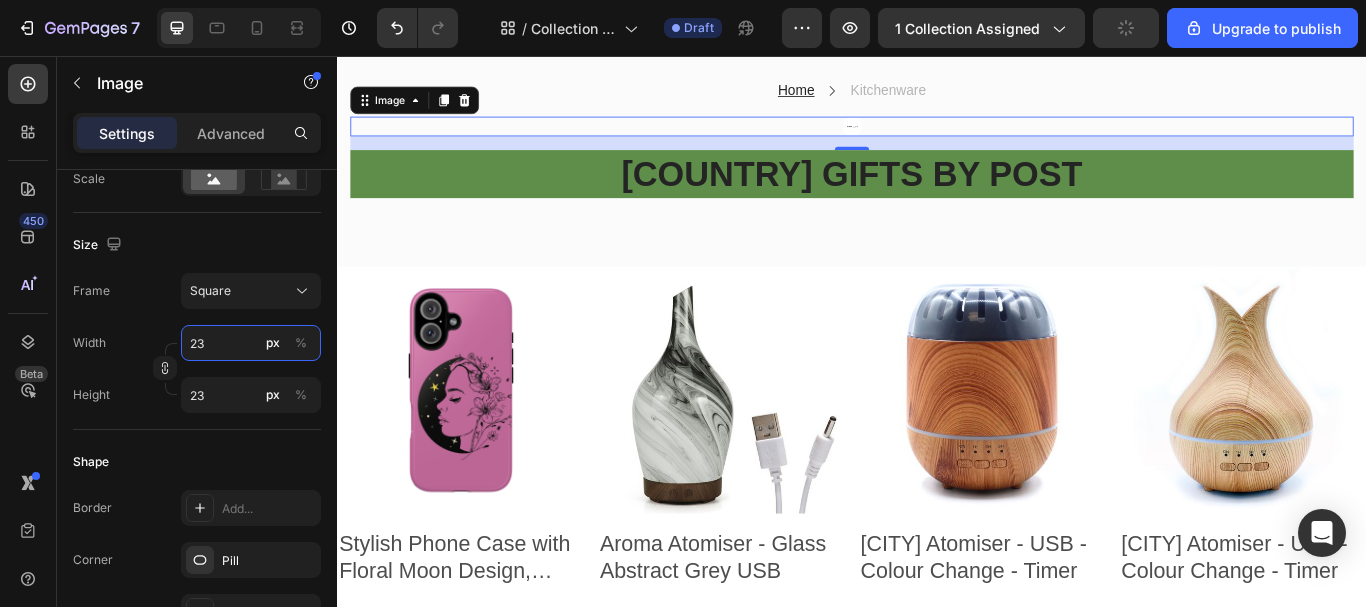 type on "234" 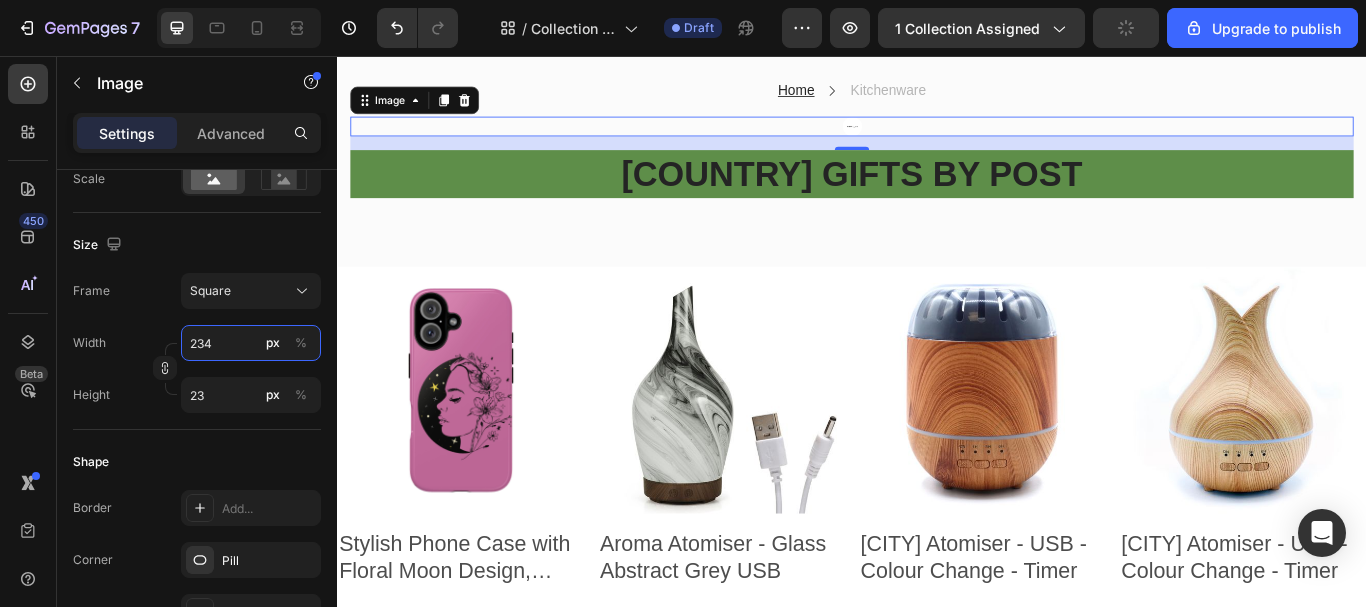 type on "234" 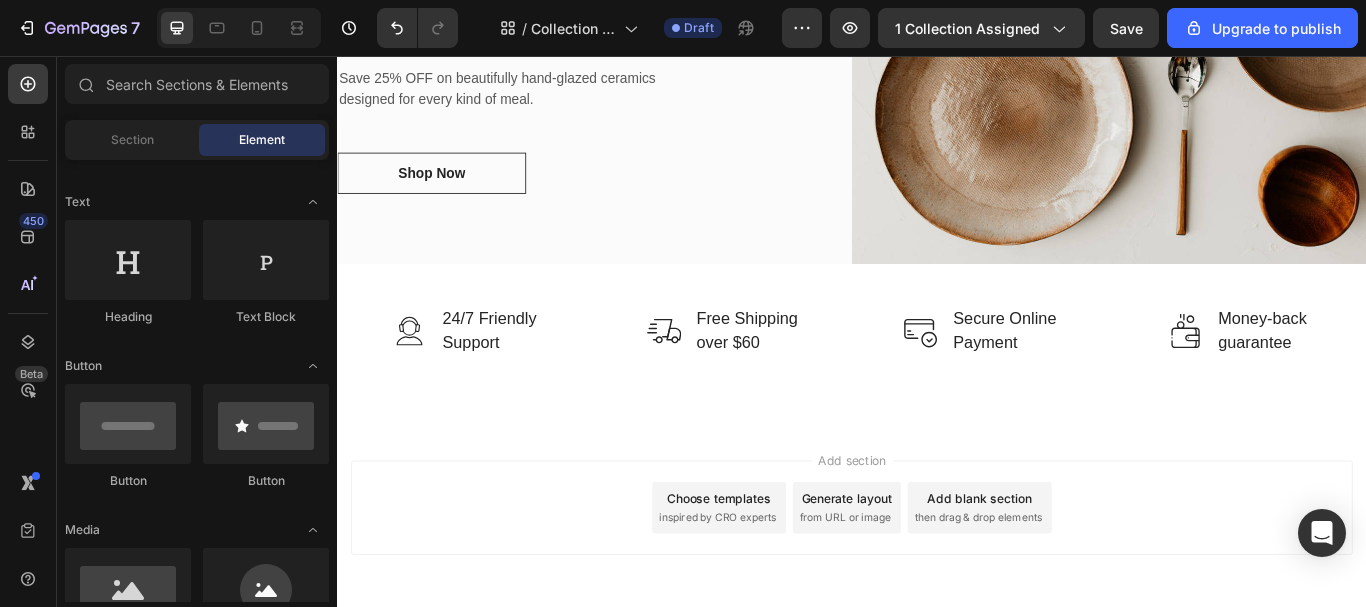 scroll, scrollTop: 5124, scrollLeft: 0, axis: vertical 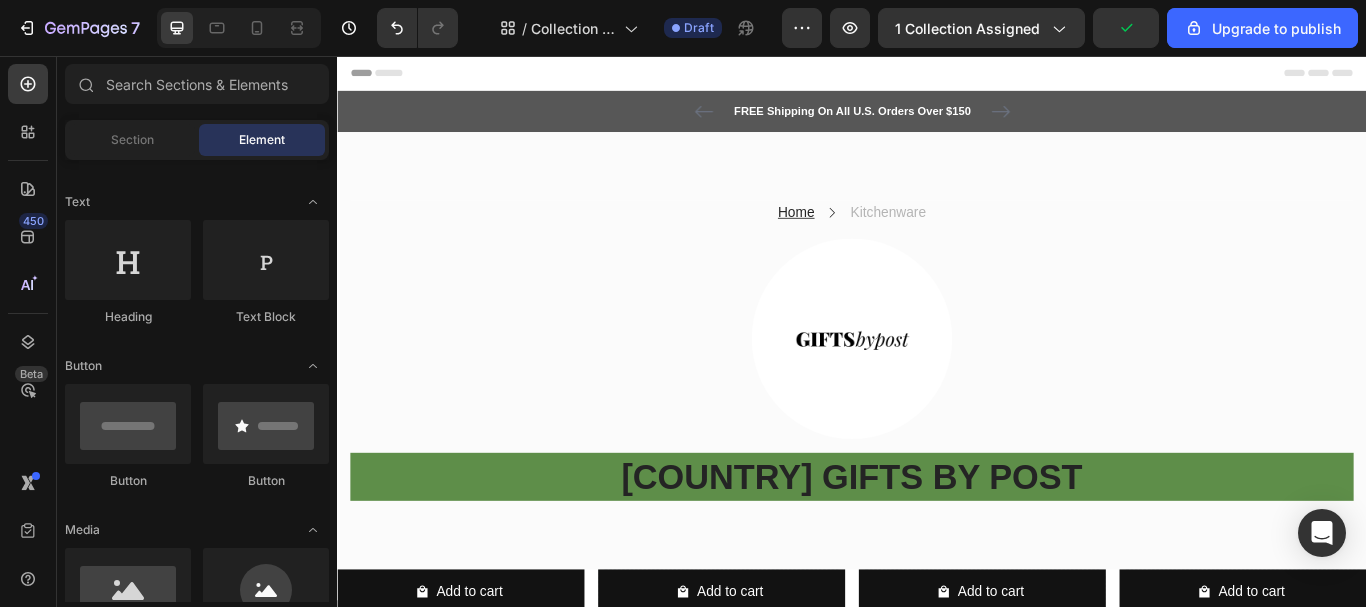 click on "[COUNTRY] GIFTS BY POST" at bounding box center (937, 547) 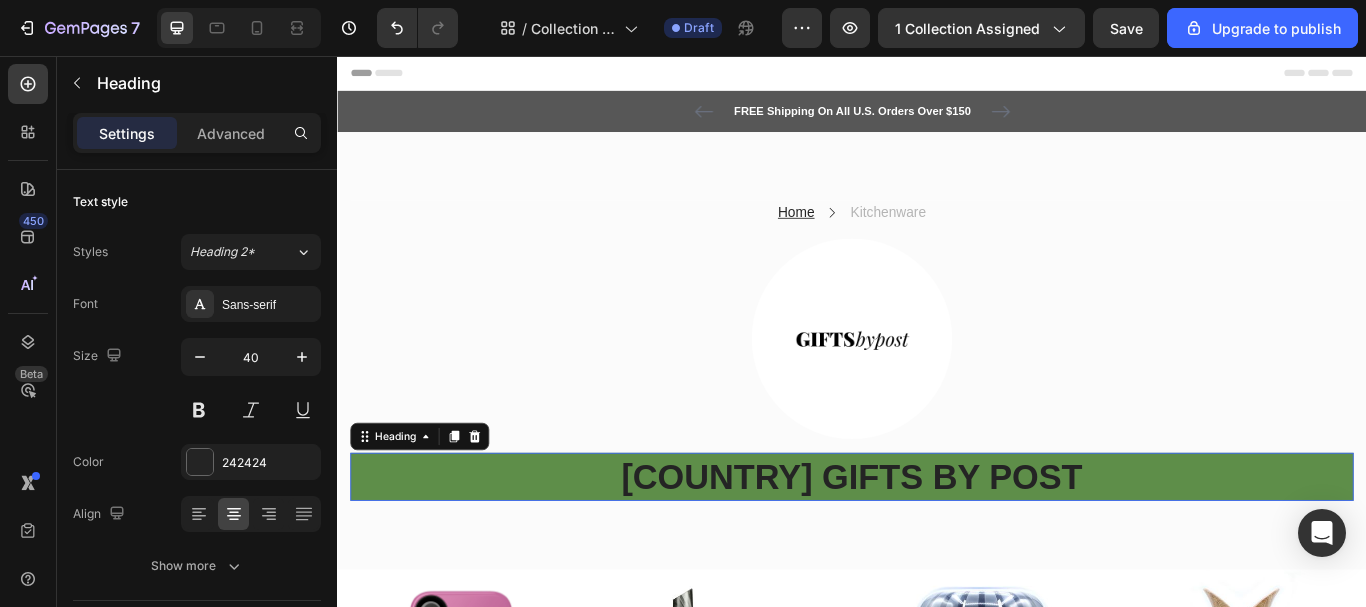 scroll, scrollTop: 134, scrollLeft: 0, axis: vertical 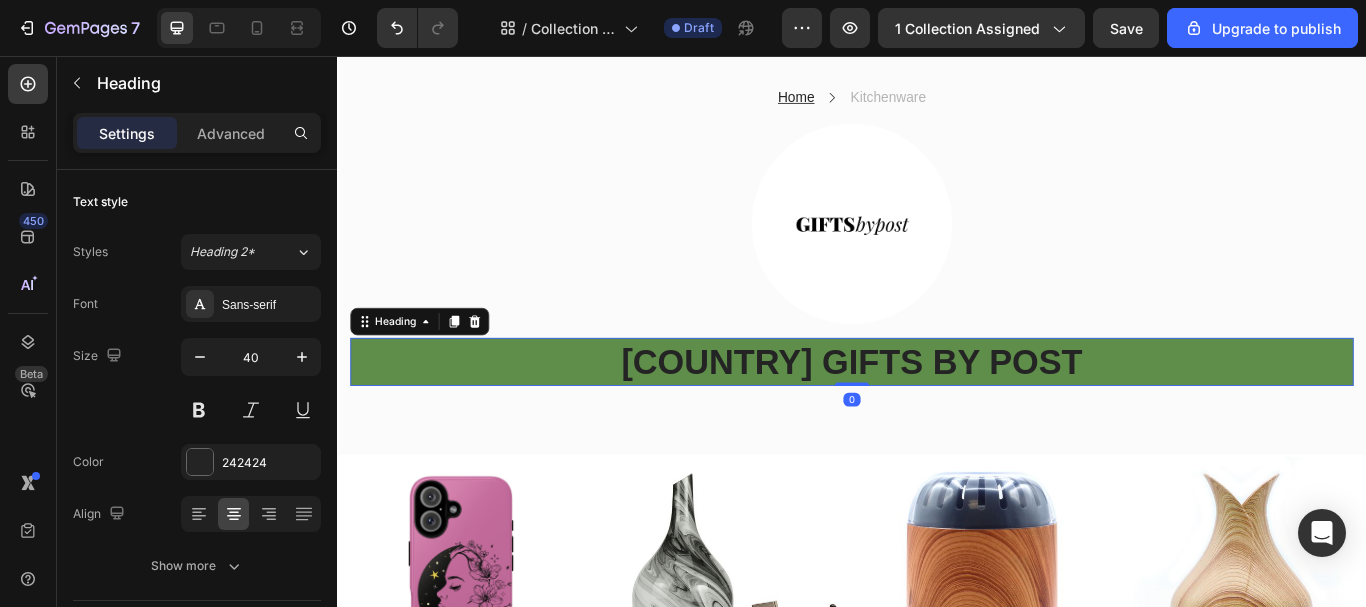 click on "[COUNTRY] GIFTS BY POST" at bounding box center [937, 413] 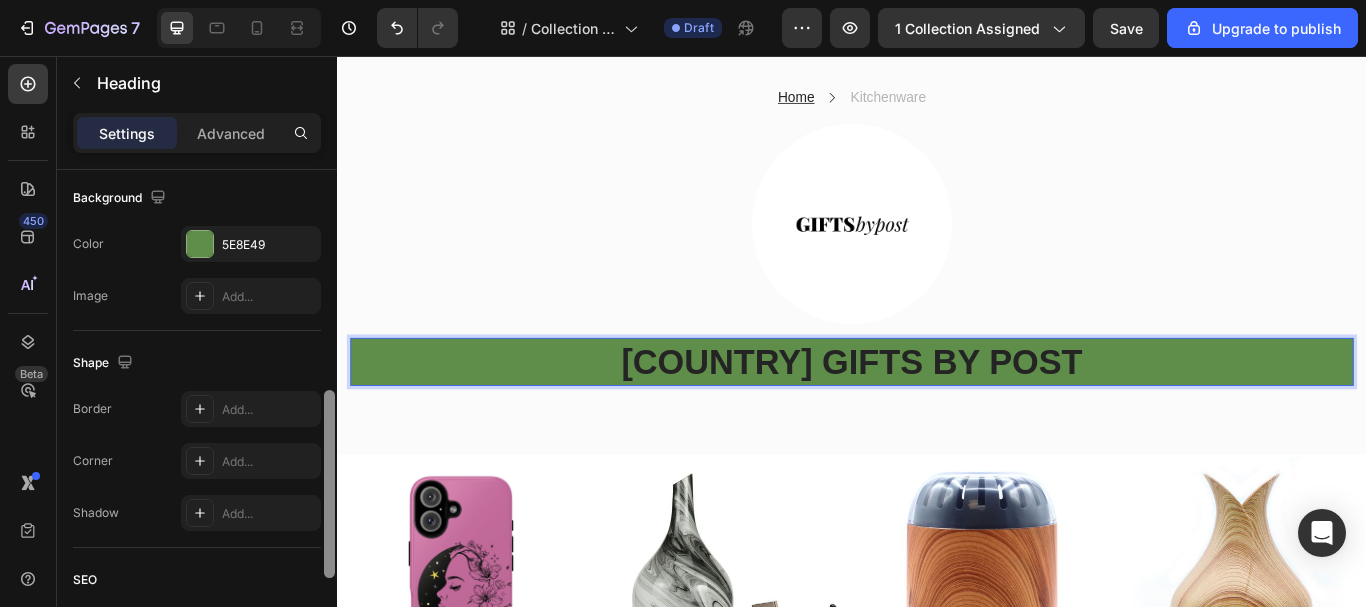scroll, scrollTop: 589, scrollLeft: 0, axis: vertical 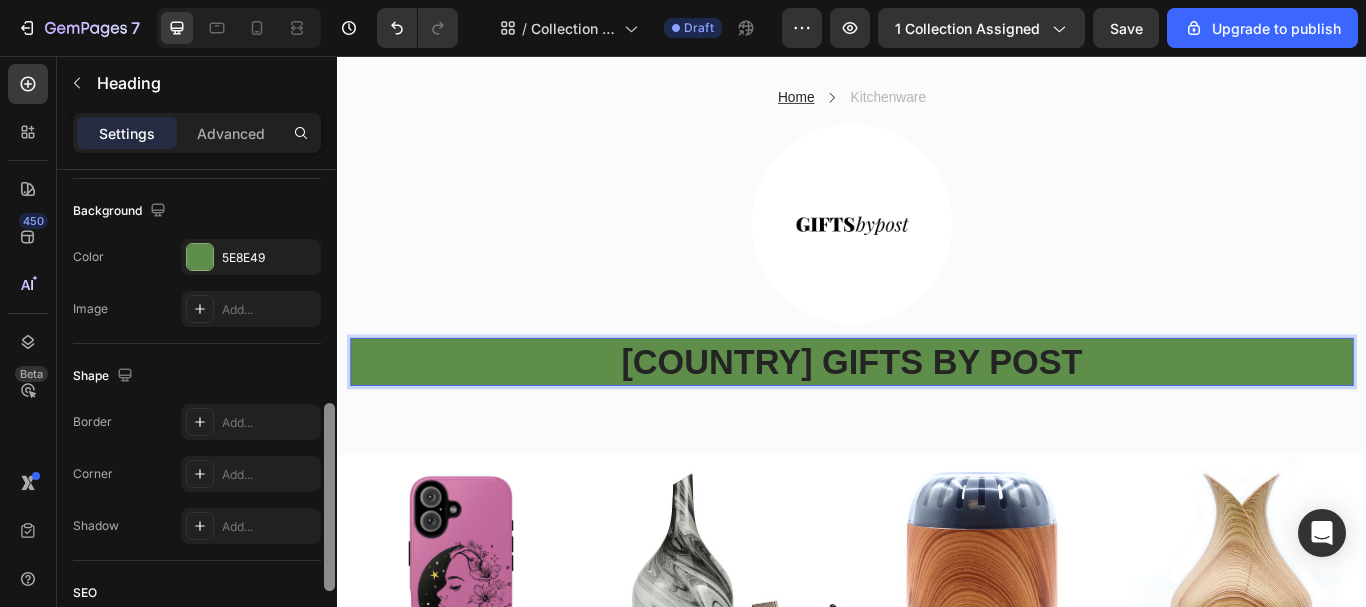 drag, startPoint x: 330, startPoint y: 269, endPoint x: 336, endPoint y: 493, distance: 224.08034 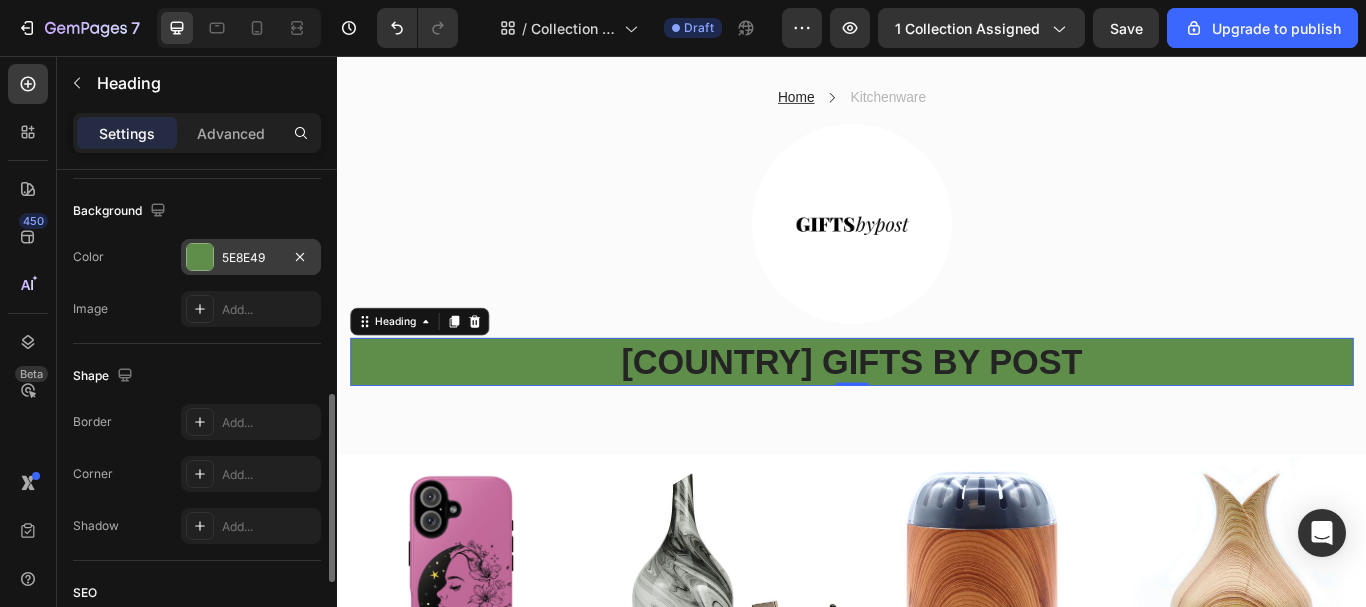 click at bounding box center (200, 257) 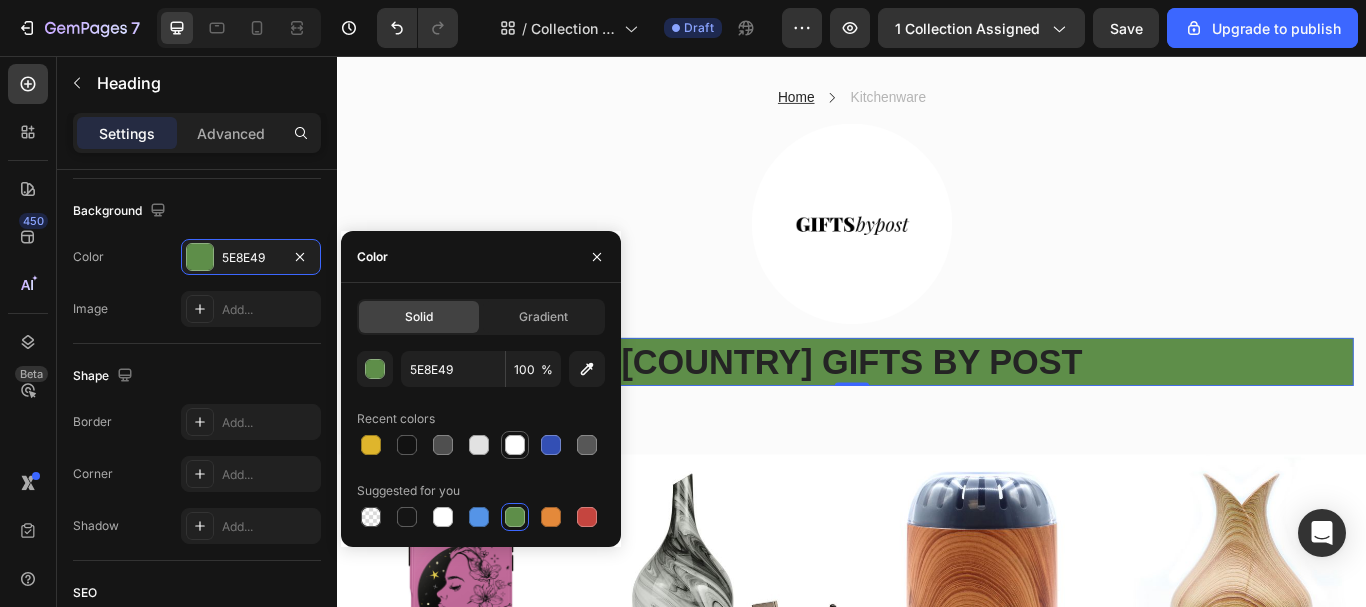 click at bounding box center [515, 445] 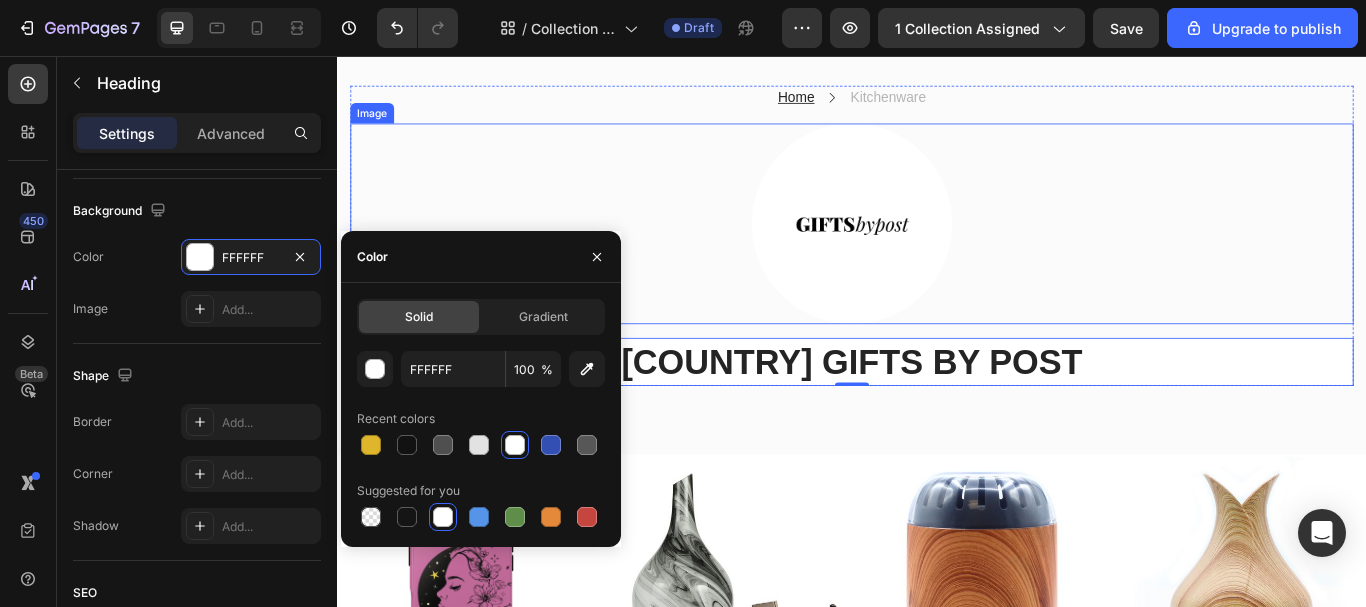 click at bounding box center [937, 252] 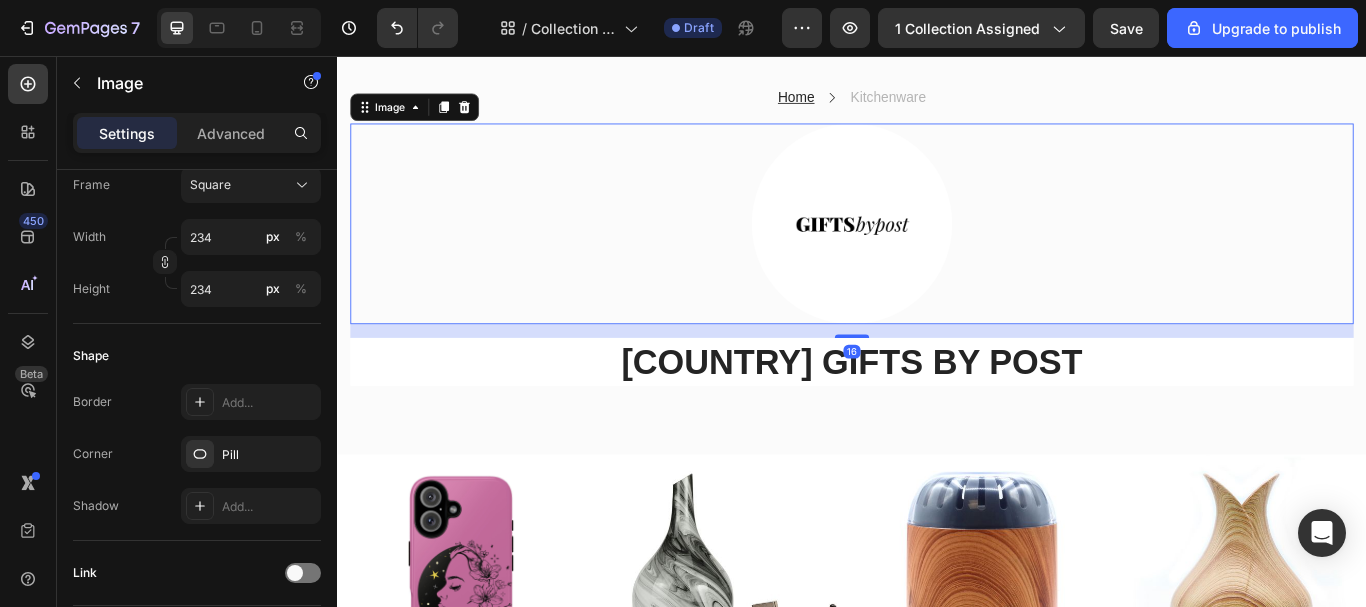 scroll, scrollTop: 0, scrollLeft: 0, axis: both 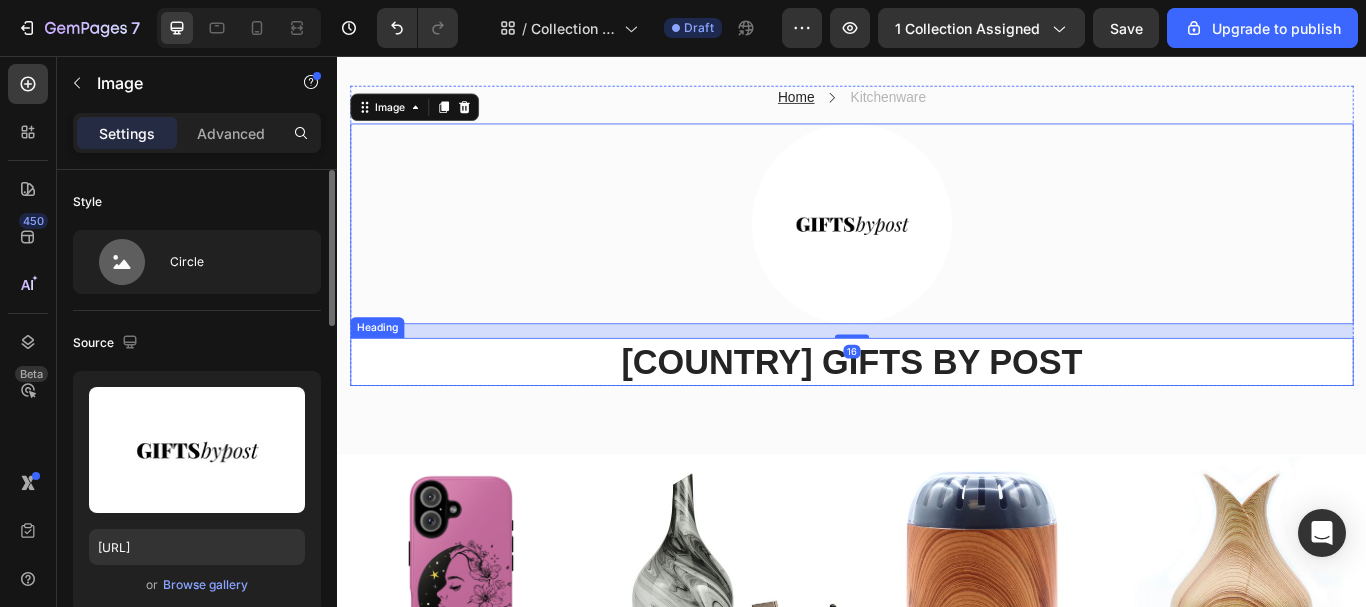 click on "[COUNTRY] GIFTS BY POST" at bounding box center [937, 413] 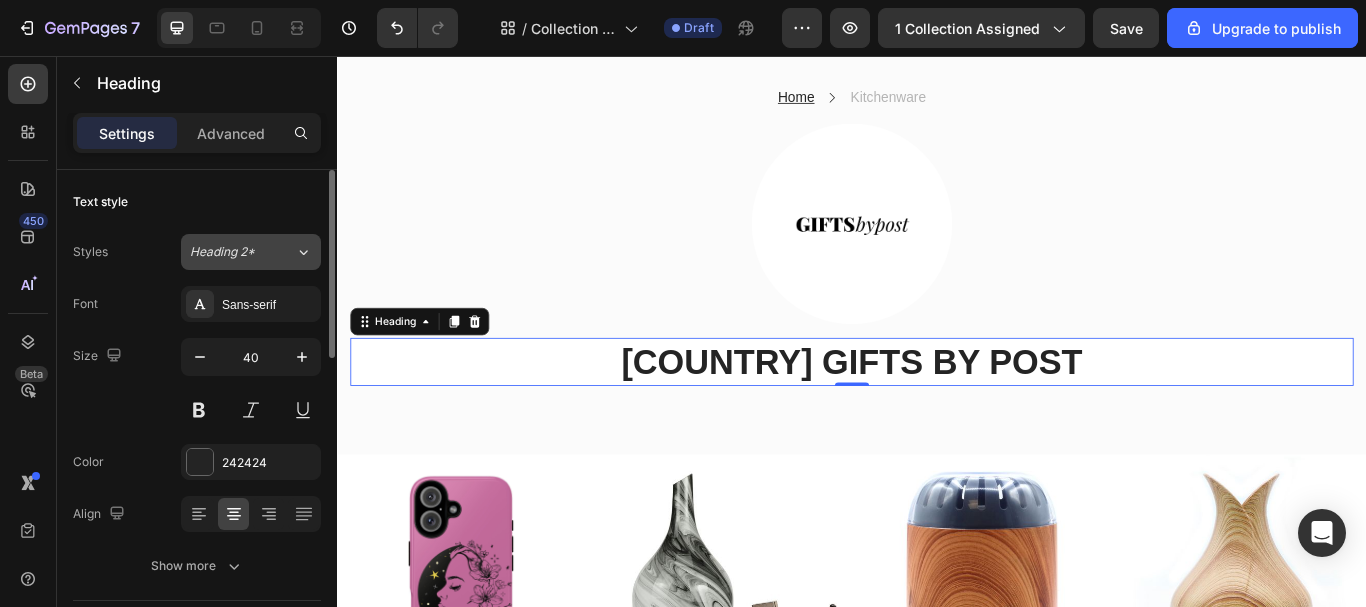 click 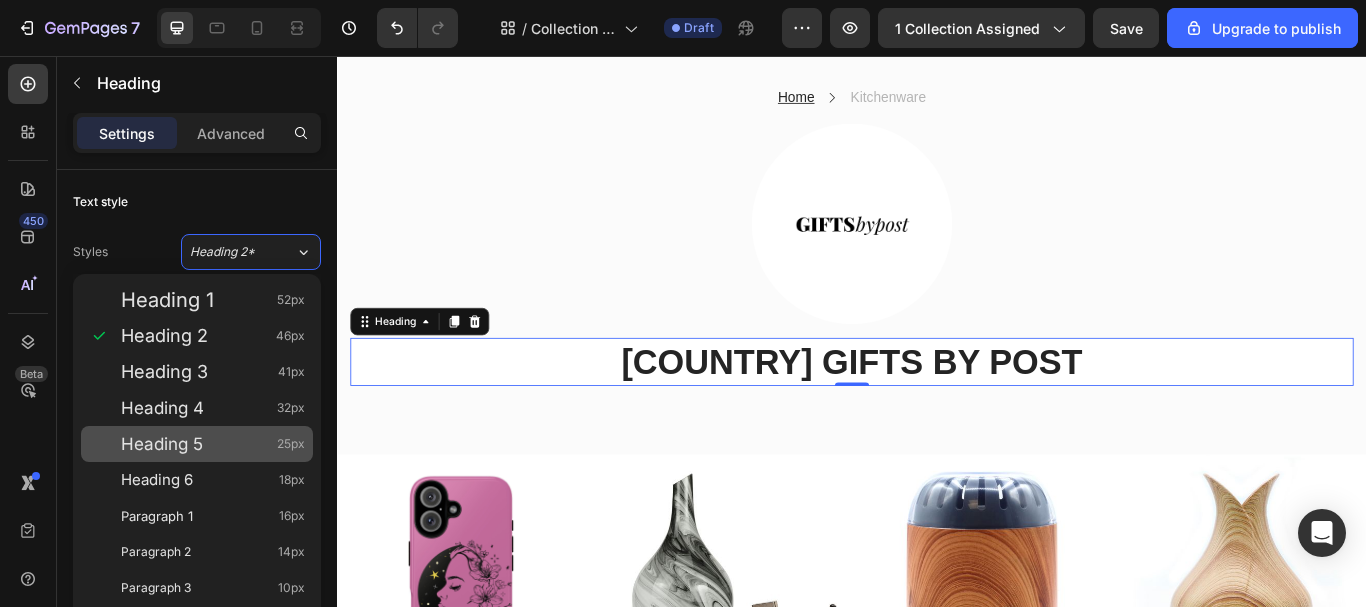 click on "Heading 5" at bounding box center (162, 444) 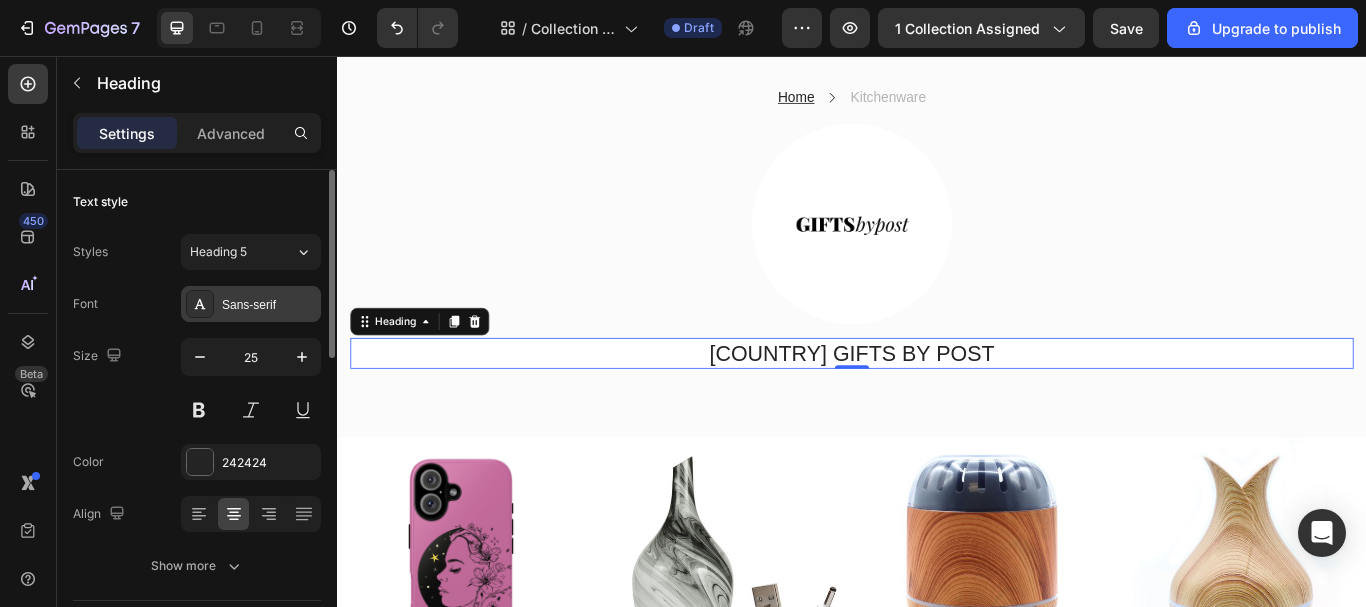 click on "Sans-serif" at bounding box center [269, 305] 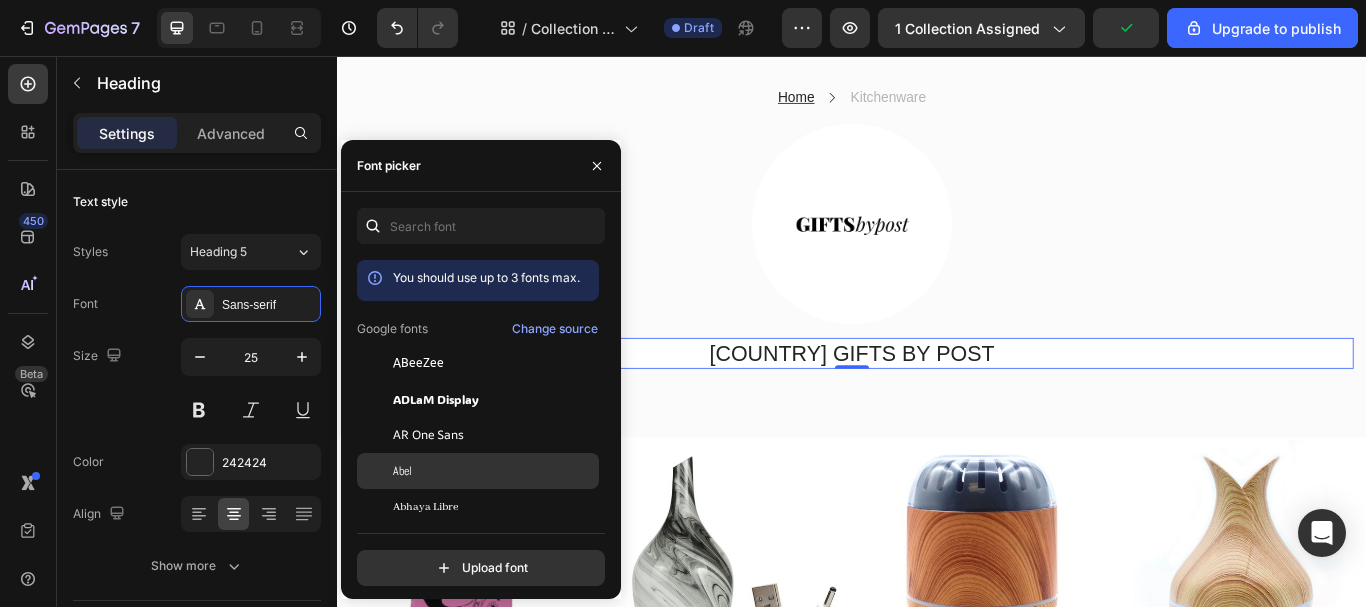 click on "Abel" at bounding box center (402, 471) 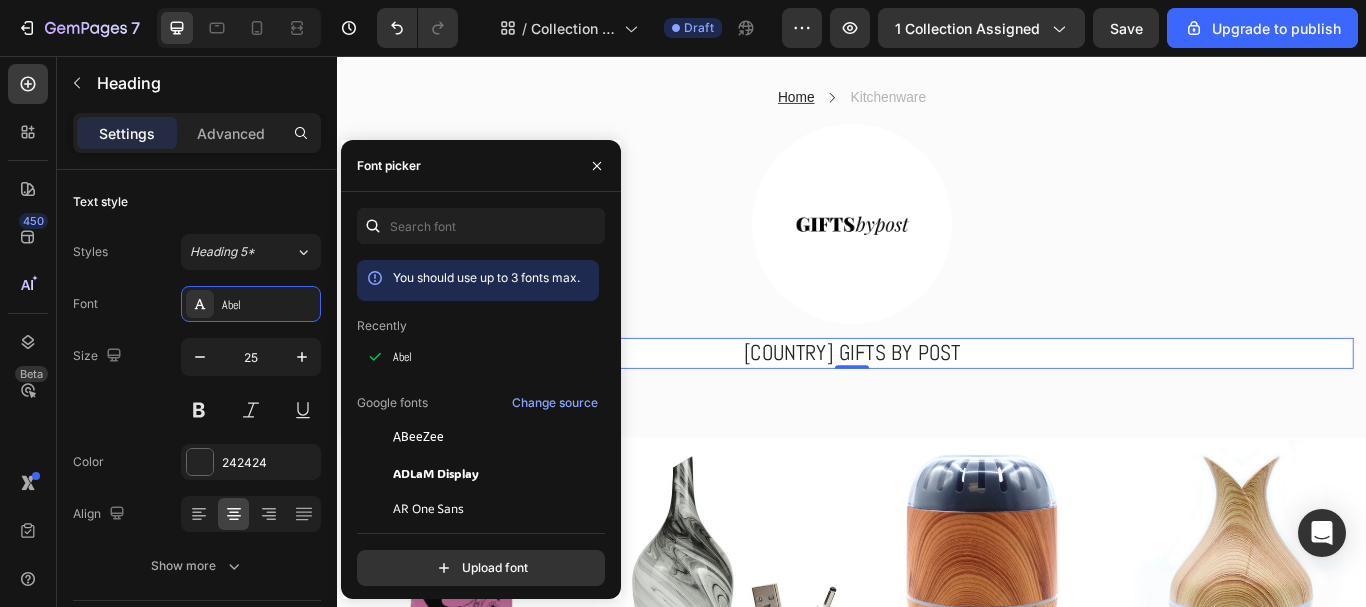 click on "You should use up to [NUMBER] fonts max. Recently Abel Google fonts Change source ABeeZee ADLaM Display AR One Sans Abel Abhaya Libre Aboreto Abril Fatface Abyssinica SIL Aclonica Acme Actor Adamina Advent Pro Afacad Afacad Flux Agbalumo  Upload font" at bounding box center [481, 397] 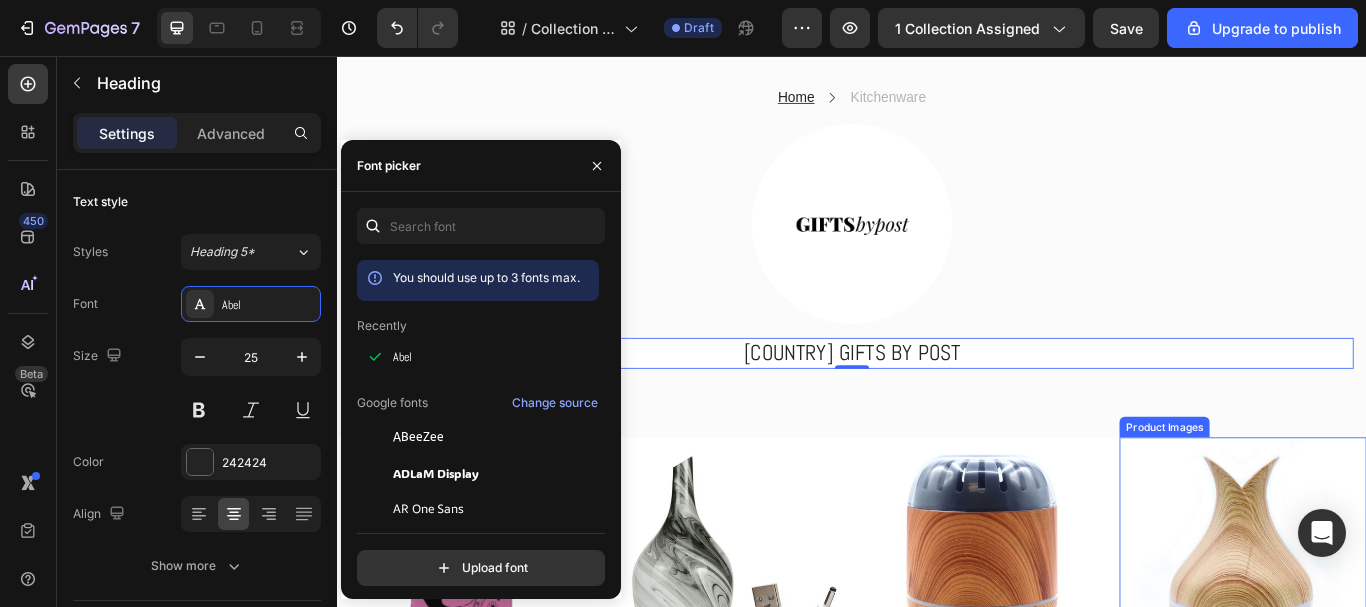 click at bounding box center [1393, 645] 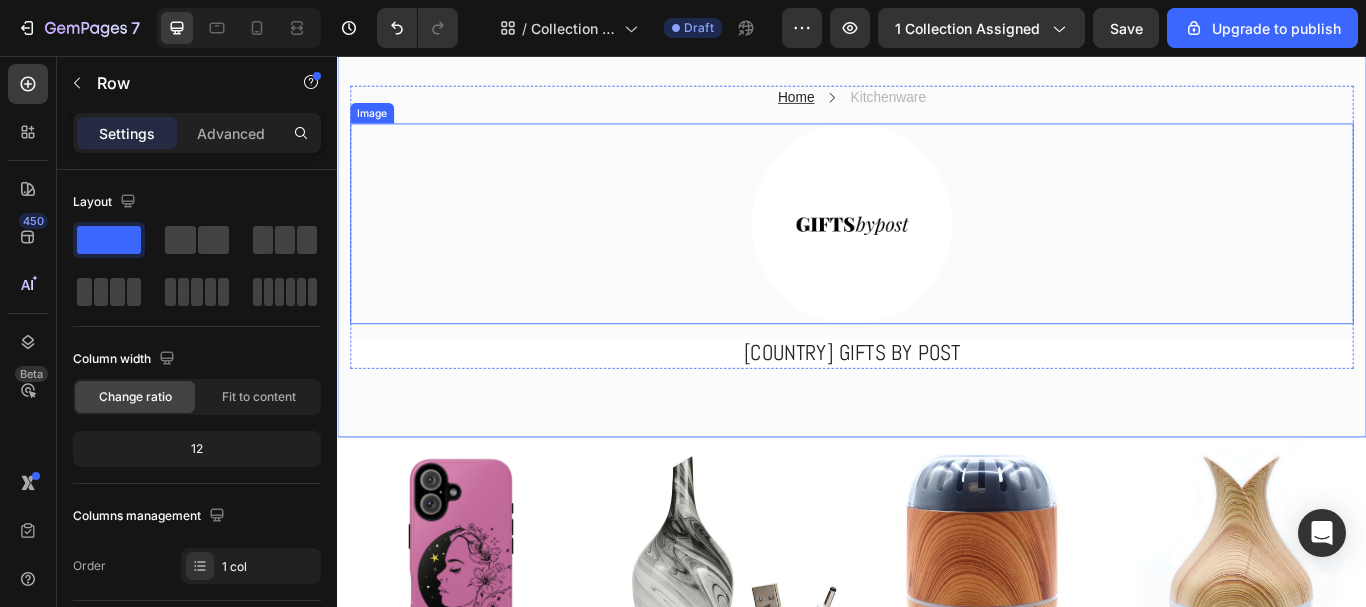 click at bounding box center (937, 252) 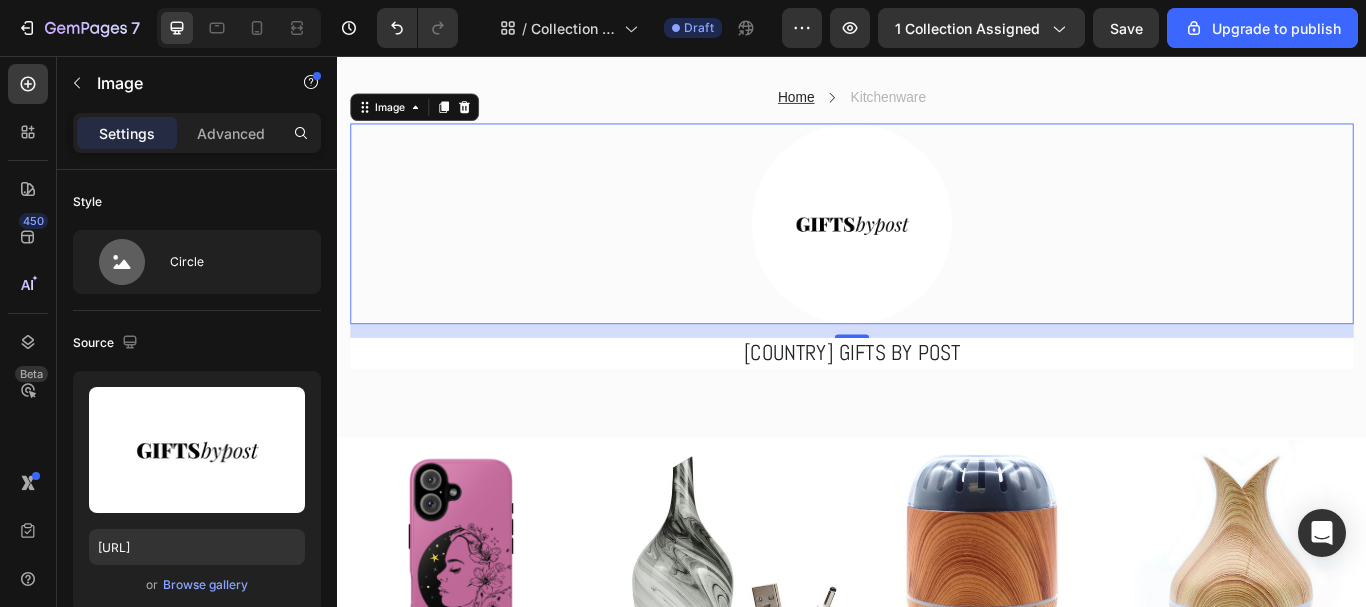 click on "16" at bounding box center (937, 377) 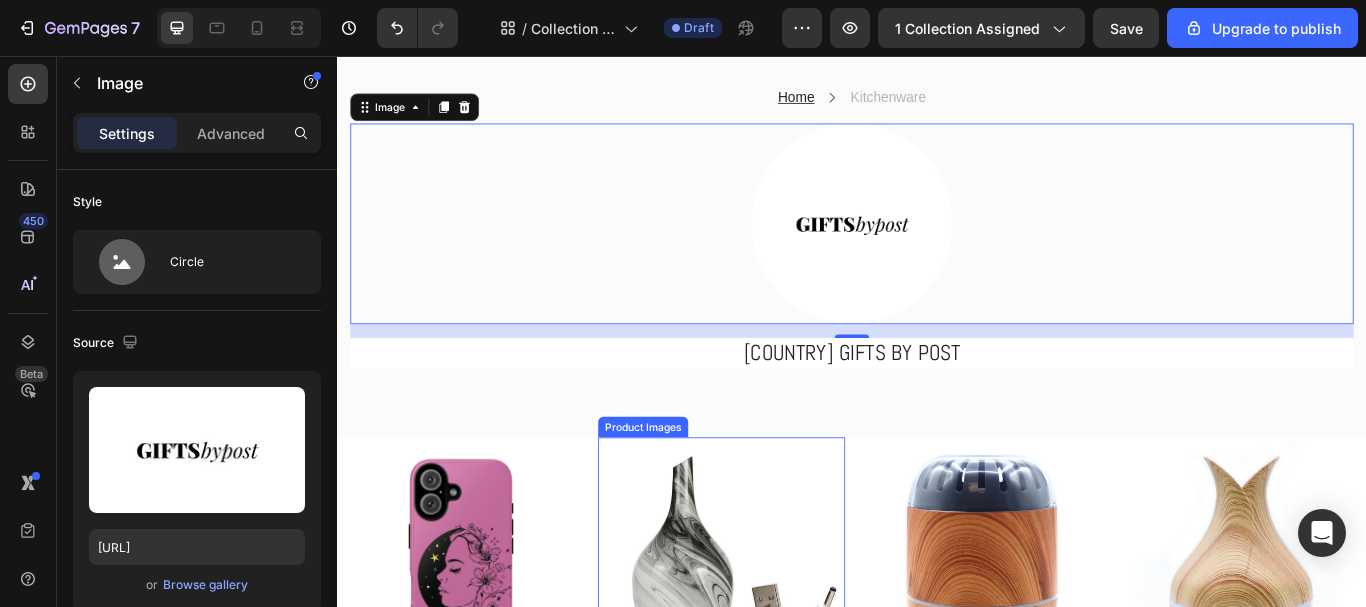 click at bounding box center [785, 645] 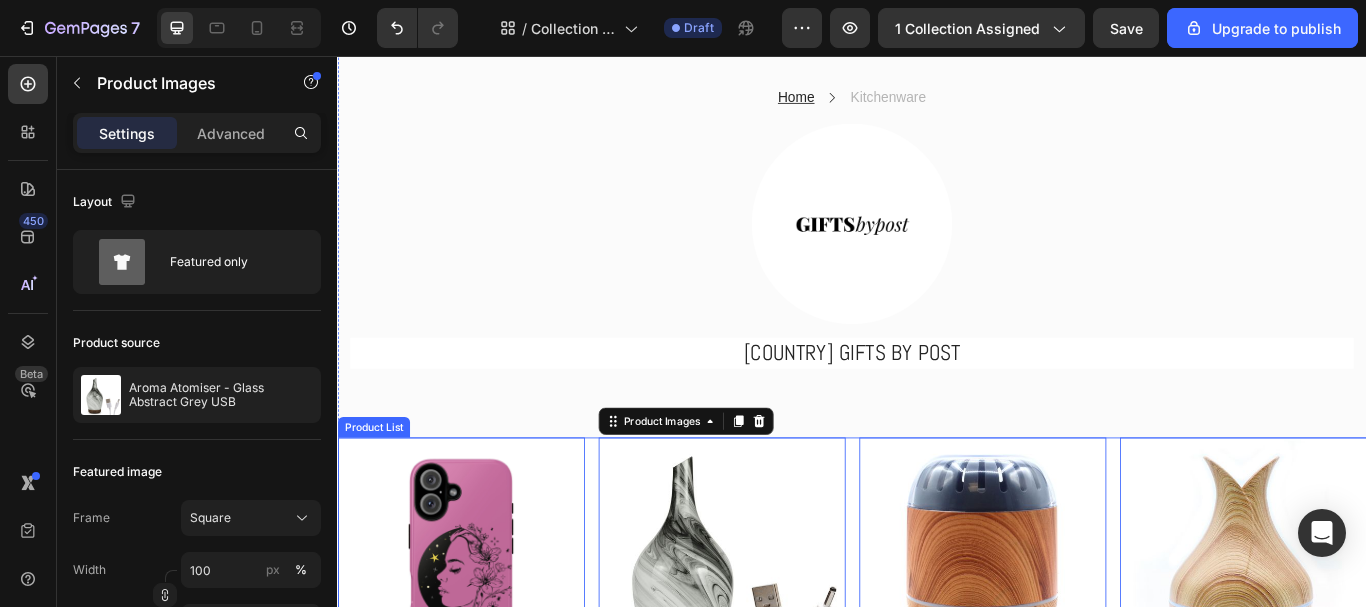 click on "Home Text block Icon Kitchenware Text block Row Image [COUNTRY] GIFTS BY POST Heading Row Row Row" at bounding box center [937, 256] 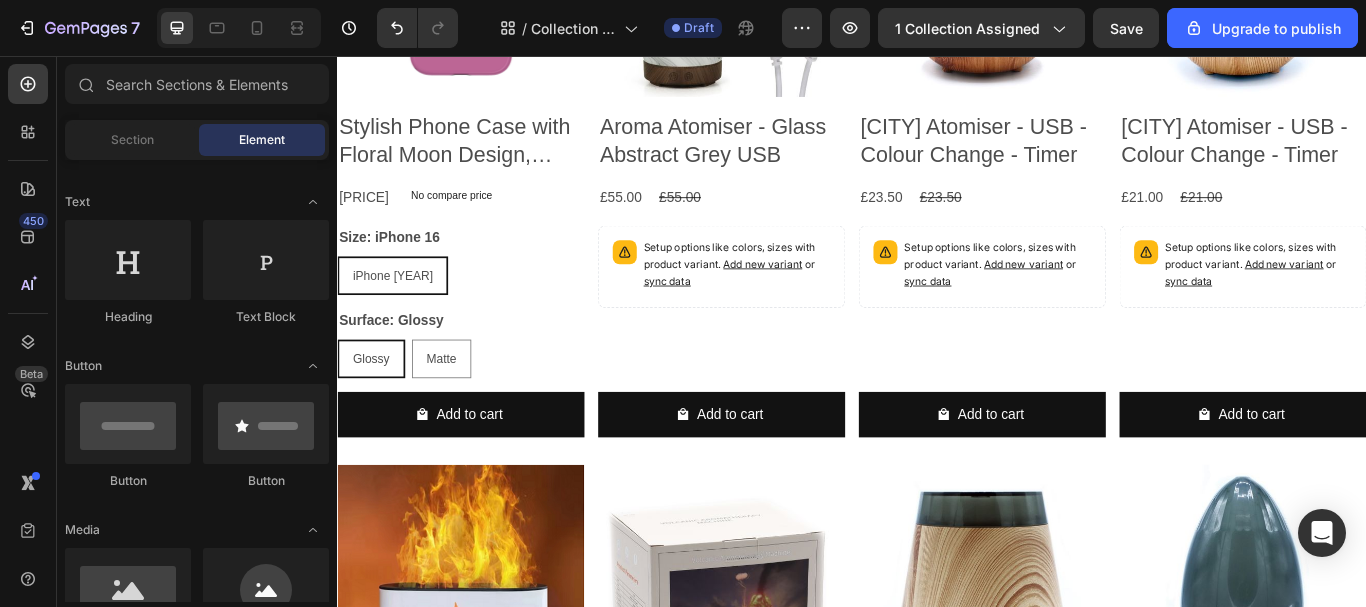scroll, scrollTop: 499, scrollLeft: 0, axis: vertical 